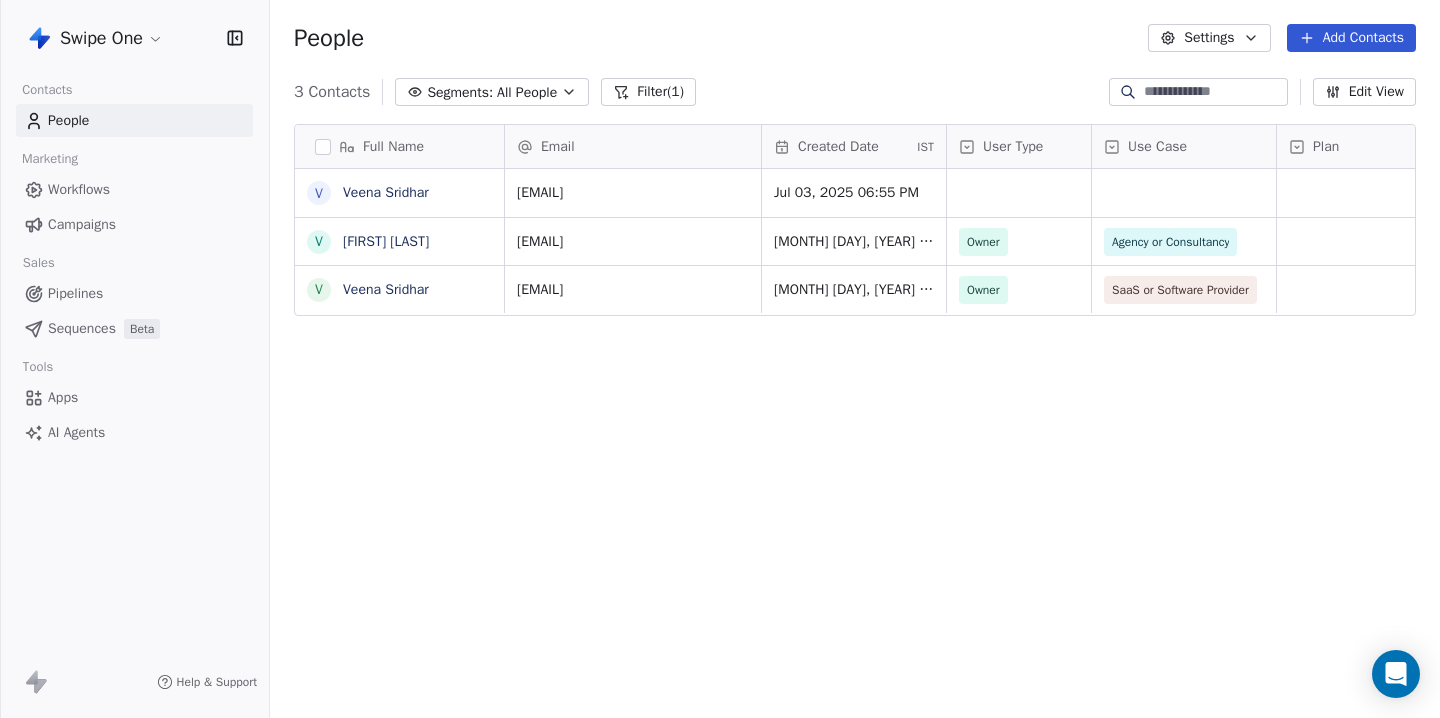 scroll, scrollTop: 0, scrollLeft: 0, axis: both 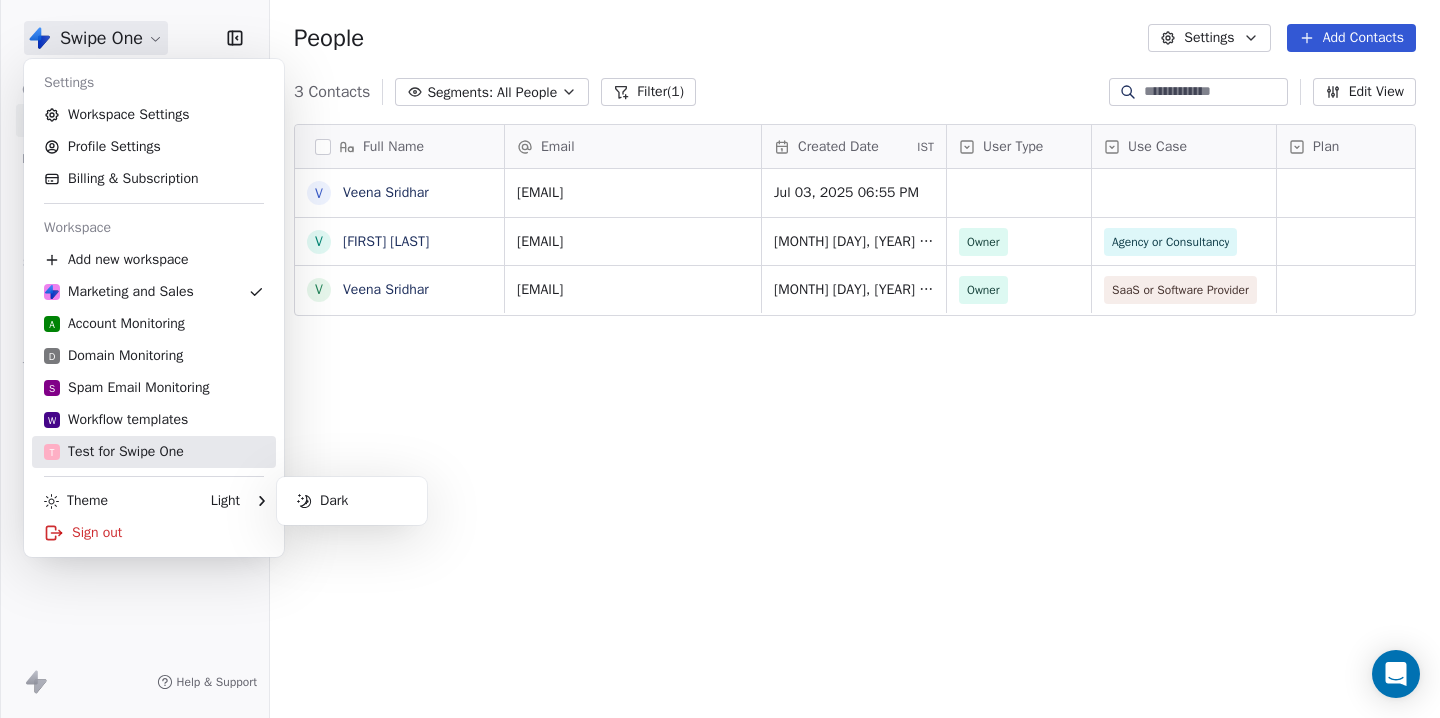 click on "T Test for Swipe One" at bounding box center [114, 452] 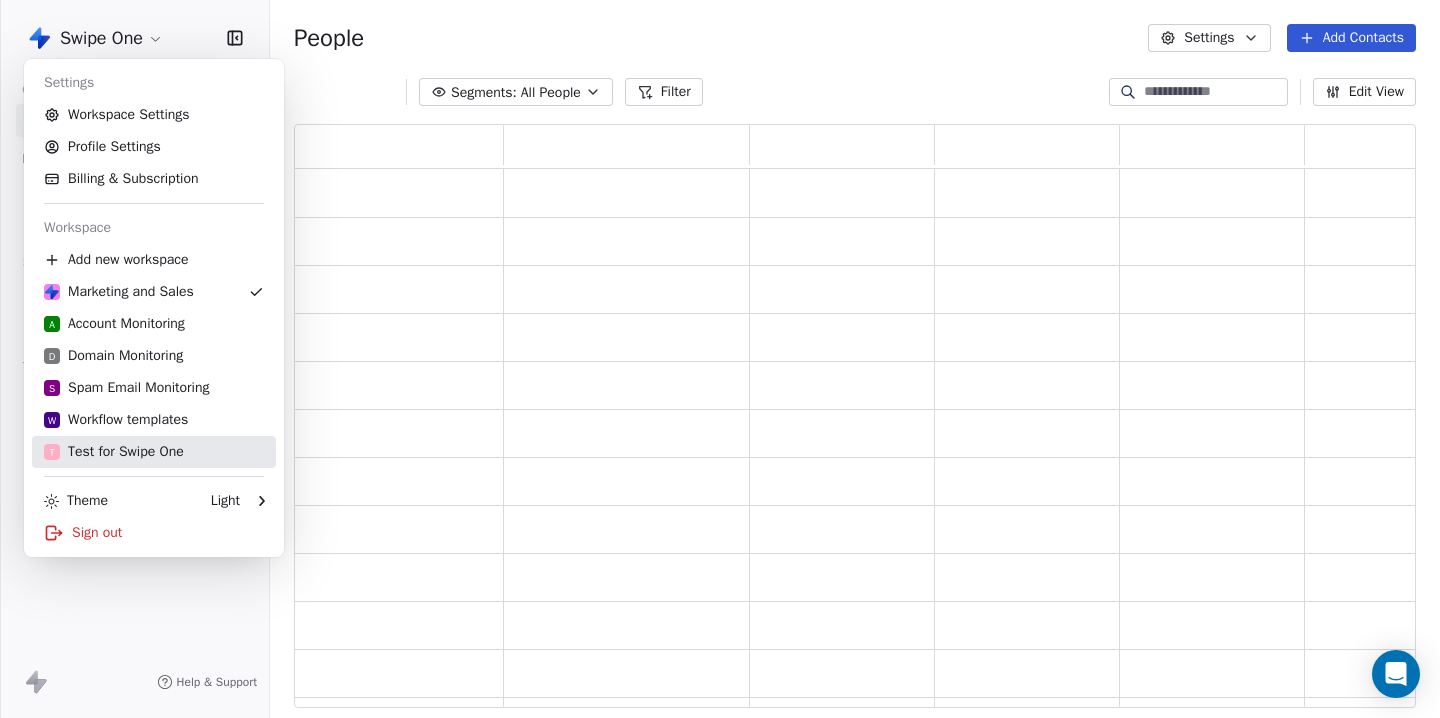 scroll, scrollTop: 1, scrollLeft: 1, axis: both 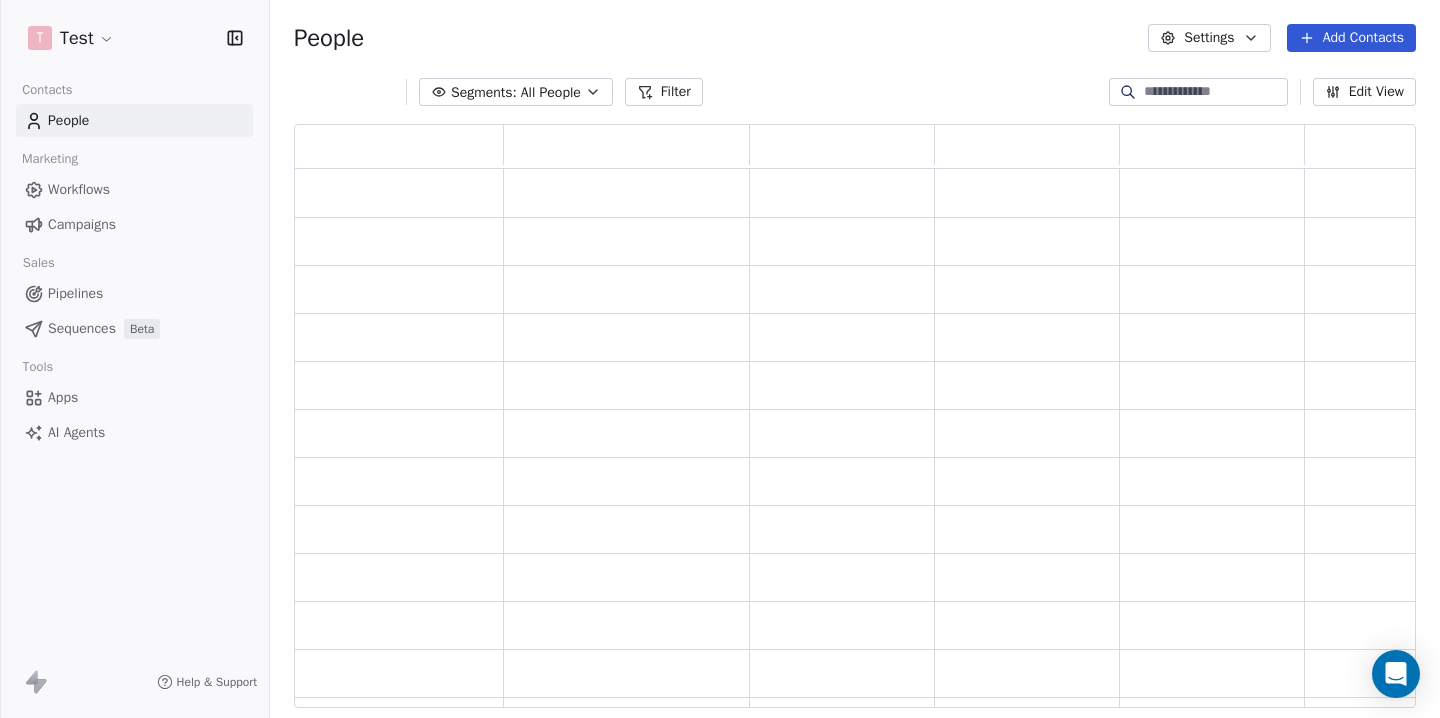 click on "Campaigns" at bounding box center [82, 224] 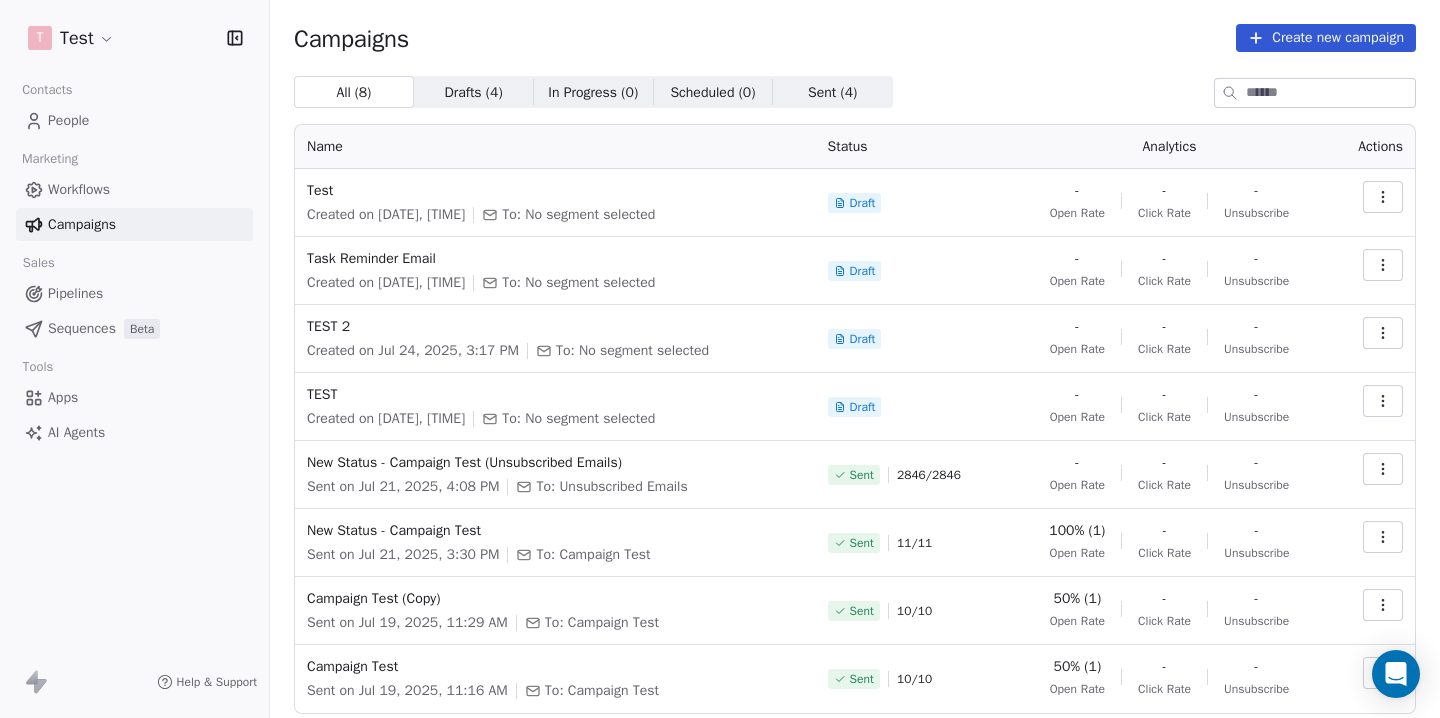 click on "Test Created on [DATE], [TIME] To: No segment selected" at bounding box center (555, 203) 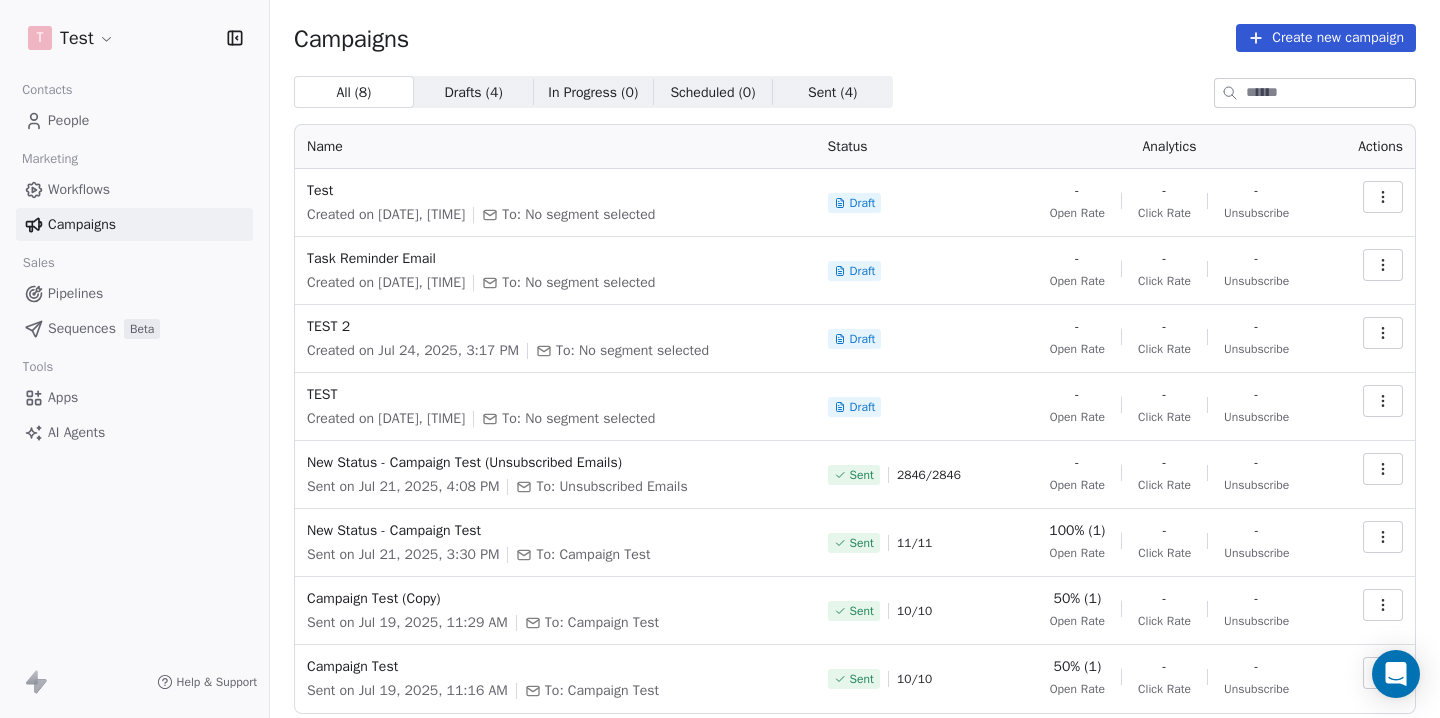 click on "Create new campaign" at bounding box center (1326, 38) 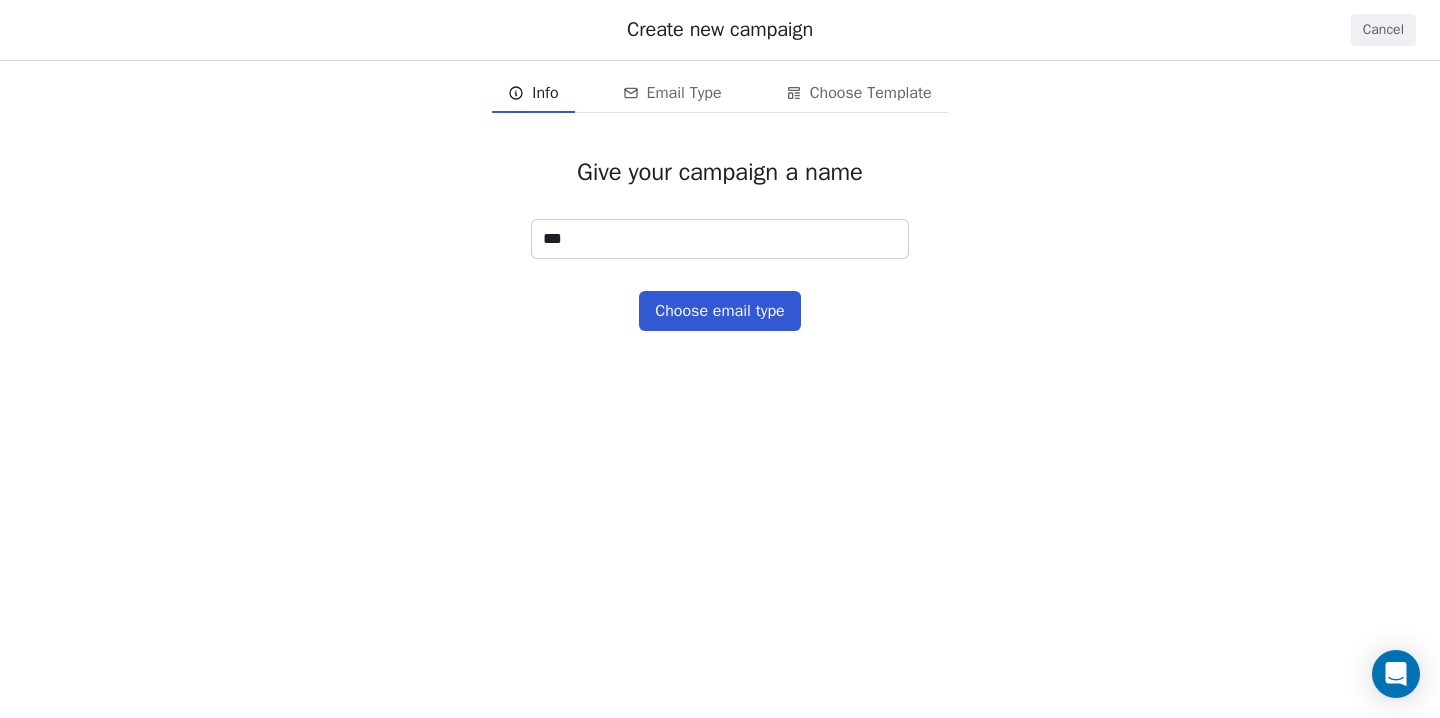 type on "****" 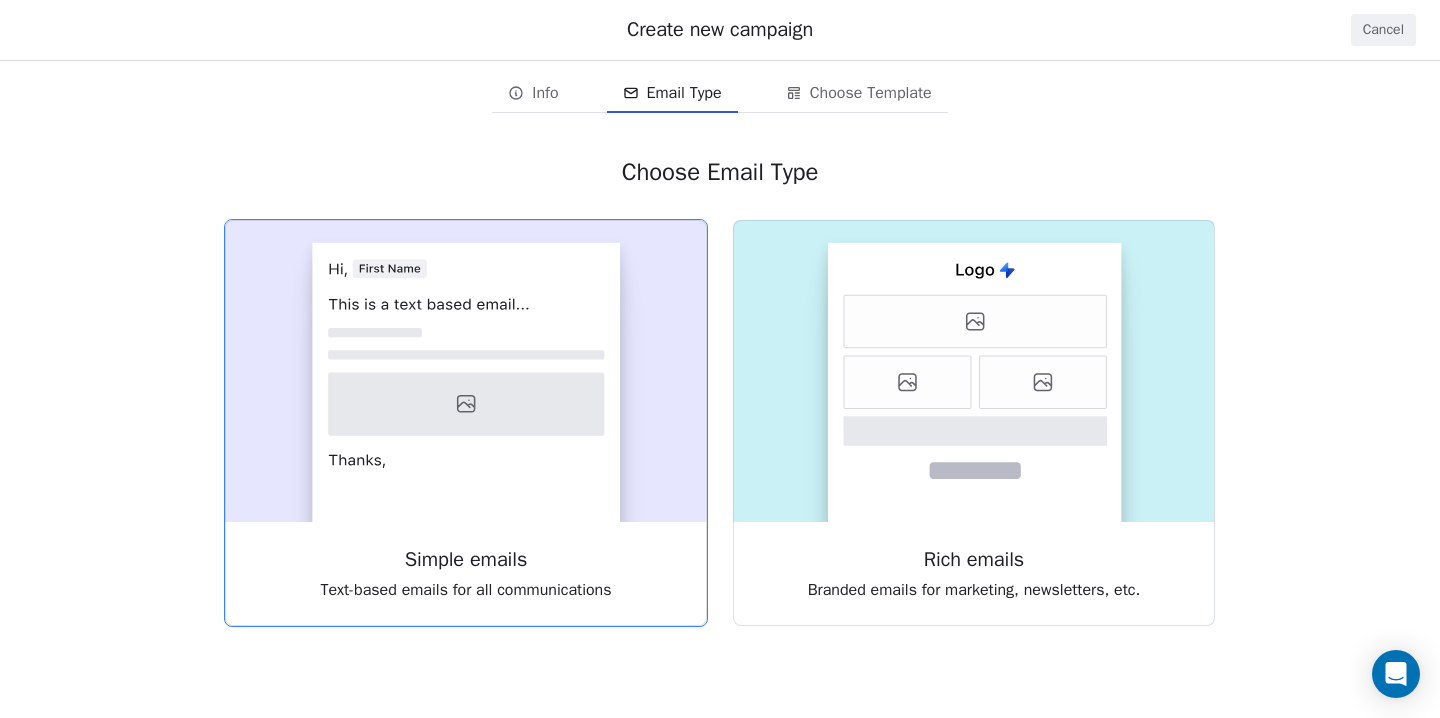 click 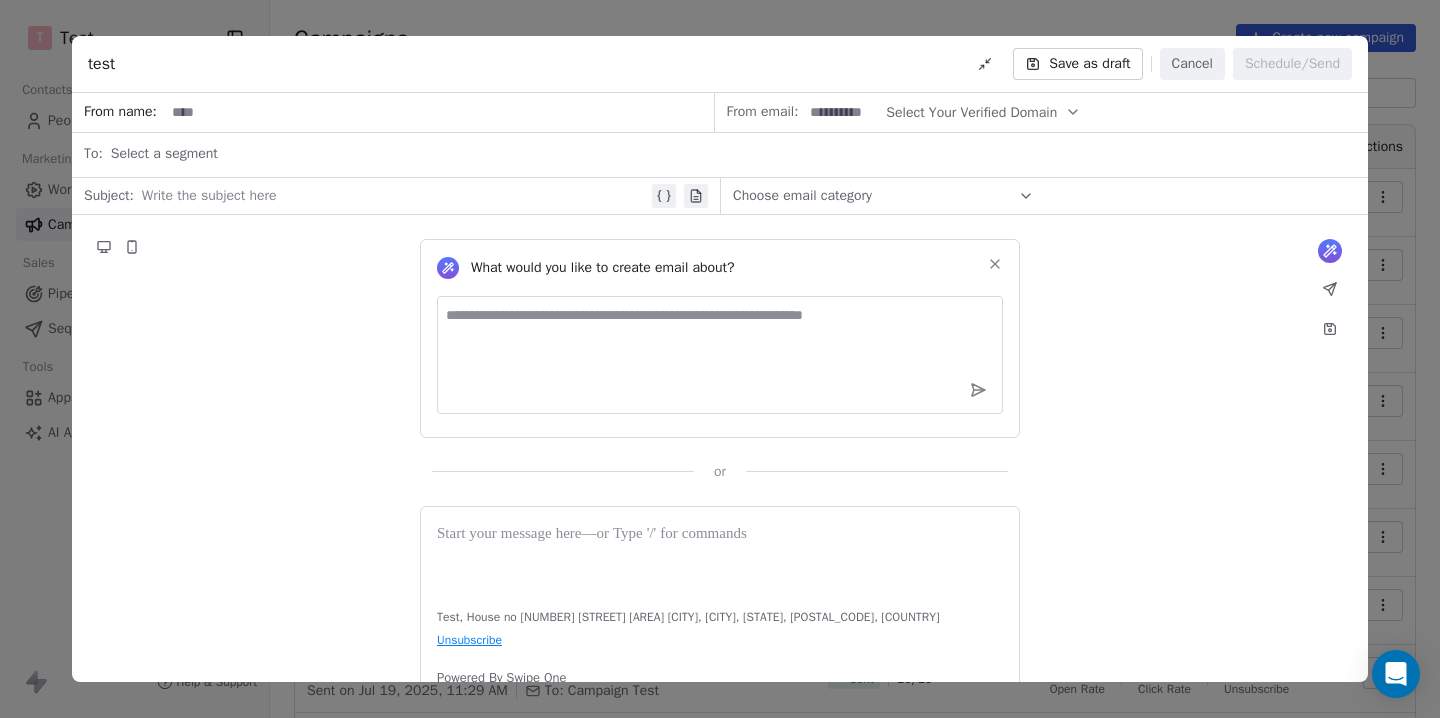 click on "Subject: Write the subject here" at bounding box center [396, 196] 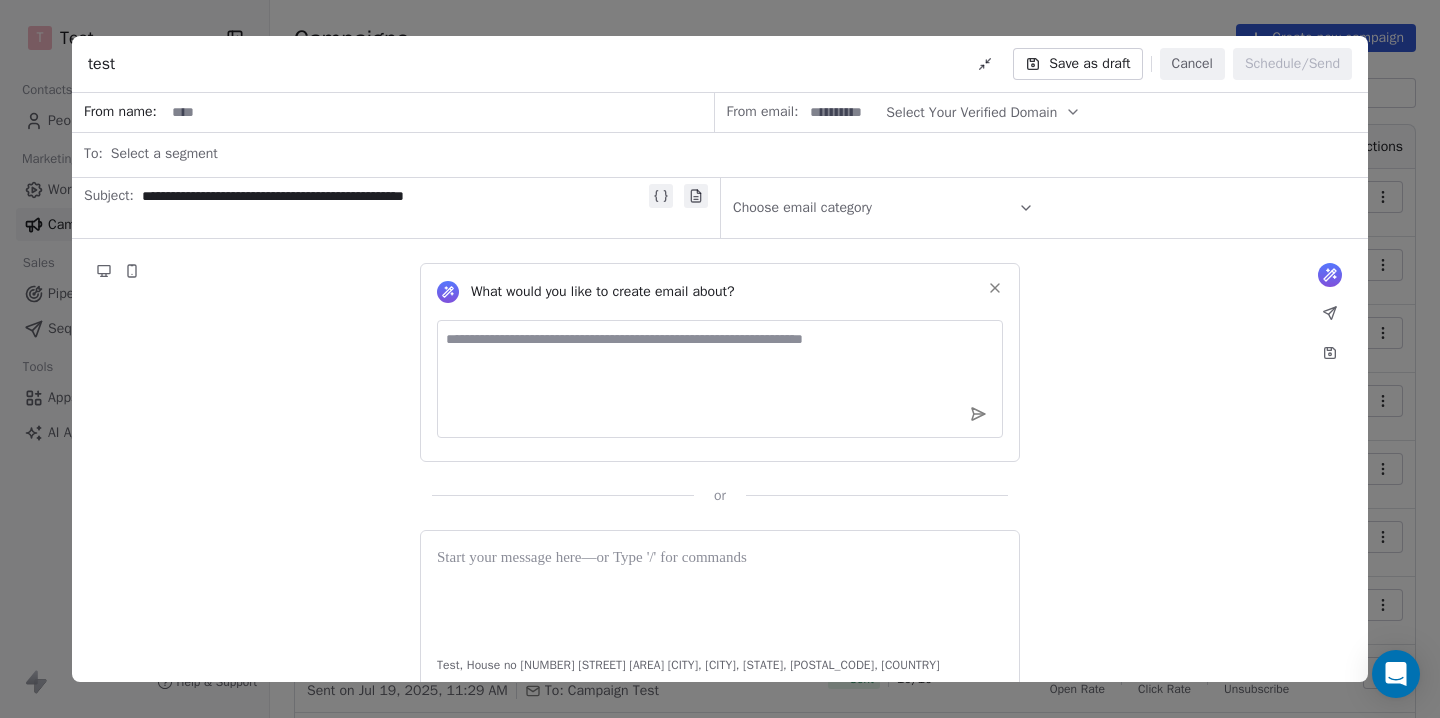 click on "**********" at bounding box center (393, 208) 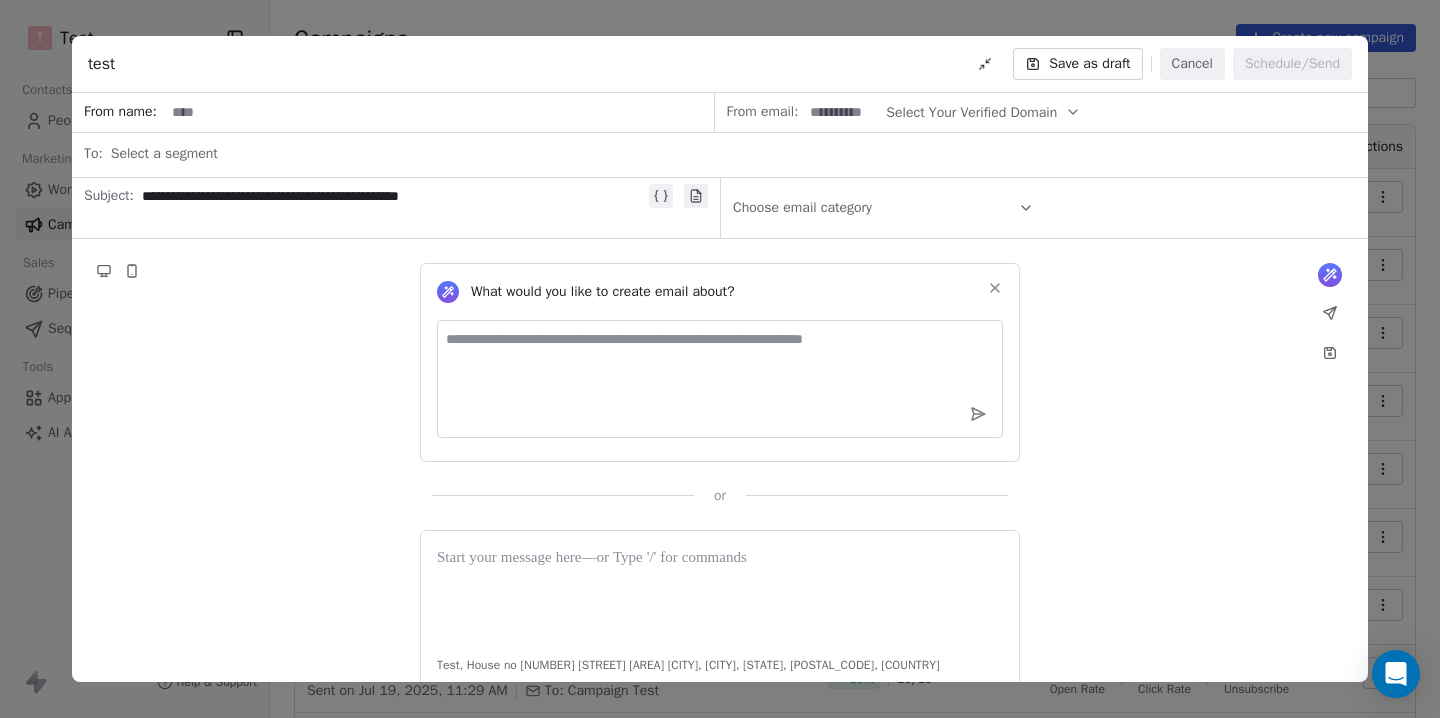 click on "**********" at bounding box center [393, 208] 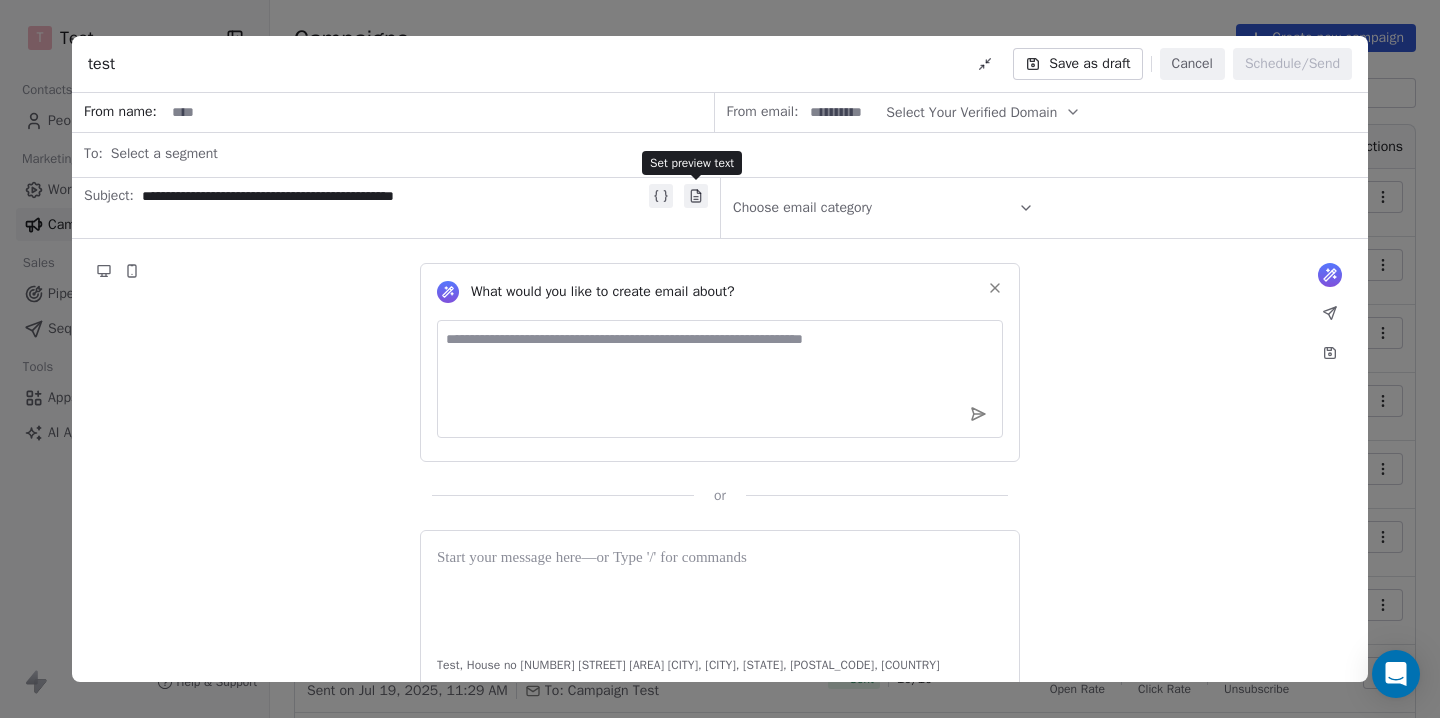 click 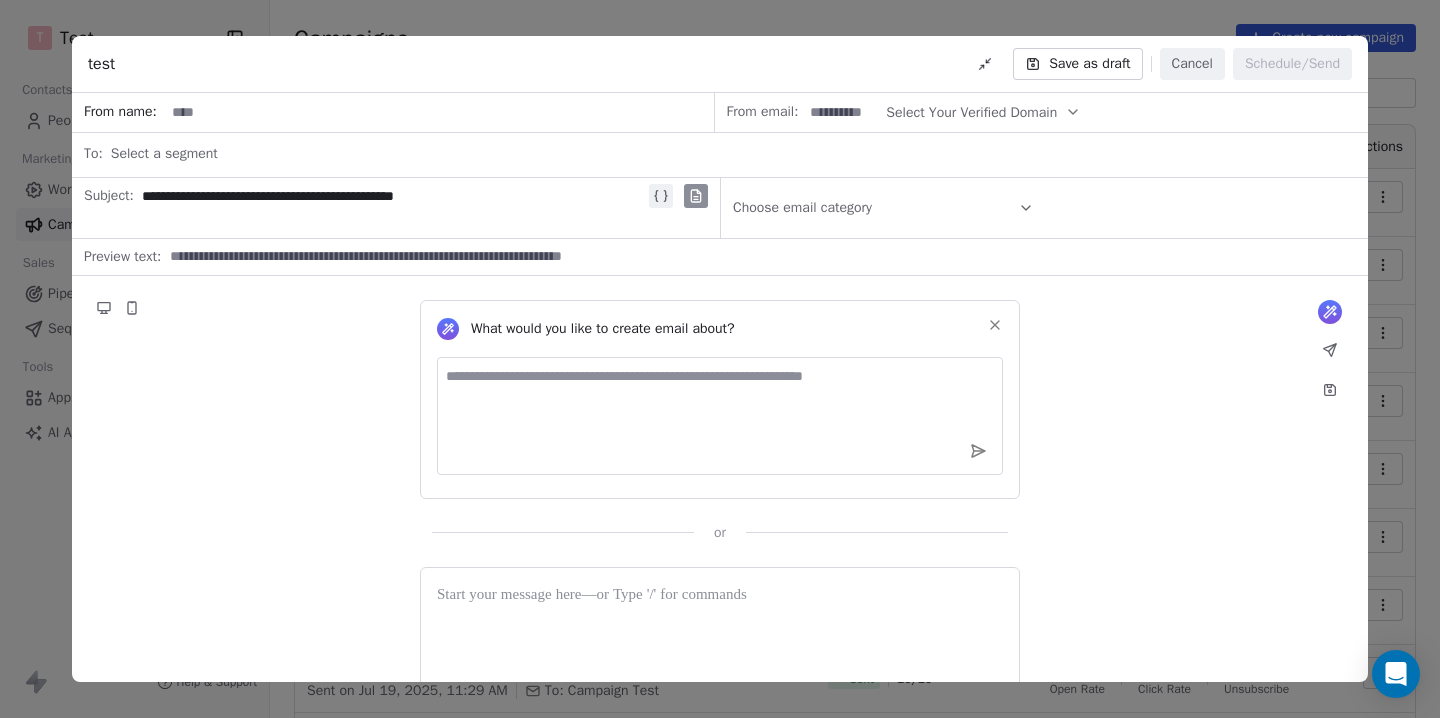 type 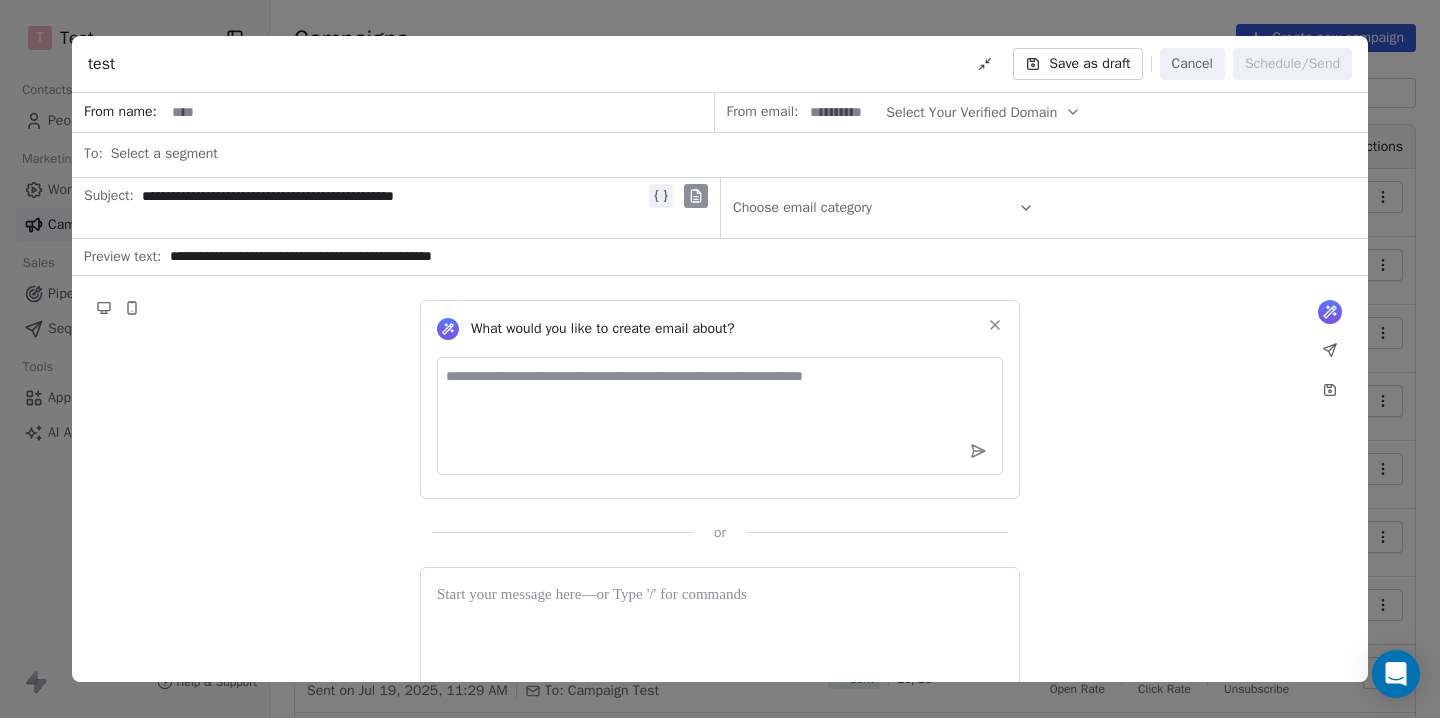 type on "**********" 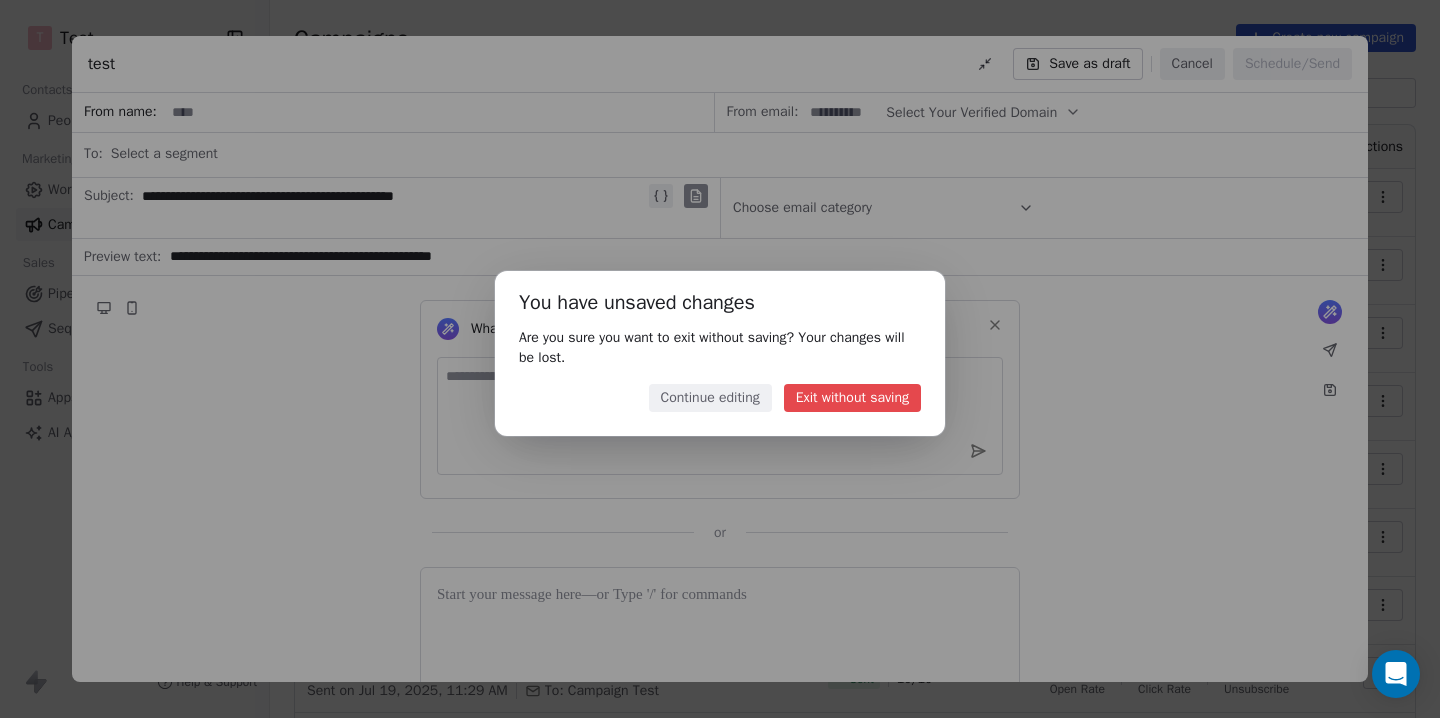 click on "Exit without saving" at bounding box center [852, 398] 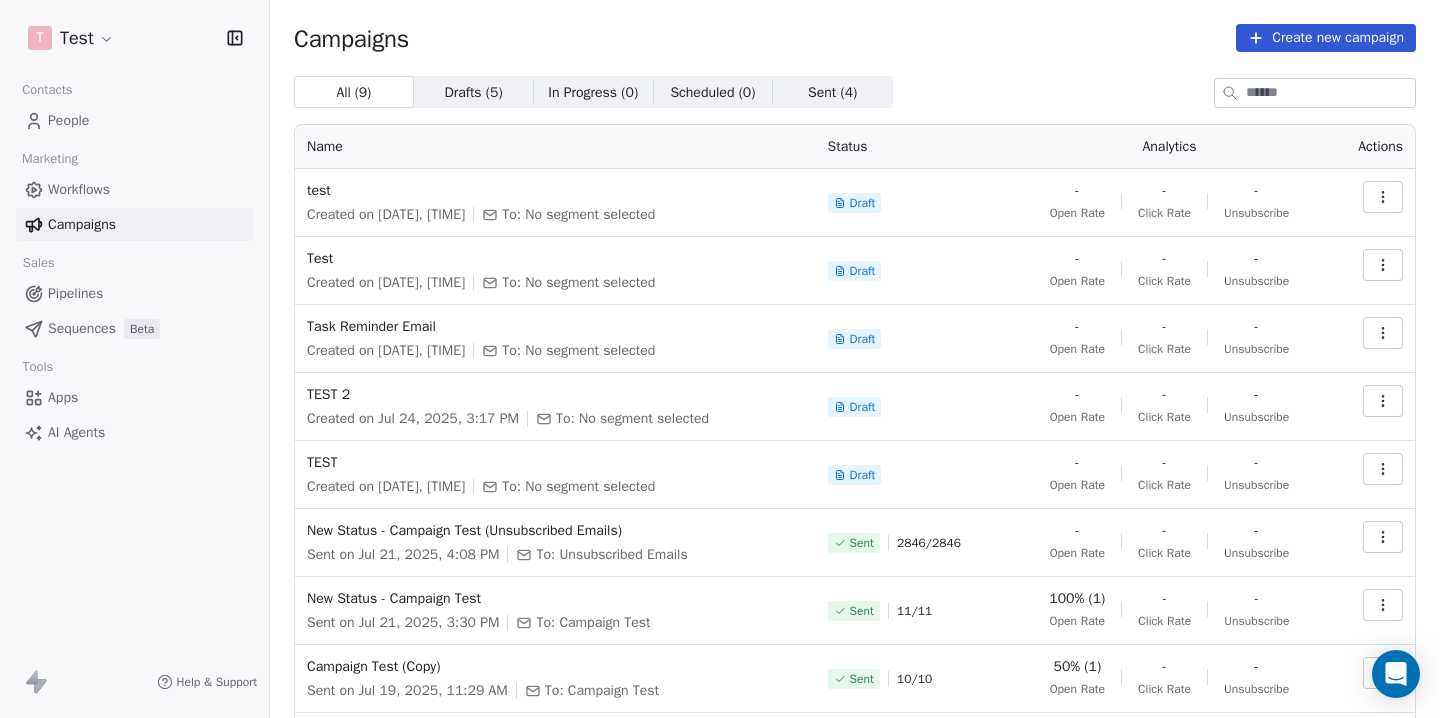 click on "Workflows" at bounding box center [79, 189] 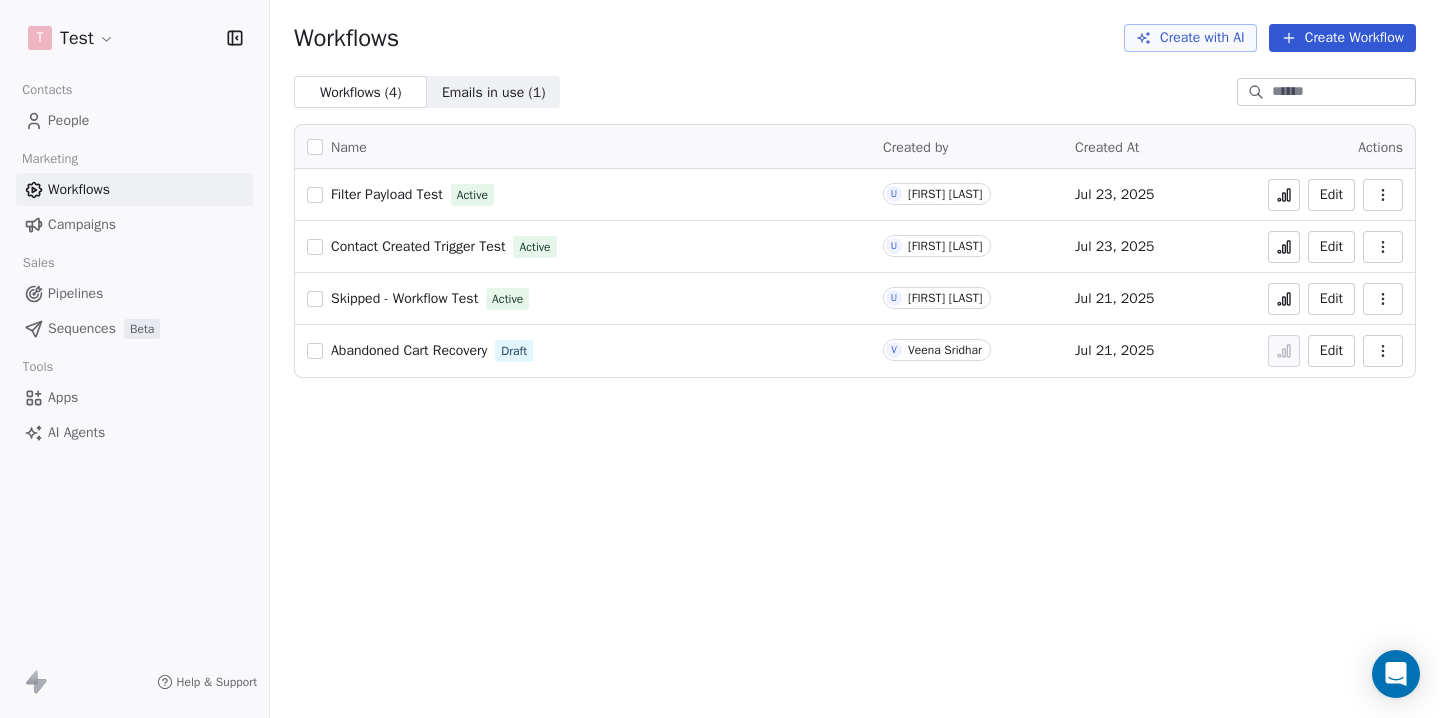 click on "Abandoned Cart Recovery" at bounding box center (409, 350) 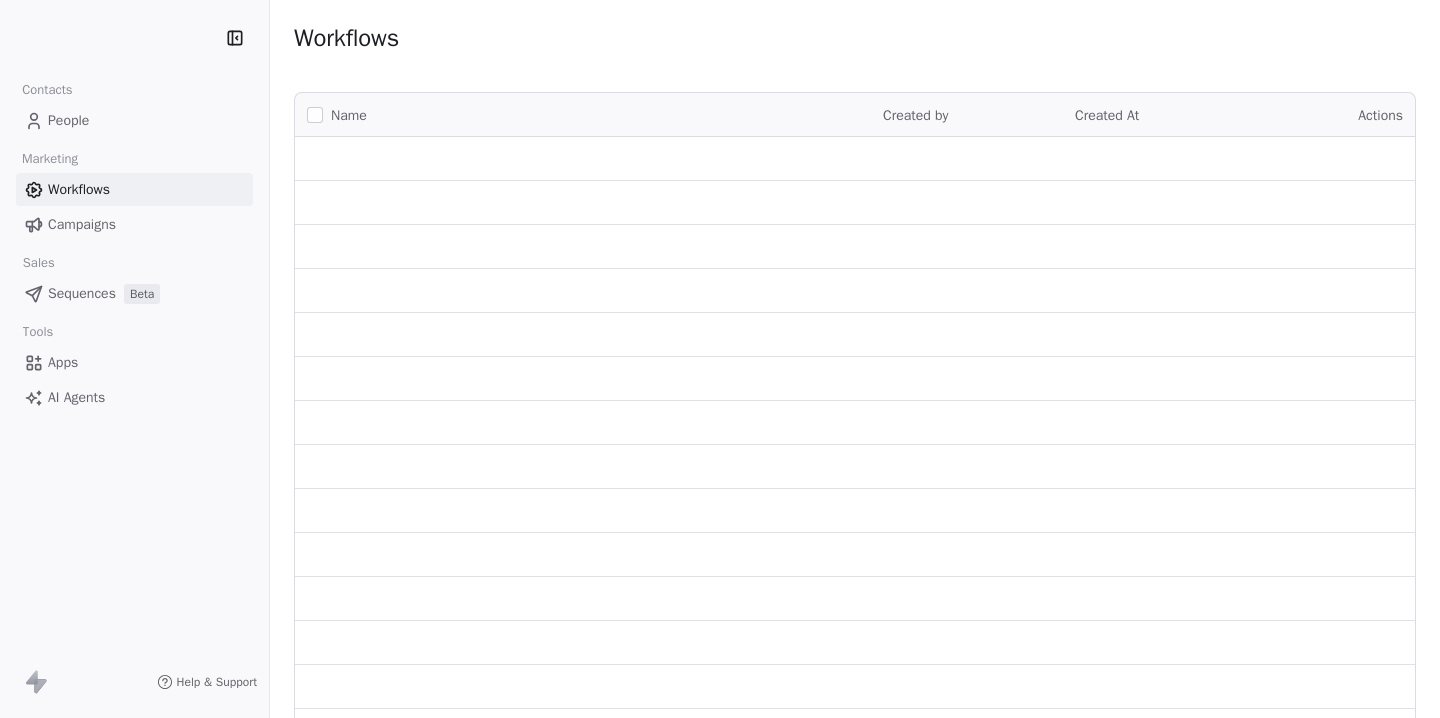scroll, scrollTop: 0, scrollLeft: 0, axis: both 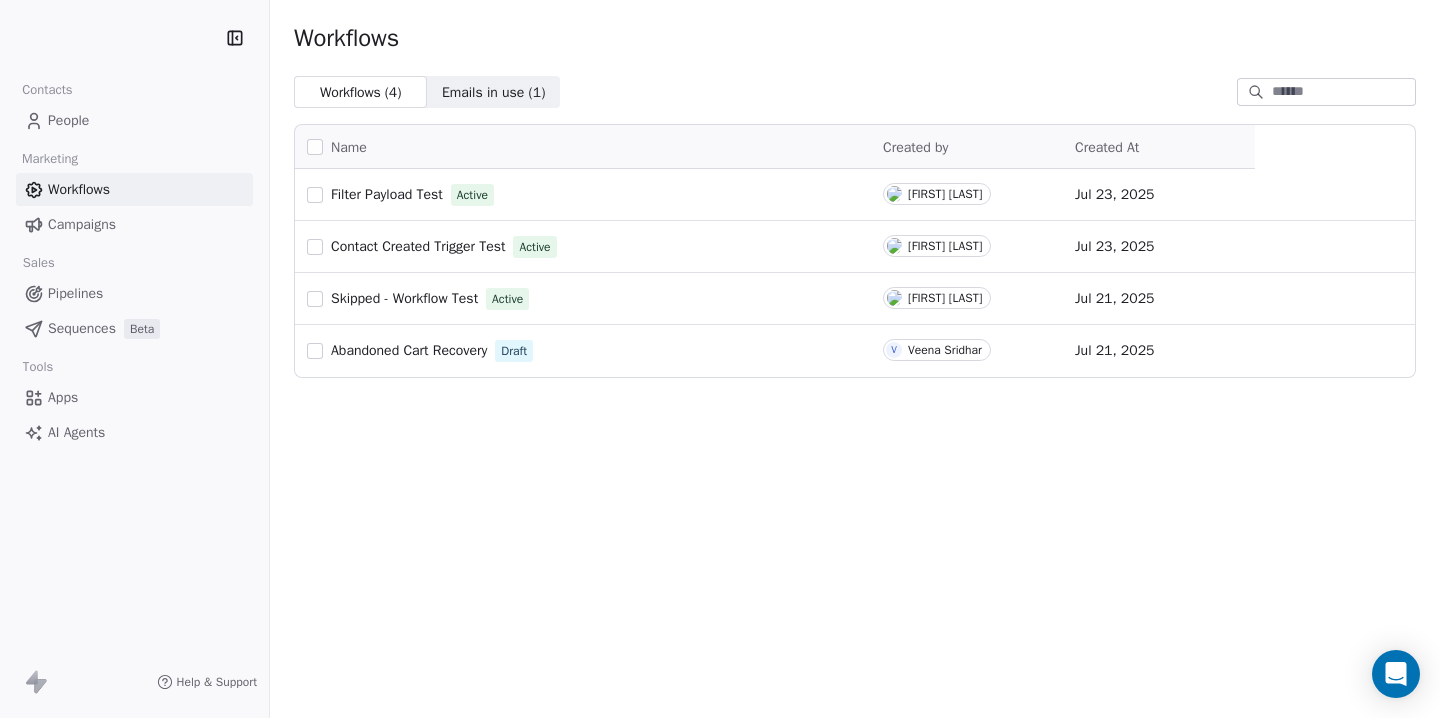 click on "Campaigns" at bounding box center [134, 224] 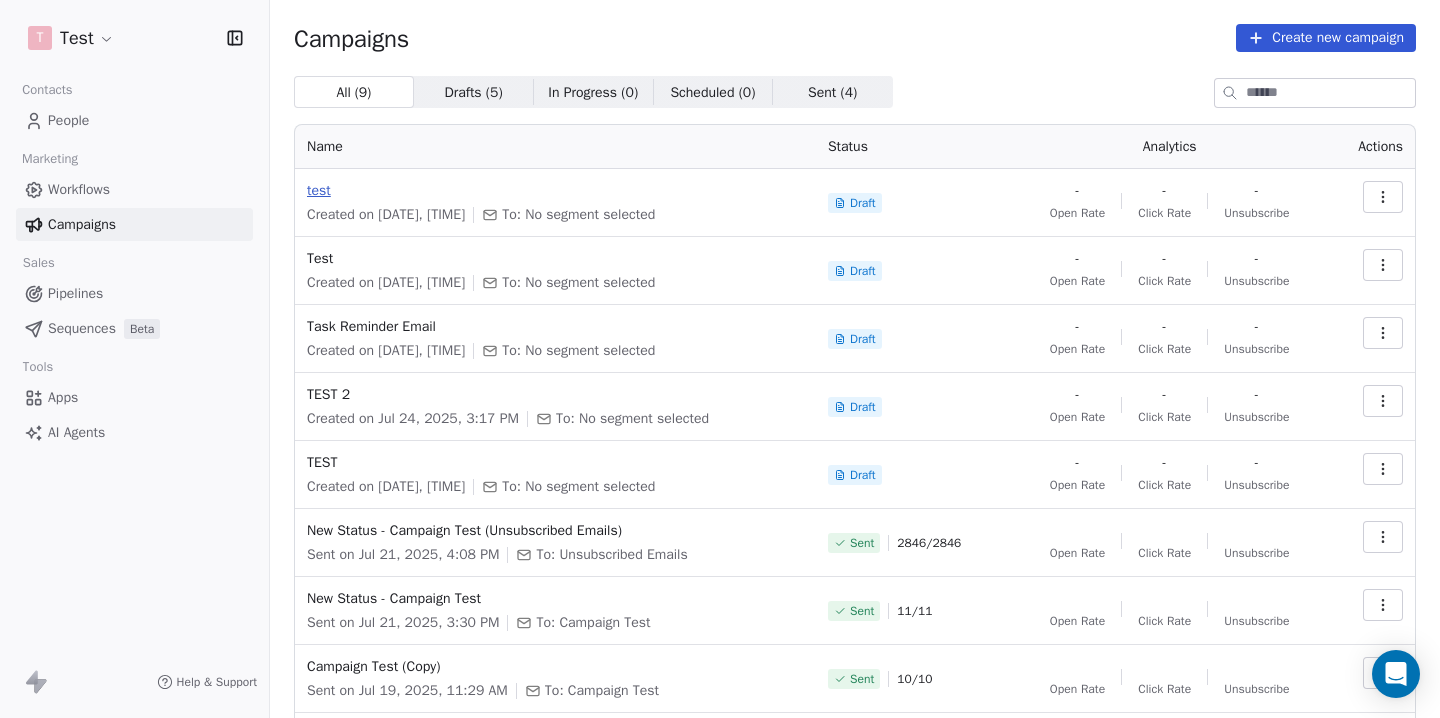 click on "test" at bounding box center [555, 191] 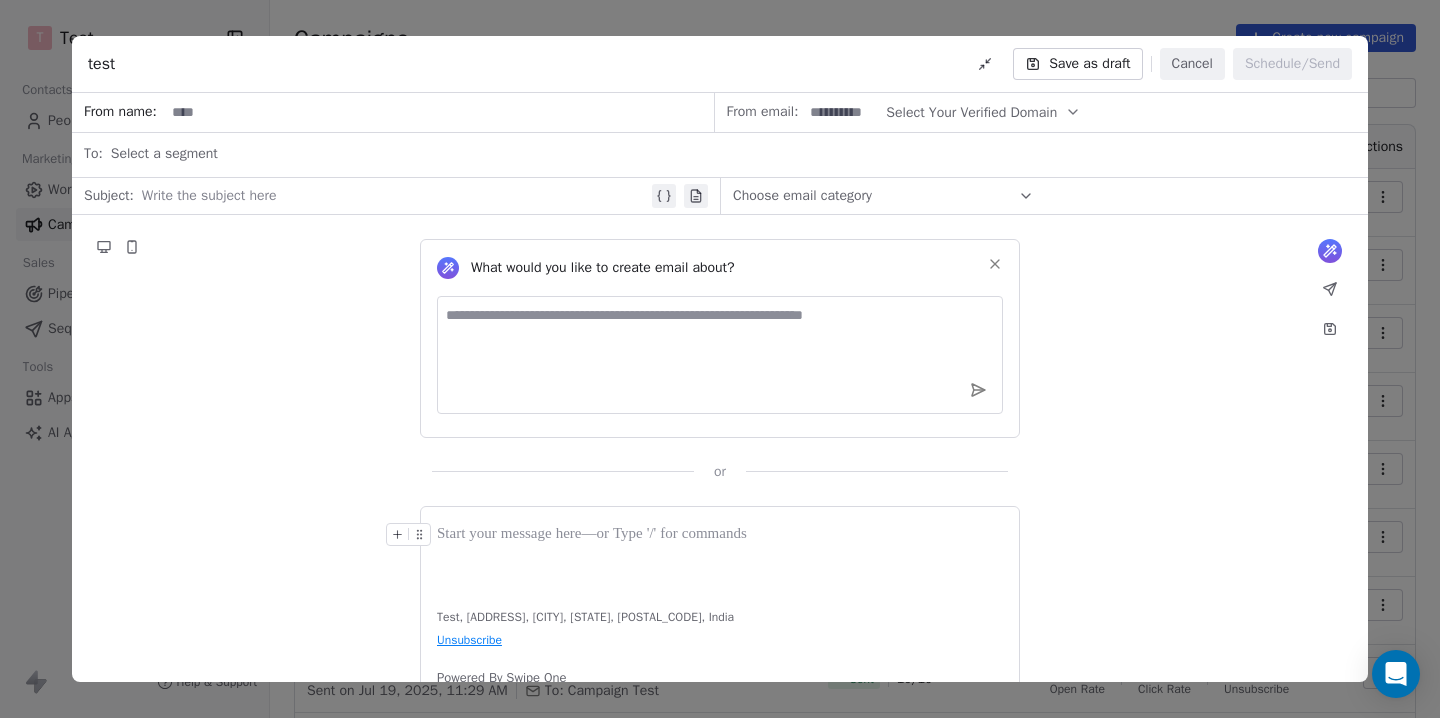 click at bounding box center (720, 556) 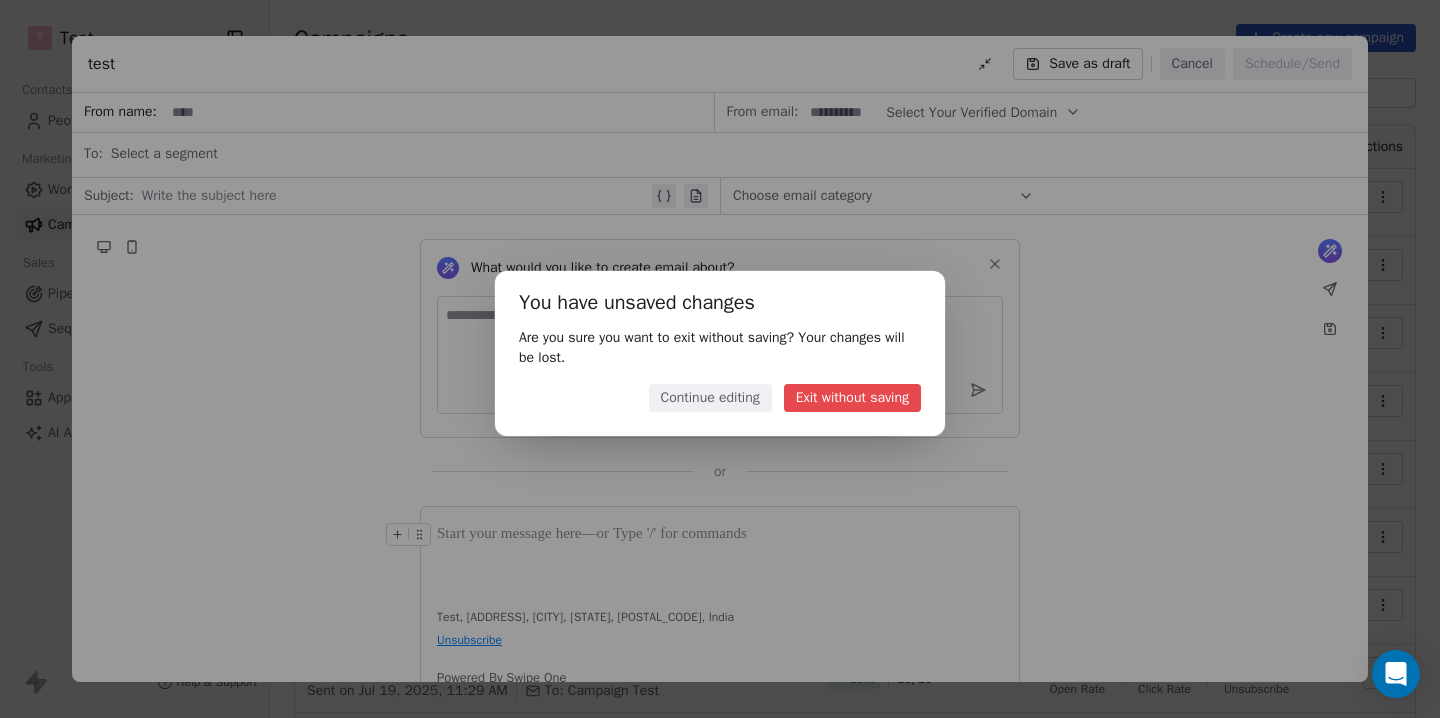 click on "Exit without saving" at bounding box center [852, 398] 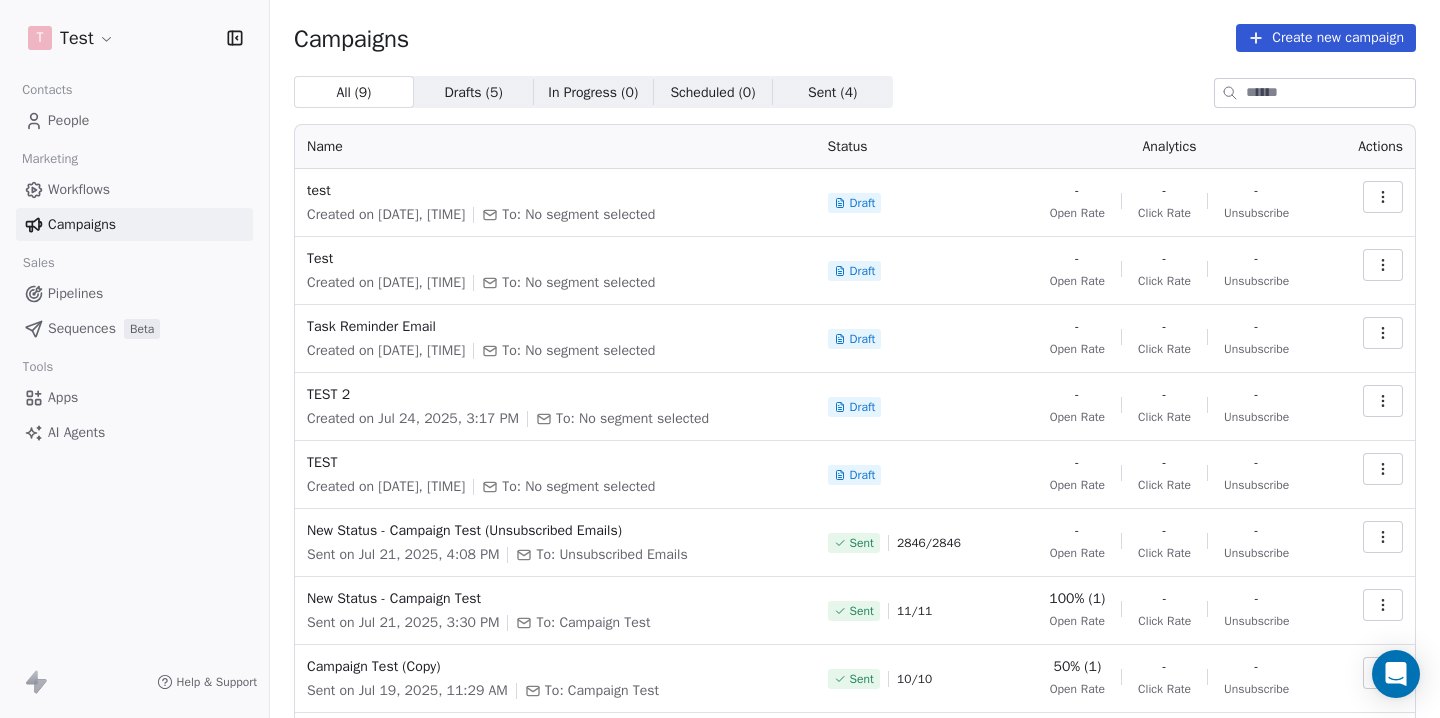 click on "Workflows" at bounding box center [79, 189] 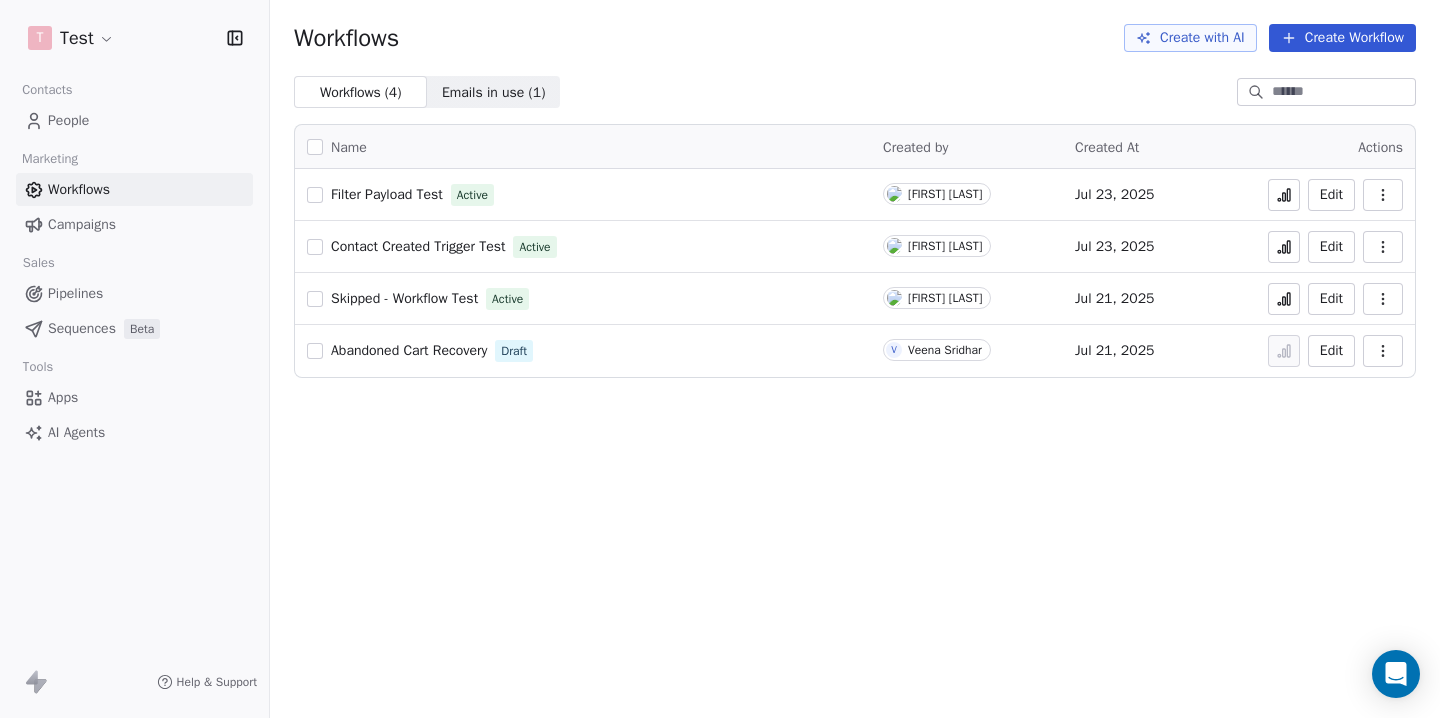click on "Abandoned Cart Recovery" at bounding box center (409, 350) 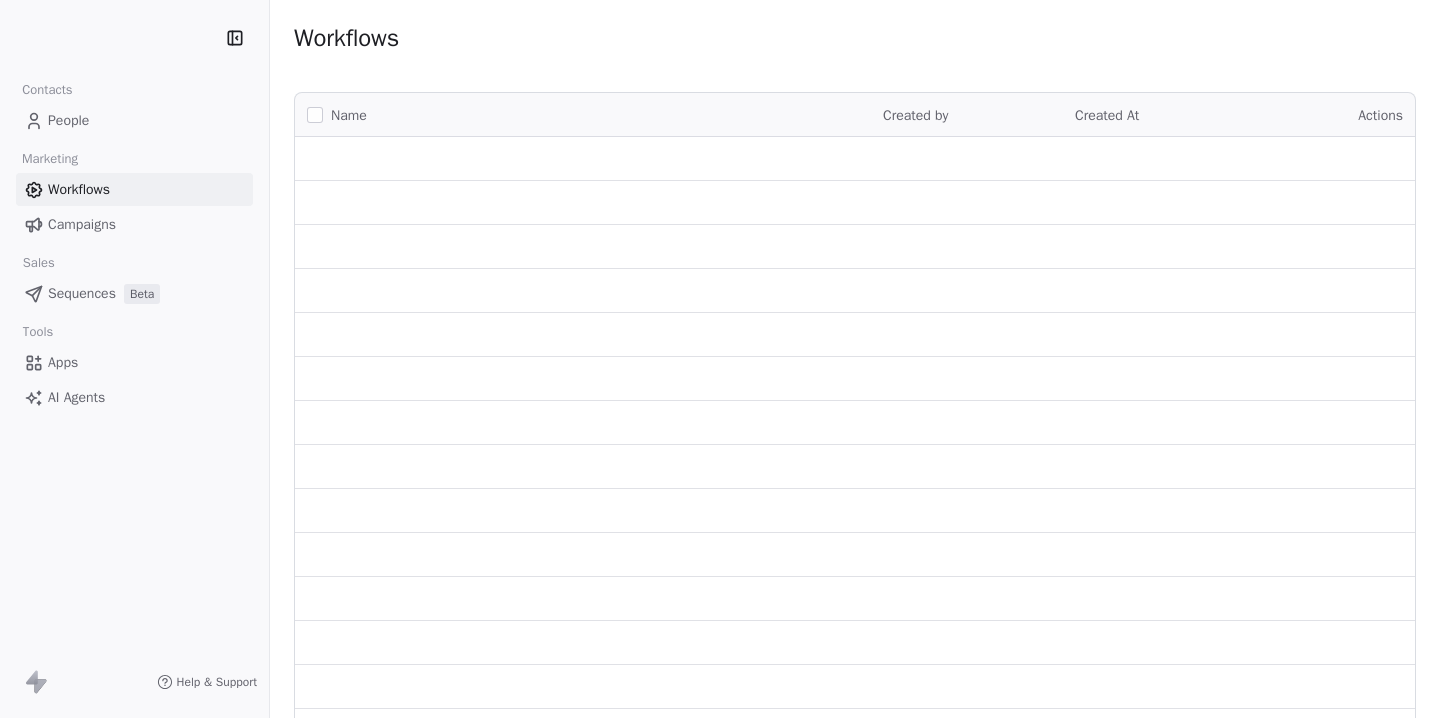 scroll, scrollTop: 0, scrollLeft: 0, axis: both 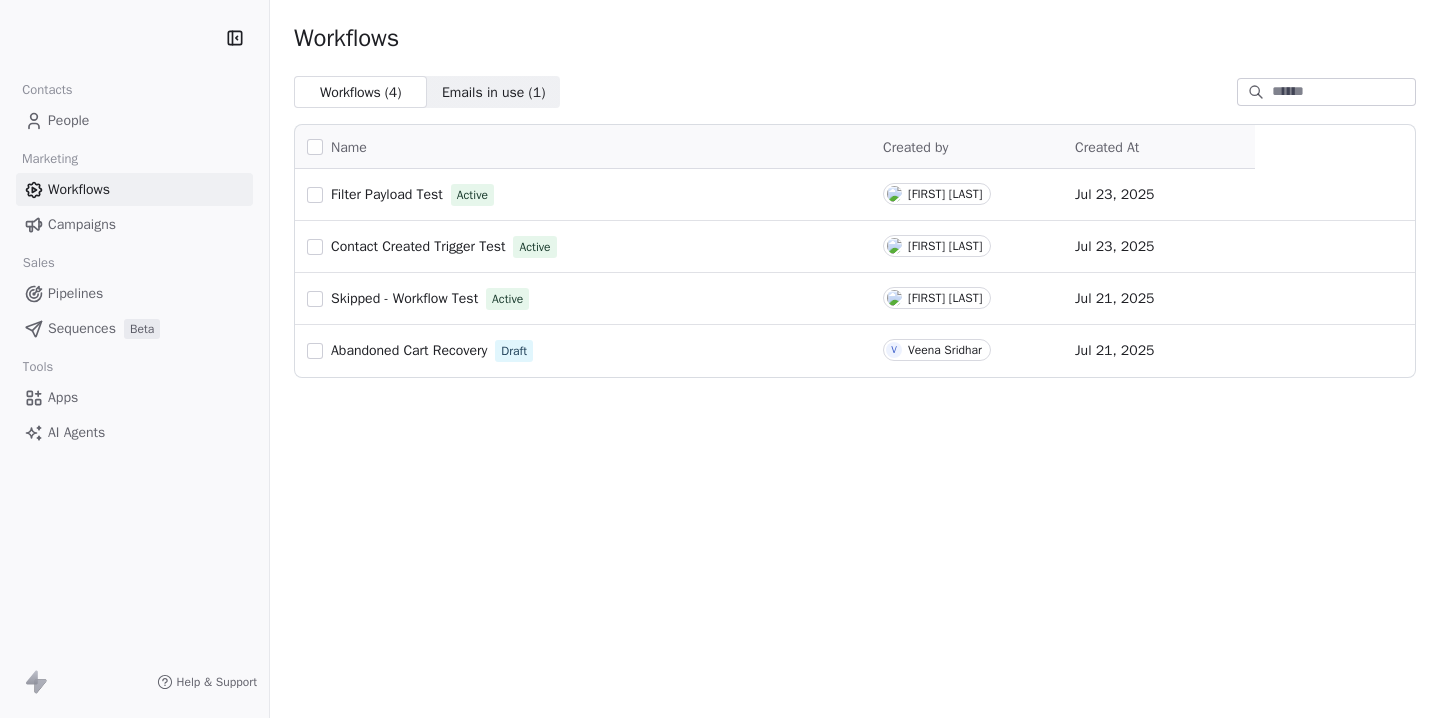 click on "Campaigns" at bounding box center [82, 224] 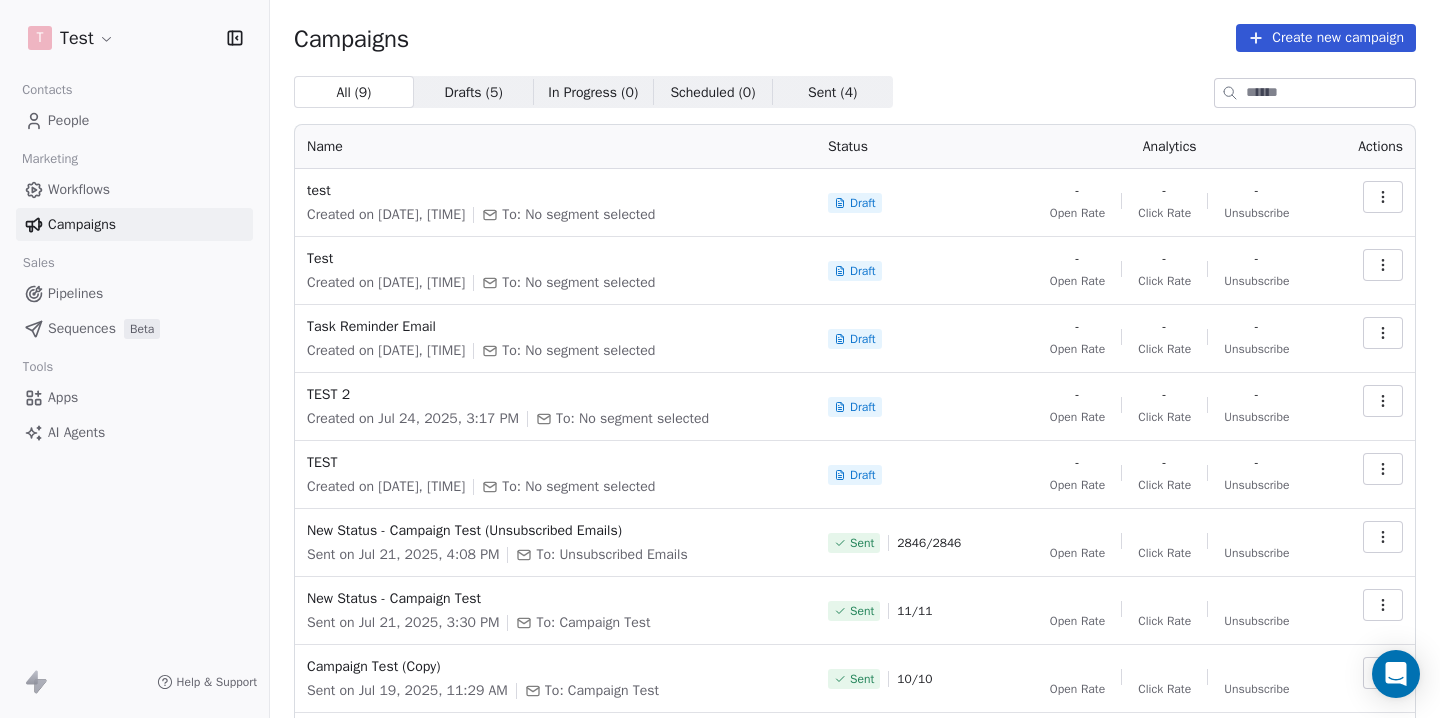 click on "Create new campaign" at bounding box center (1326, 38) 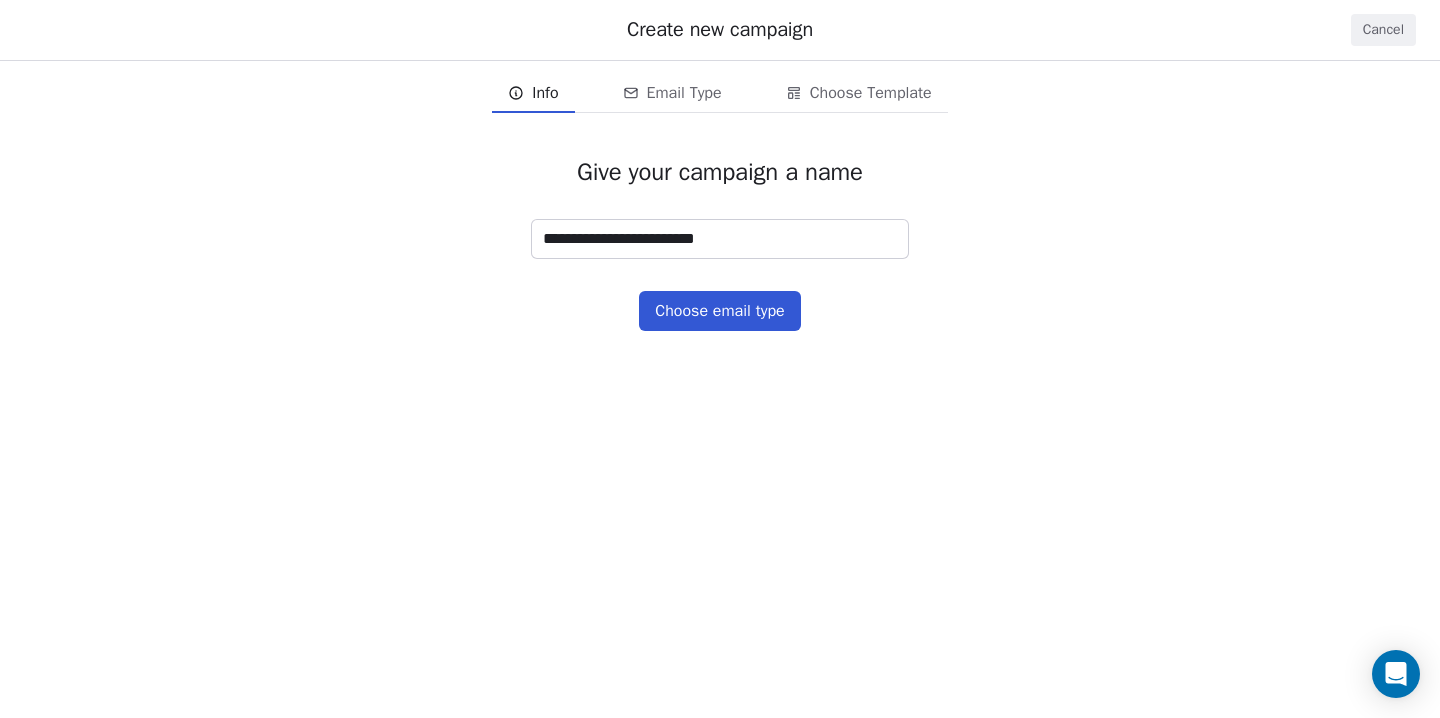 type on "**********" 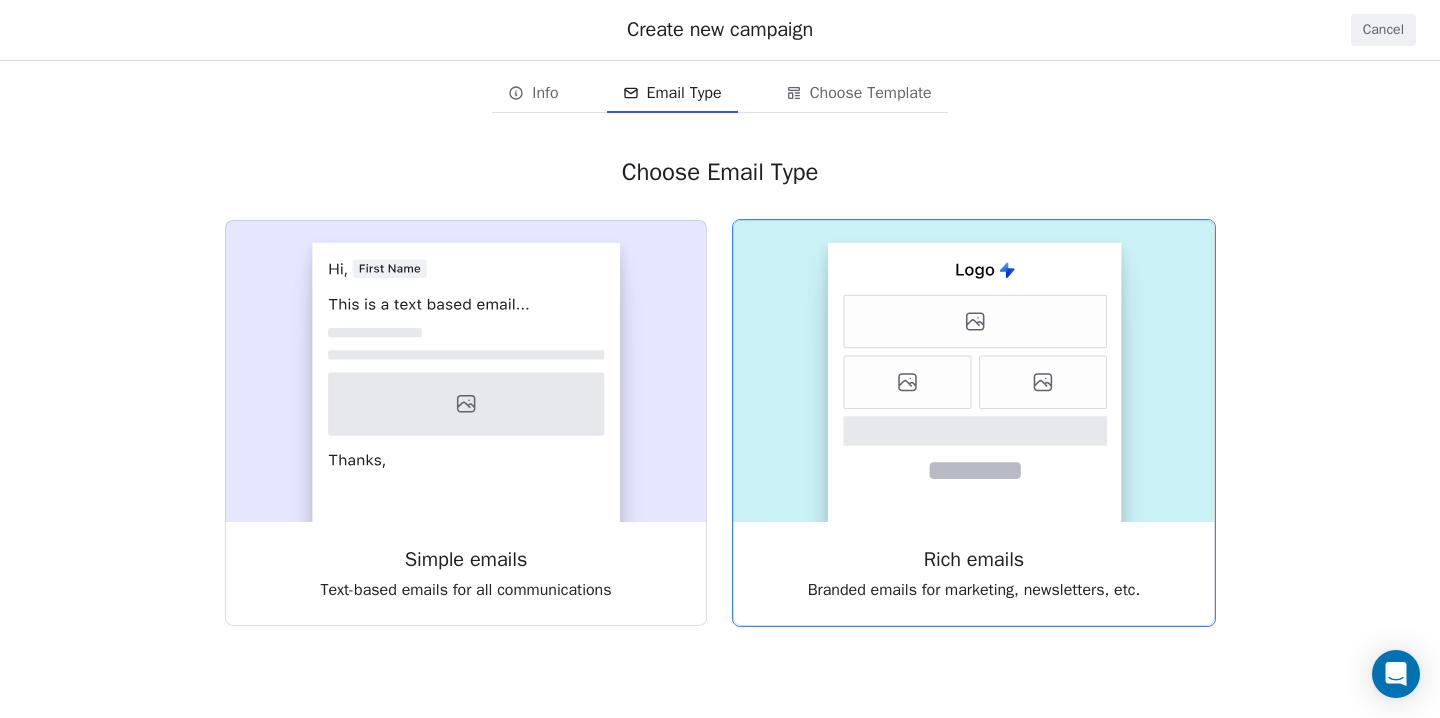 click 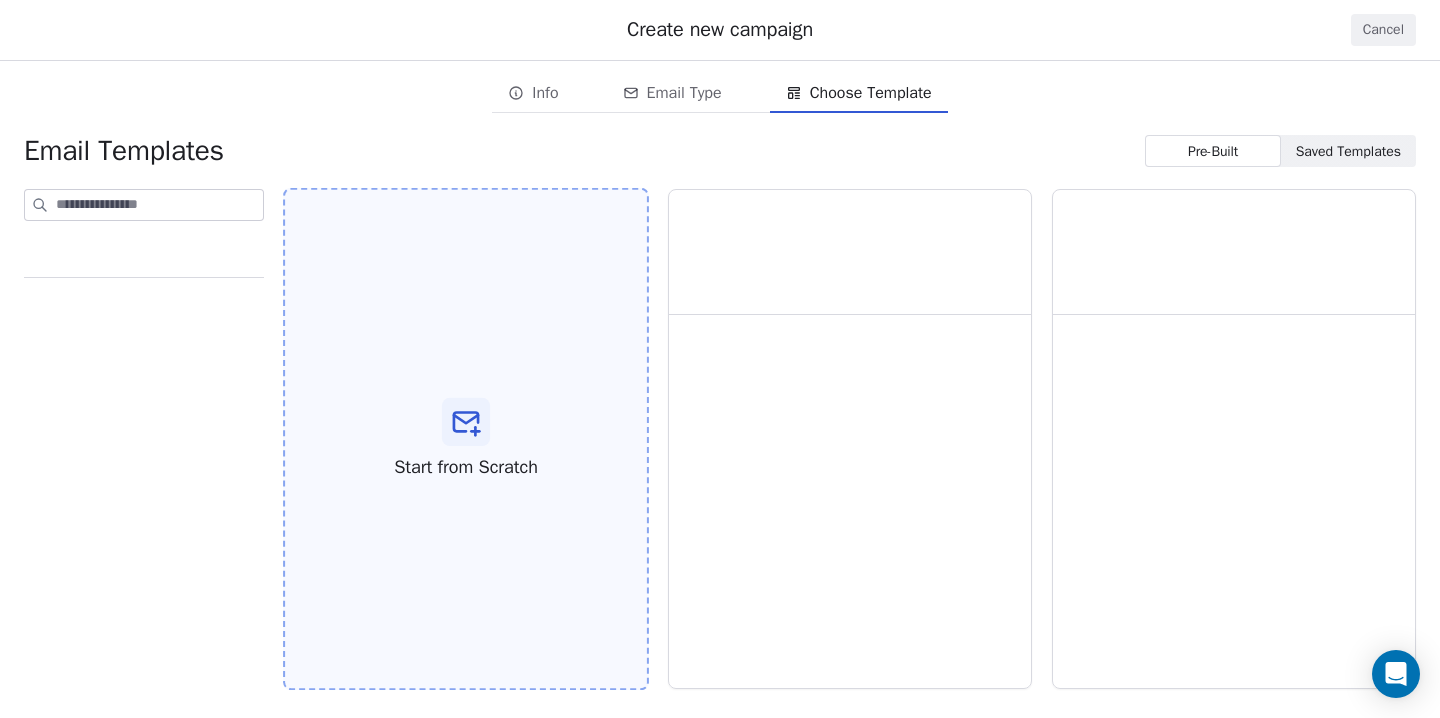 click 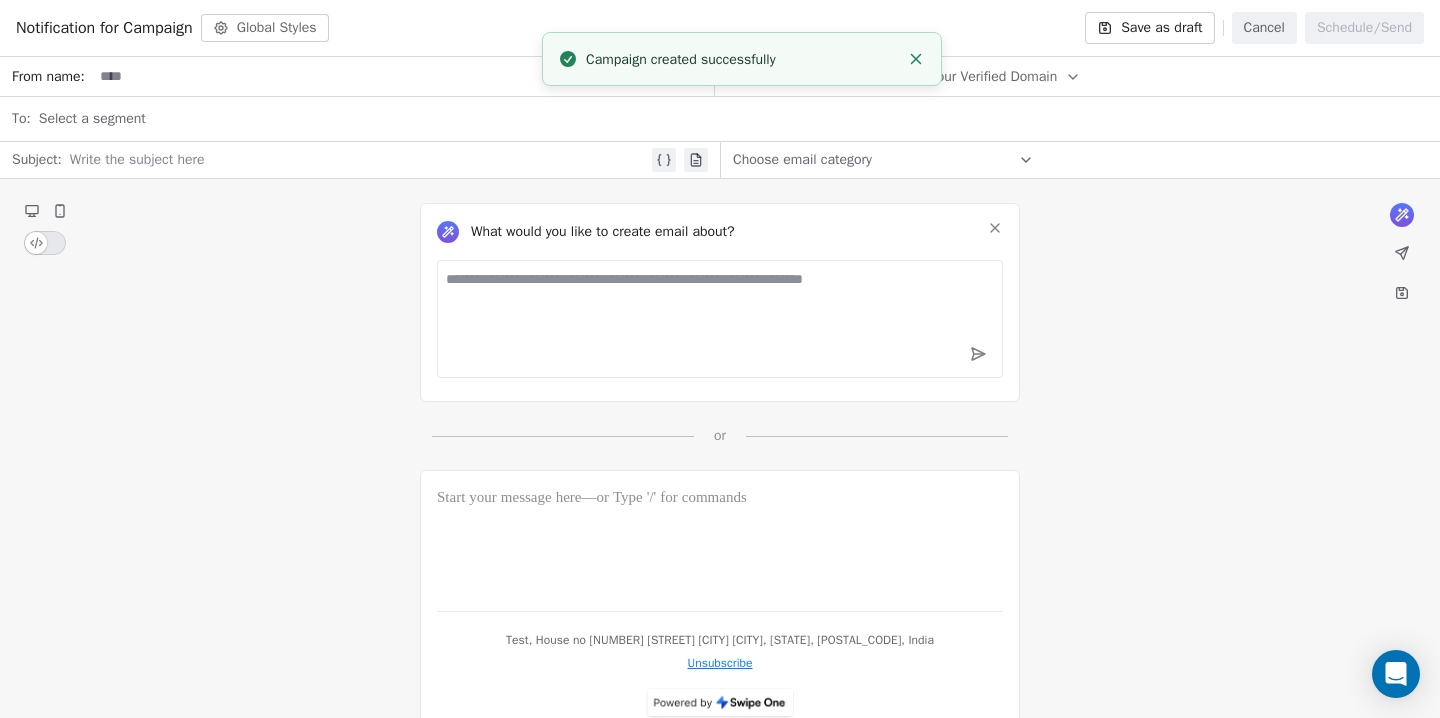 click 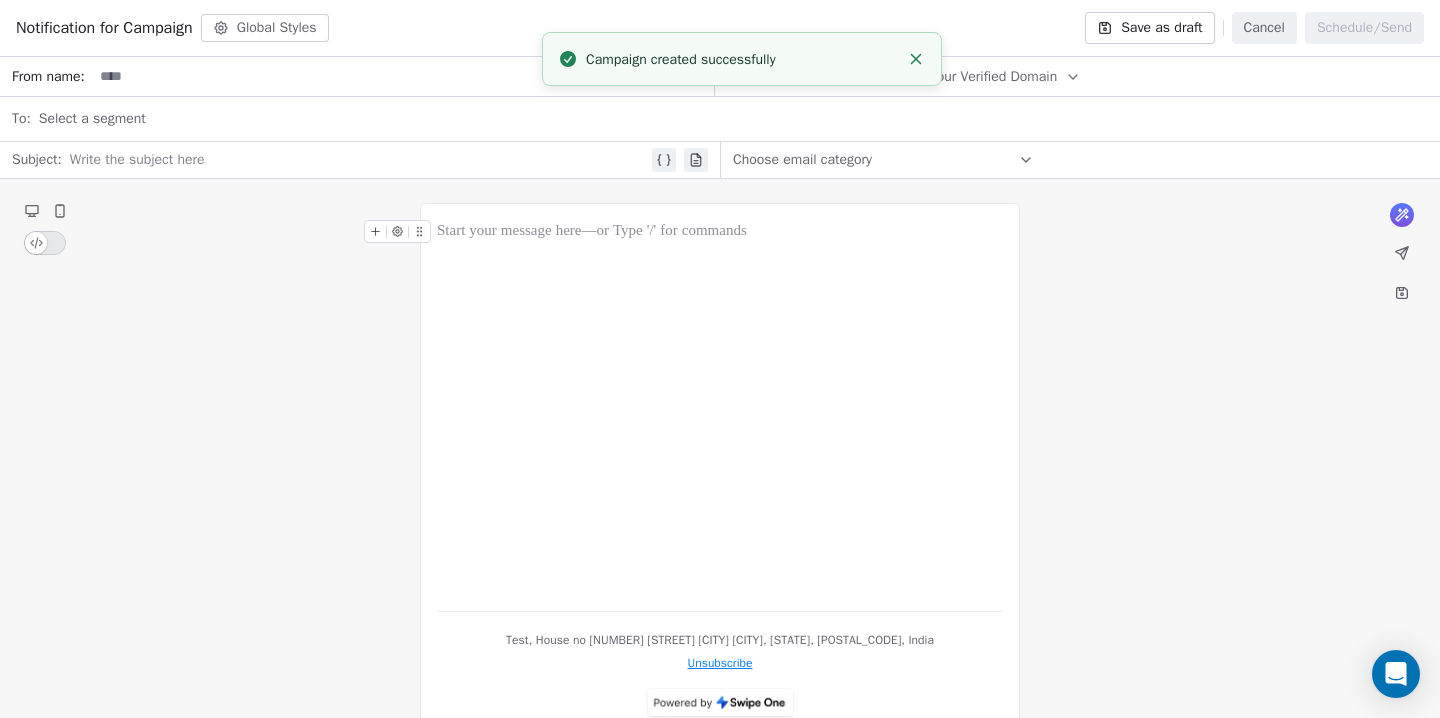 click at bounding box center [720, 407] 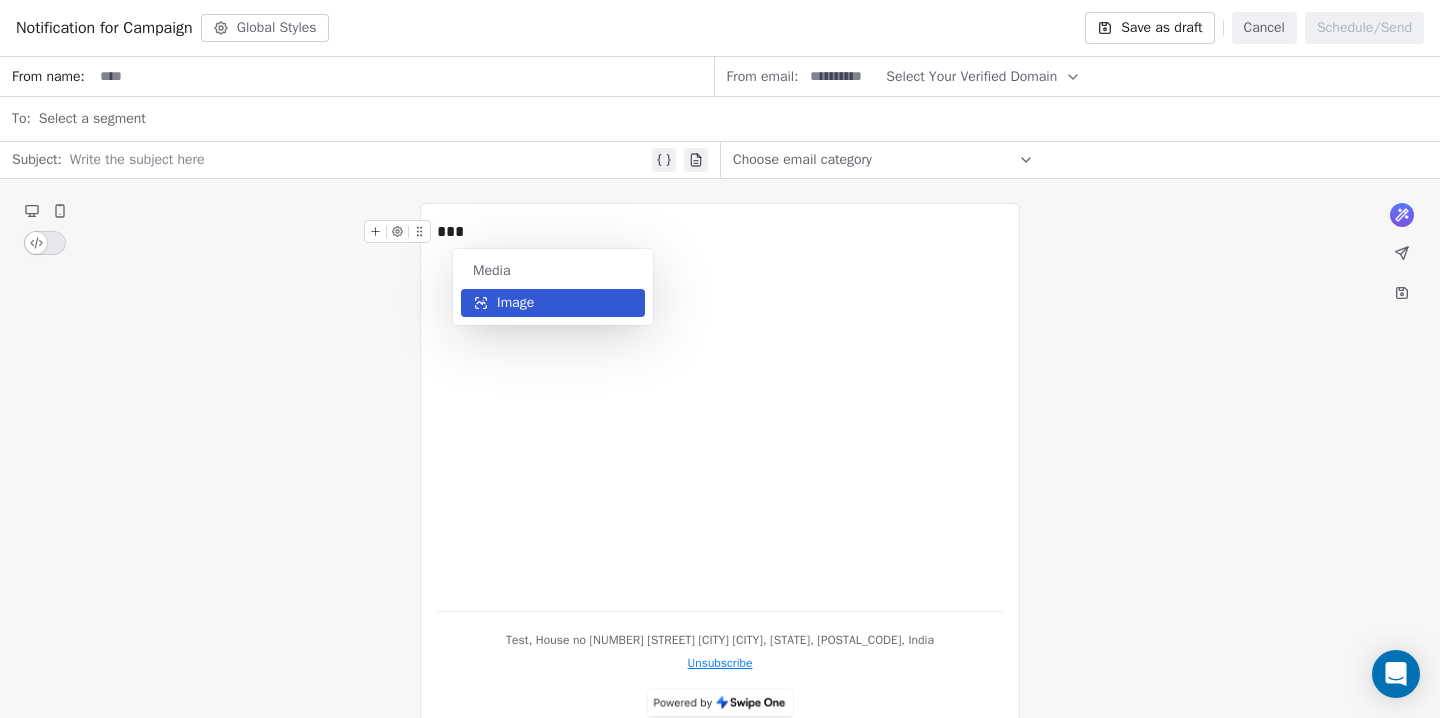 click on "Image" at bounding box center [553, 303] 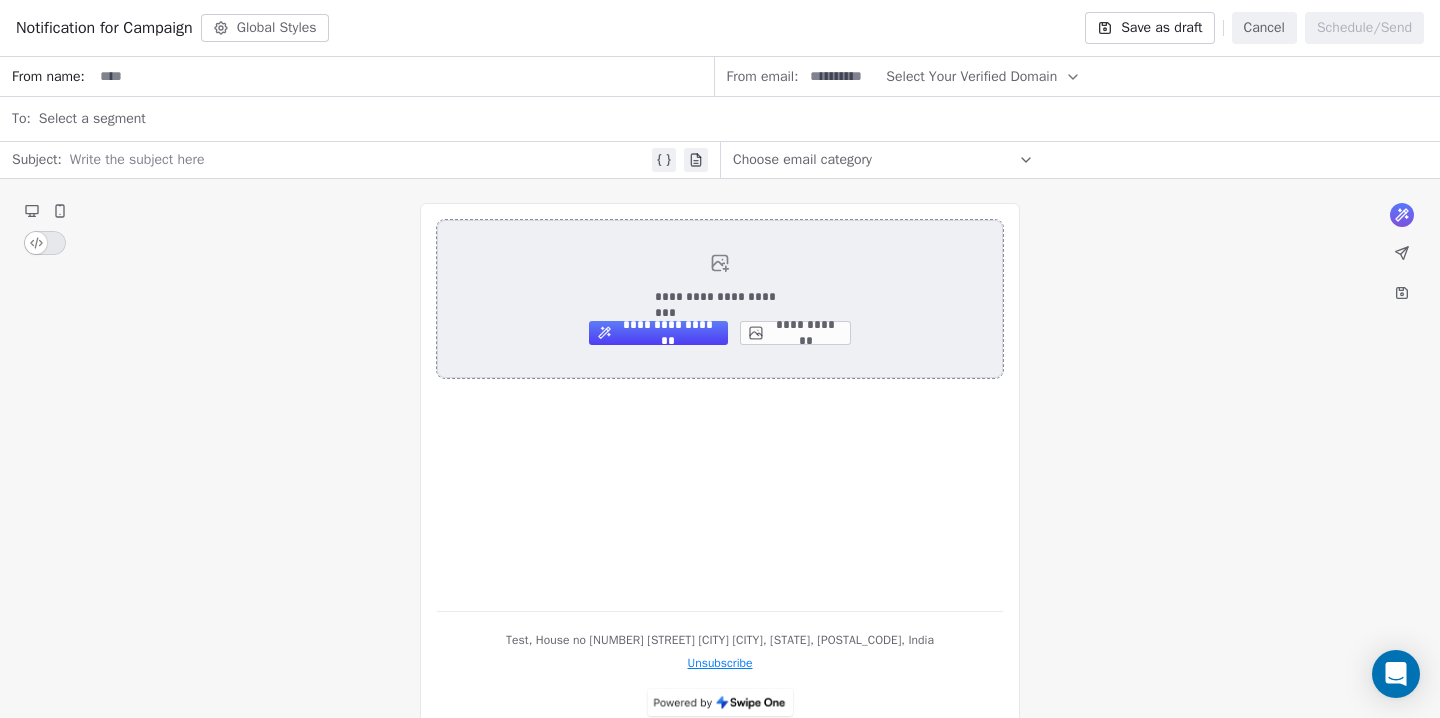 click on "**********" at bounding box center [720, 299] 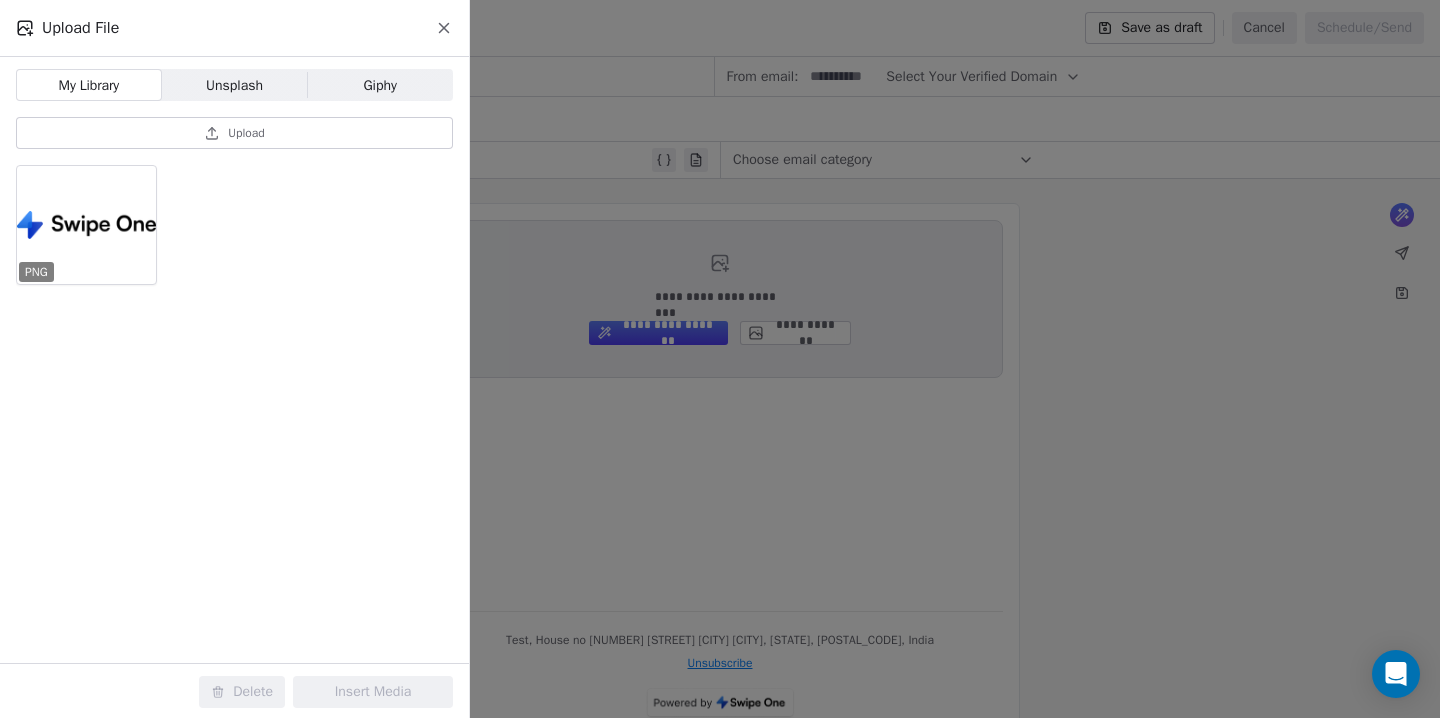 click on "PNG" at bounding box center [234, 414] 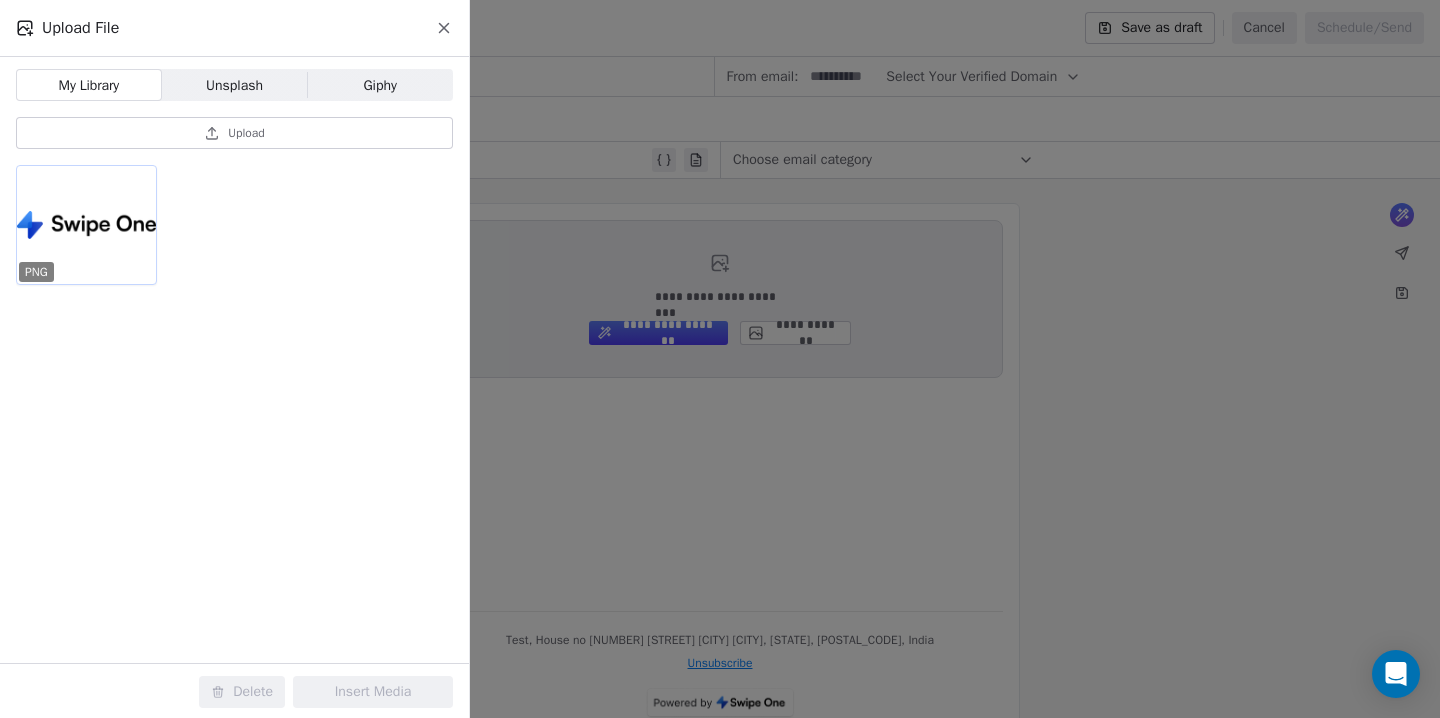 click at bounding box center (86, 225) 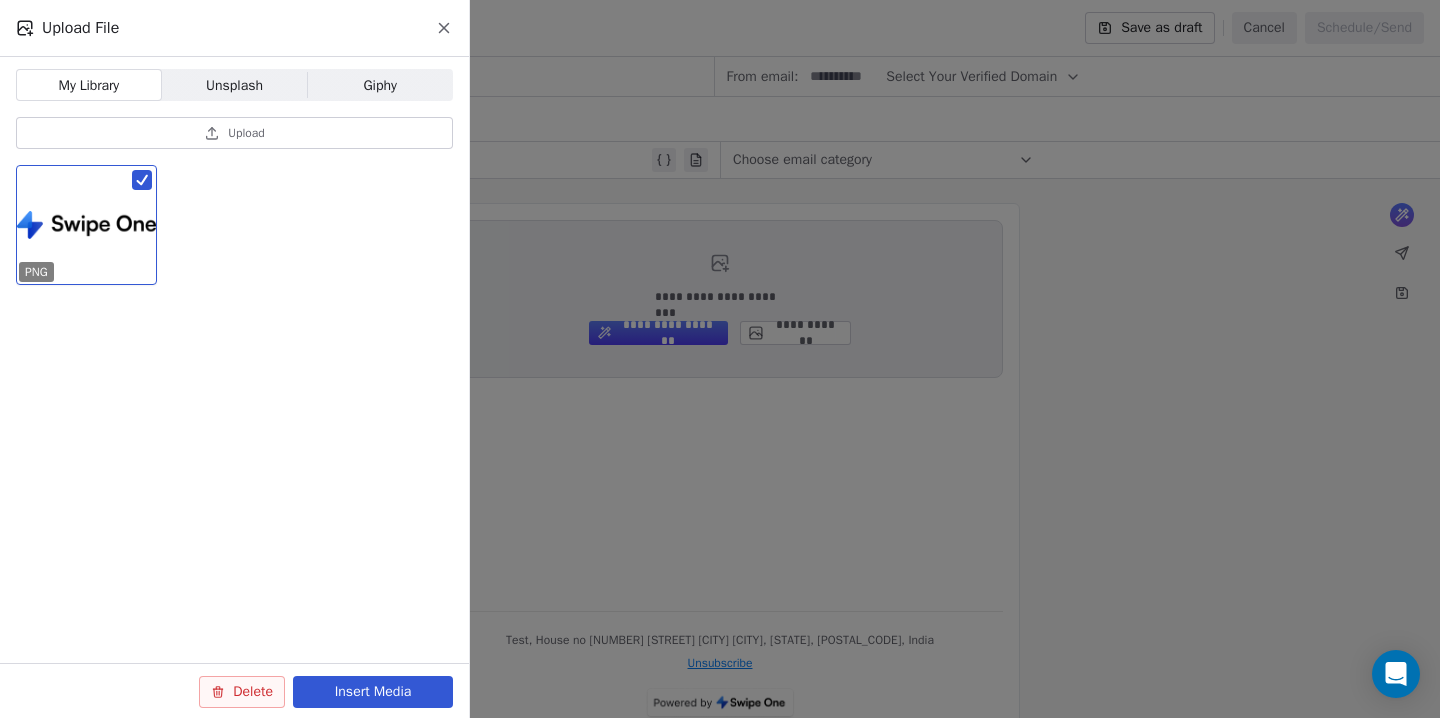 click on "Insert Media" at bounding box center [373, 692] 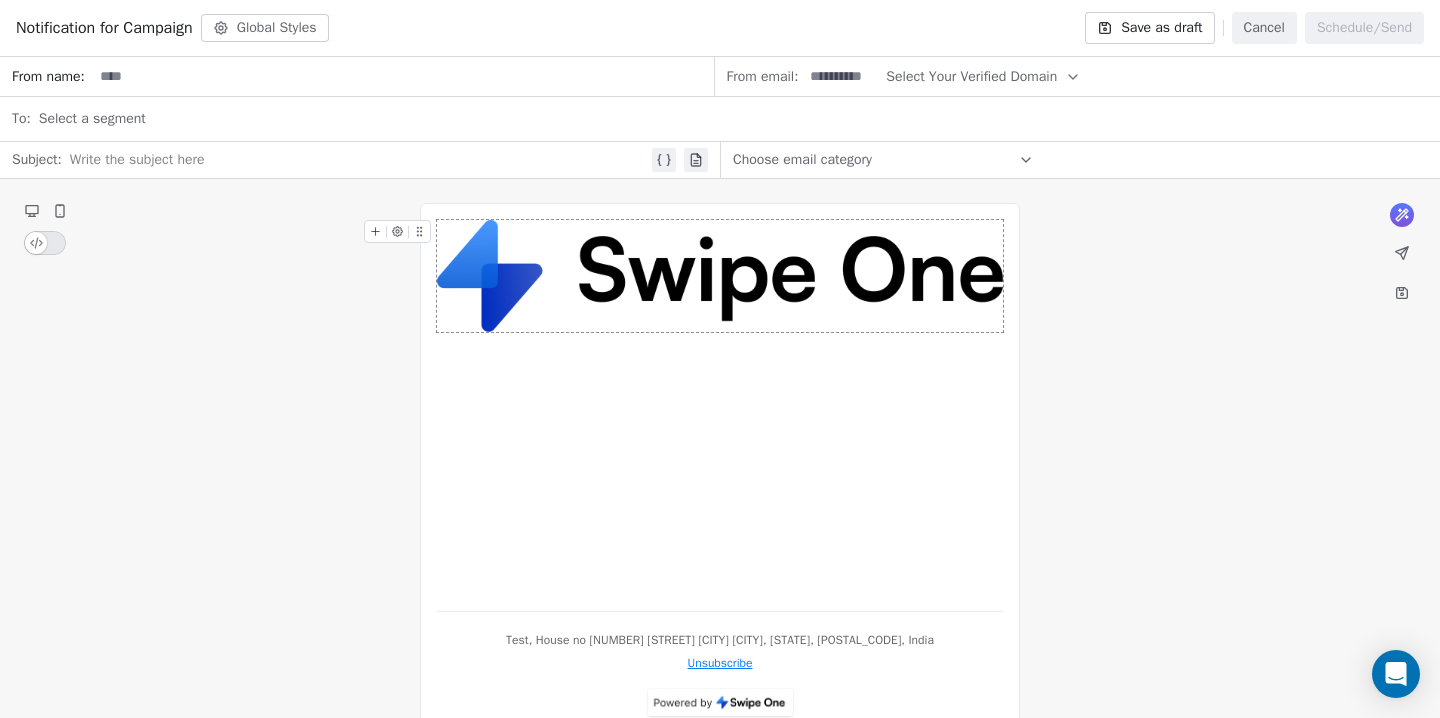 click at bounding box center (720, 276) 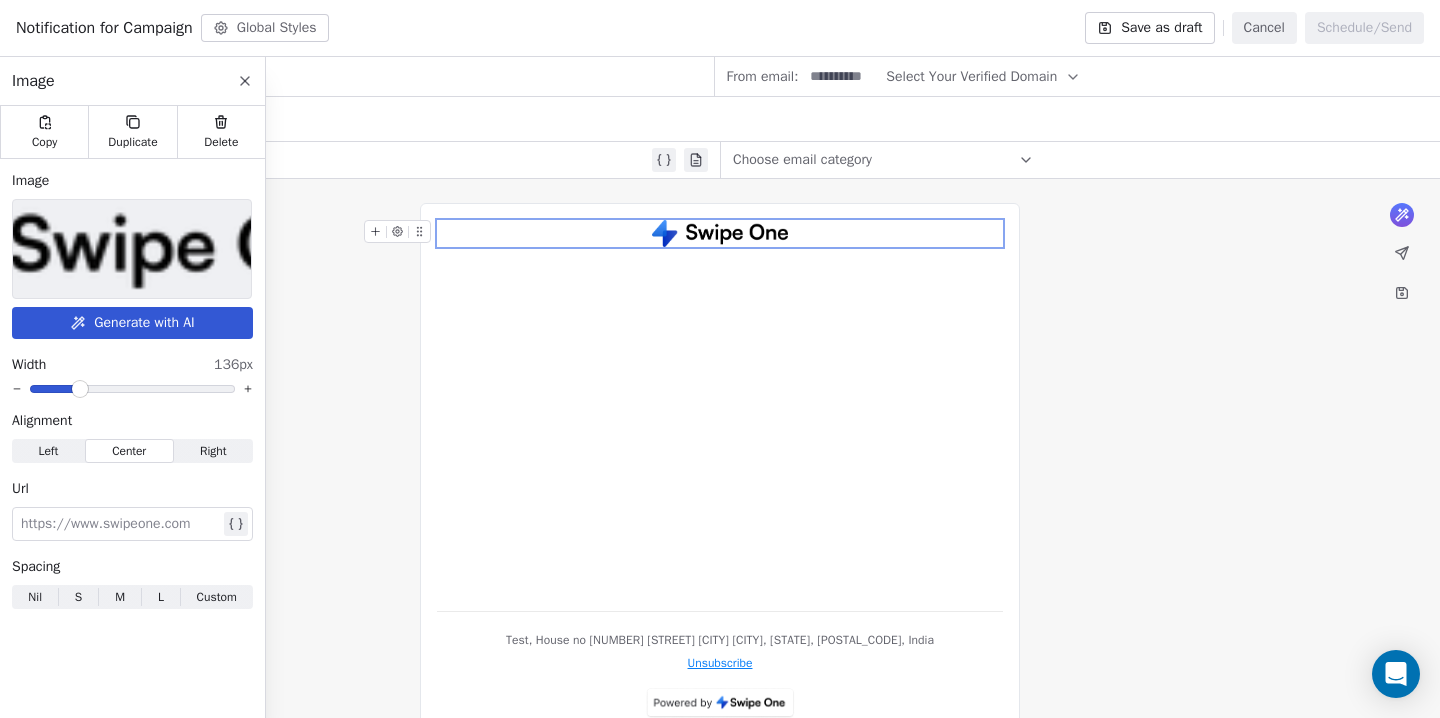 click at bounding box center (53, 389) 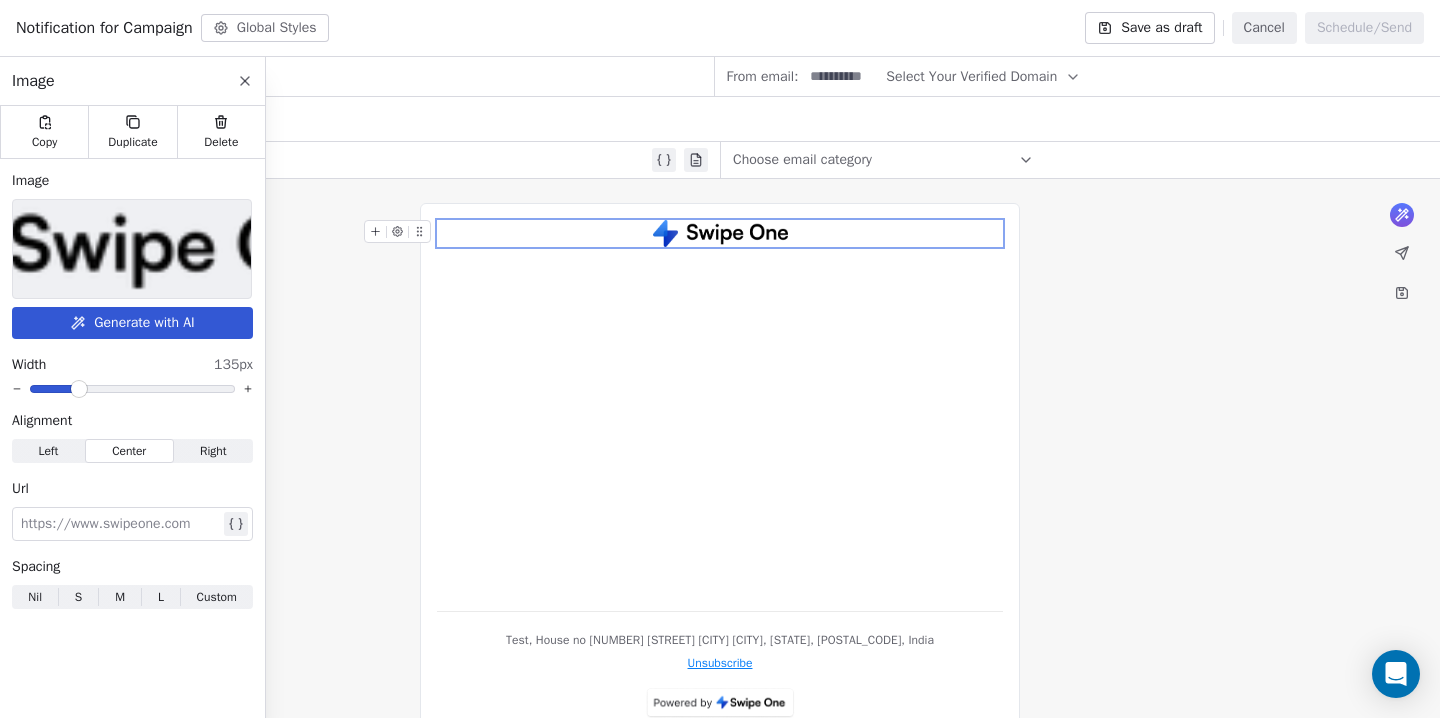 click on "What would you like to create email about? or Test, House no [NUMBER] [STREET] [CITY], [STATE], [POSTAL_CODE], India Unsubscribe" at bounding box center (720, 469) 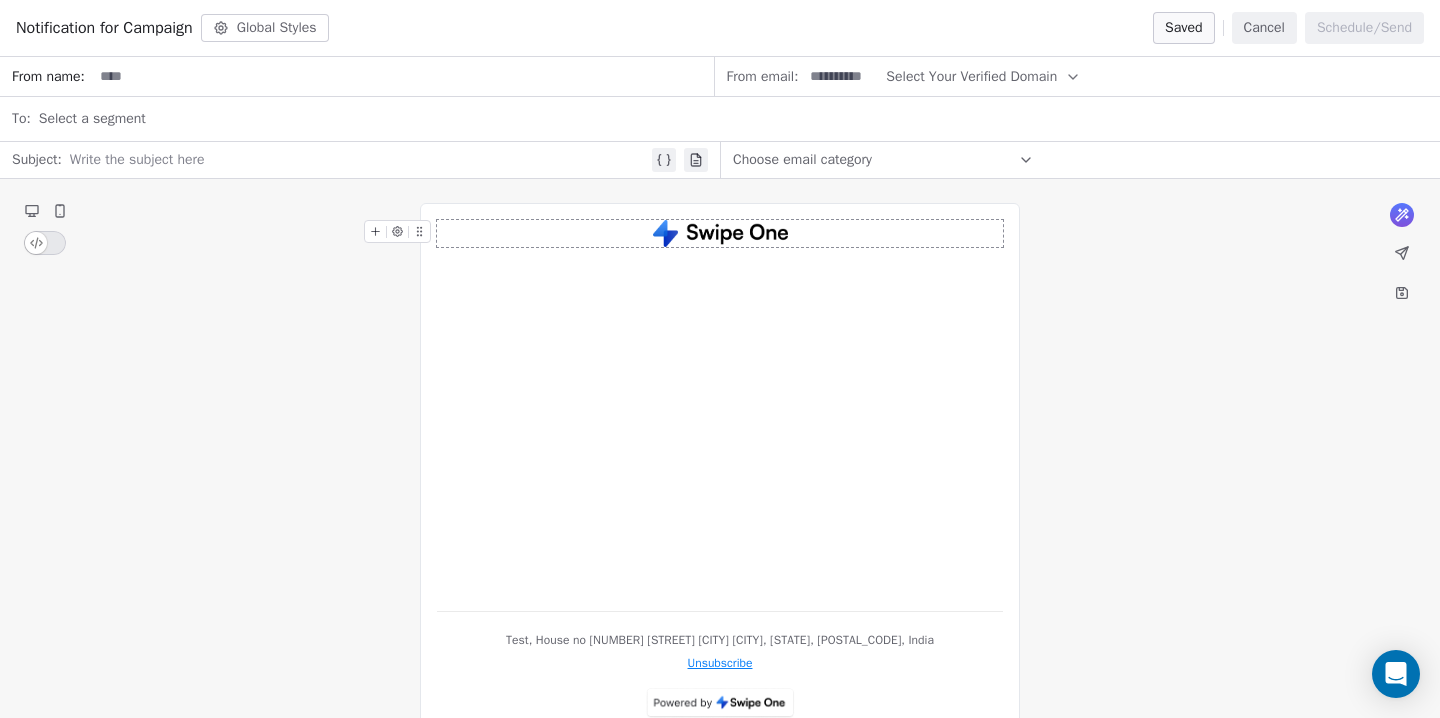 click at bounding box center [359, 160] 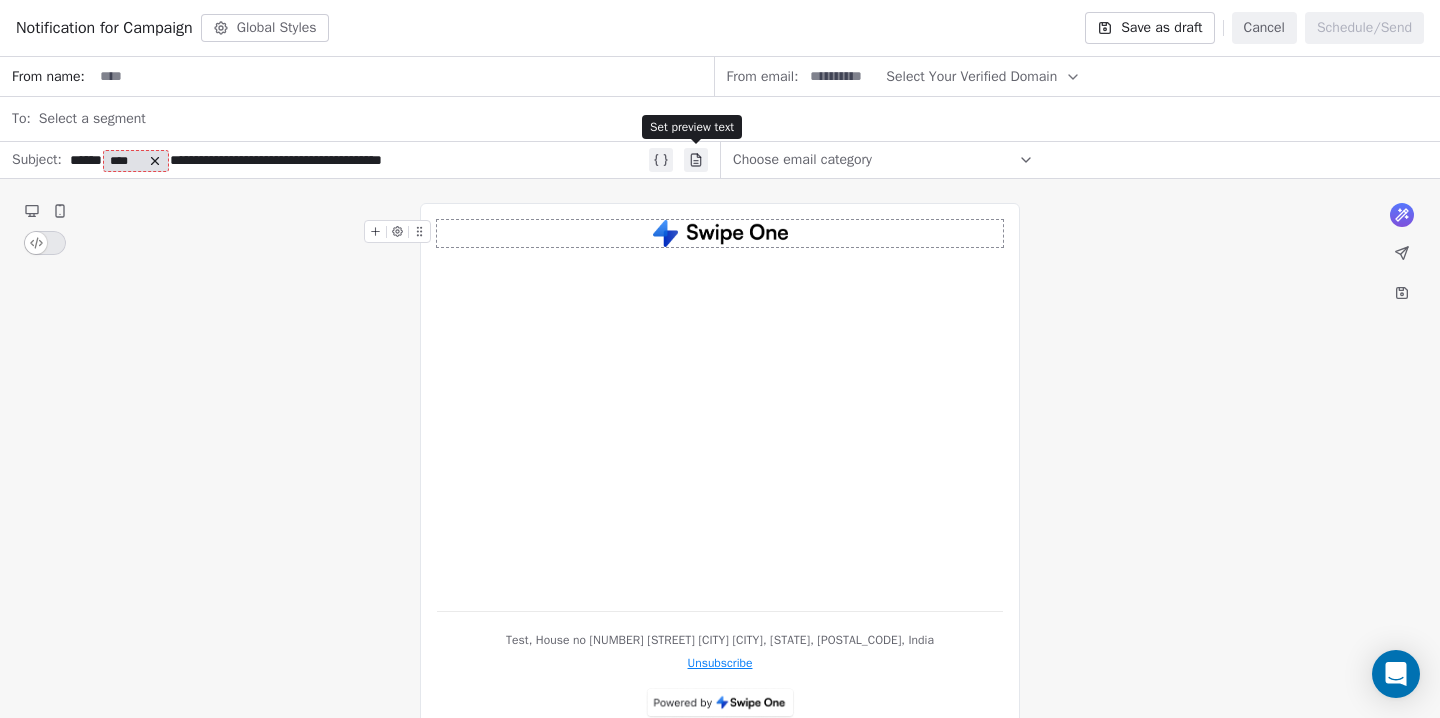 click 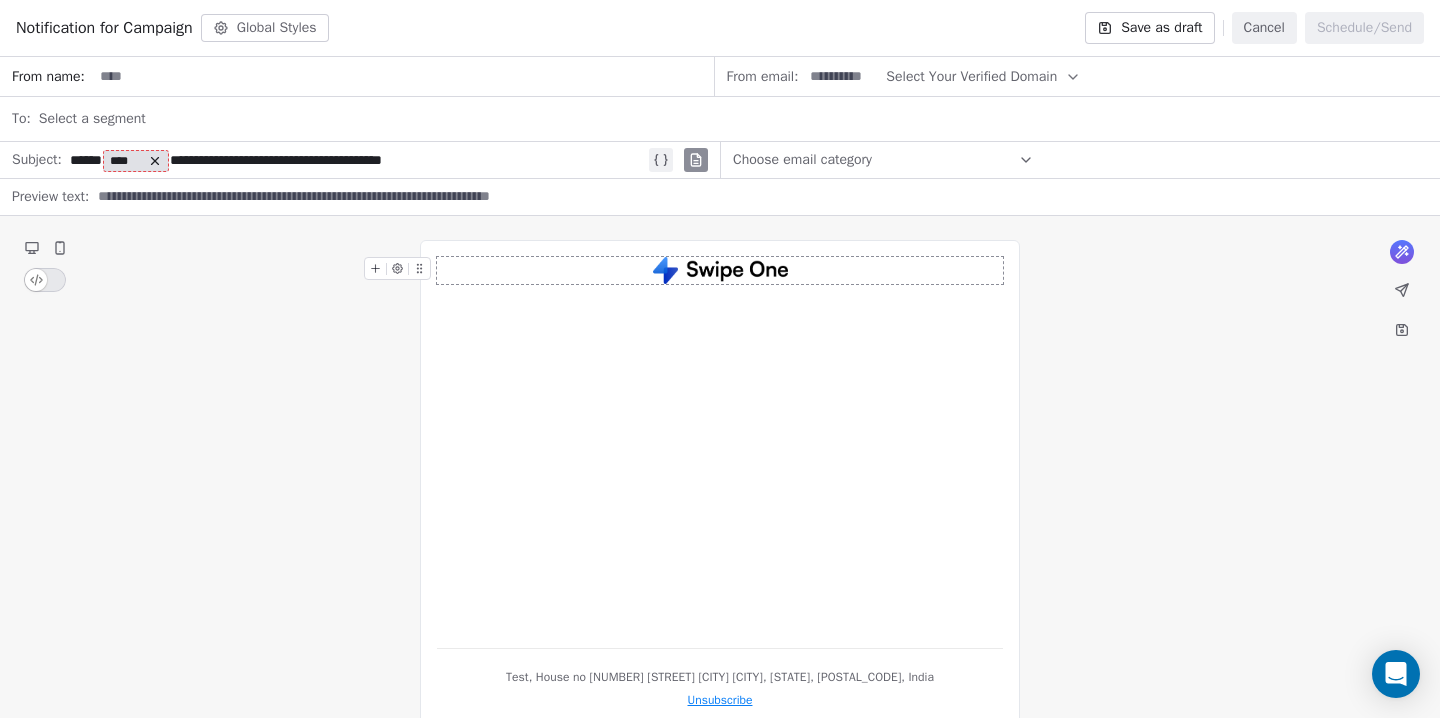 click at bounding box center [757, 197] 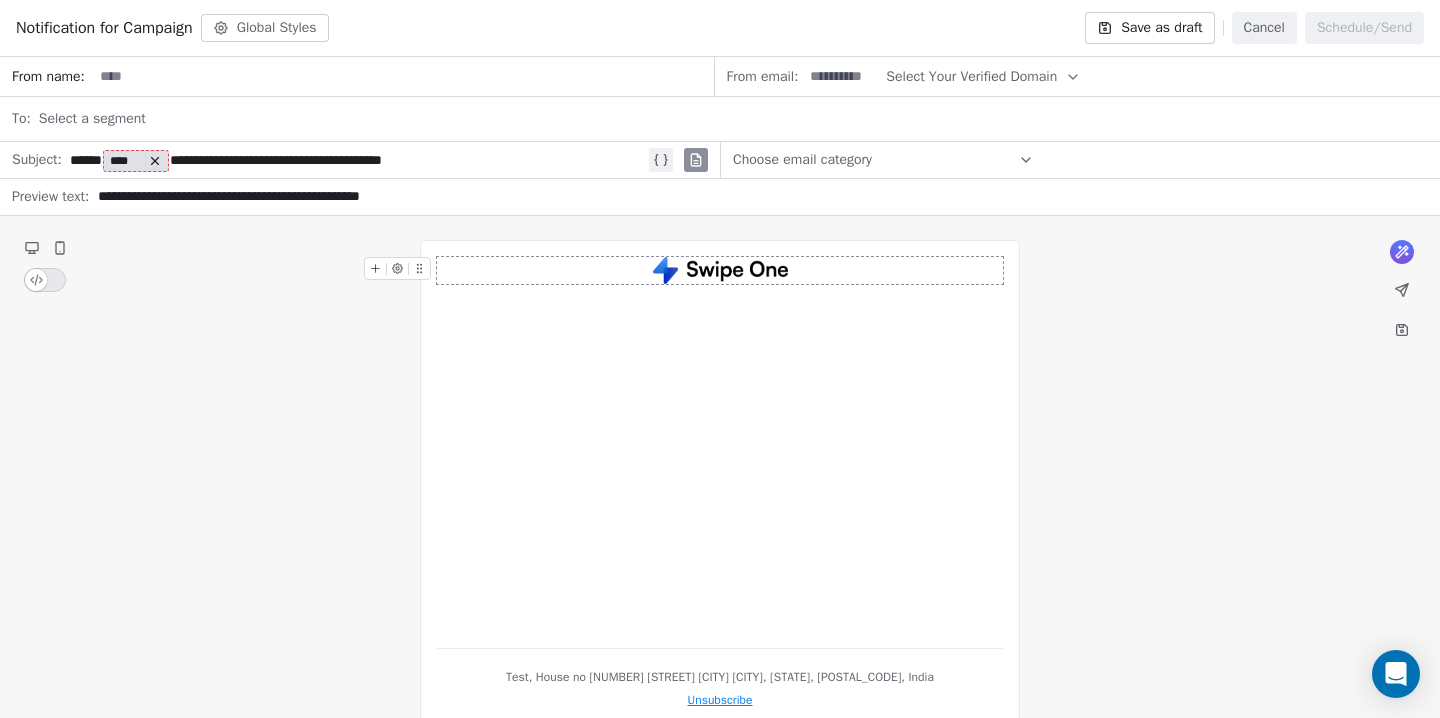 type on "**********" 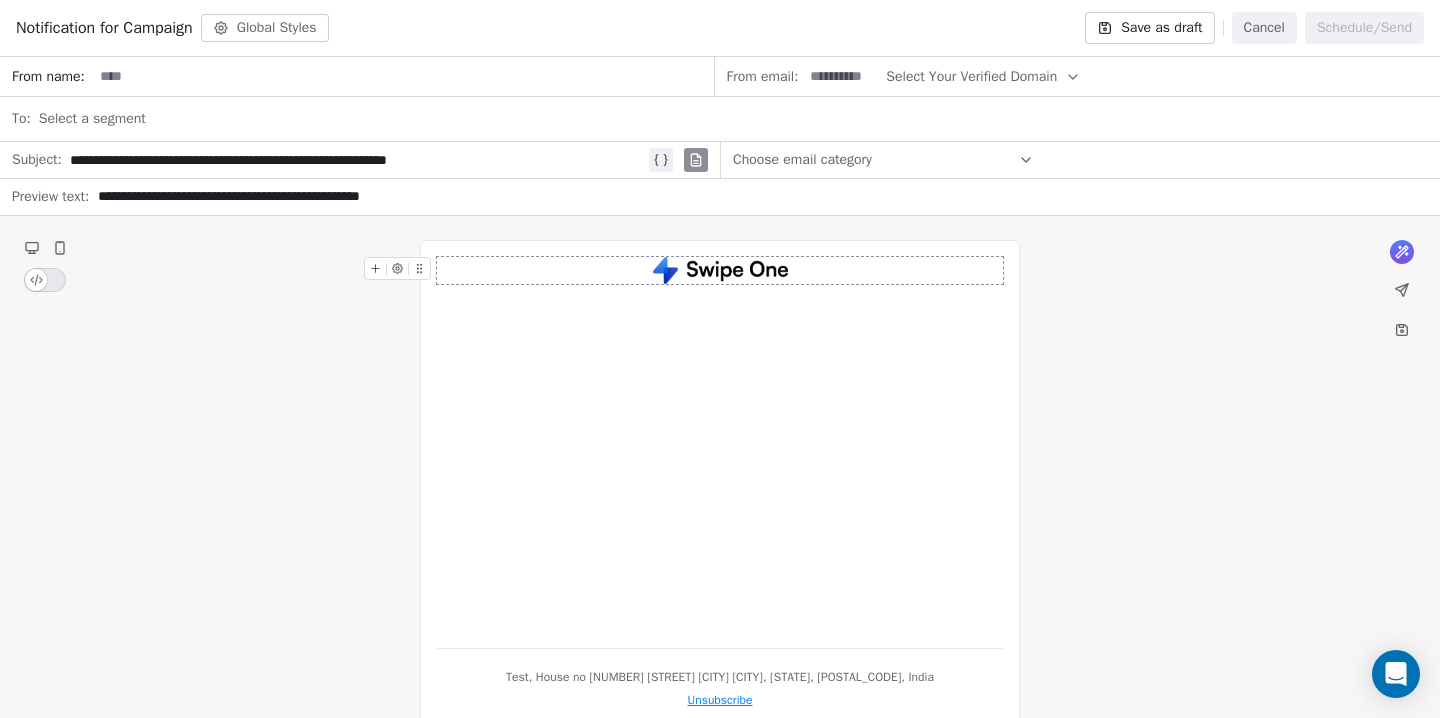 click on "**********" at bounding box center [357, 160] 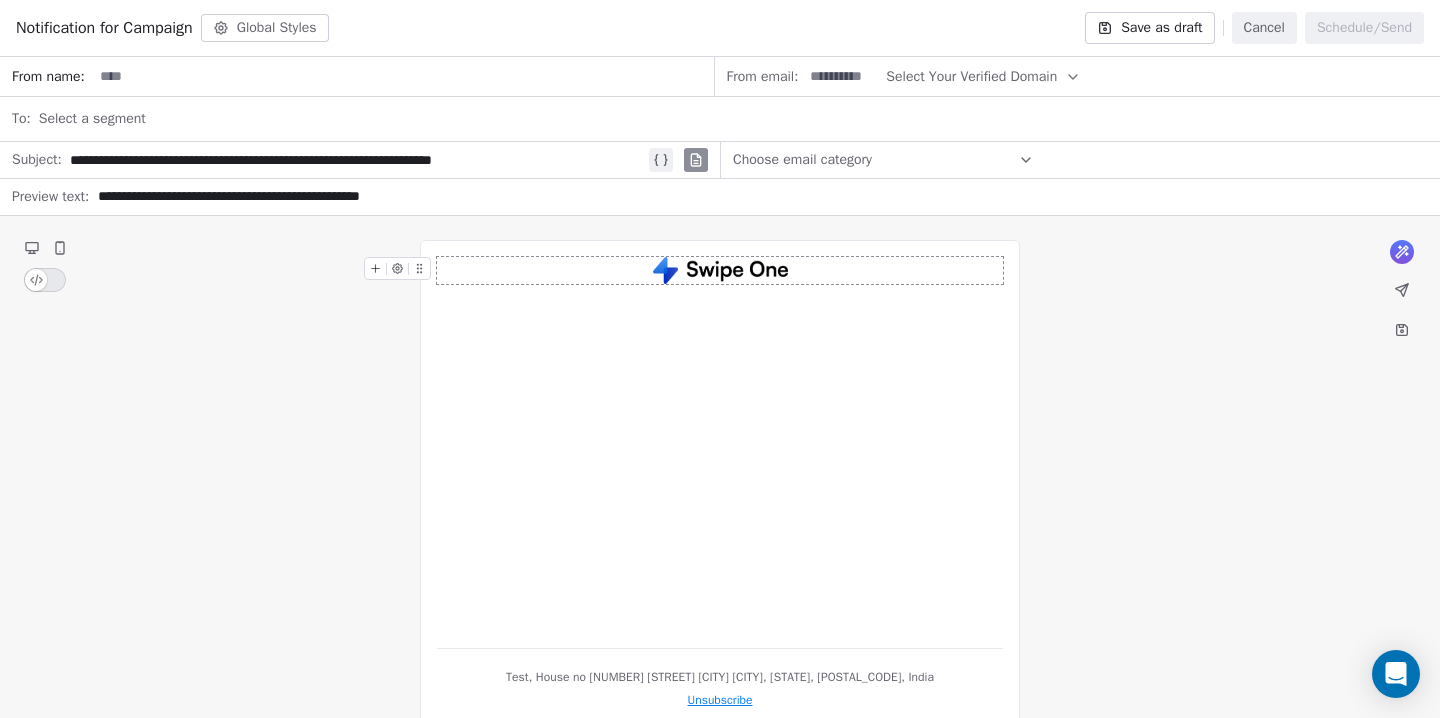 click on "**********" at bounding box center [357, 160] 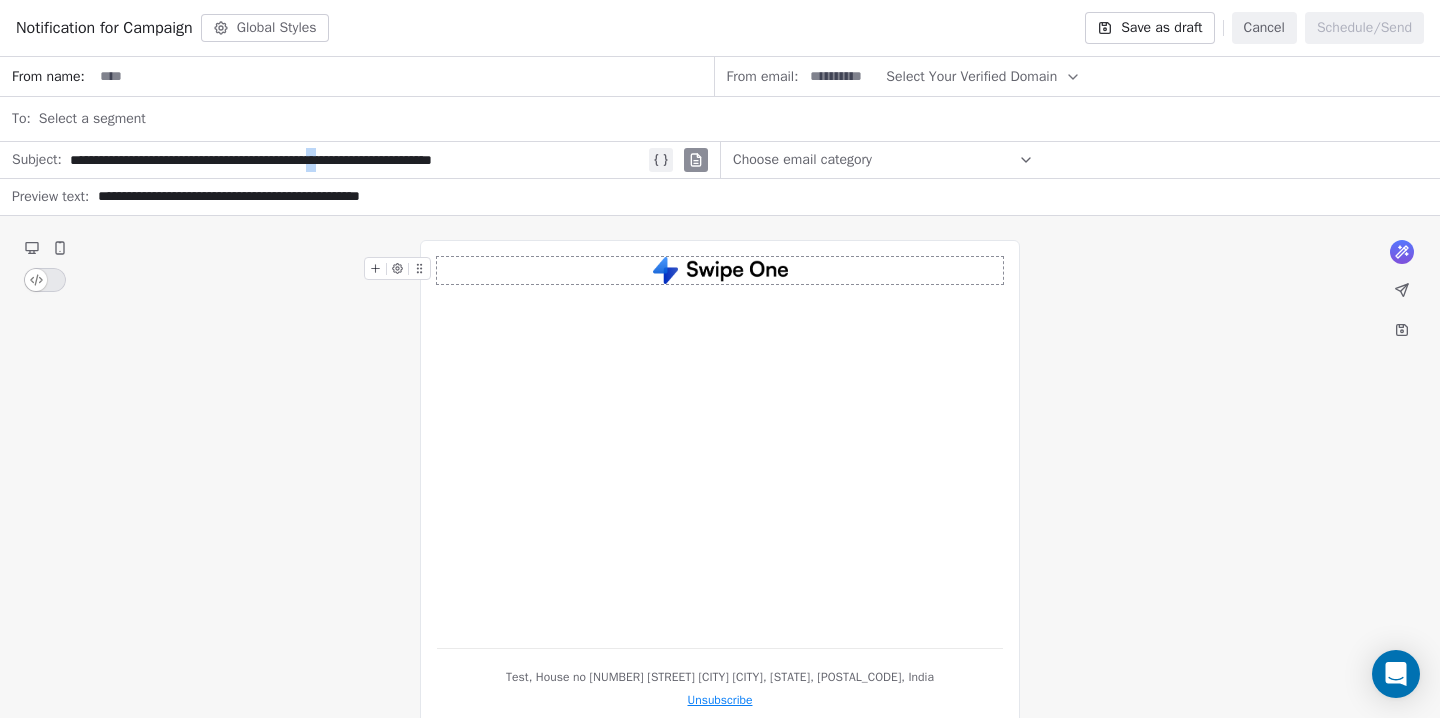 click on "**********" at bounding box center (357, 160) 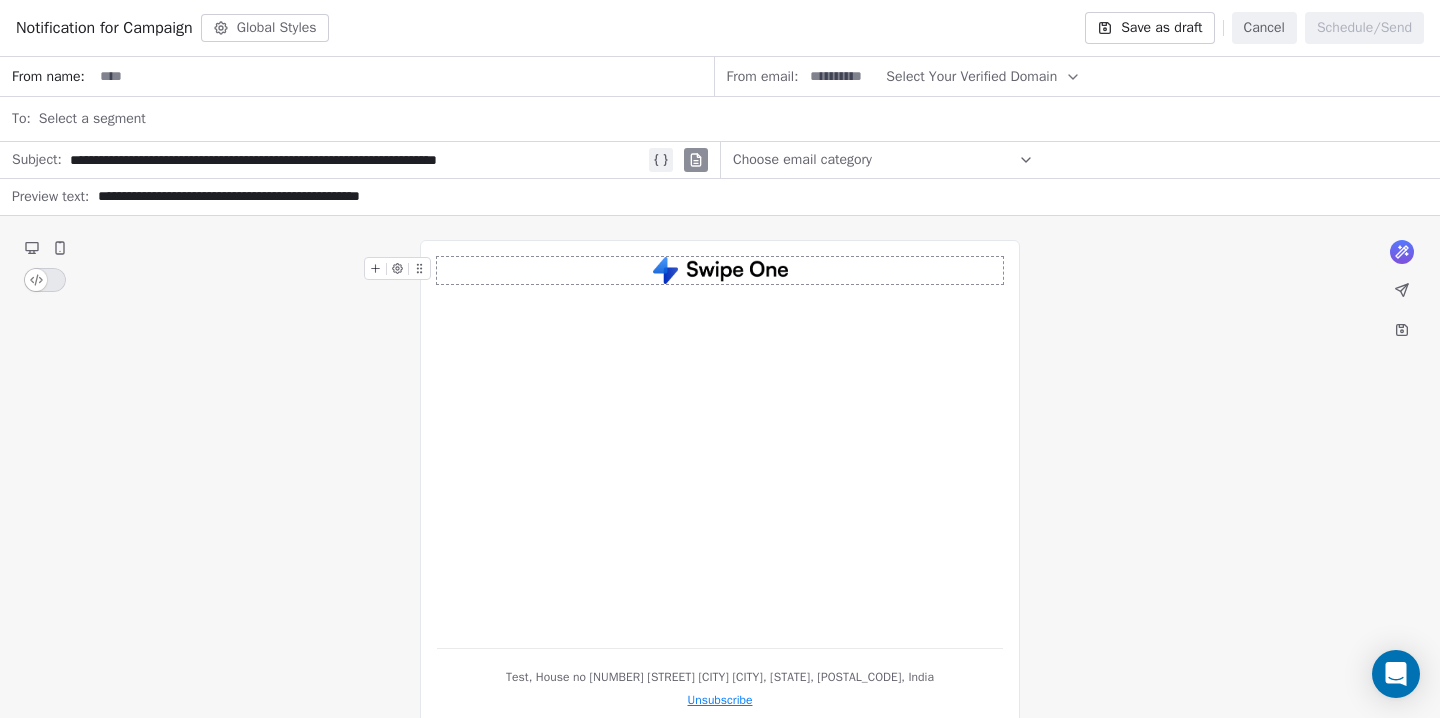 click on "**********" at bounding box center [357, 160] 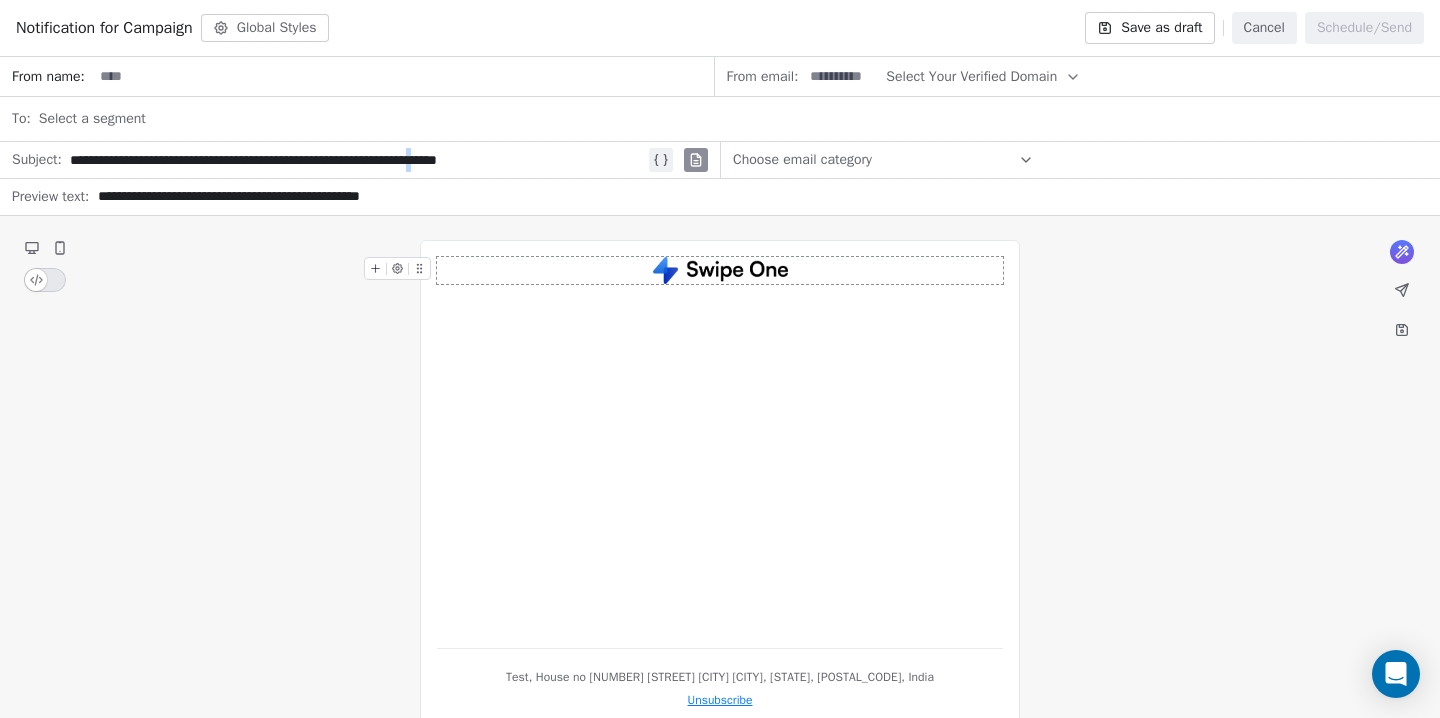 click on "**********" at bounding box center (357, 160) 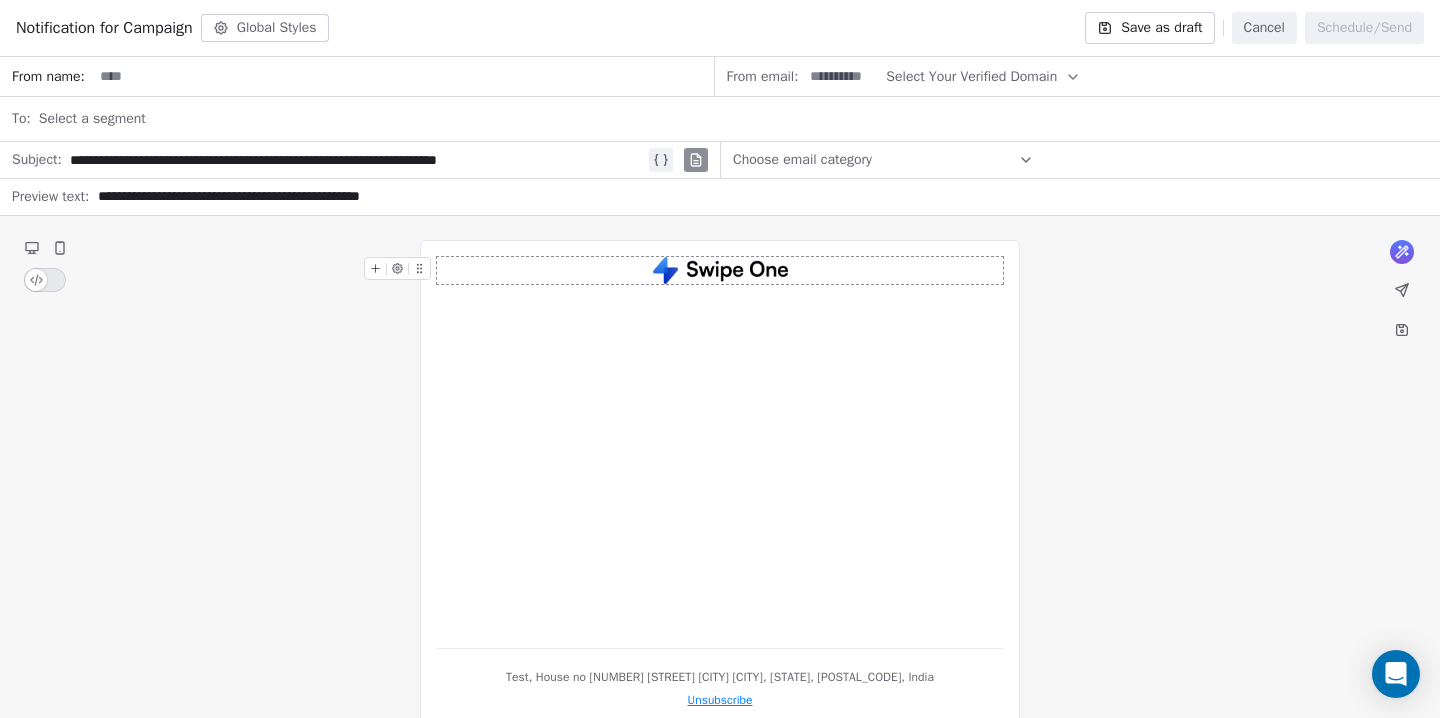 click on "**********" at bounding box center [357, 160] 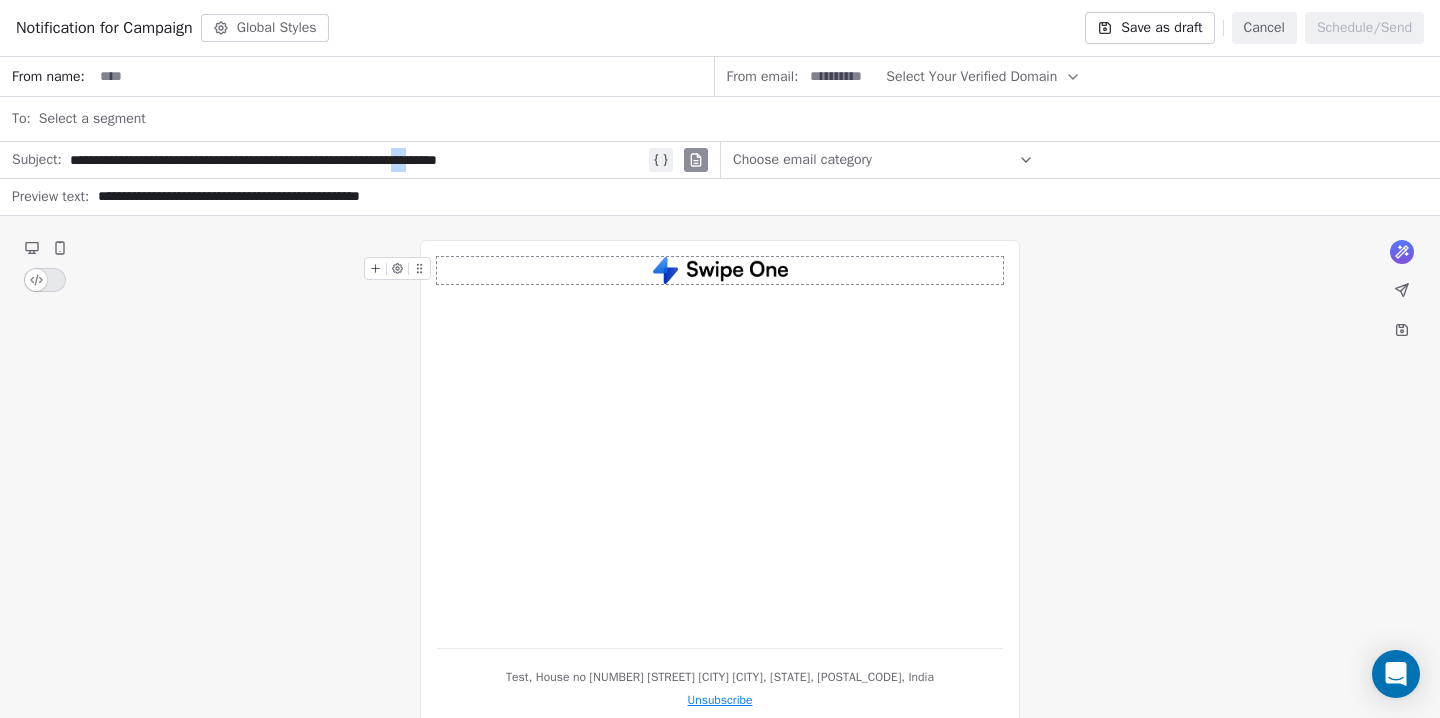 click on "**********" at bounding box center (357, 160) 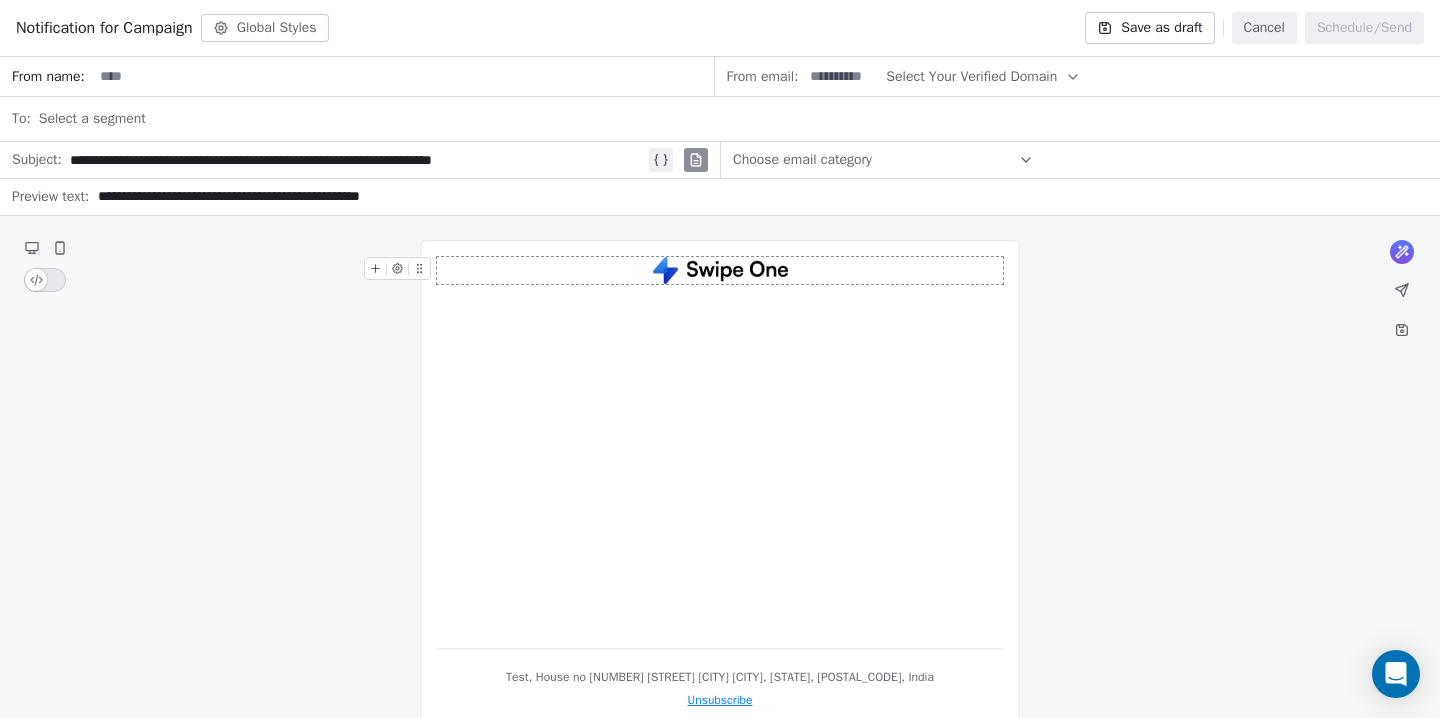 click on "**********" at bounding box center [357, 160] 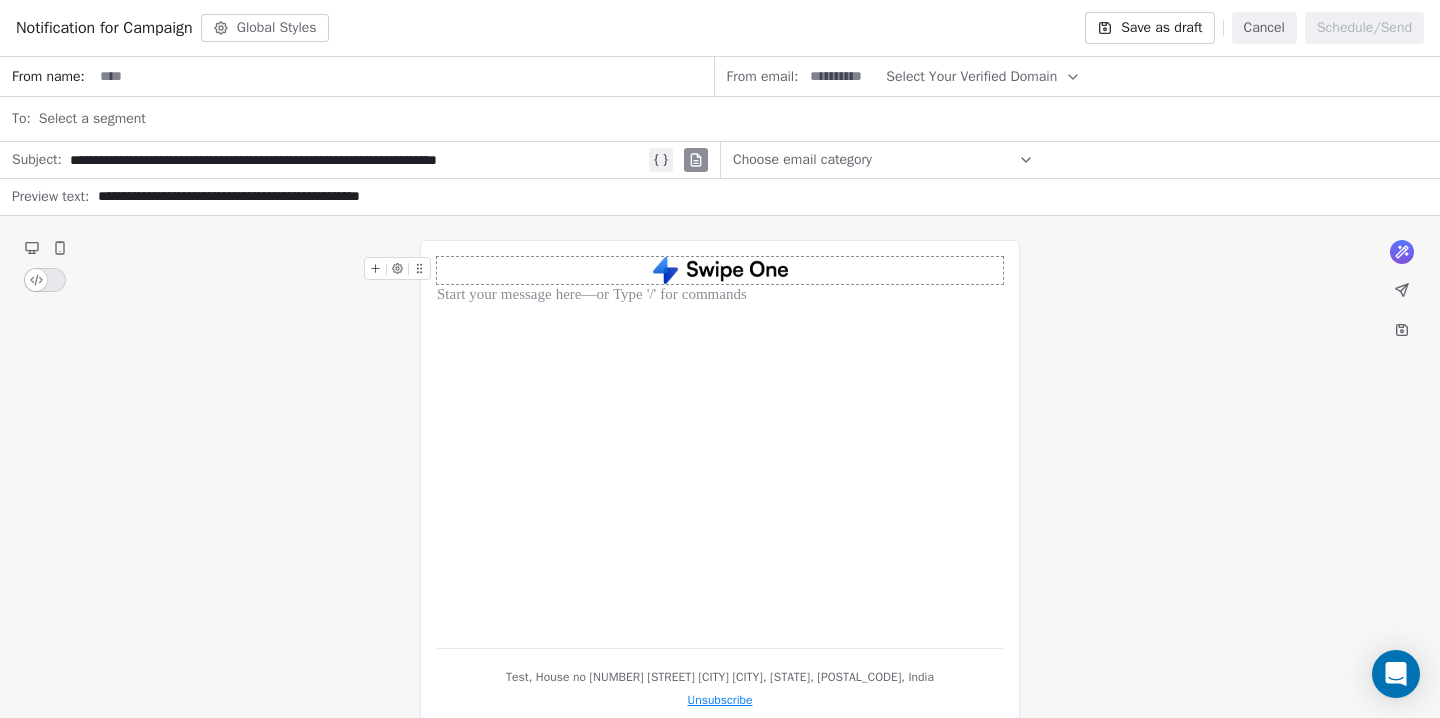 click at bounding box center [720, 444] 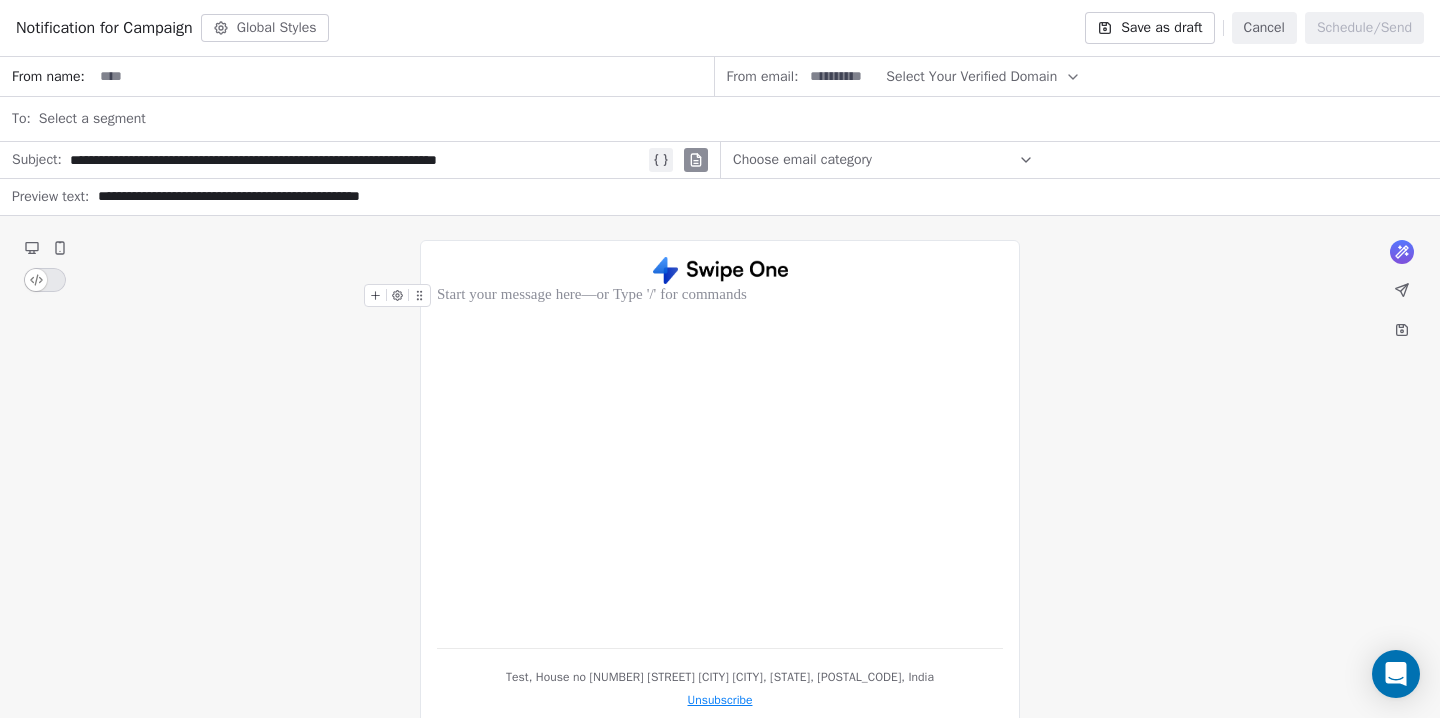 click at bounding box center (720, 270) 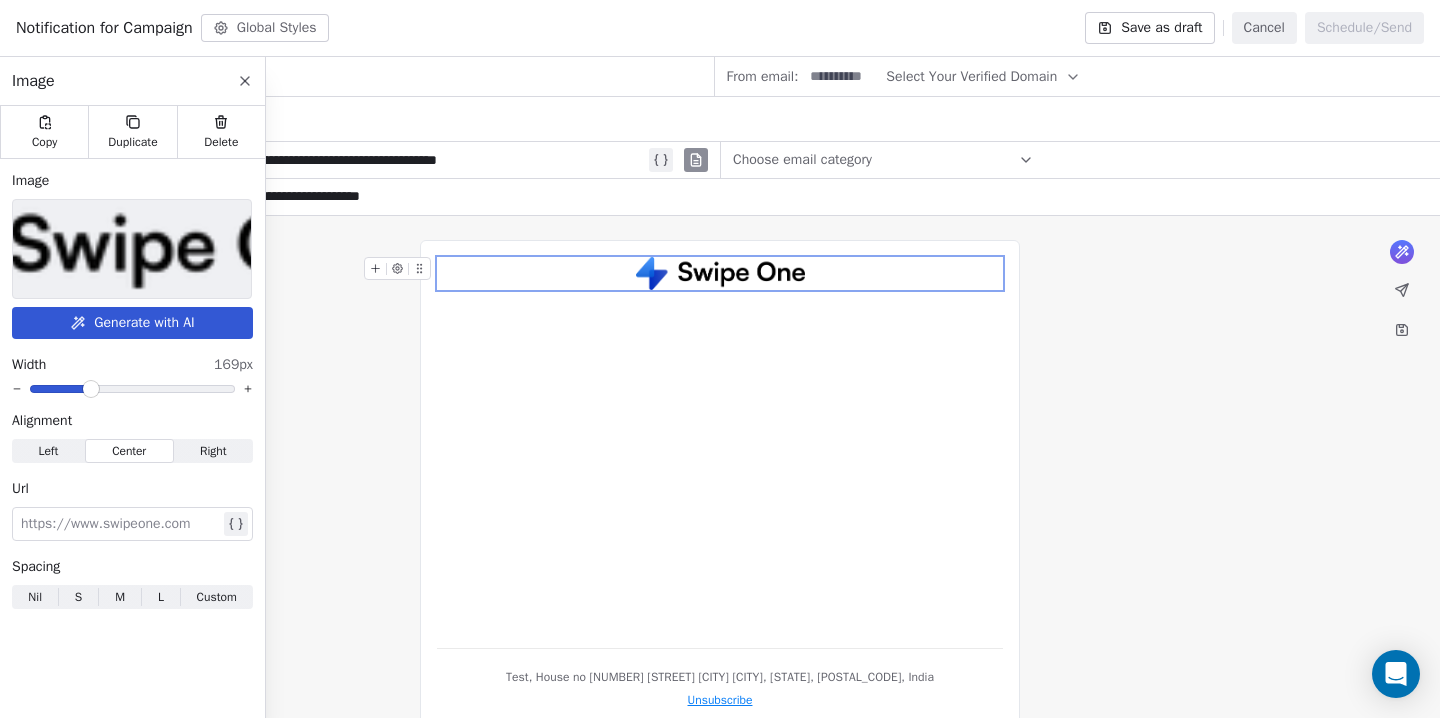 click at bounding box center [91, 389] 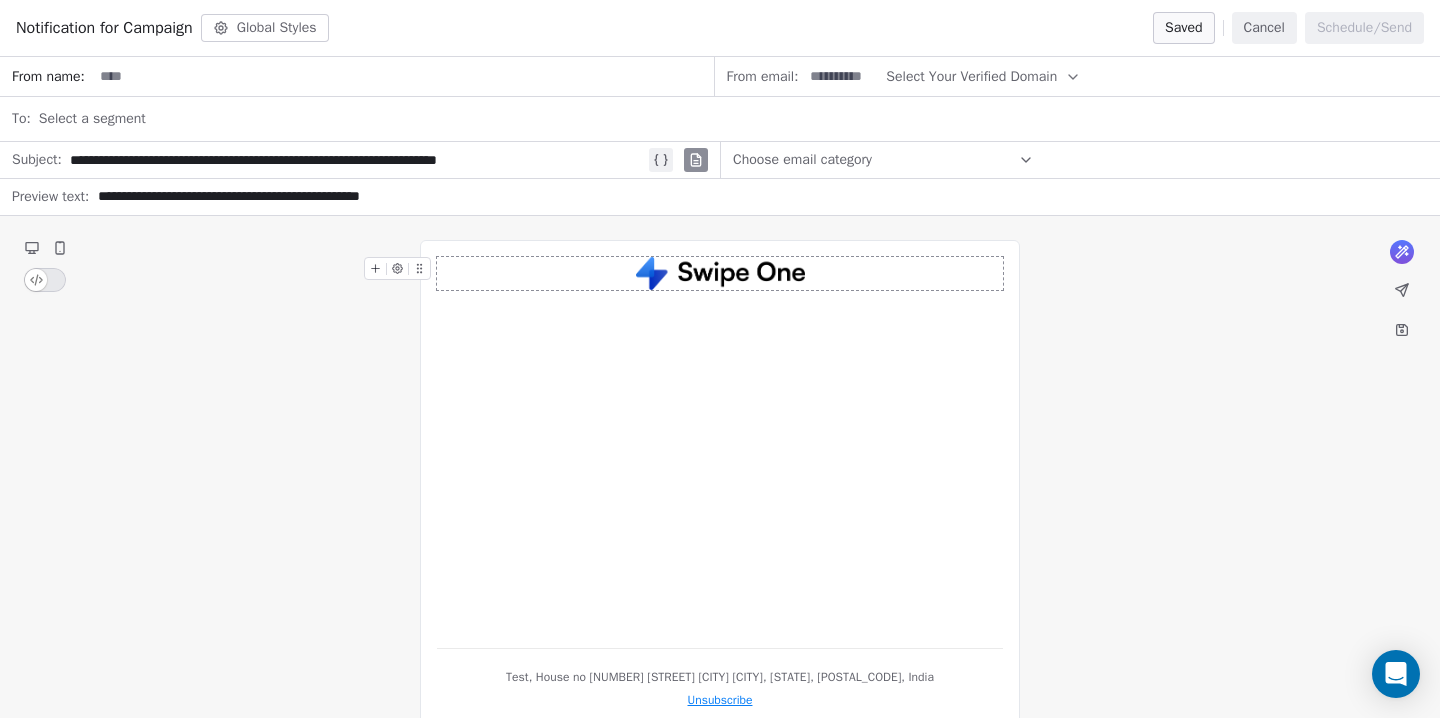 click 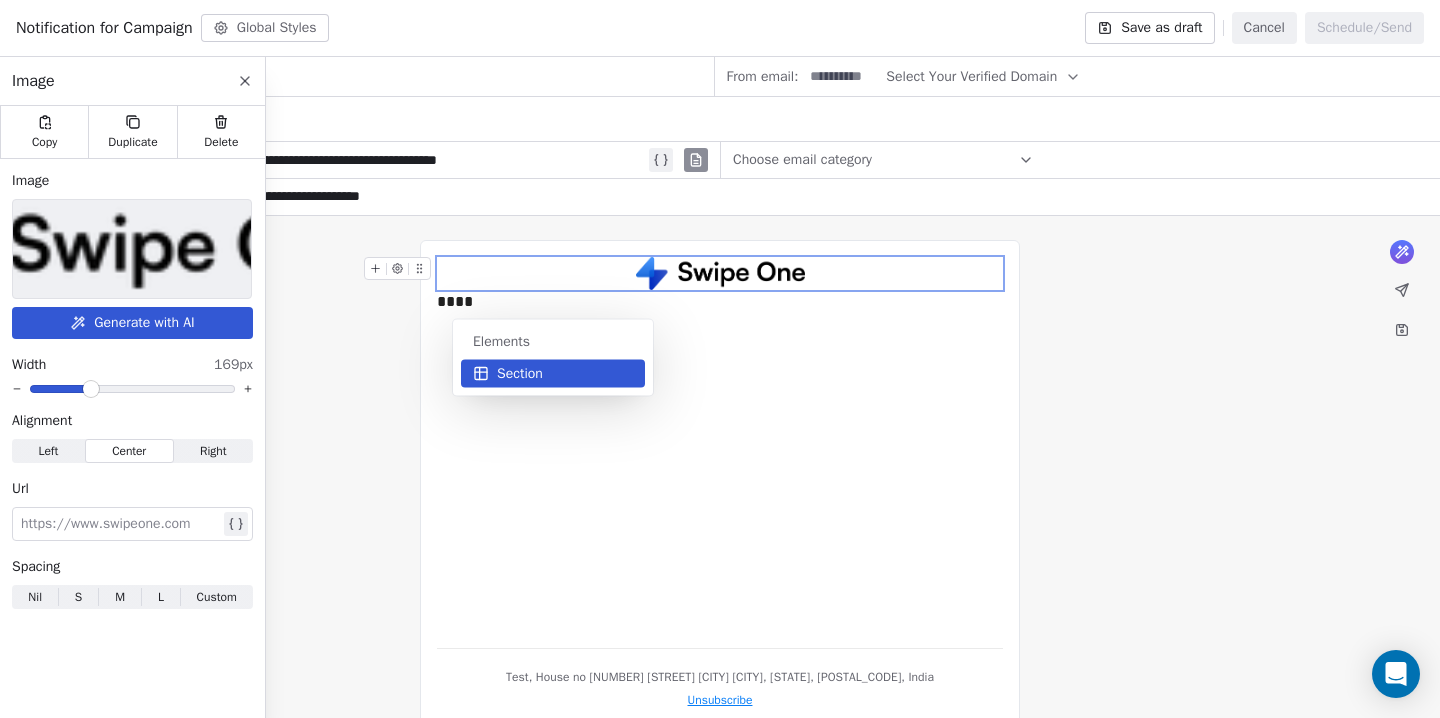 click on "Section" at bounding box center (520, 374) 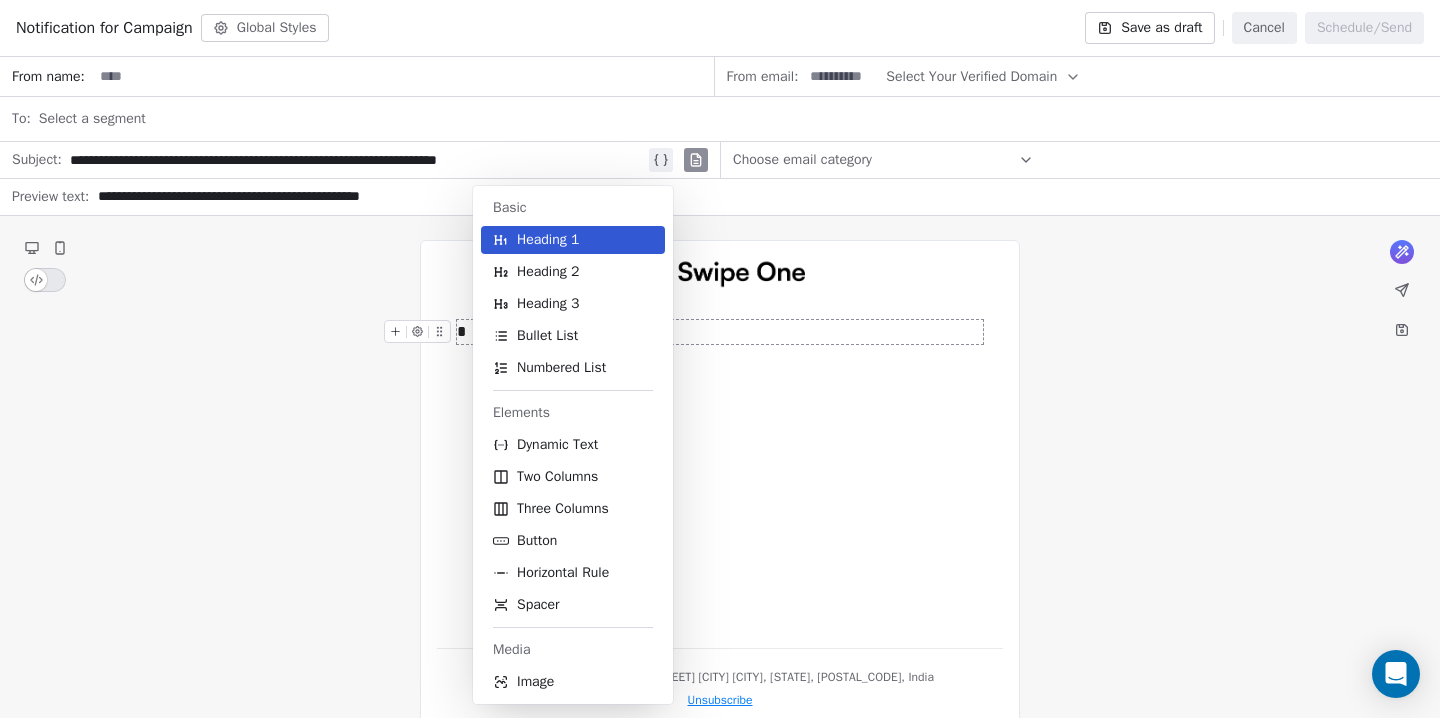 click on "*" at bounding box center (720, 332) 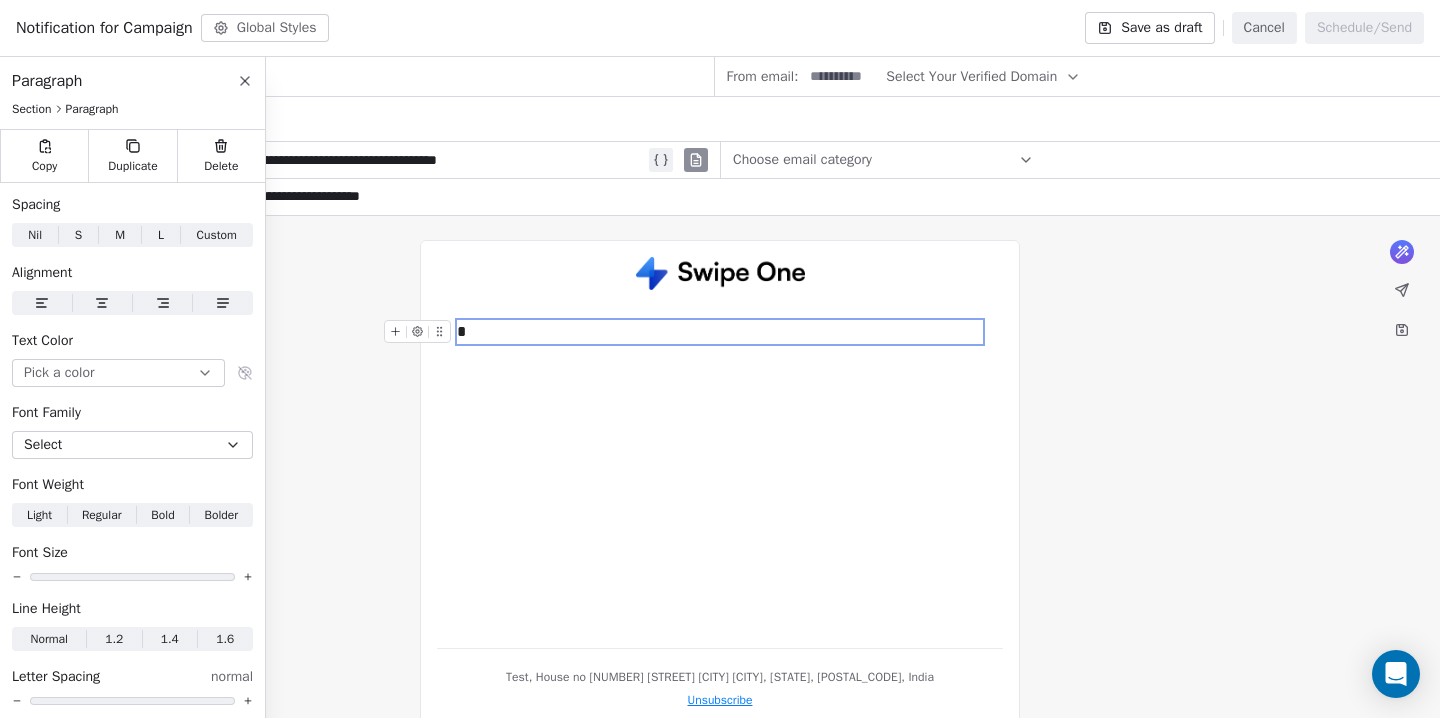 click on "*" at bounding box center [720, 332] 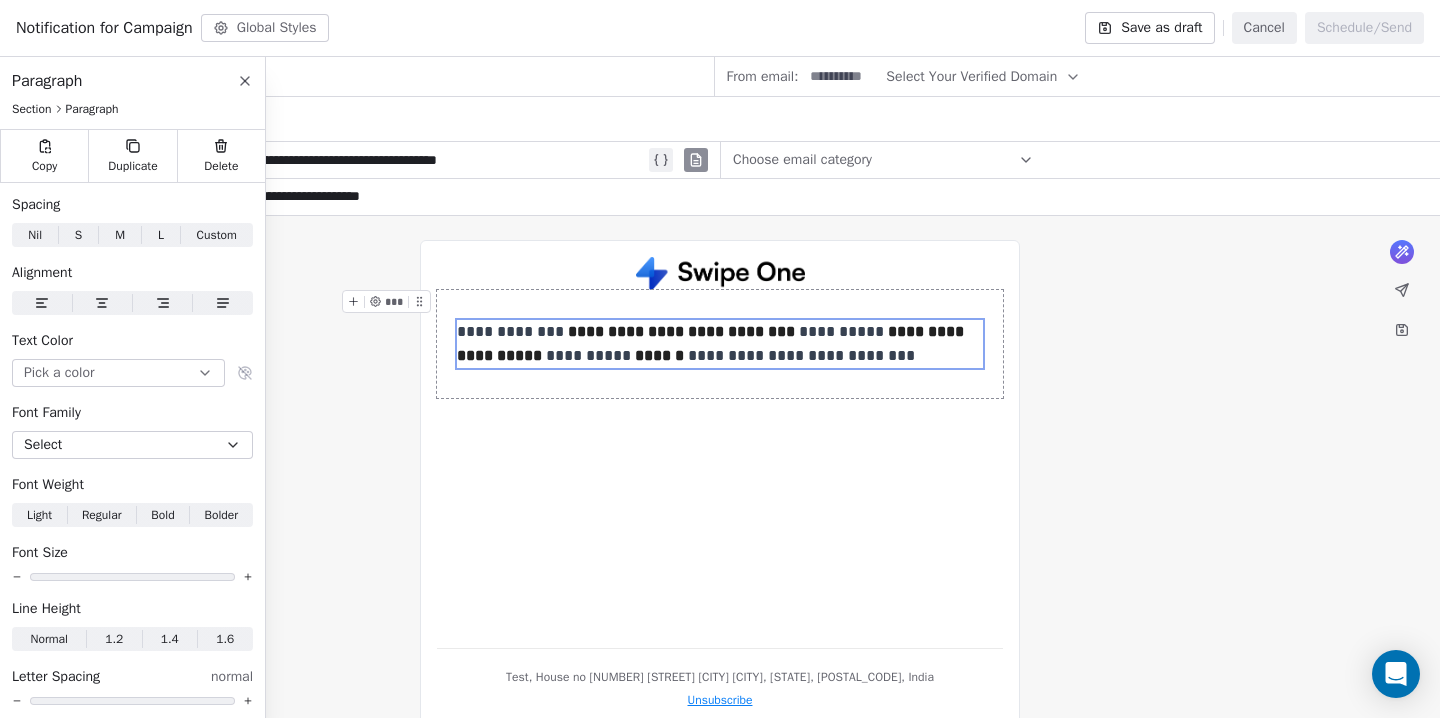 click on "**********" at bounding box center [720, 344] 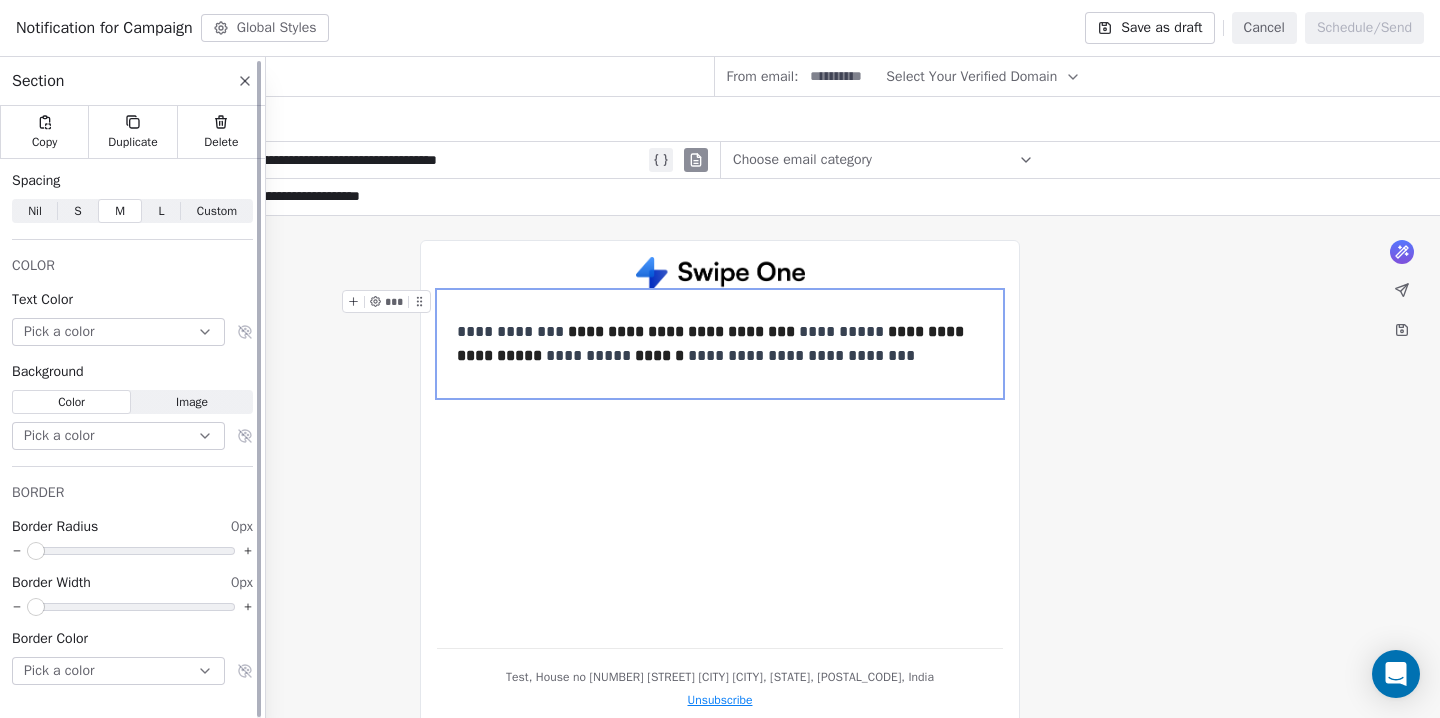 click on "Pick a color" at bounding box center (118, 436) 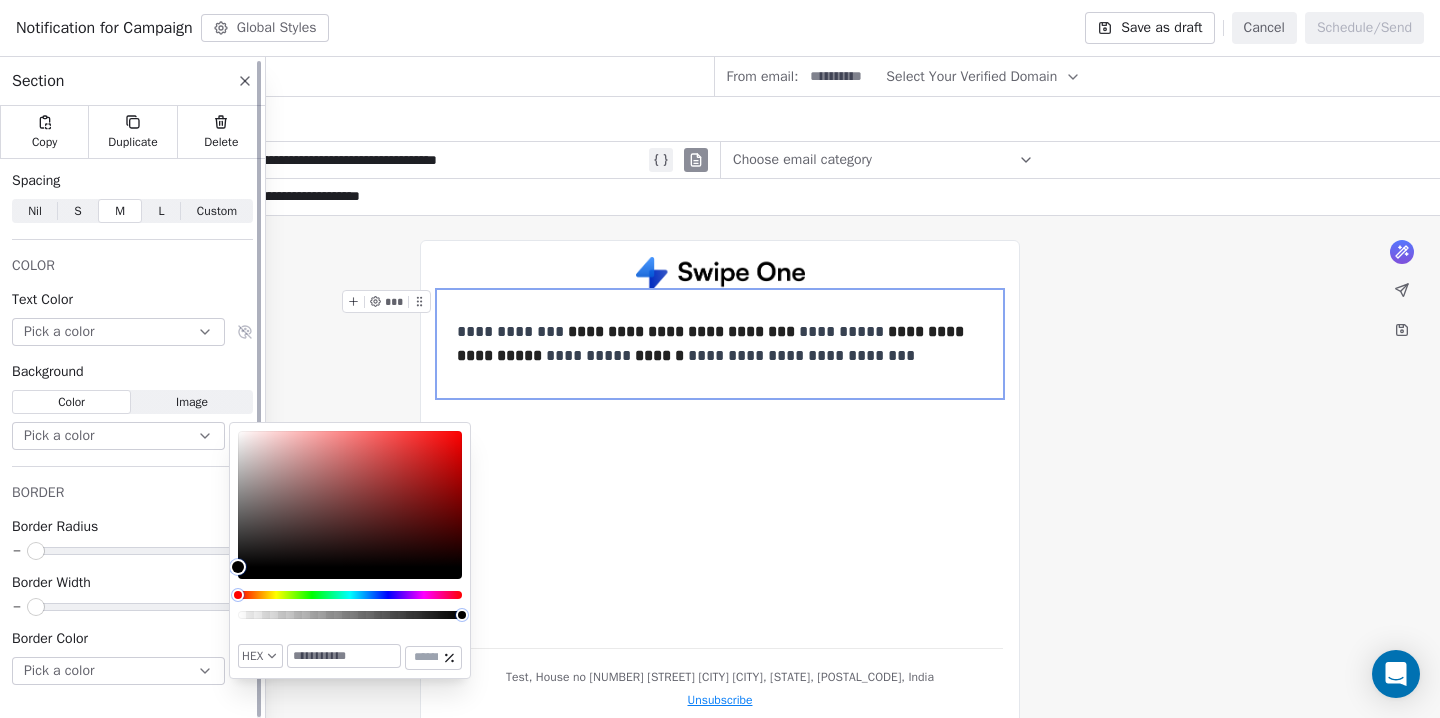 click on "Color" at bounding box center (71, 402) 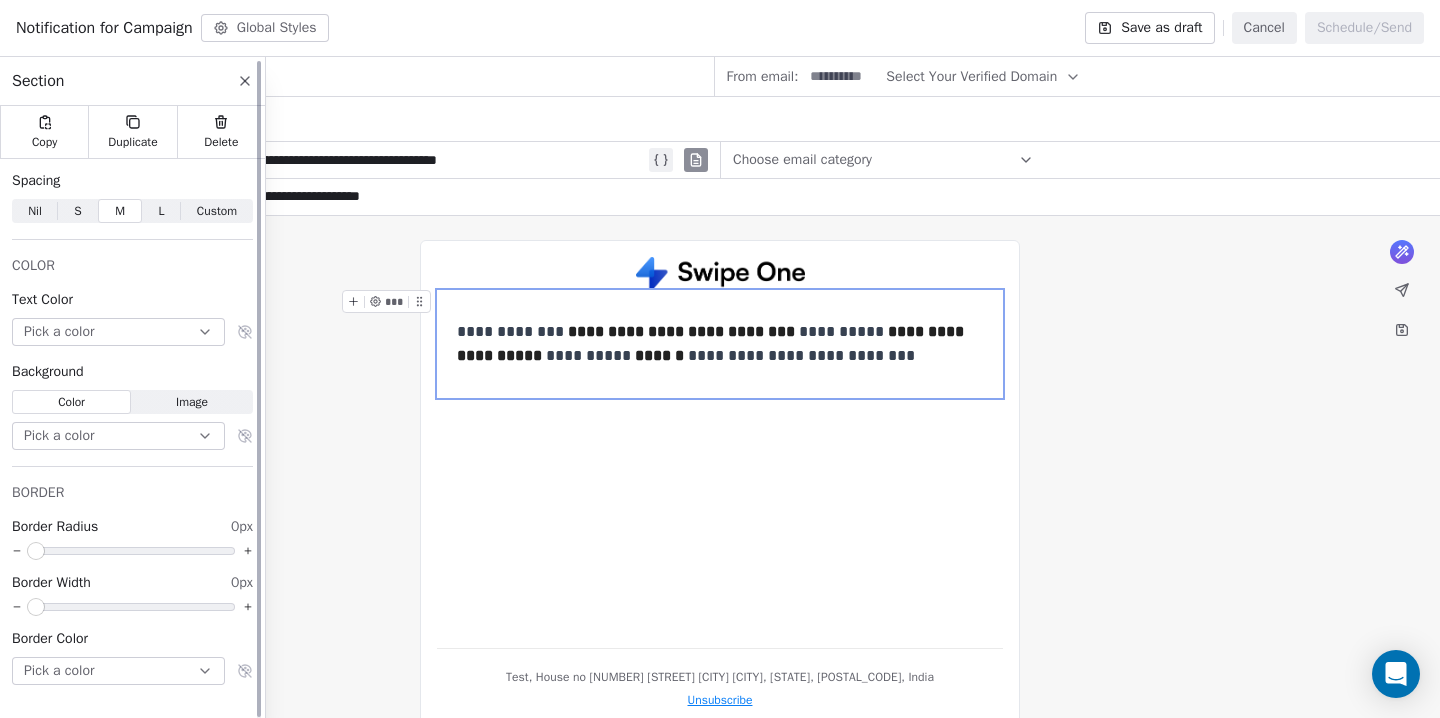 click on "Pick a color" at bounding box center (118, 436) 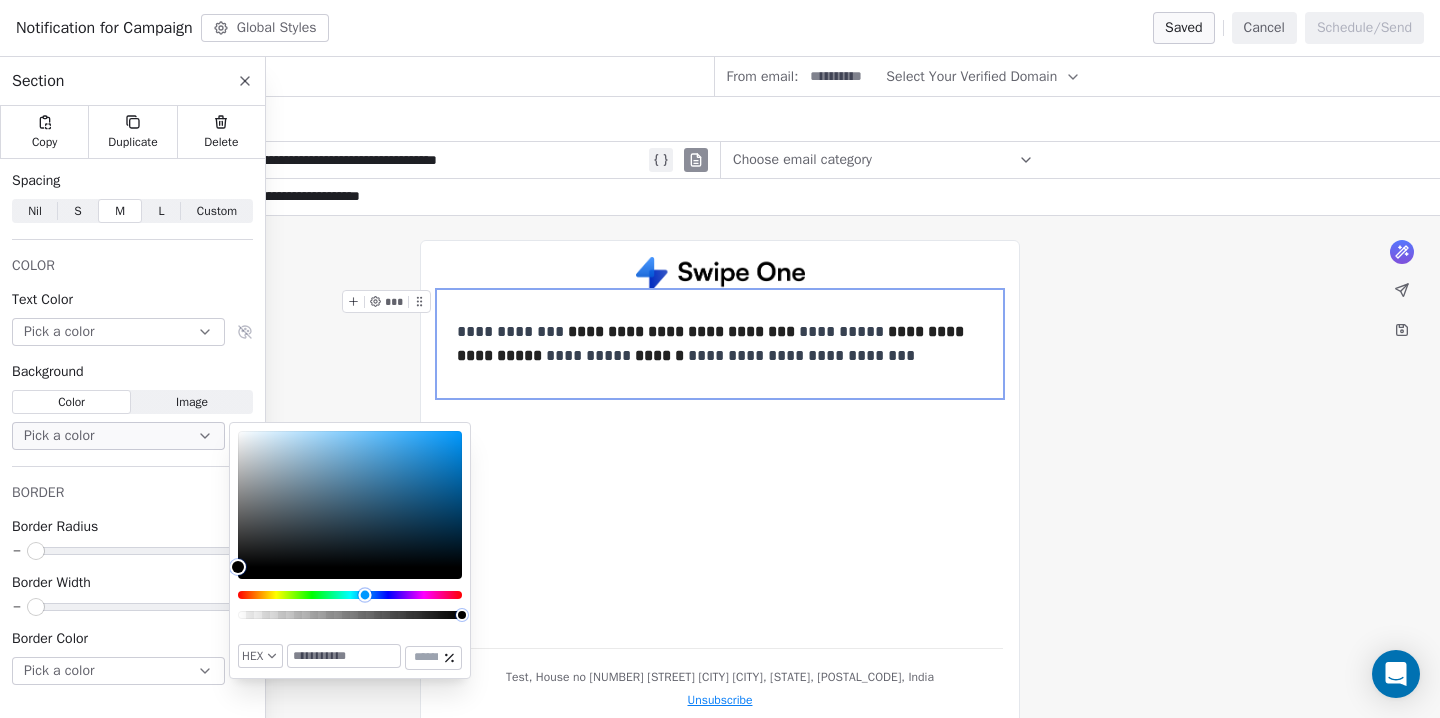 drag, startPoint x: 330, startPoint y: 594, endPoint x: 361, endPoint y: 592, distance: 31.06445 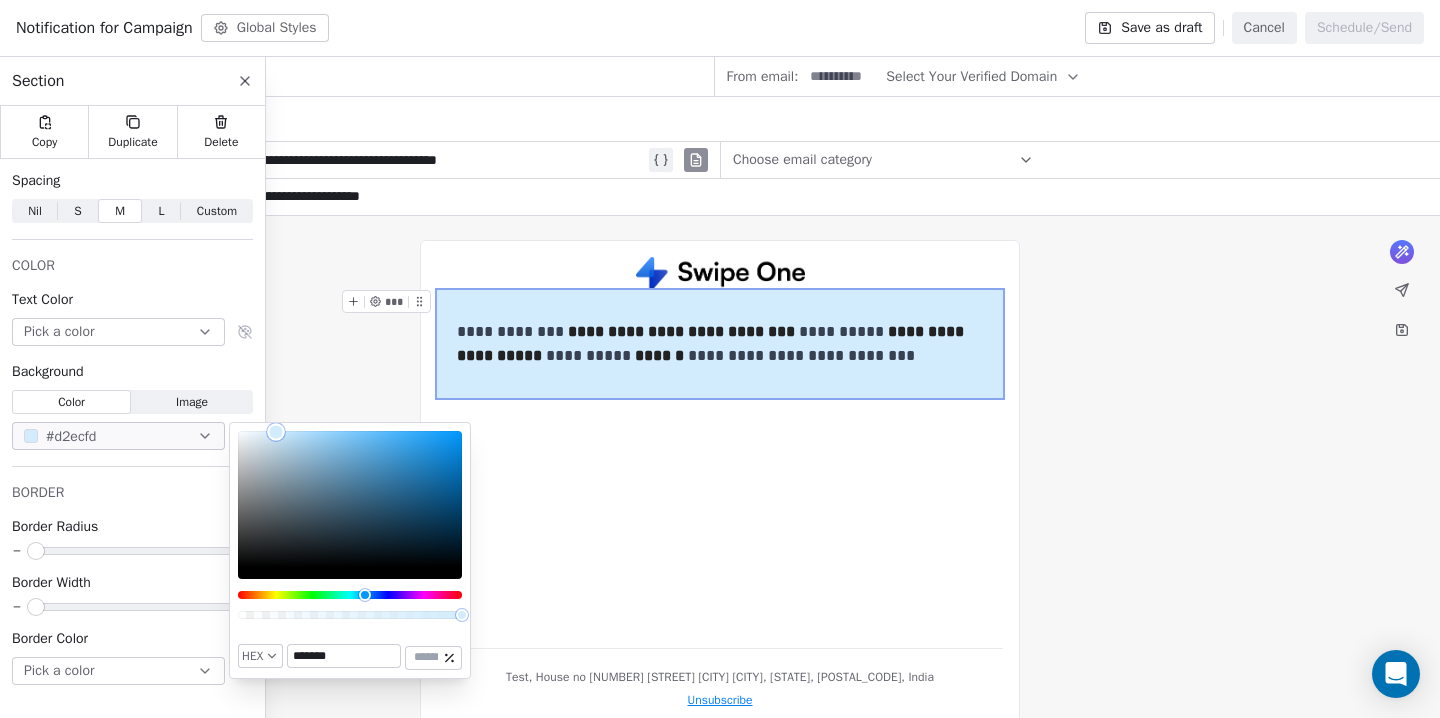 drag, startPoint x: 325, startPoint y: 442, endPoint x: 276, endPoint y: 432, distance: 50.01 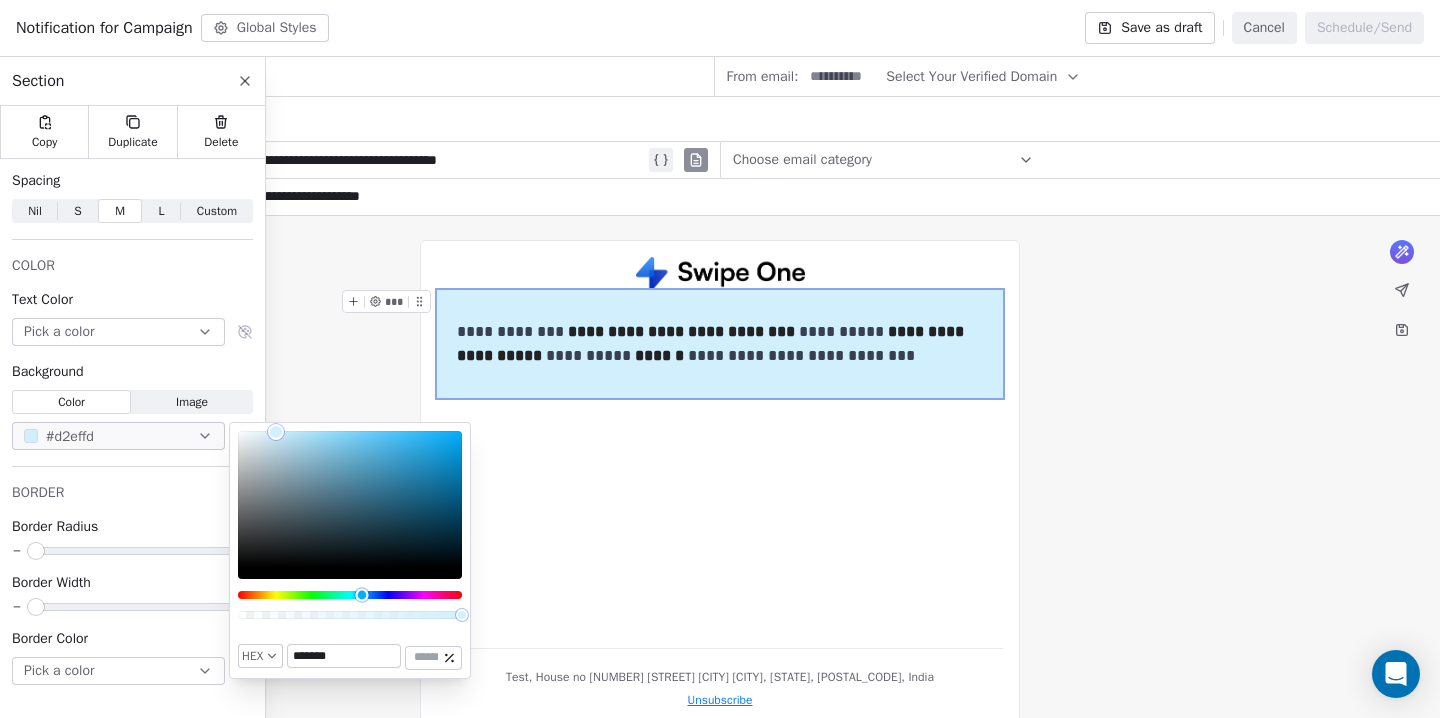 click at bounding box center [361, 594] 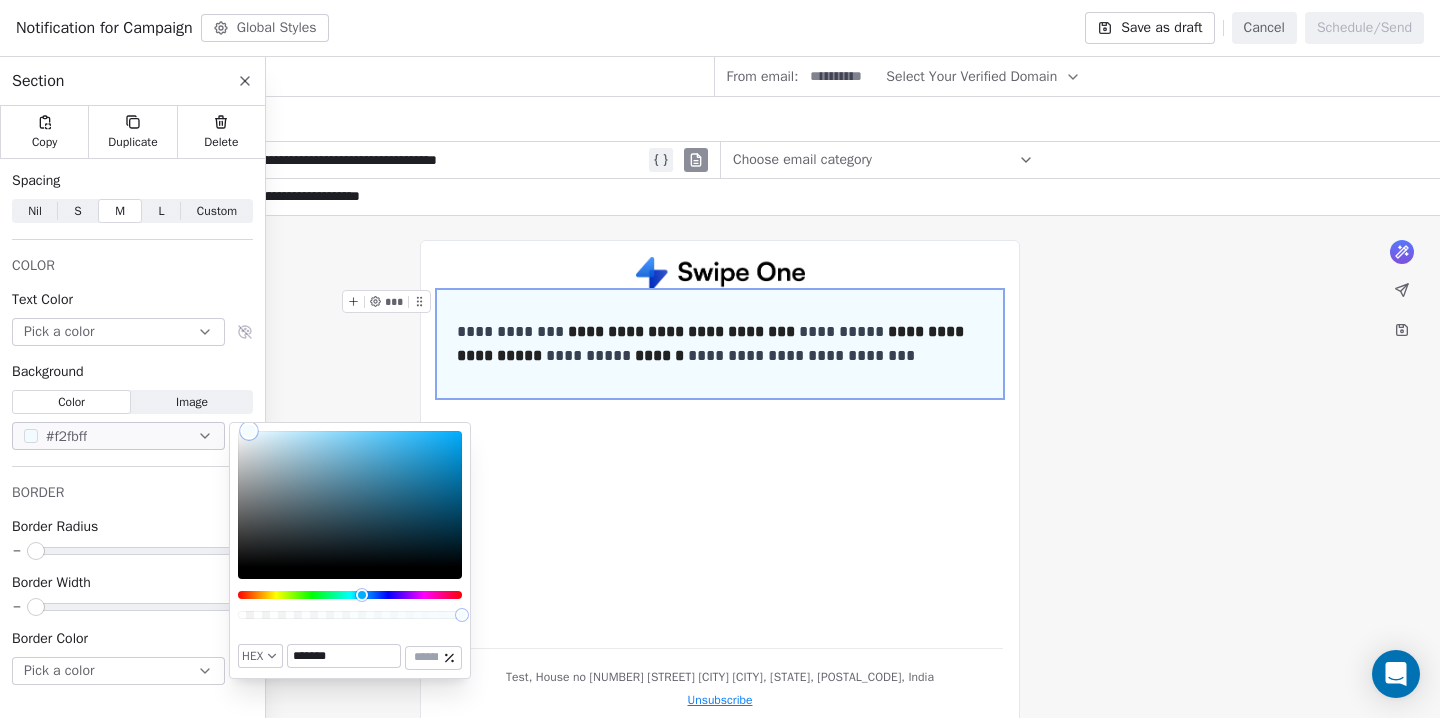 drag, startPoint x: 272, startPoint y: 430, endPoint x: 250, endPoint y: 429, distance: 22.022715 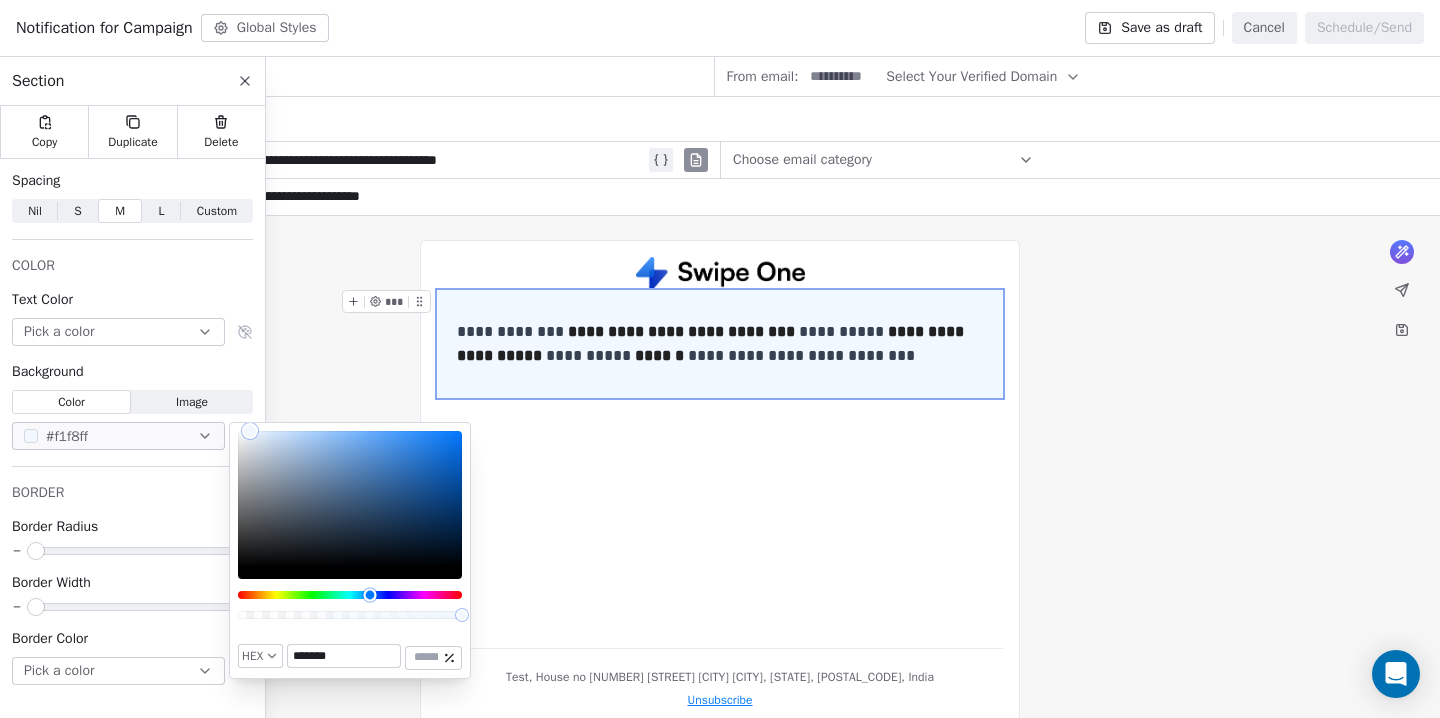 type on "*******" 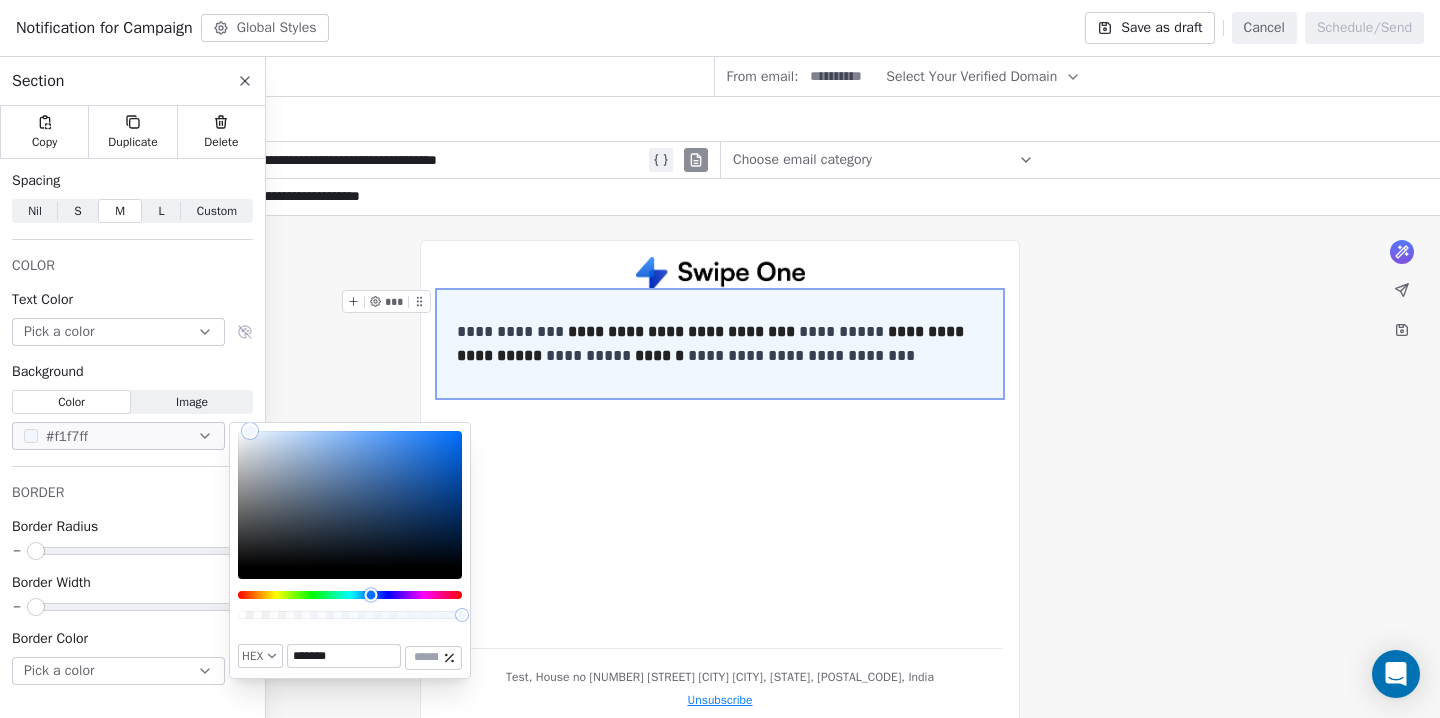 click at bounding box center [370, 594] 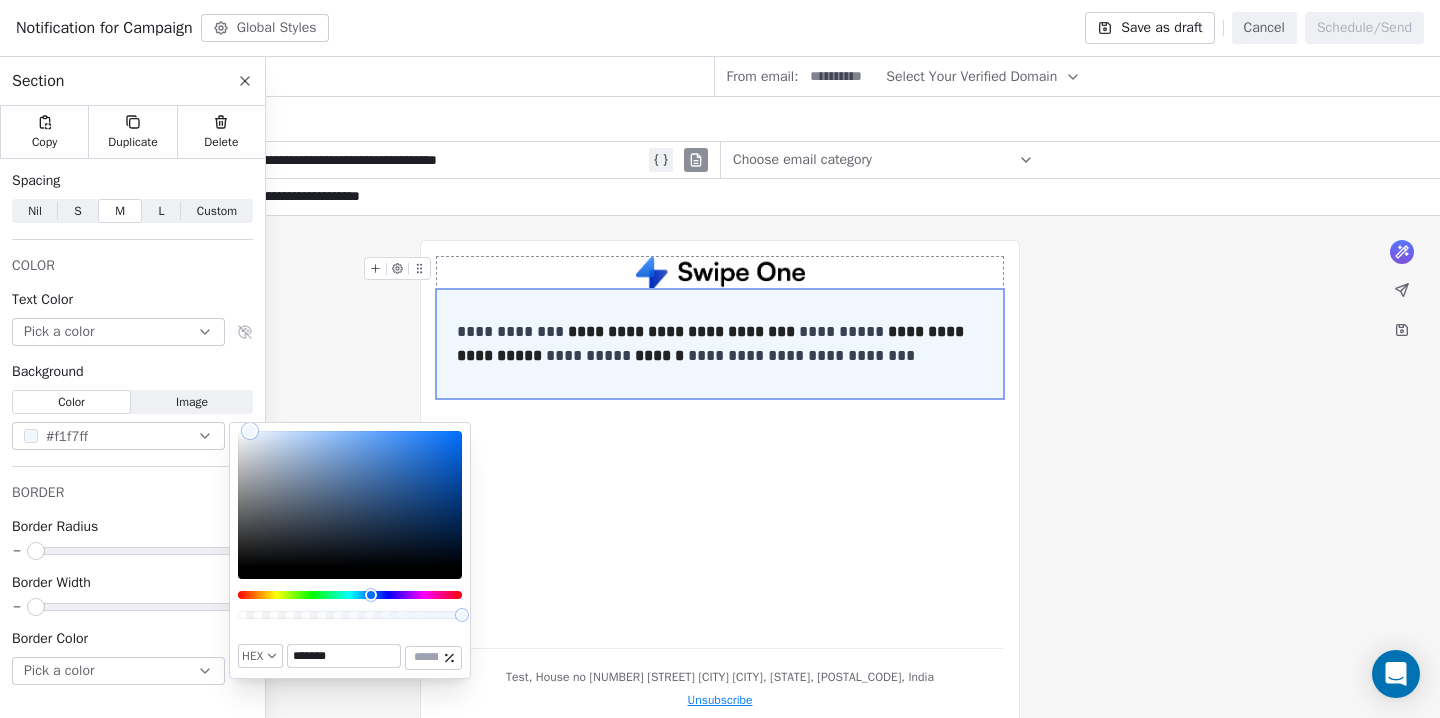 click at bounding box center (720, 273) 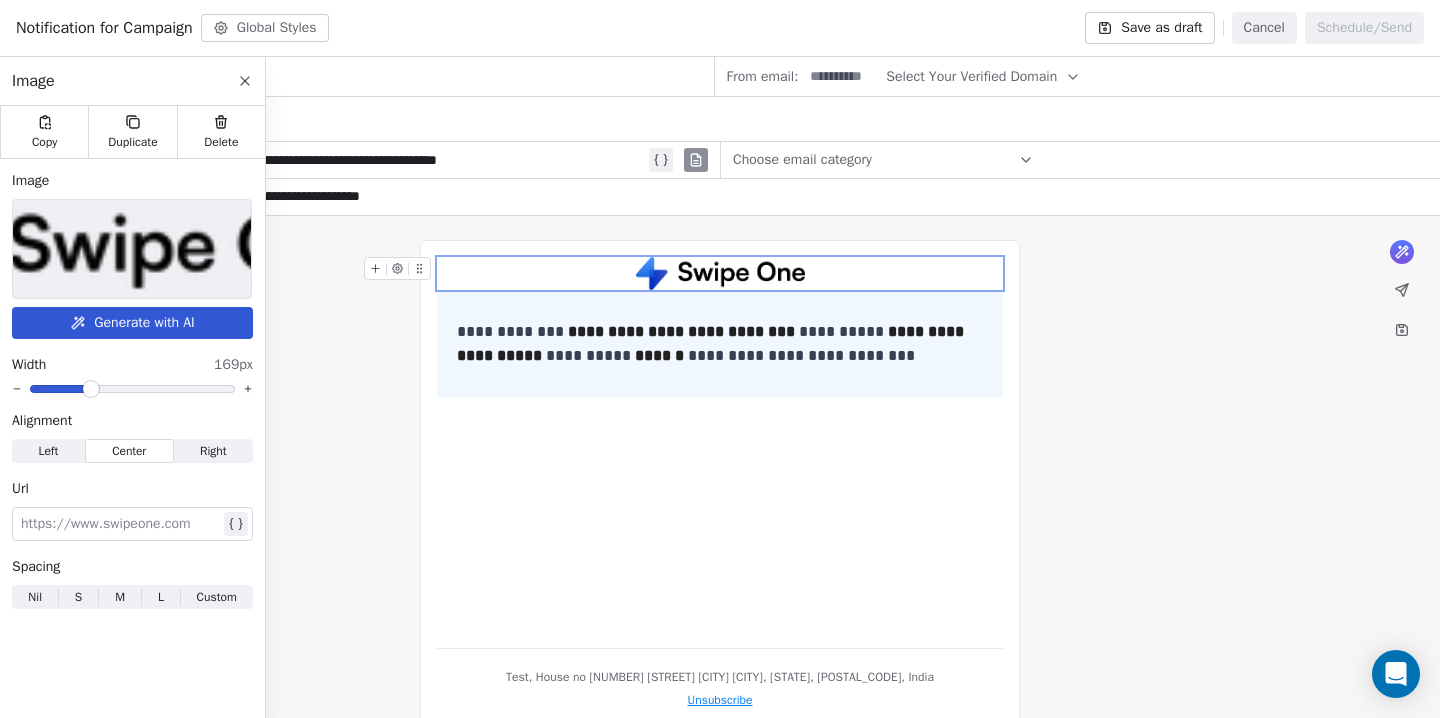 click 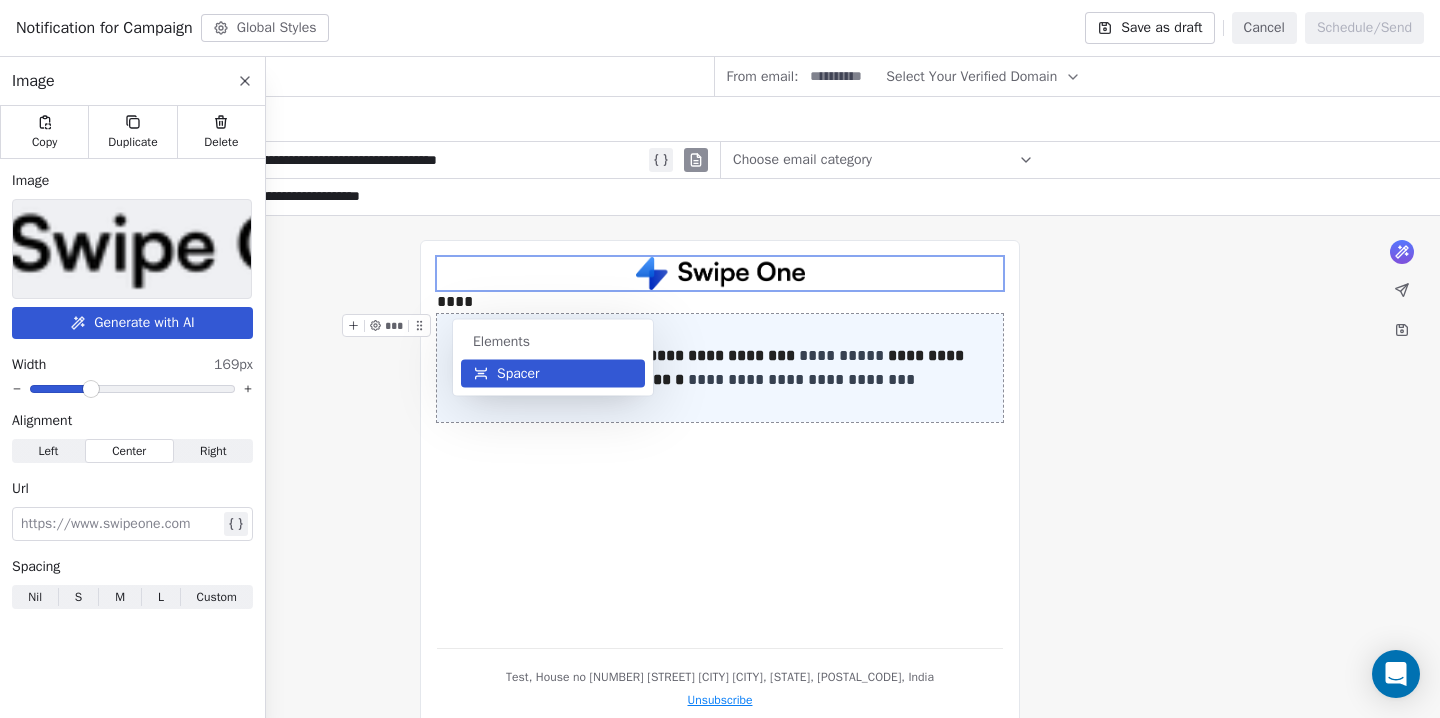click on "Spacer" at bounding box center [518, 374] 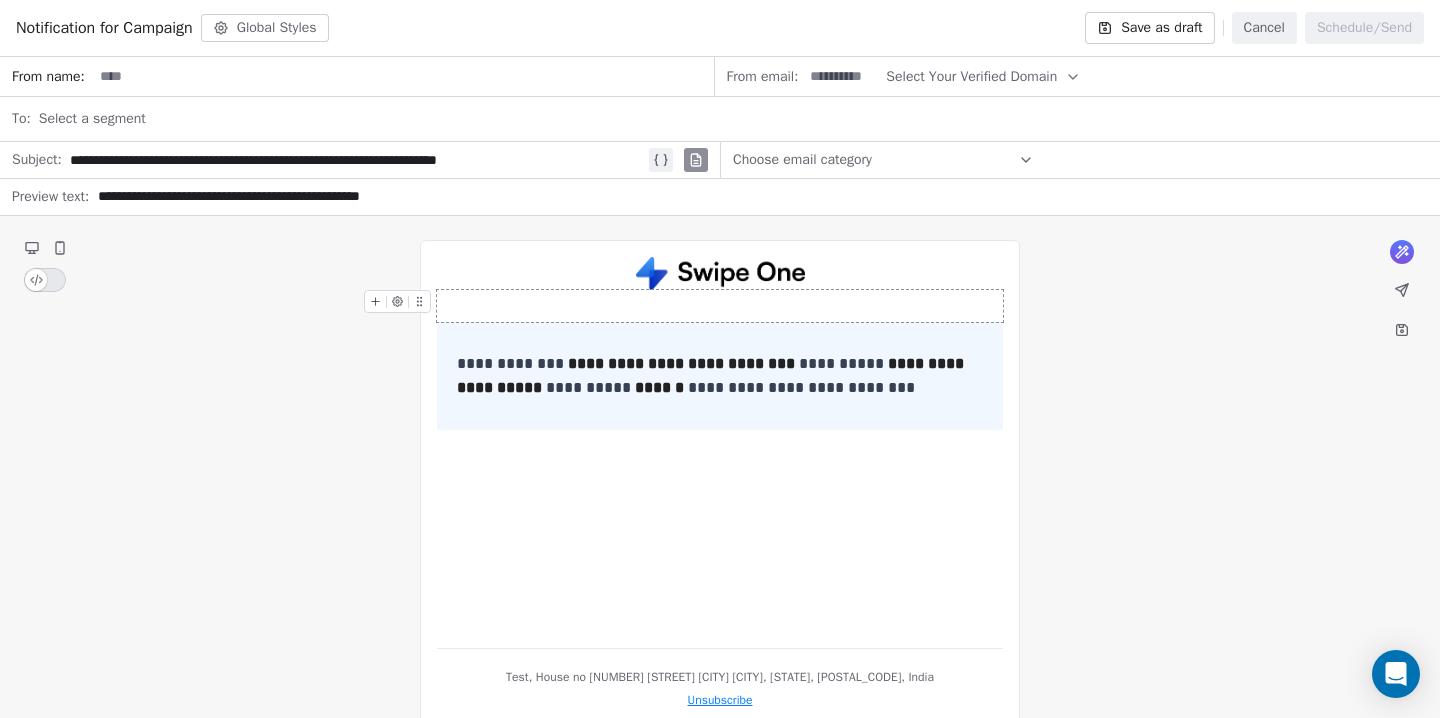 click at bounding box center [720, 306] 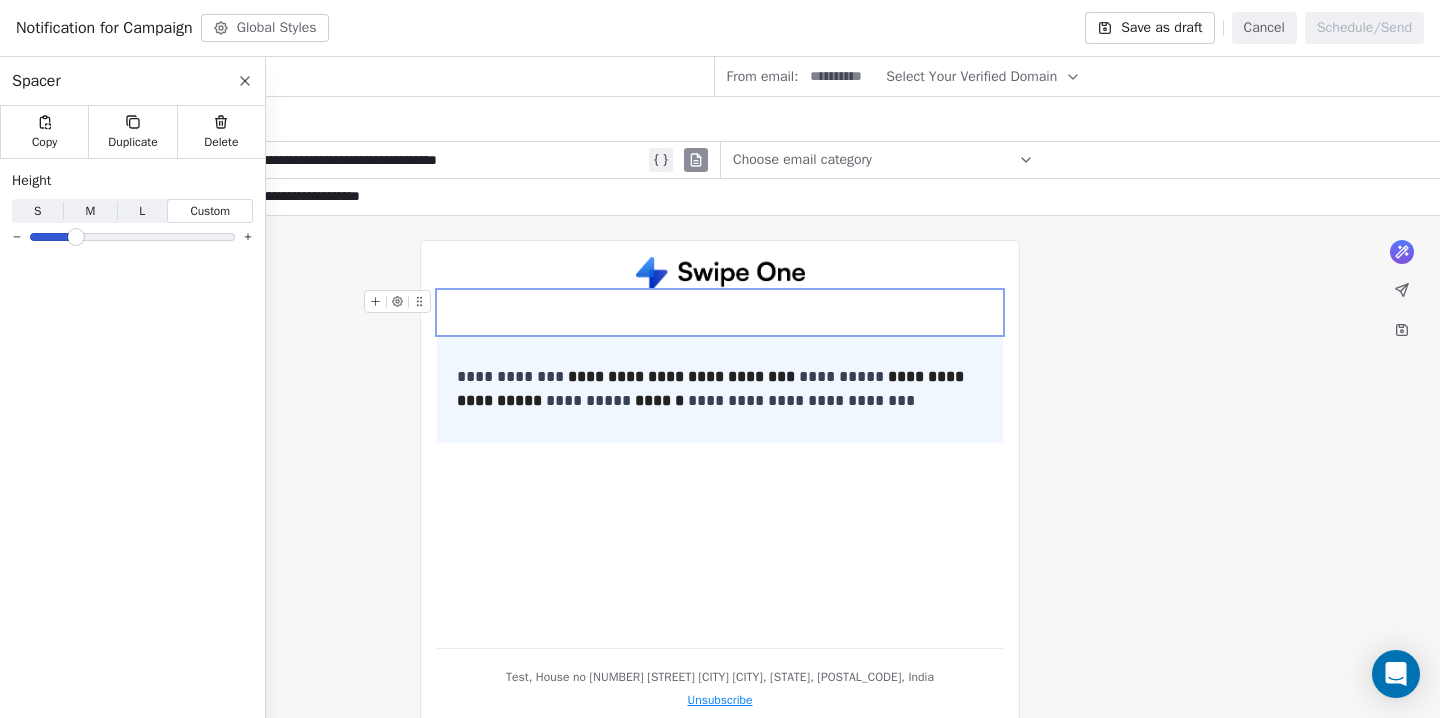 click at bounding box center (76, 237) 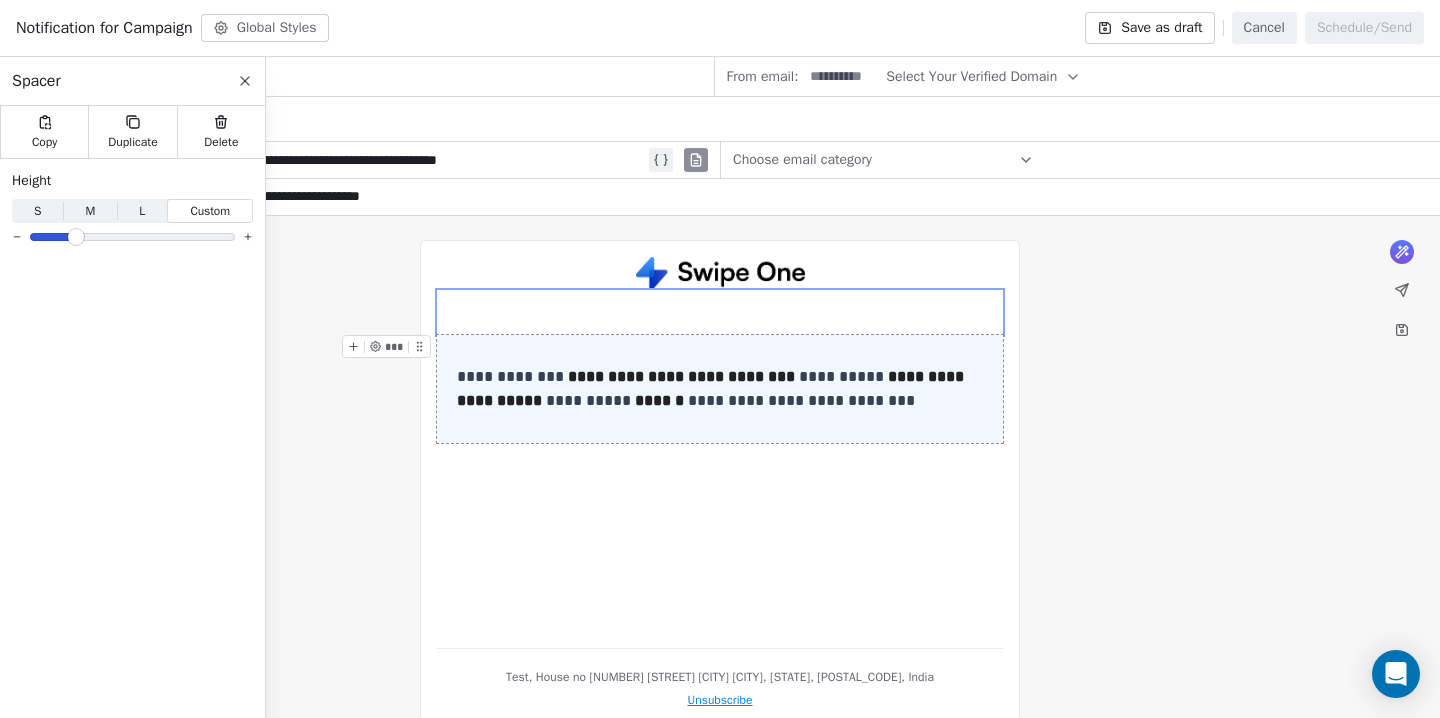 click on "**********" at bounding box center (720, 389) 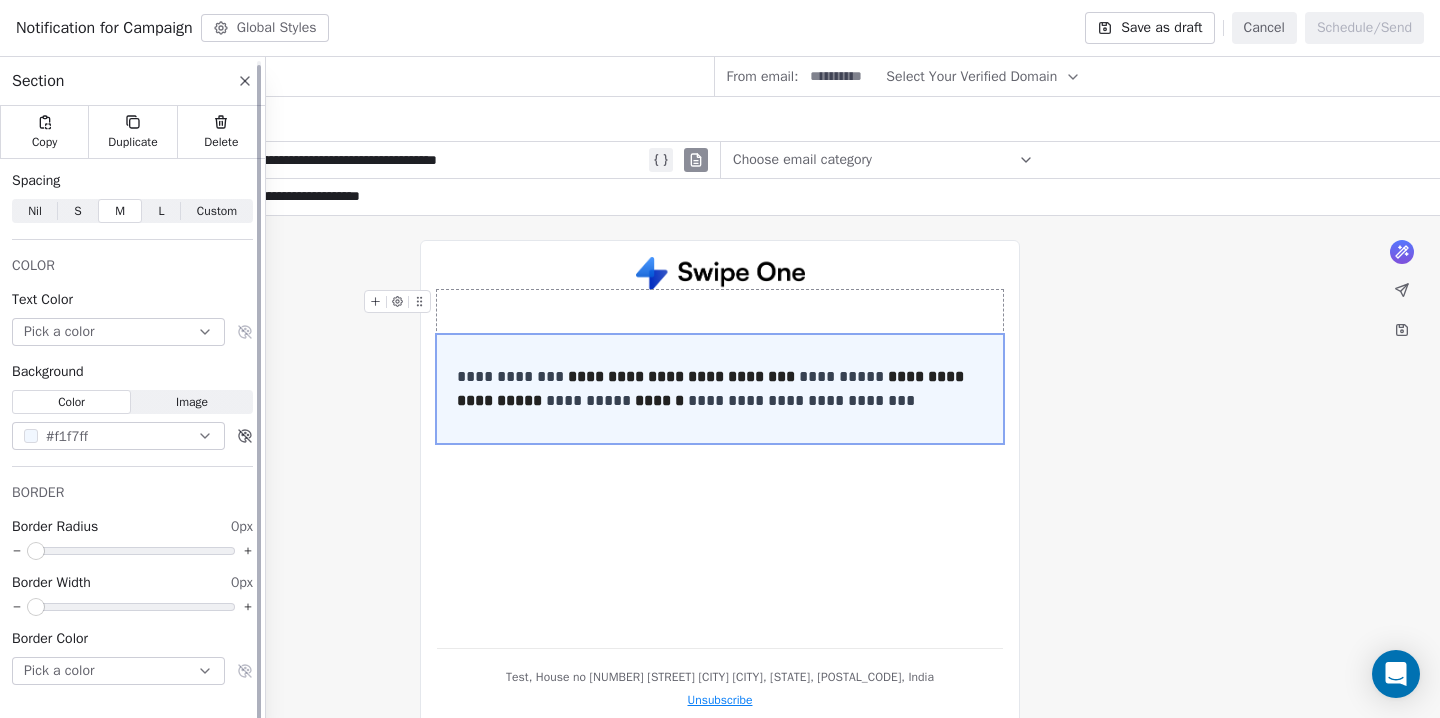 scroll, scrollTop: 4, scrollLeft: 0, axis: vertical 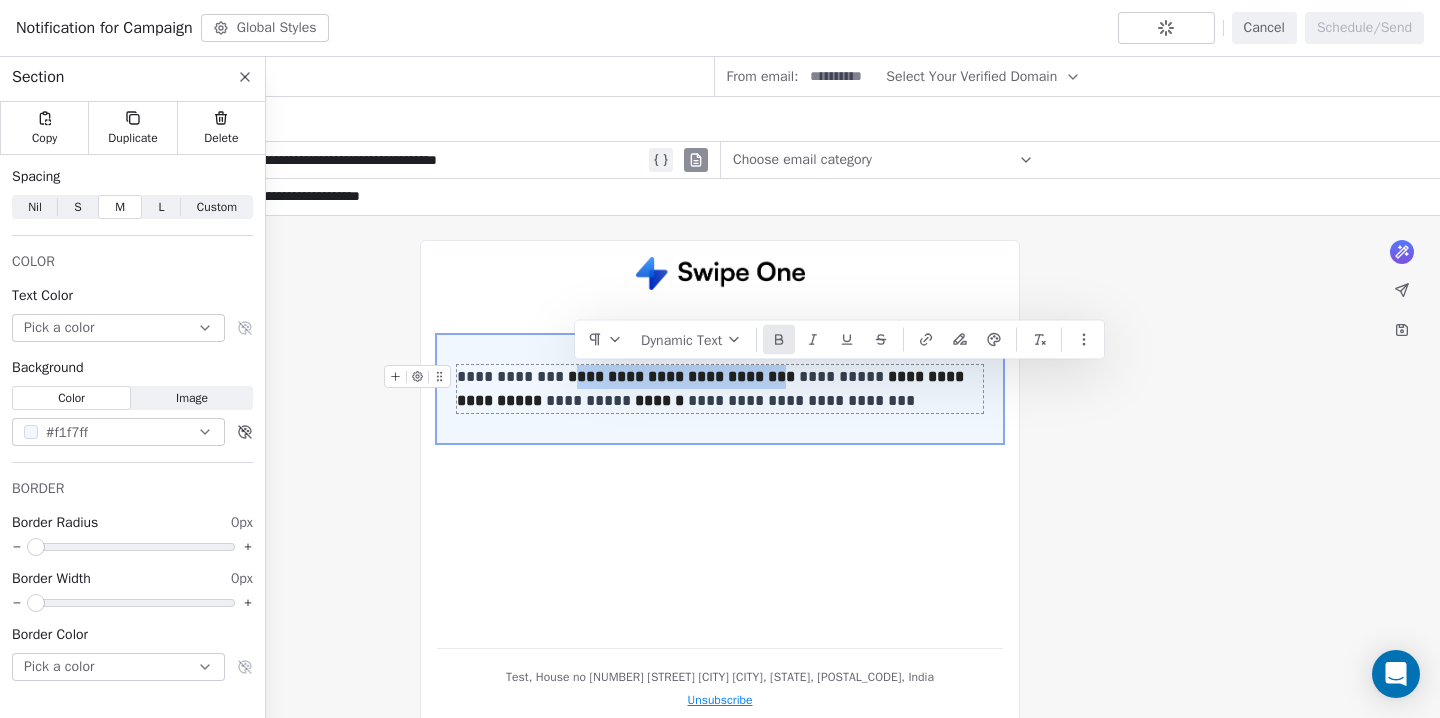 drag, startPoint x: 578, startPoint y: 380, endPoint x: 802, endPoint y: 374, distance: 224.08034 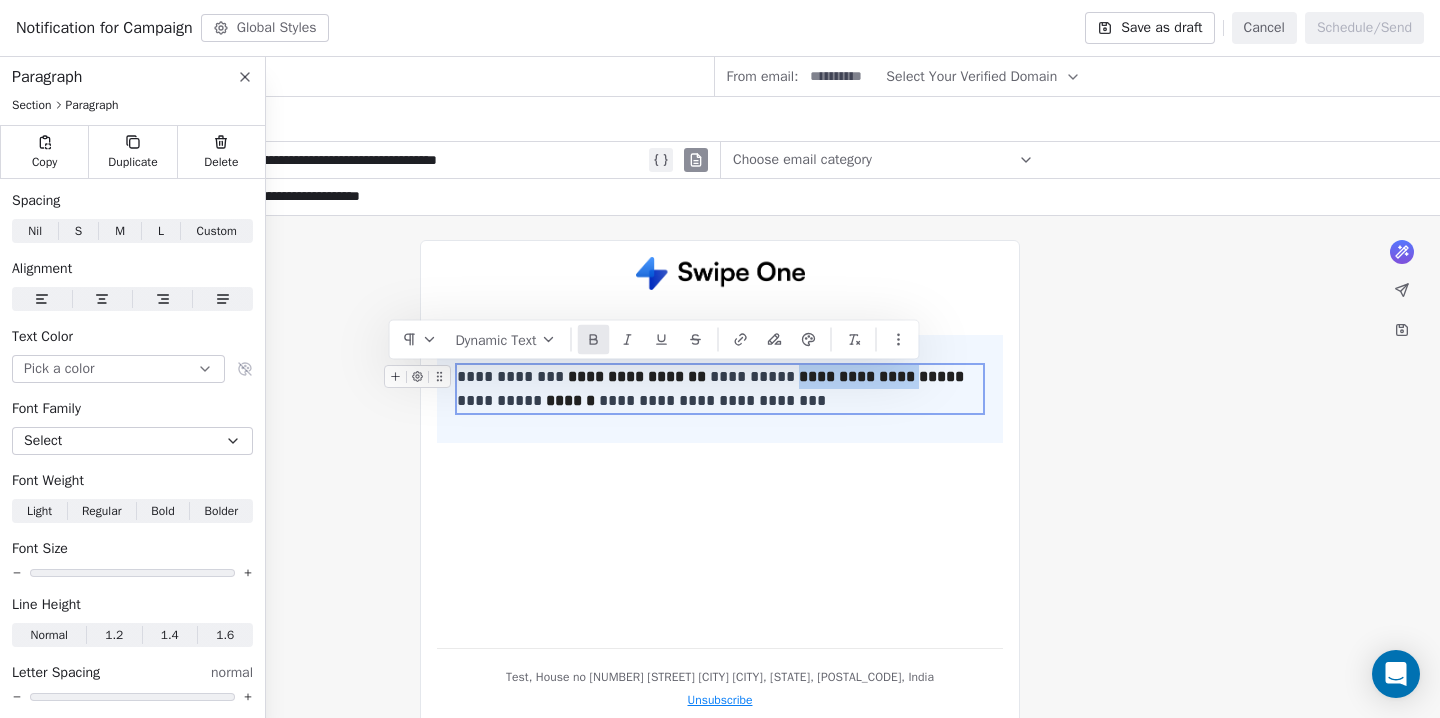 drag, startPoint x: 803, startPoint y: 380, endPoint x: 917, endPoint y: 379, distance: 114.00439 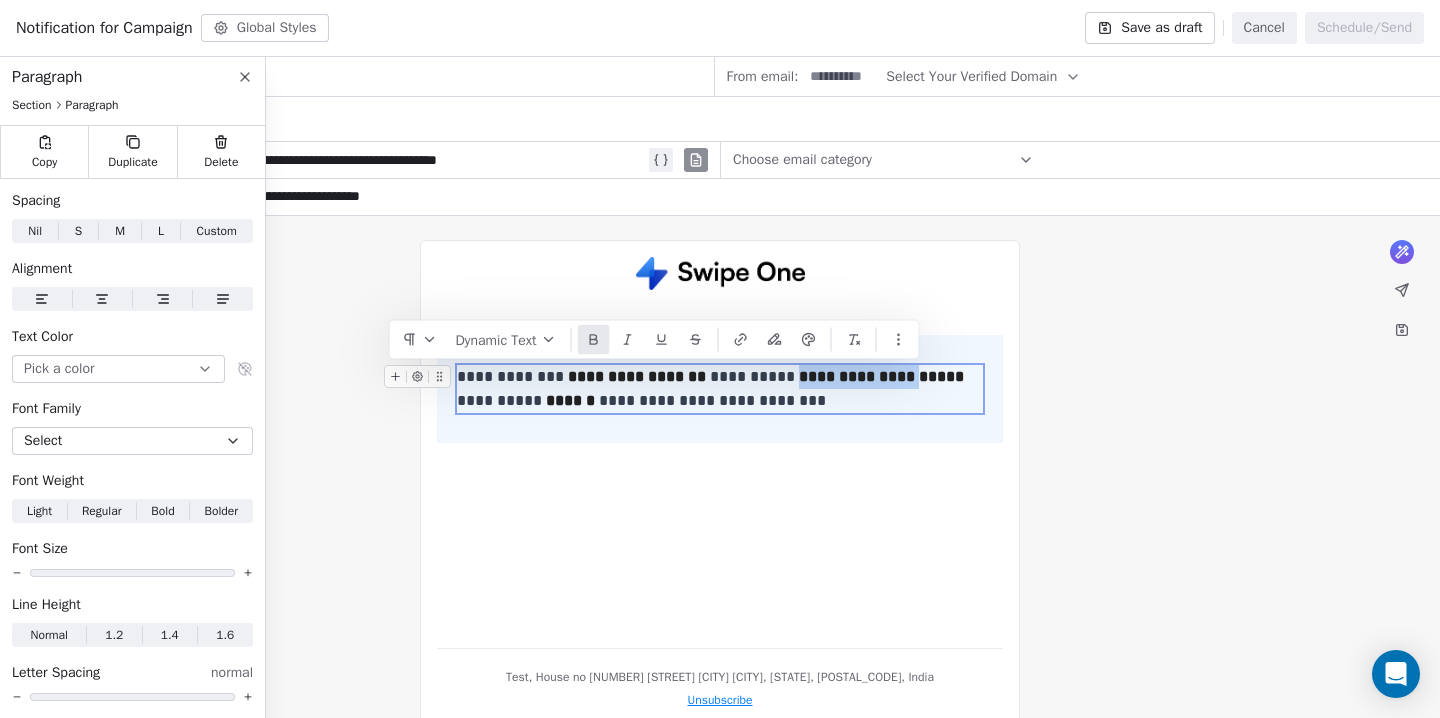 click on "**********" at bounding box center [881, 376] 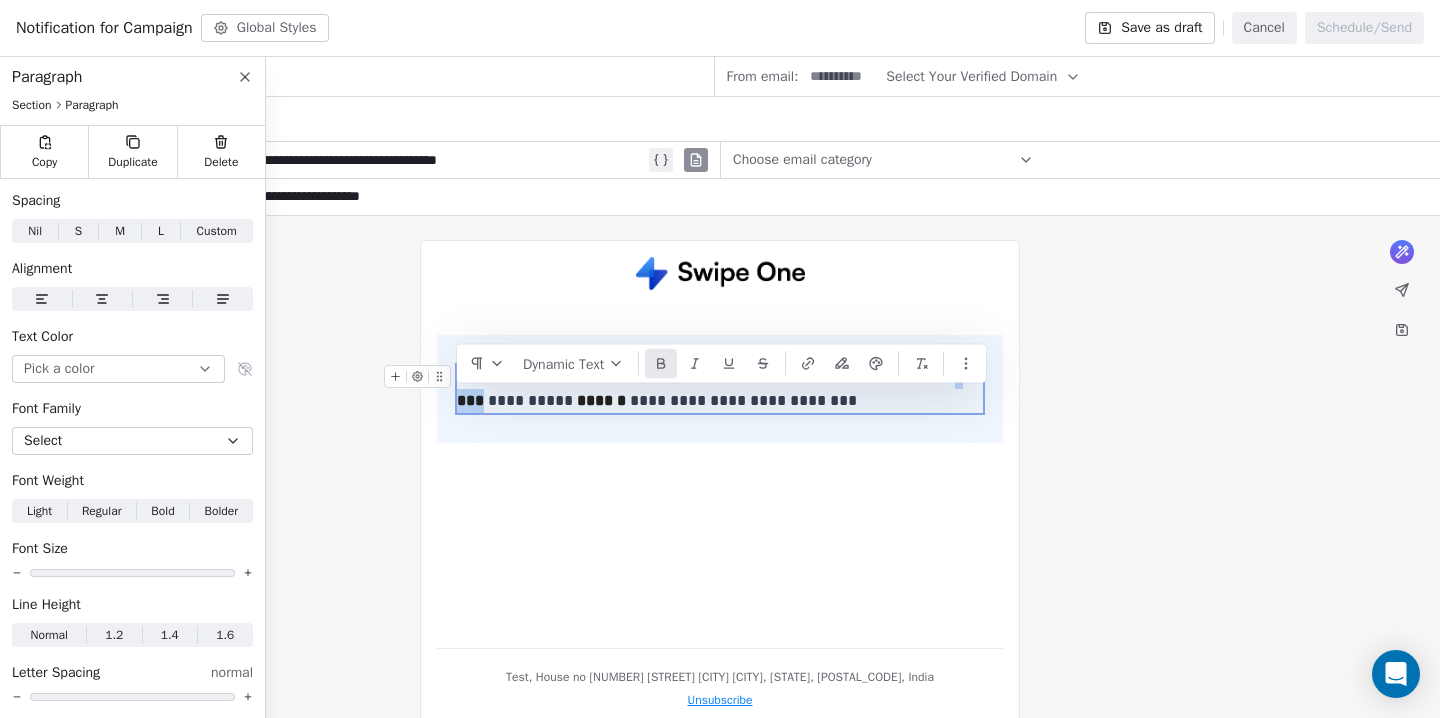 drag, startPoint x: 491, startPoint y: 403, endPoint x: 459, endPoint y: 404, distance: 32.01562 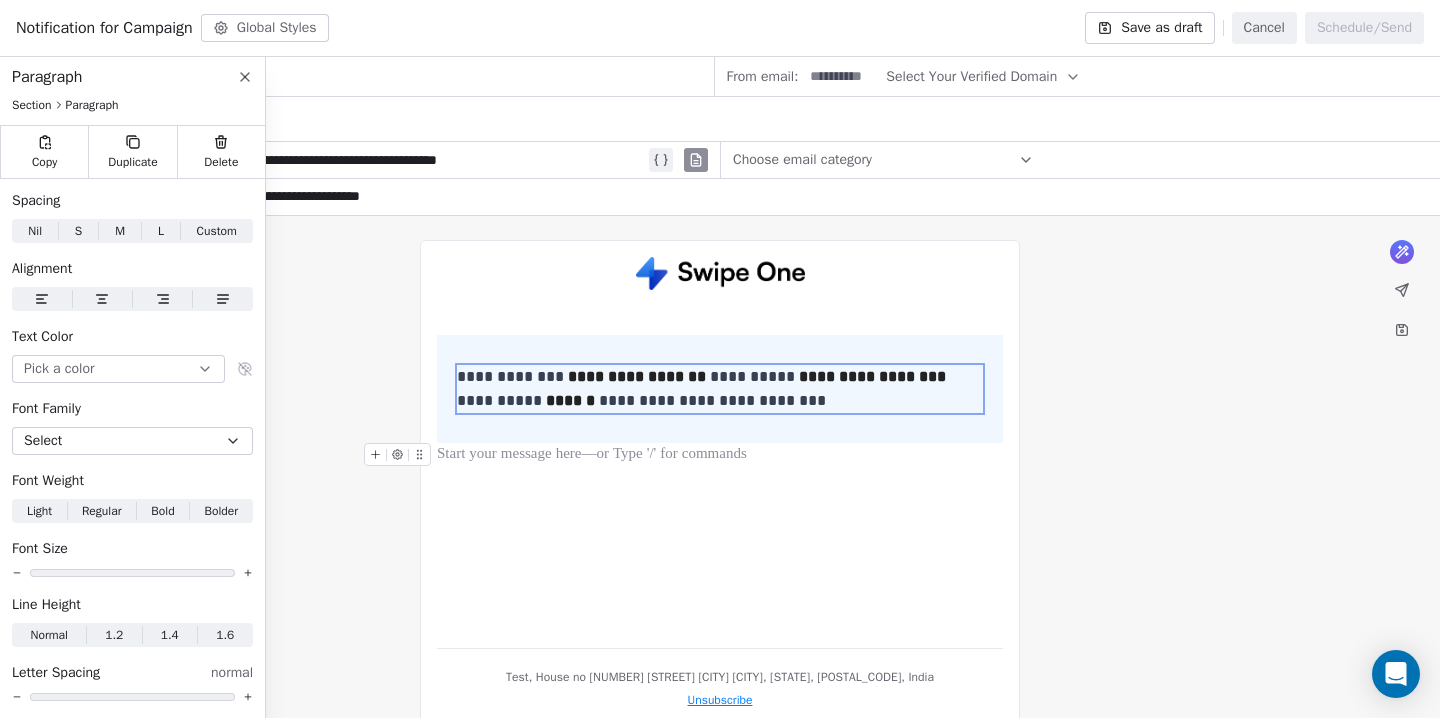 click on "**********" at bounding box center [720, 444] 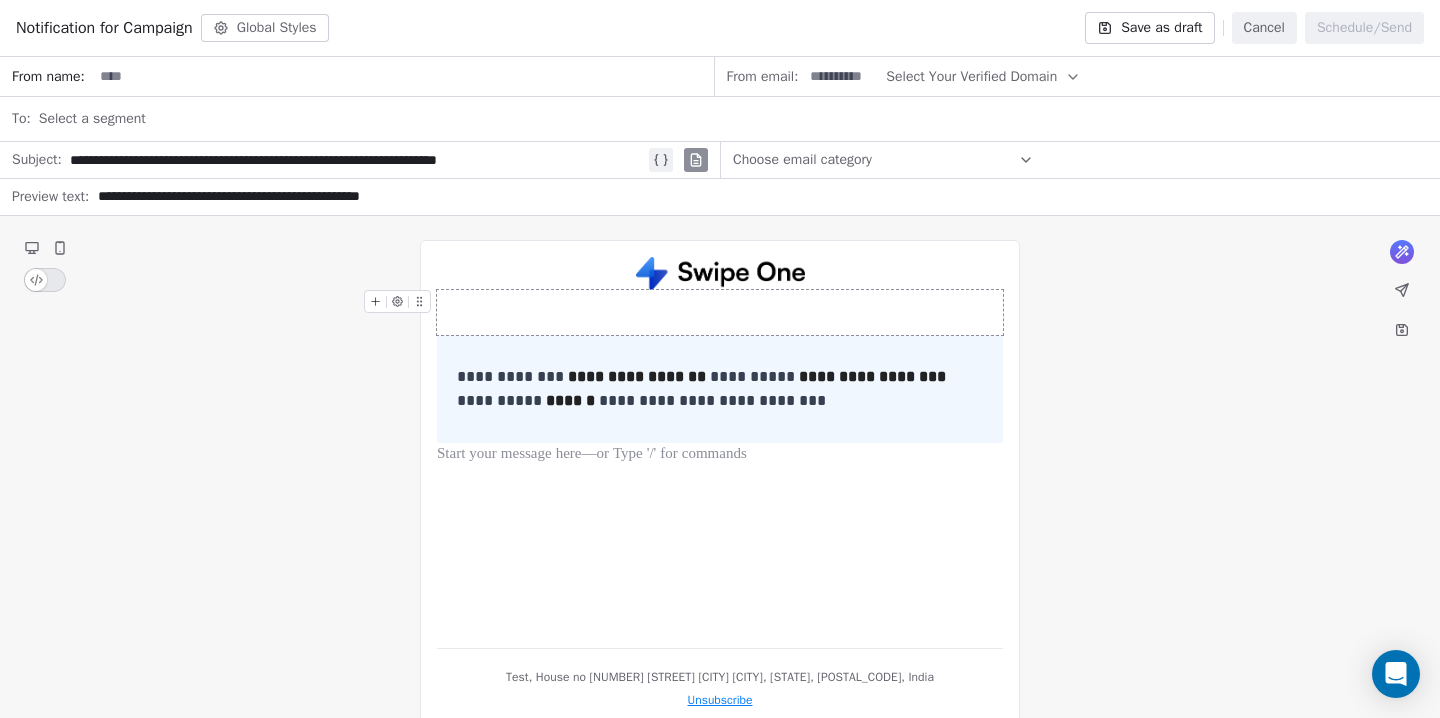 click at bounding box center [720, 312] 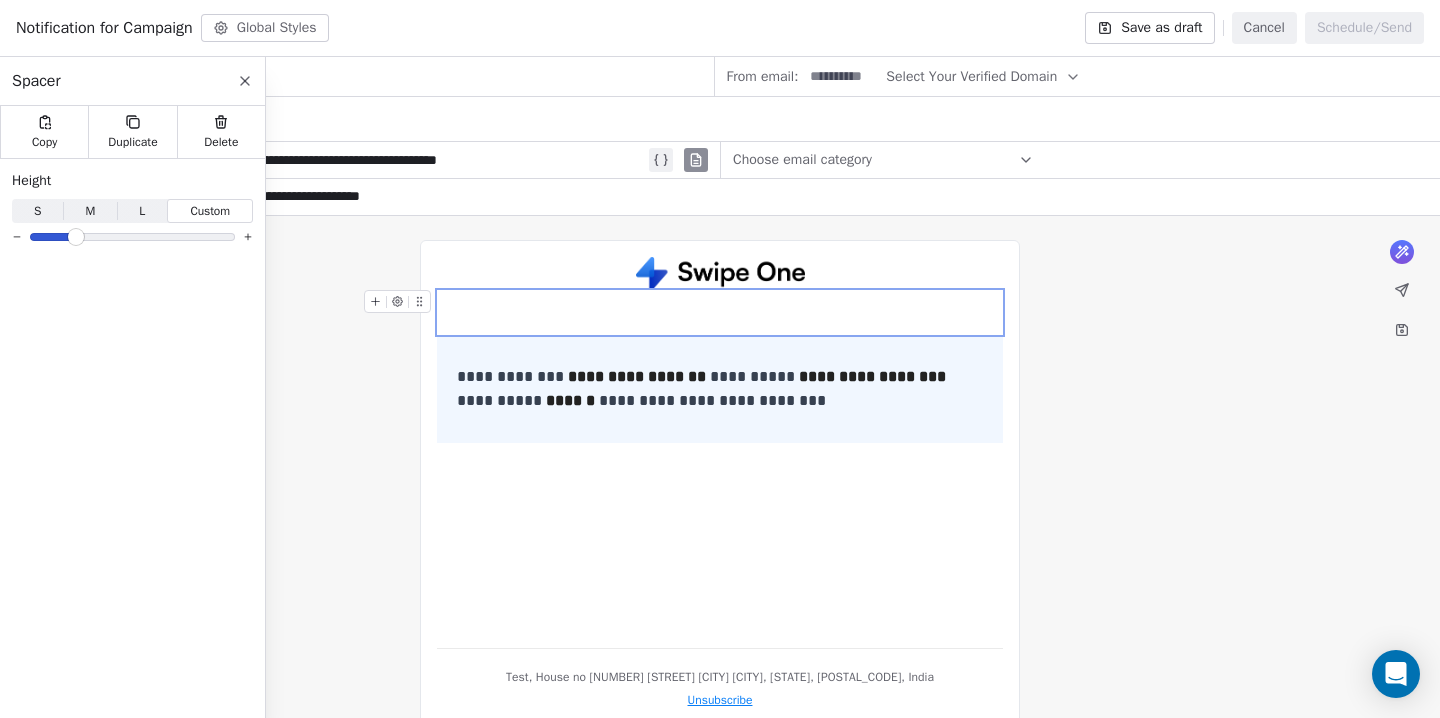click 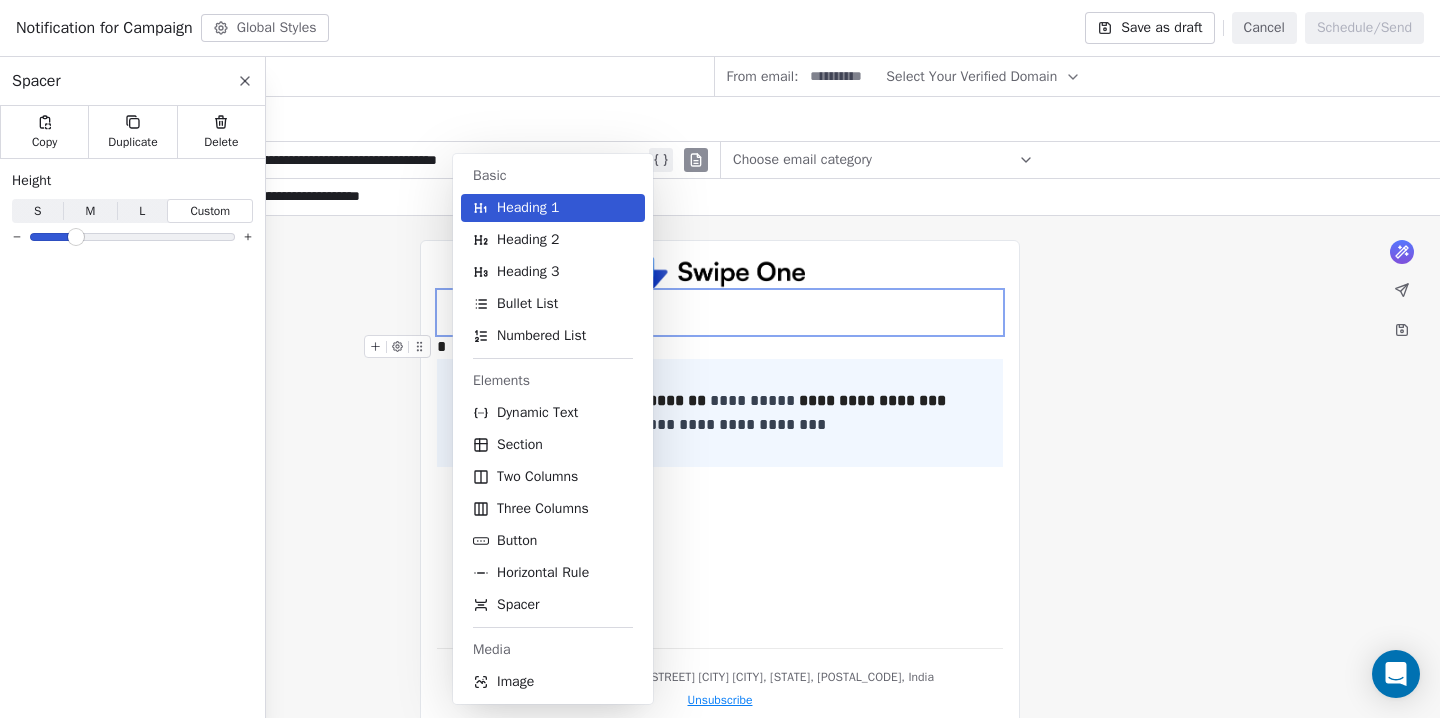 click on "*" at bounding box center [720, 347] 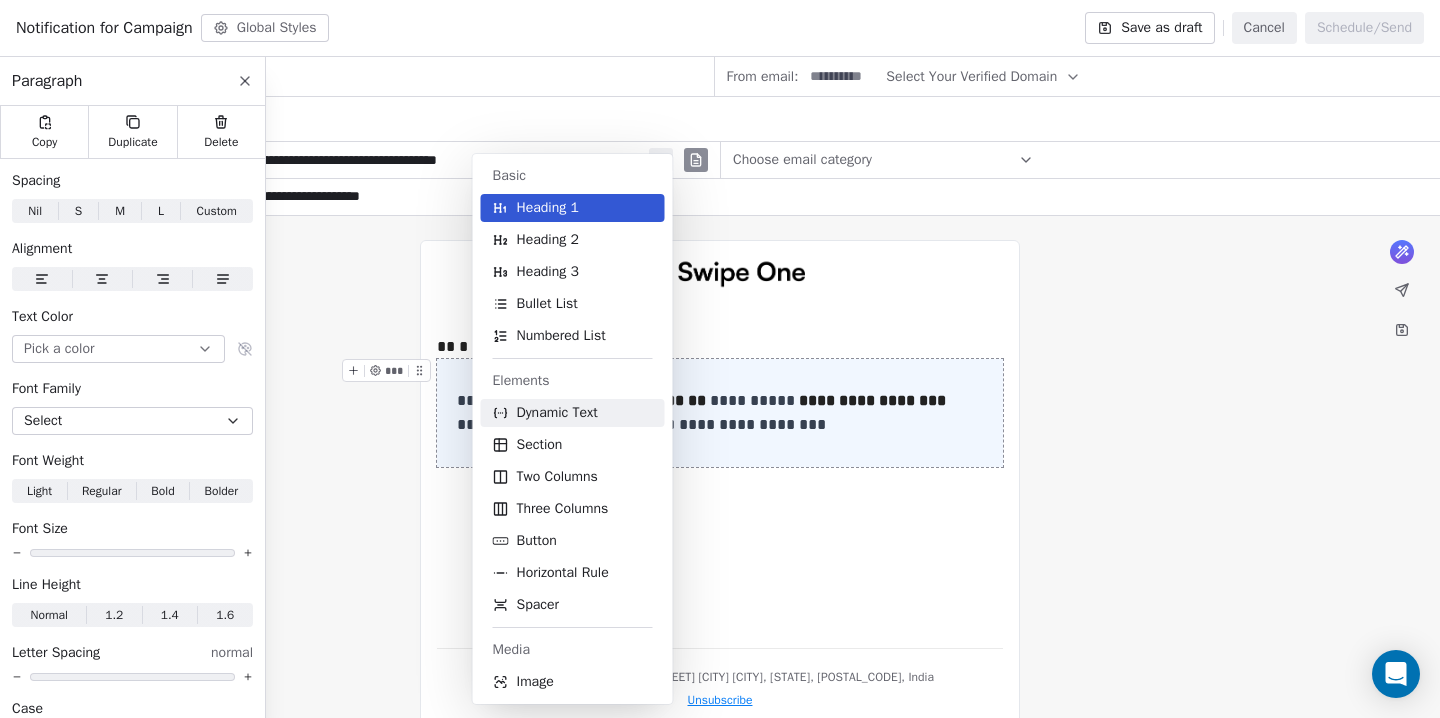 click on "Dynamic Text" at bounding box center (557, 413) 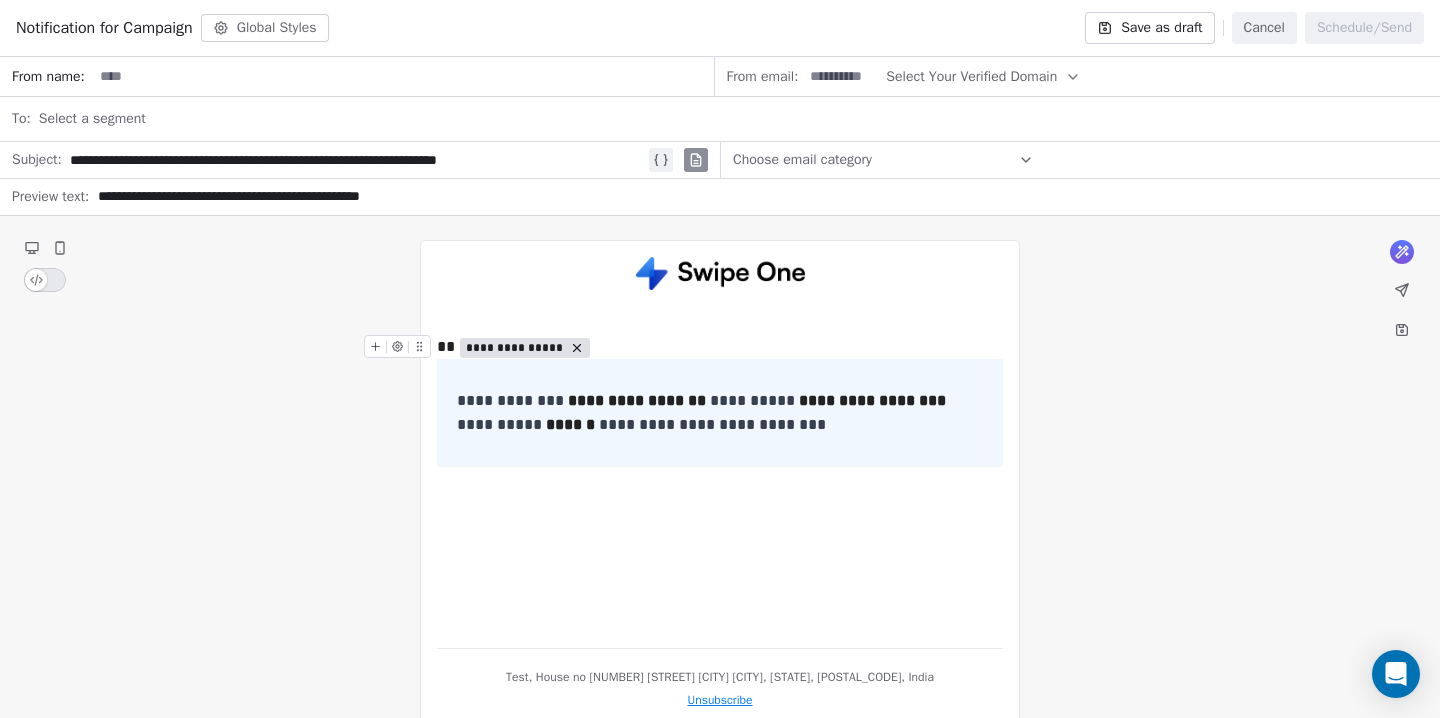 click on "**********" at bounding box center (515, 348) 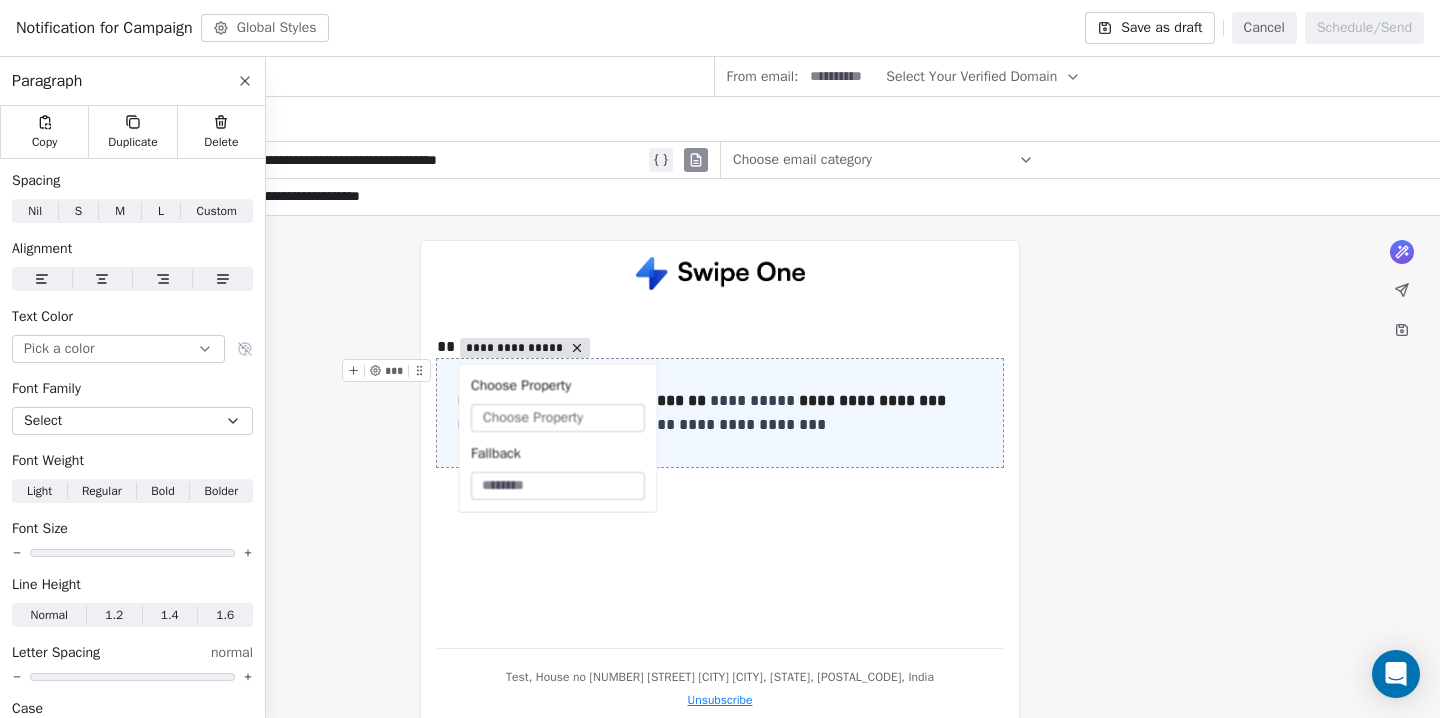 click on "Choose Property" at bounding box center [533, 418] 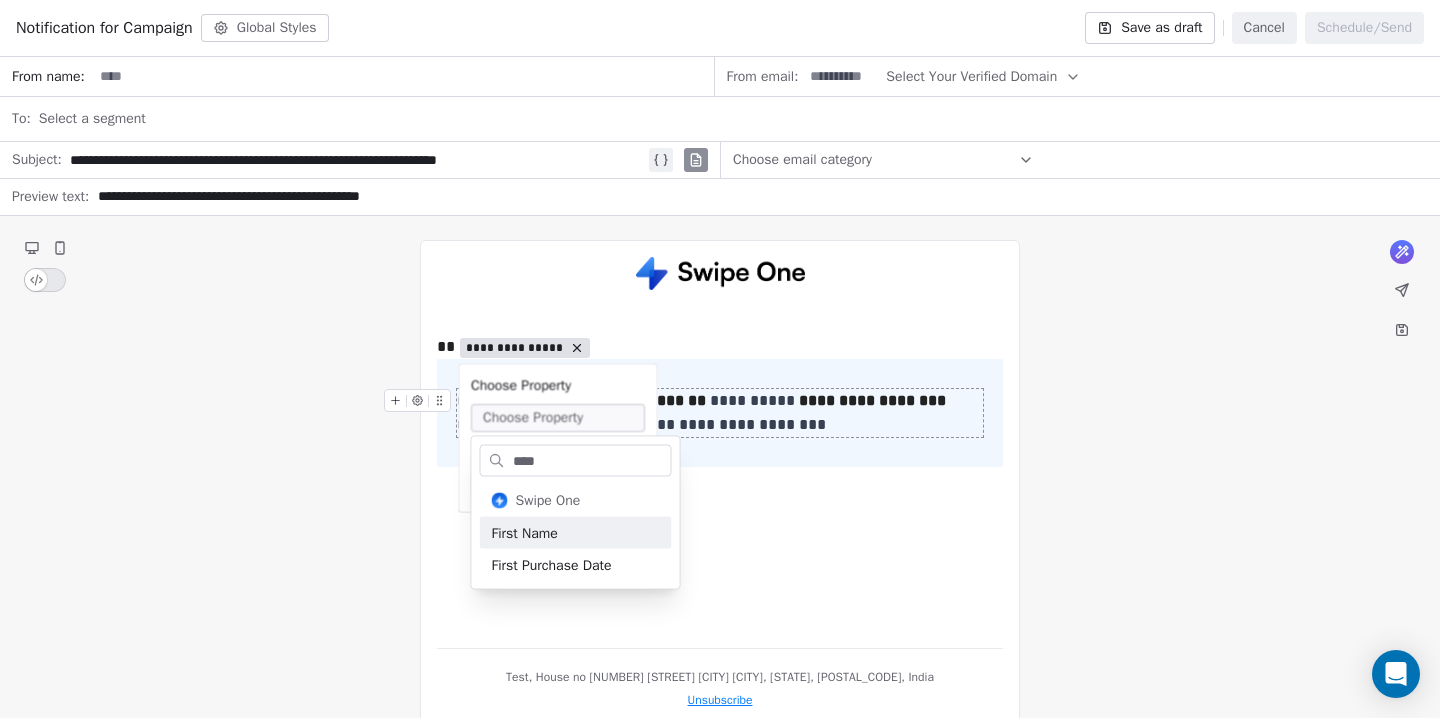 type on "****" 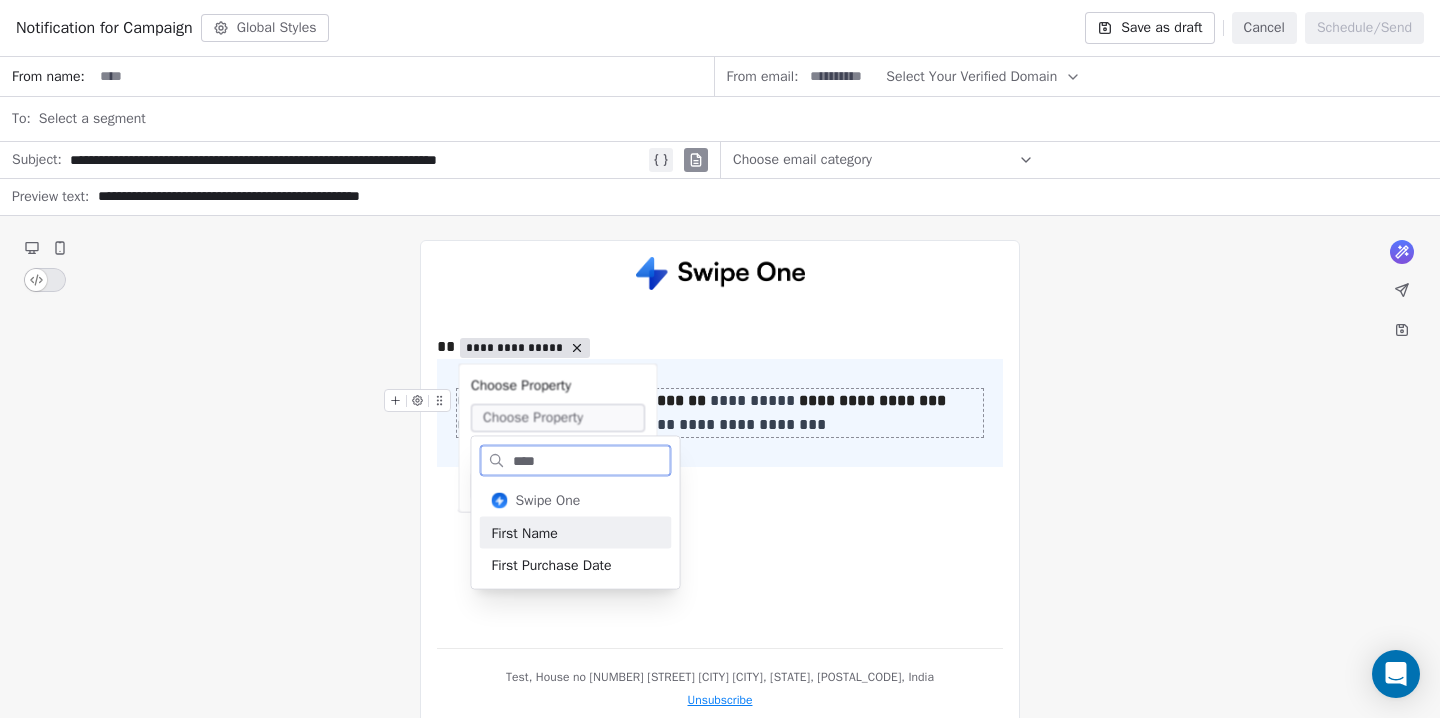 click on "First Name" at bounding box center [576, 533] 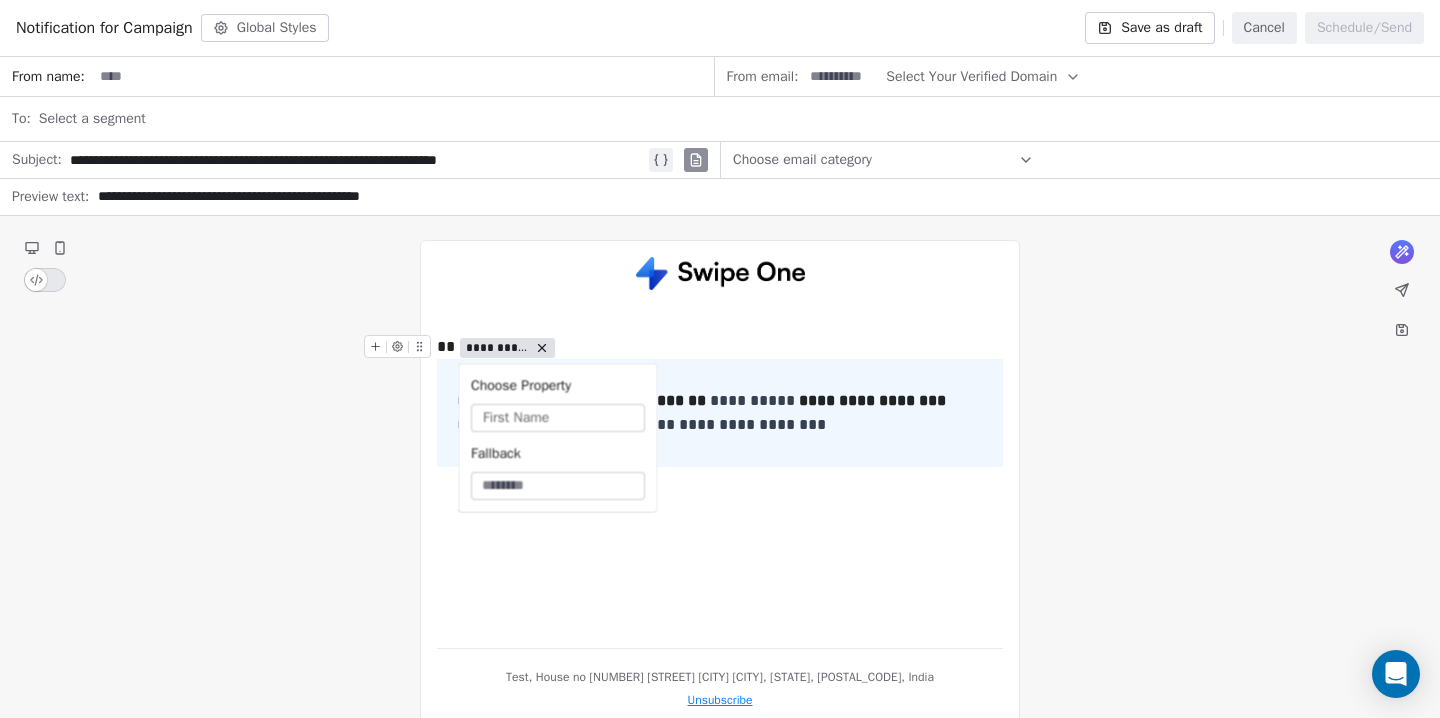 click on "**********" at bounding box center (720, 347) 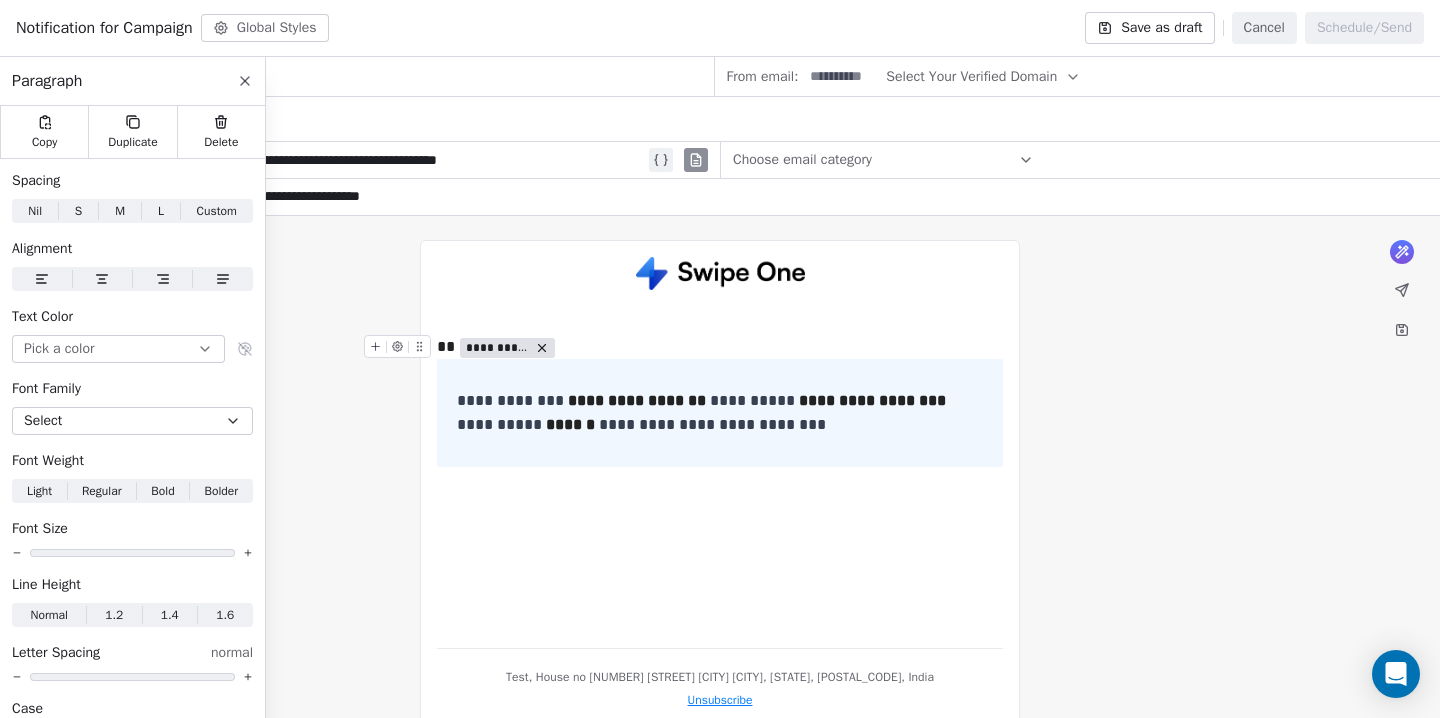 click on "**********" at bounding box center (720, 347) 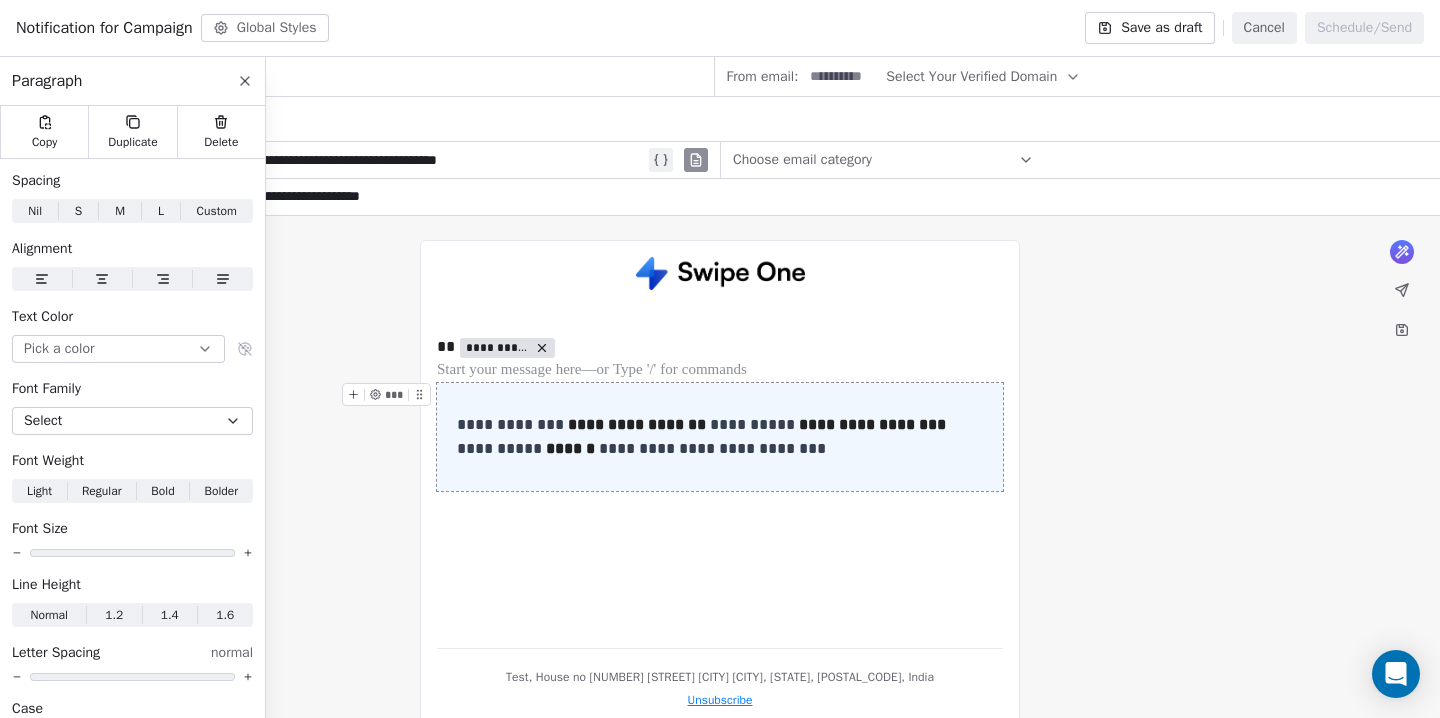 click on "**********" at bounding box center [720, 437] 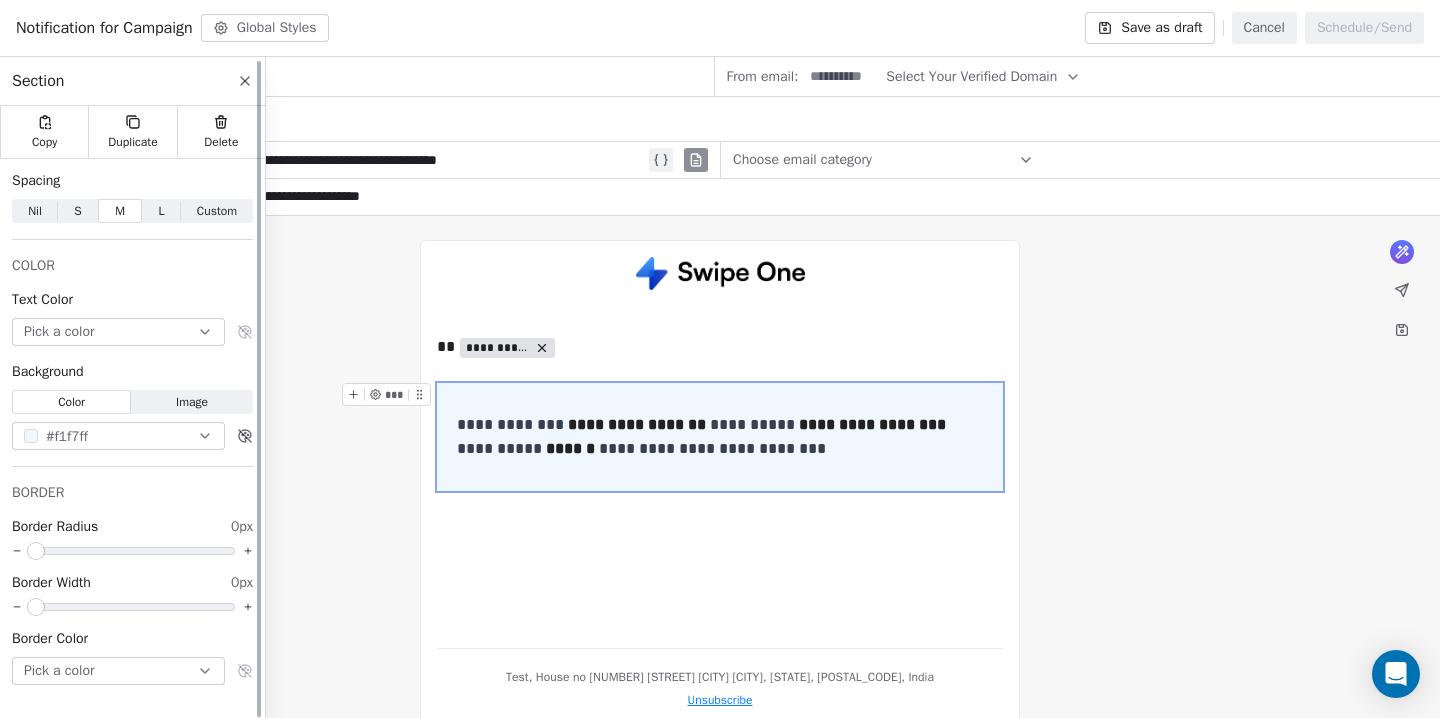 scroll, scrollTop: 4, scrollLeft: 0, axis: vertical 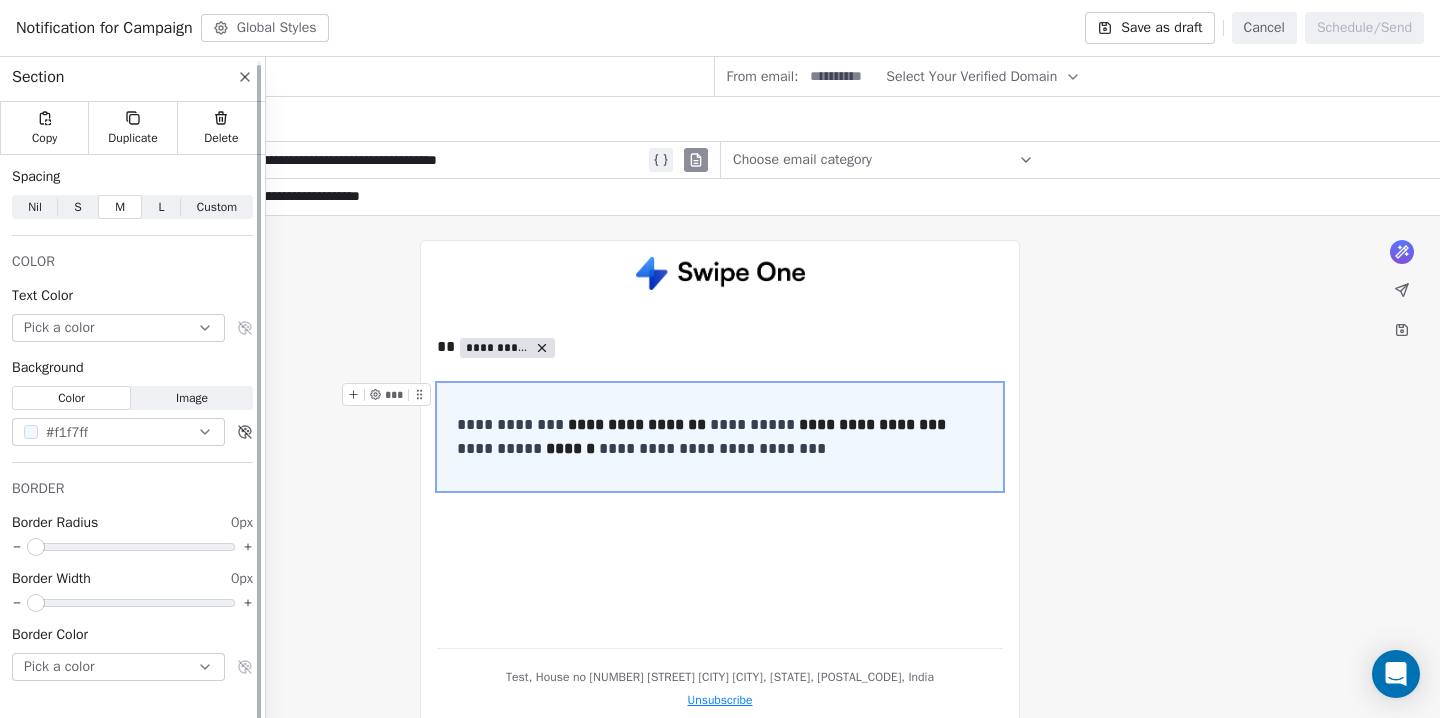 click on "S" at bounding box center (77, 207) 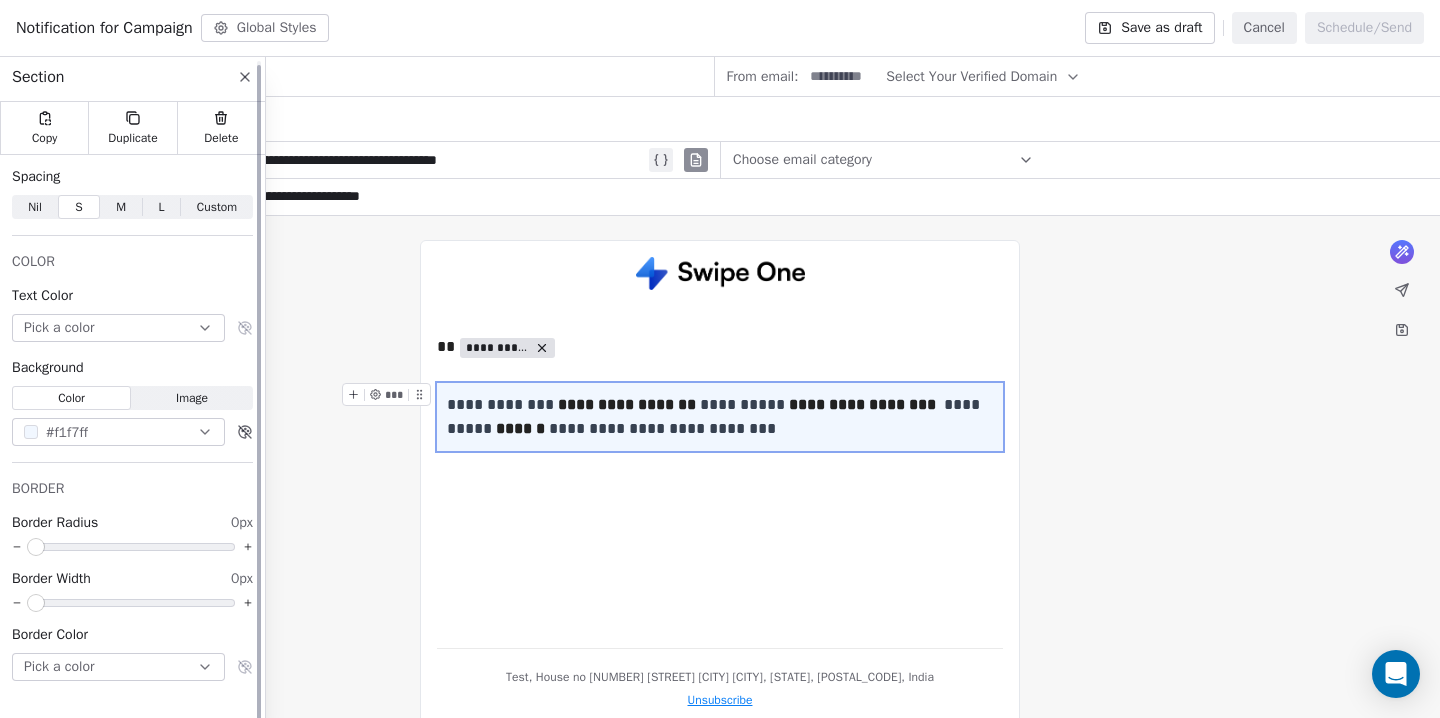 click on "M" at bounding box center [121, 207] 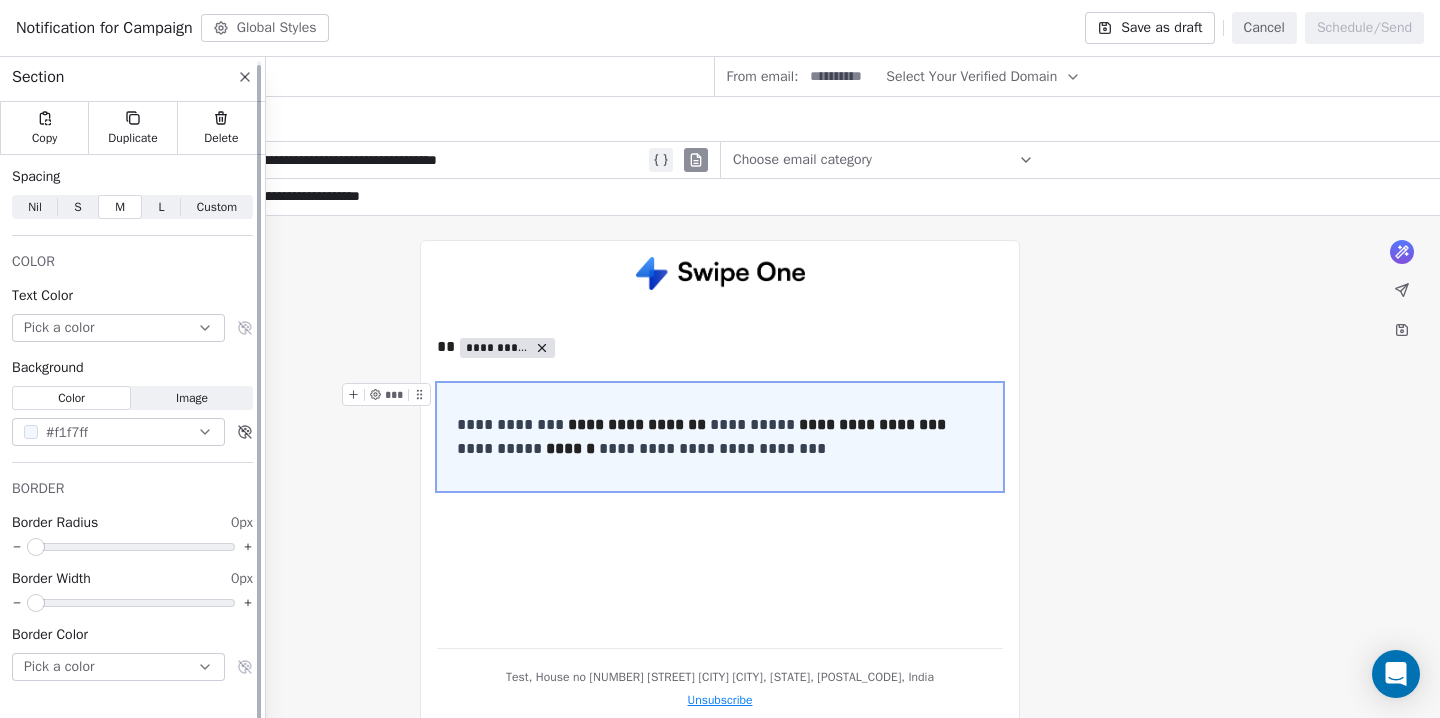 click on "Custom" at bounding box center [217, 207] 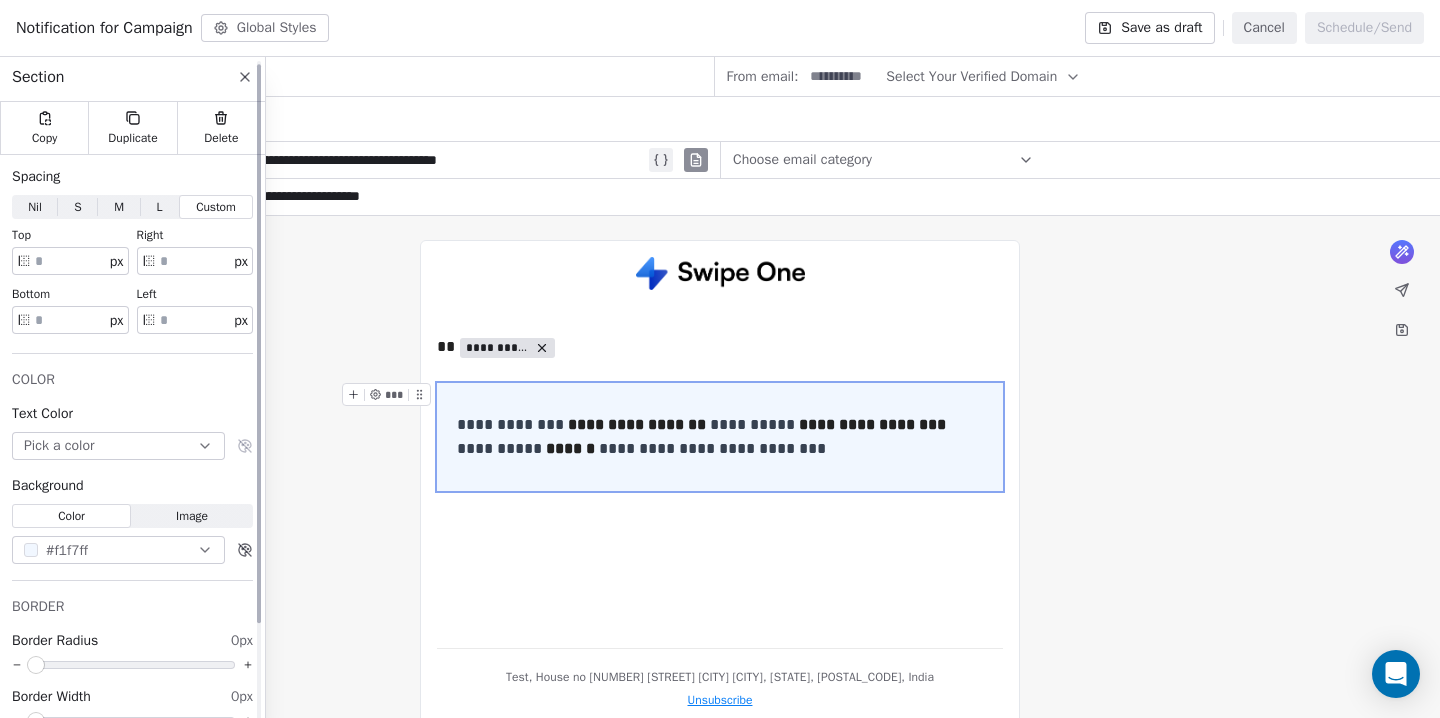 click on "**" at bounding box center (70, 261) 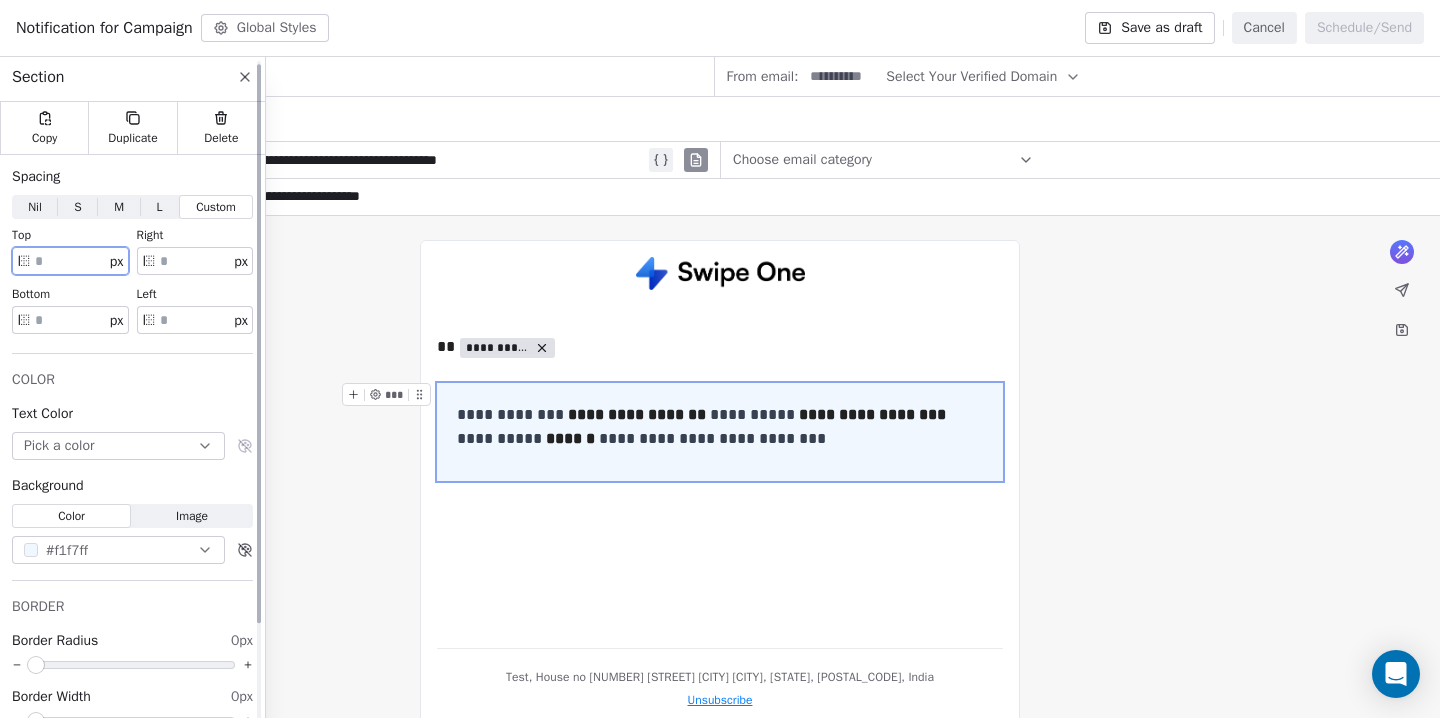 type on "**" 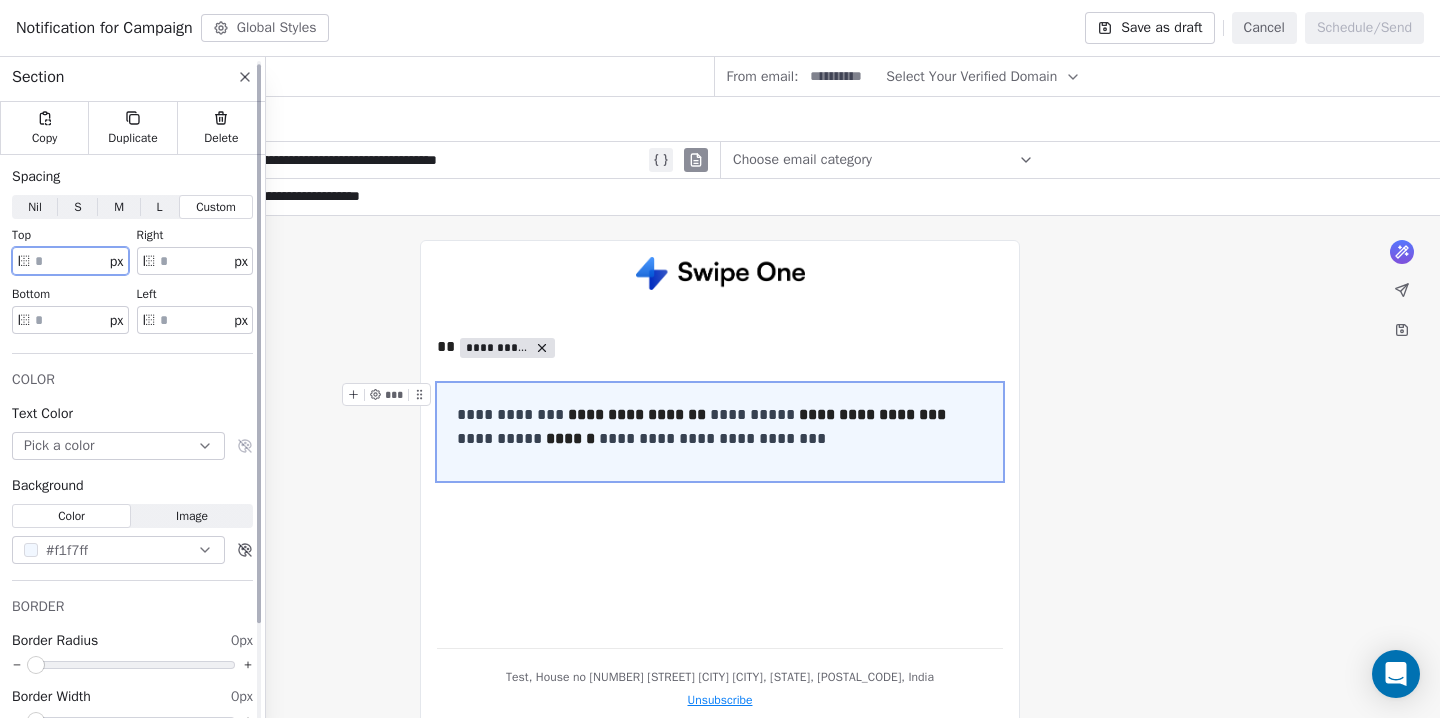 click on "**" at bounding box center [70, 320] 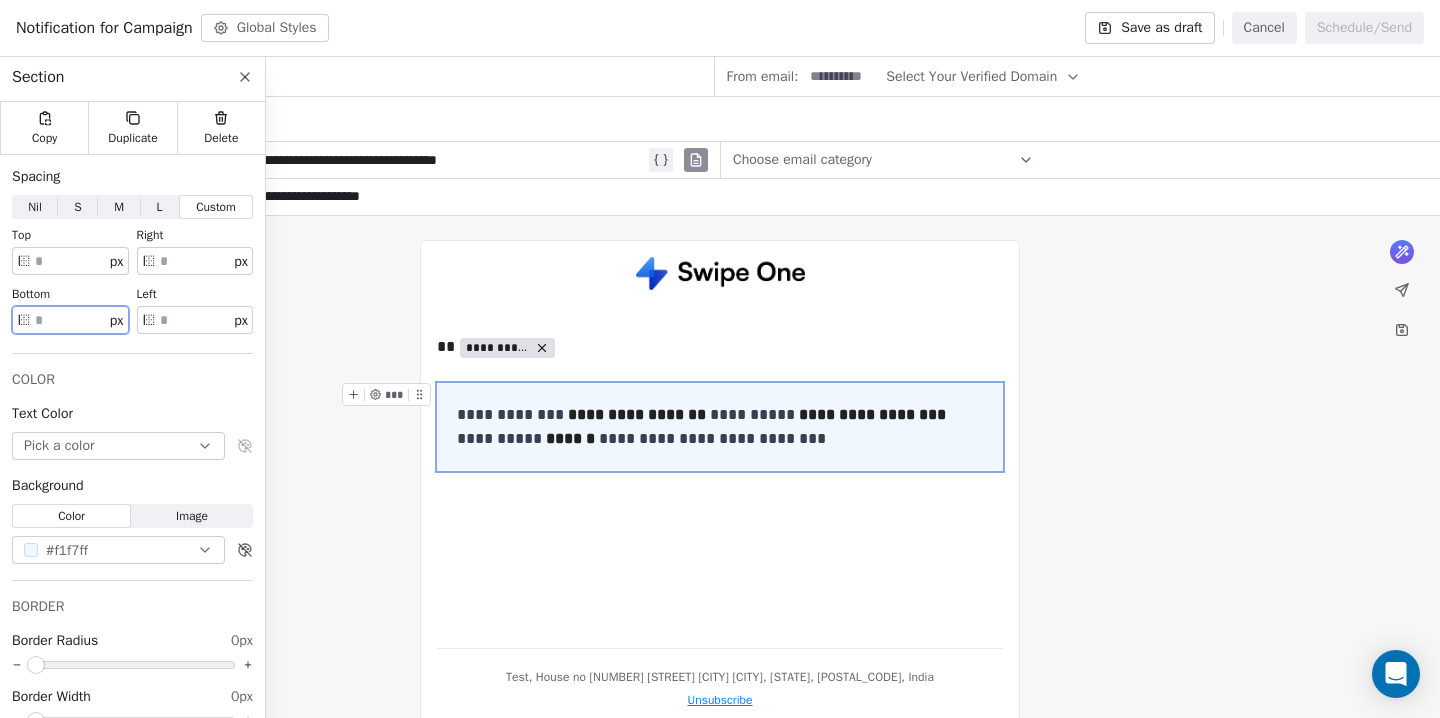 type on "**" 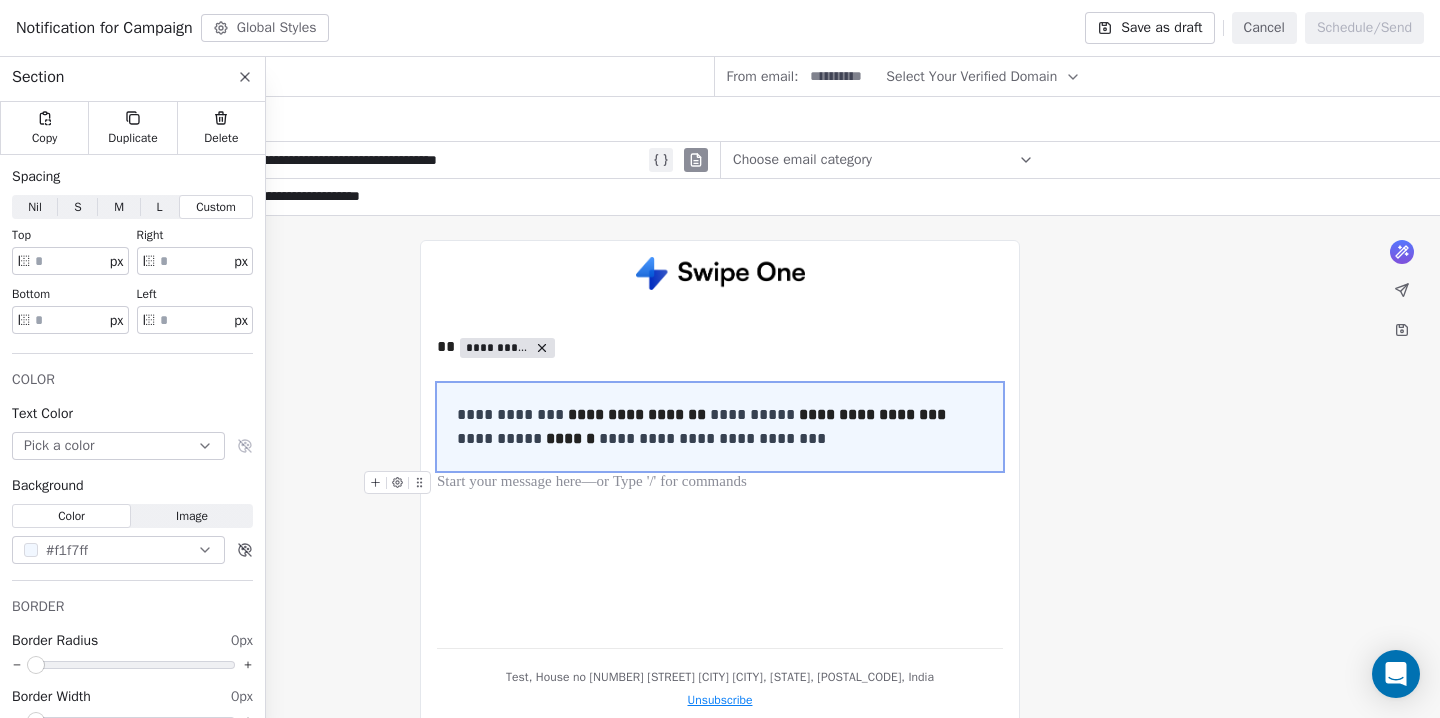 click on "**********" at bounding box center (720, 444) 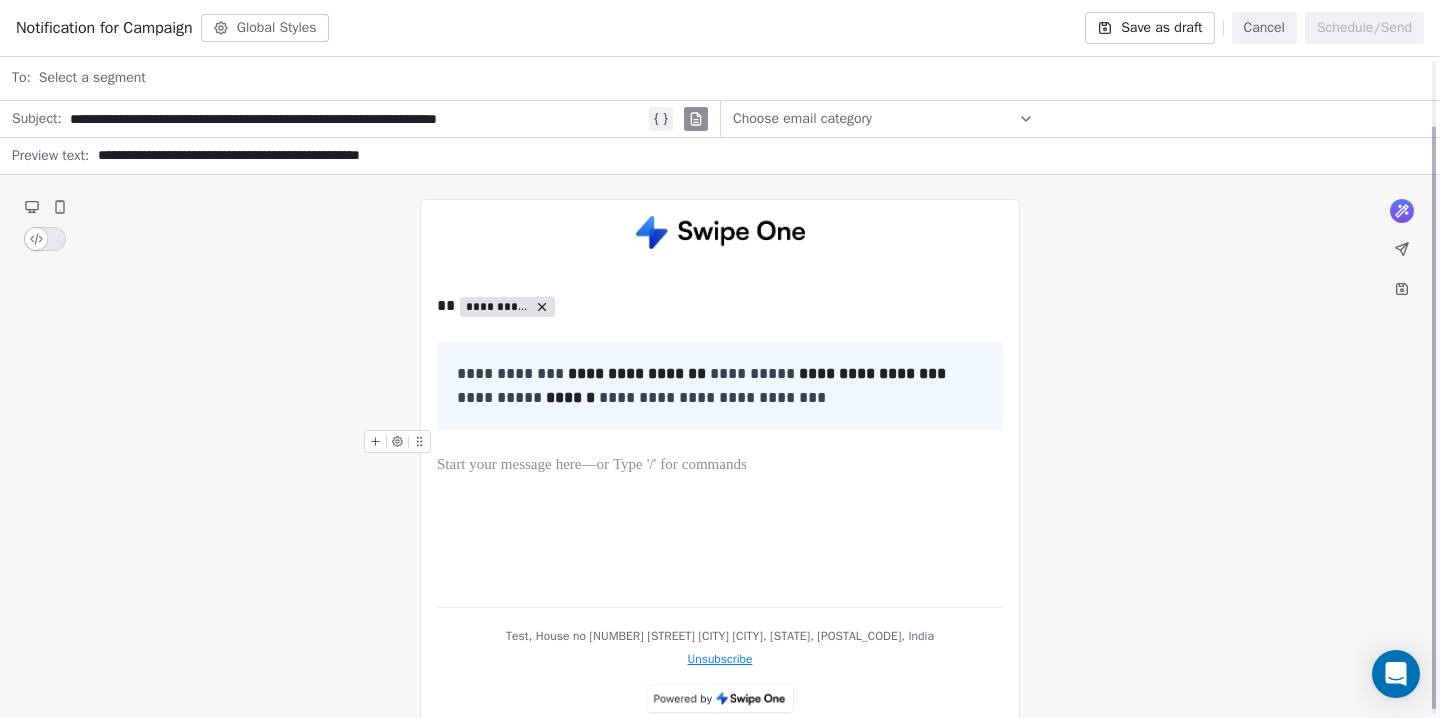 scroll, scrollTop: 78, scrollLeft: 0, axis: vertical 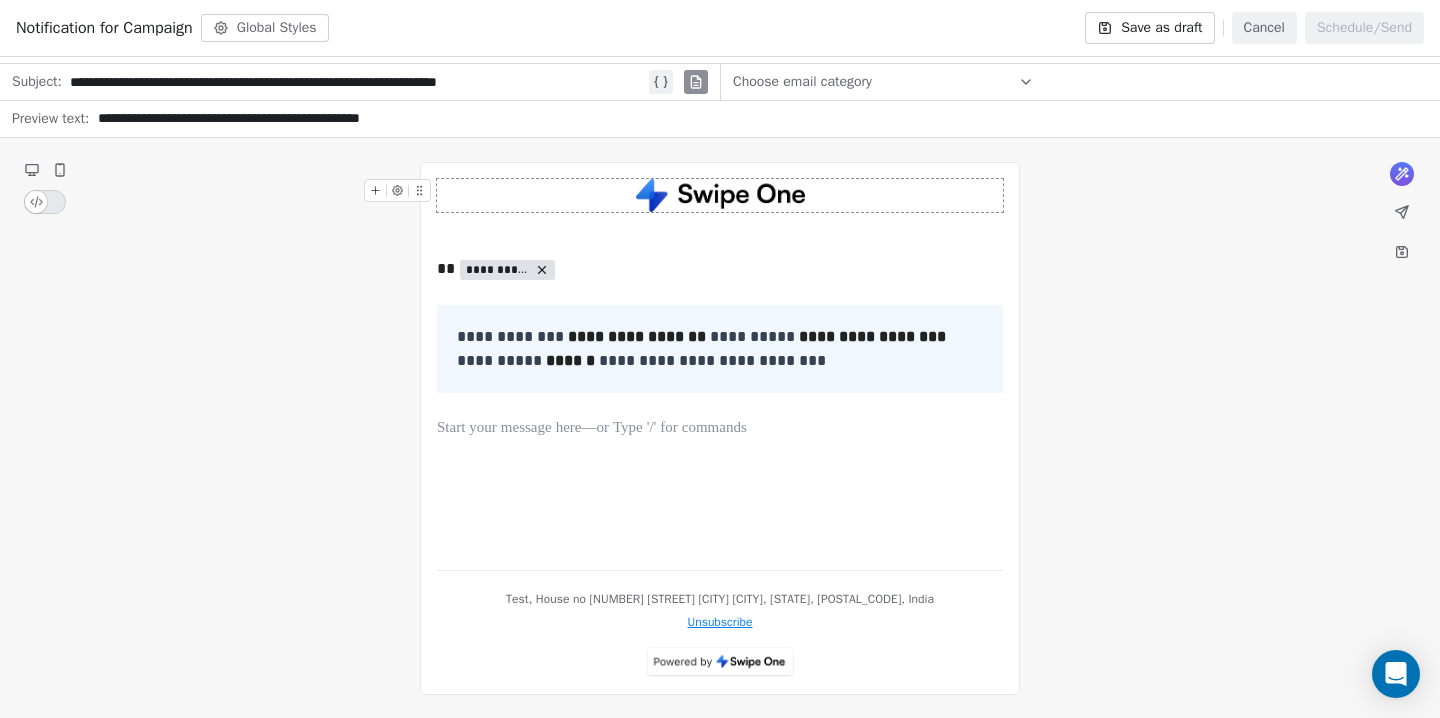click at bounding box center (720, 195) 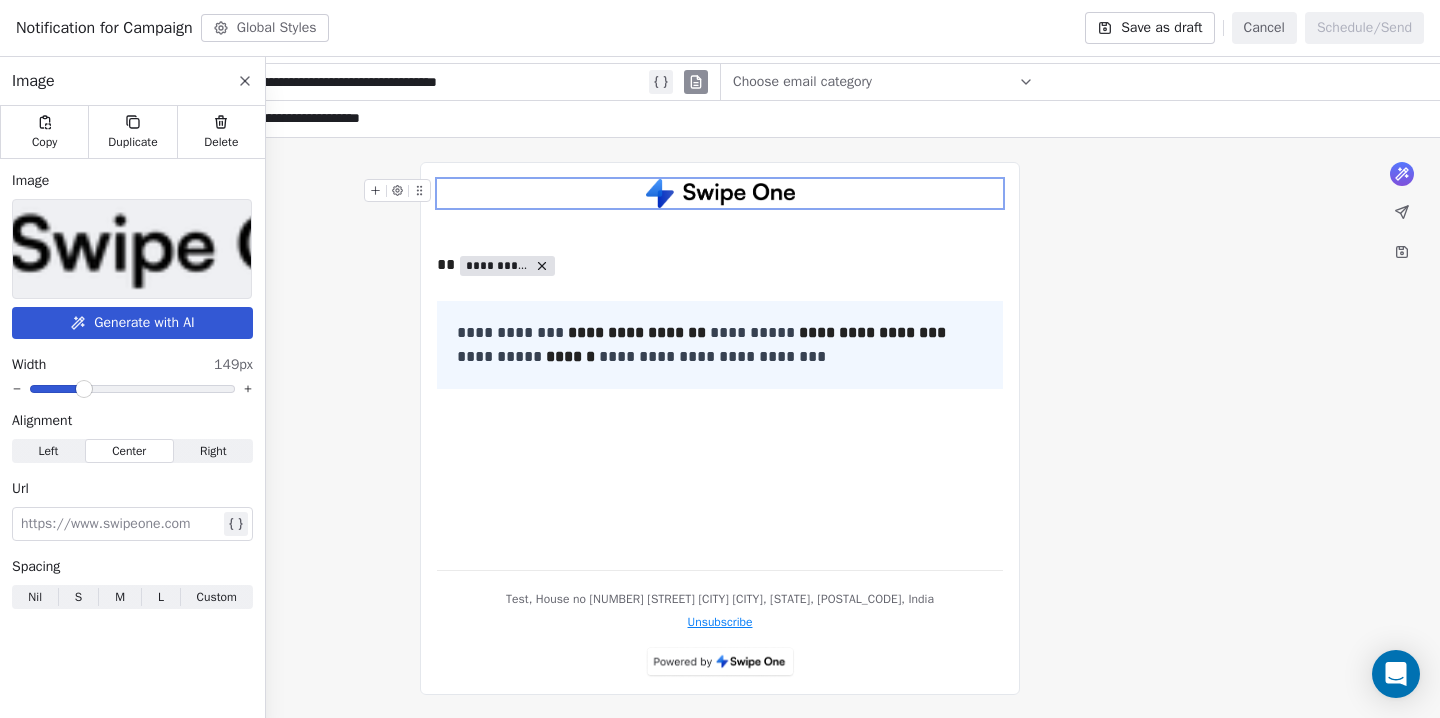 click at bounding box center (84, 389) 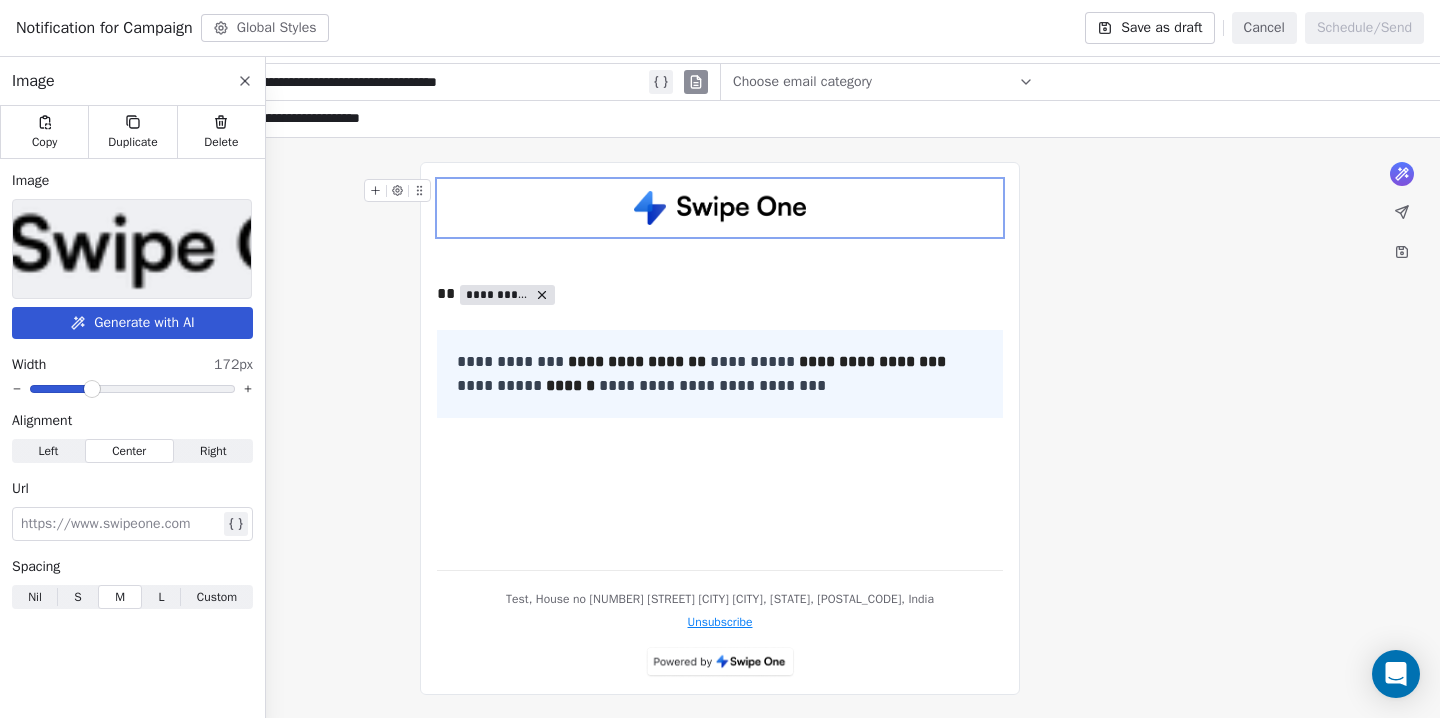 click at bounding box center (92, 389) 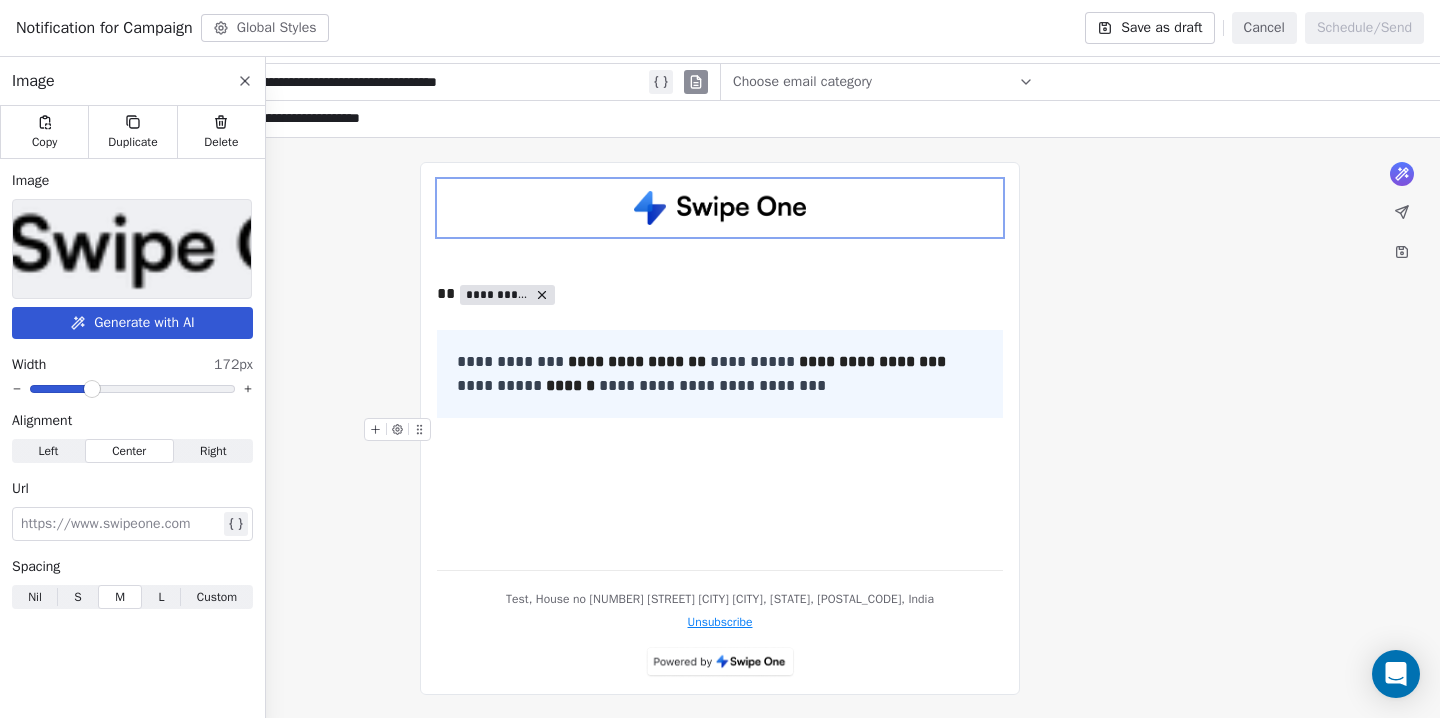click at bounding box center [720, 430] 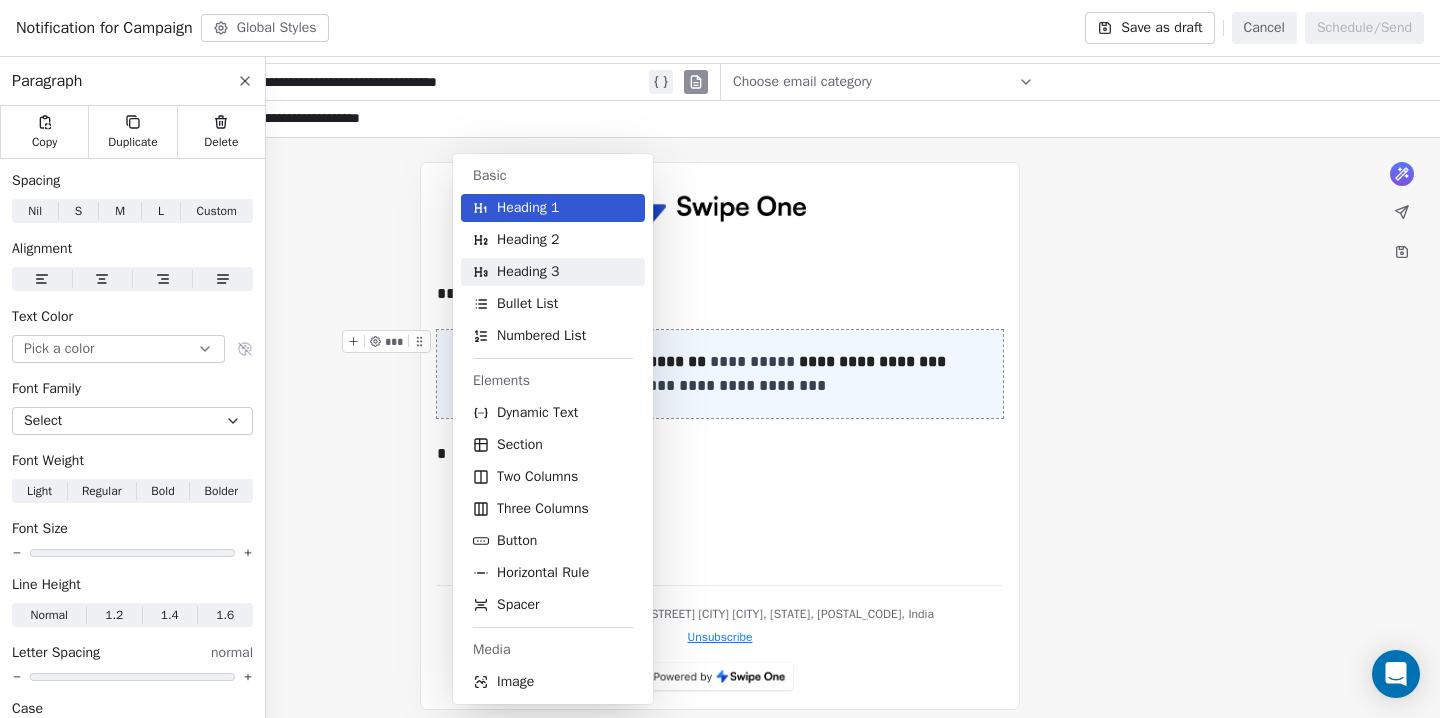 click on "Heading 3" at bounding box center [528, 272] 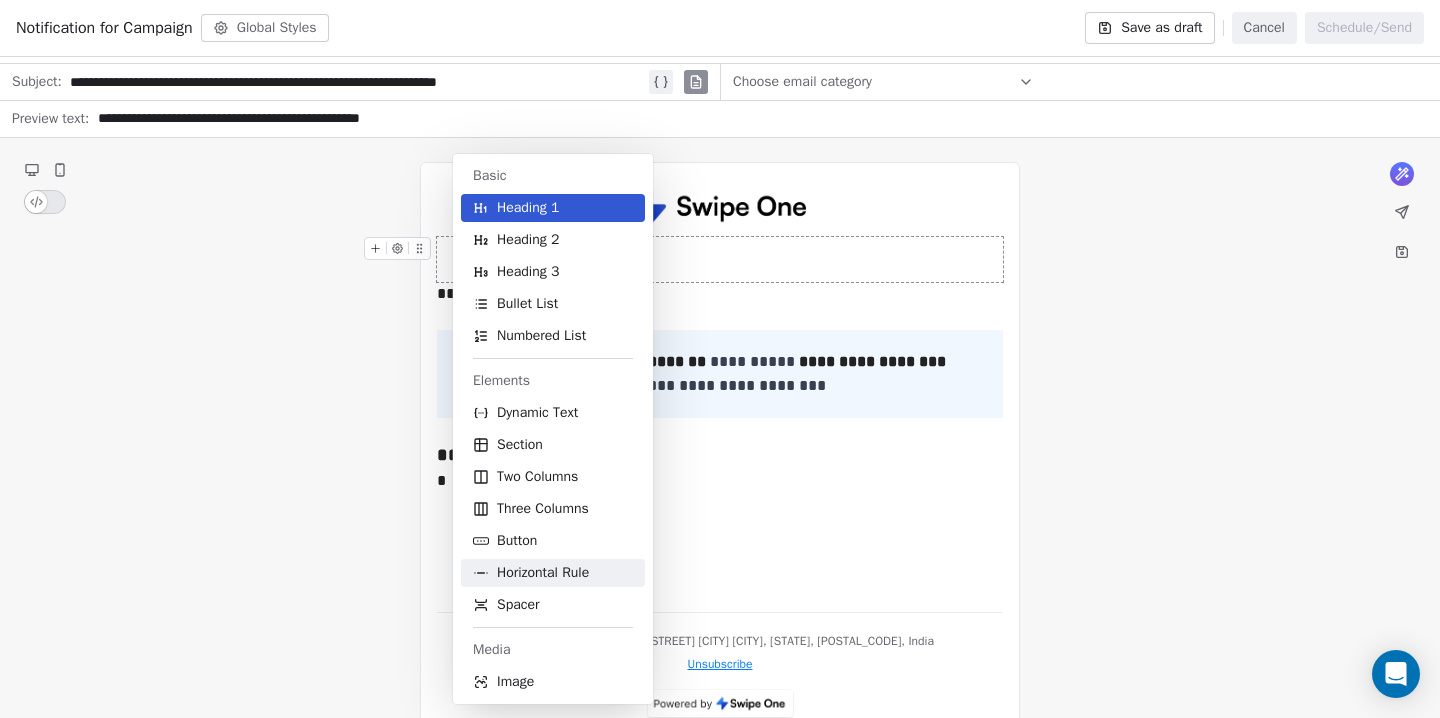 click on "Horizontal Rule" at bounding box center [543, 573] 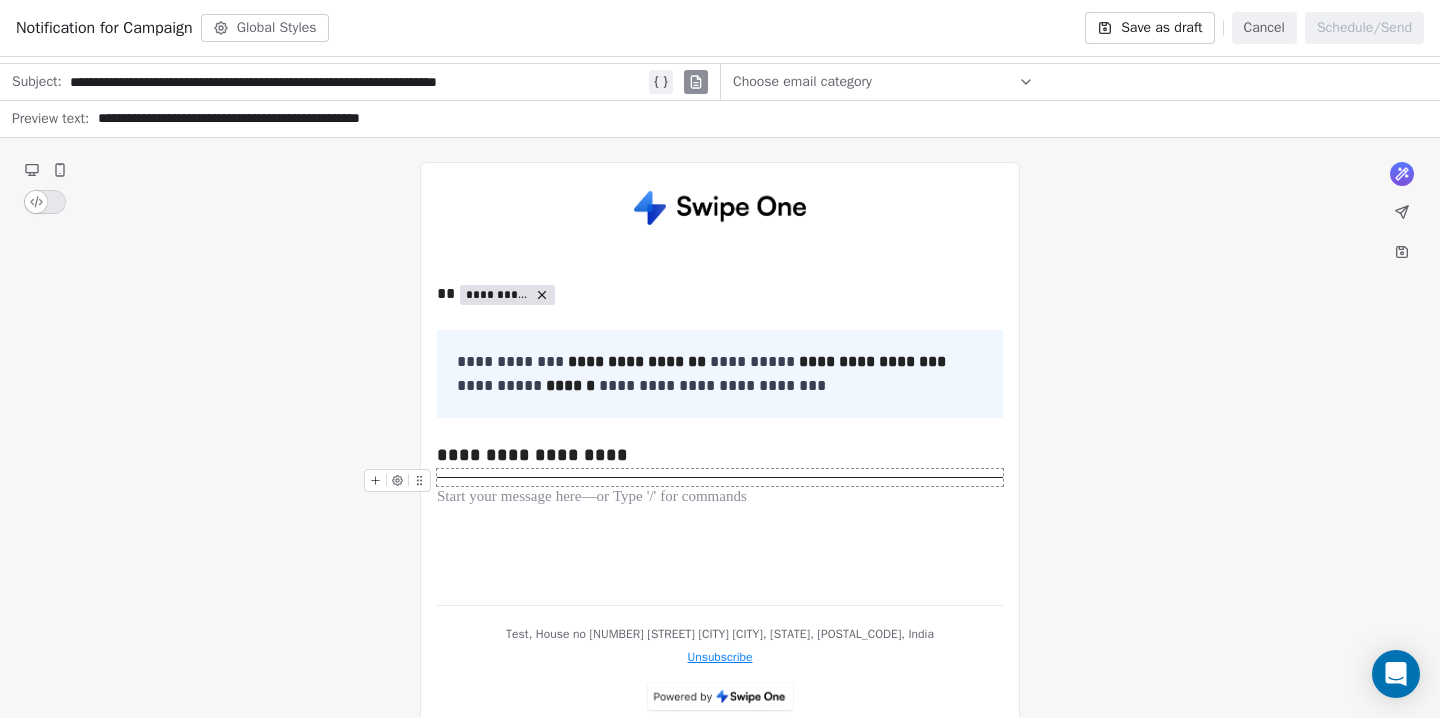click at bounding box center (720, 477) 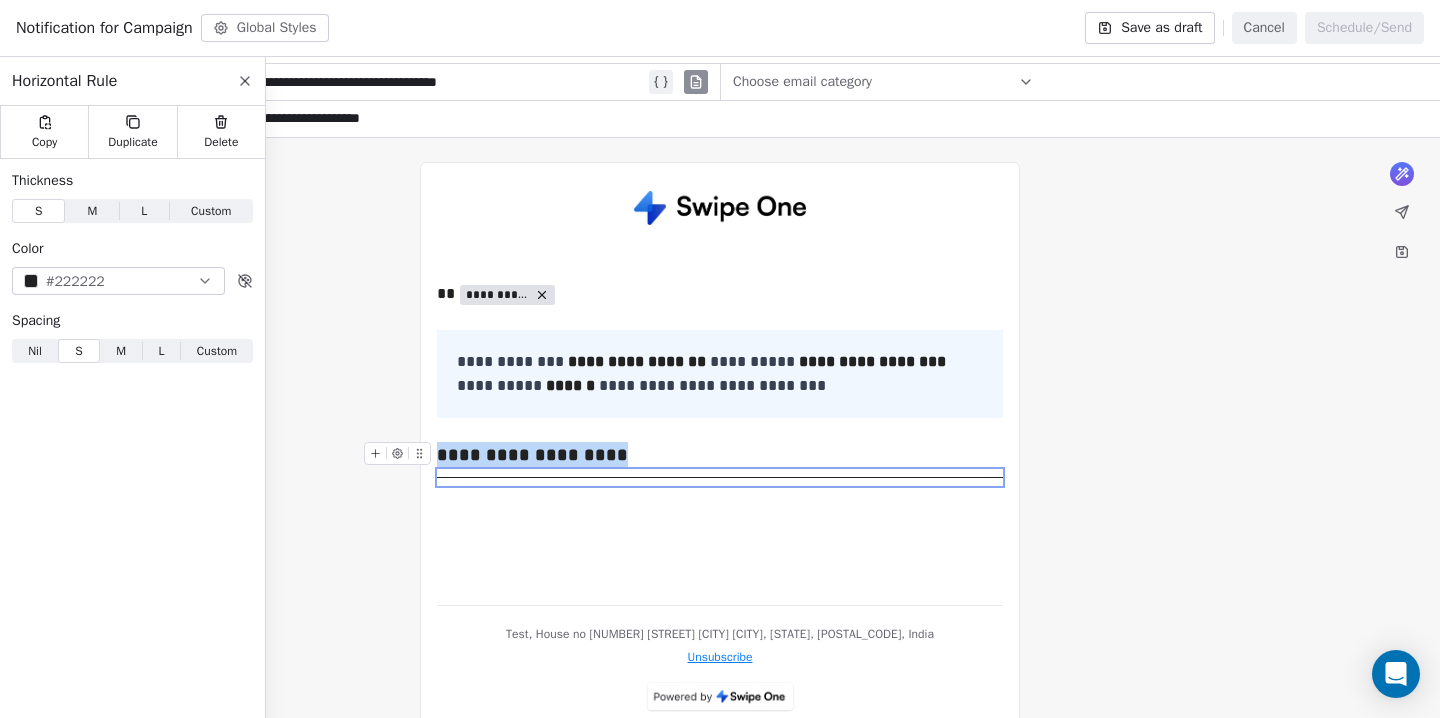 click at bounding box center [31, 281] 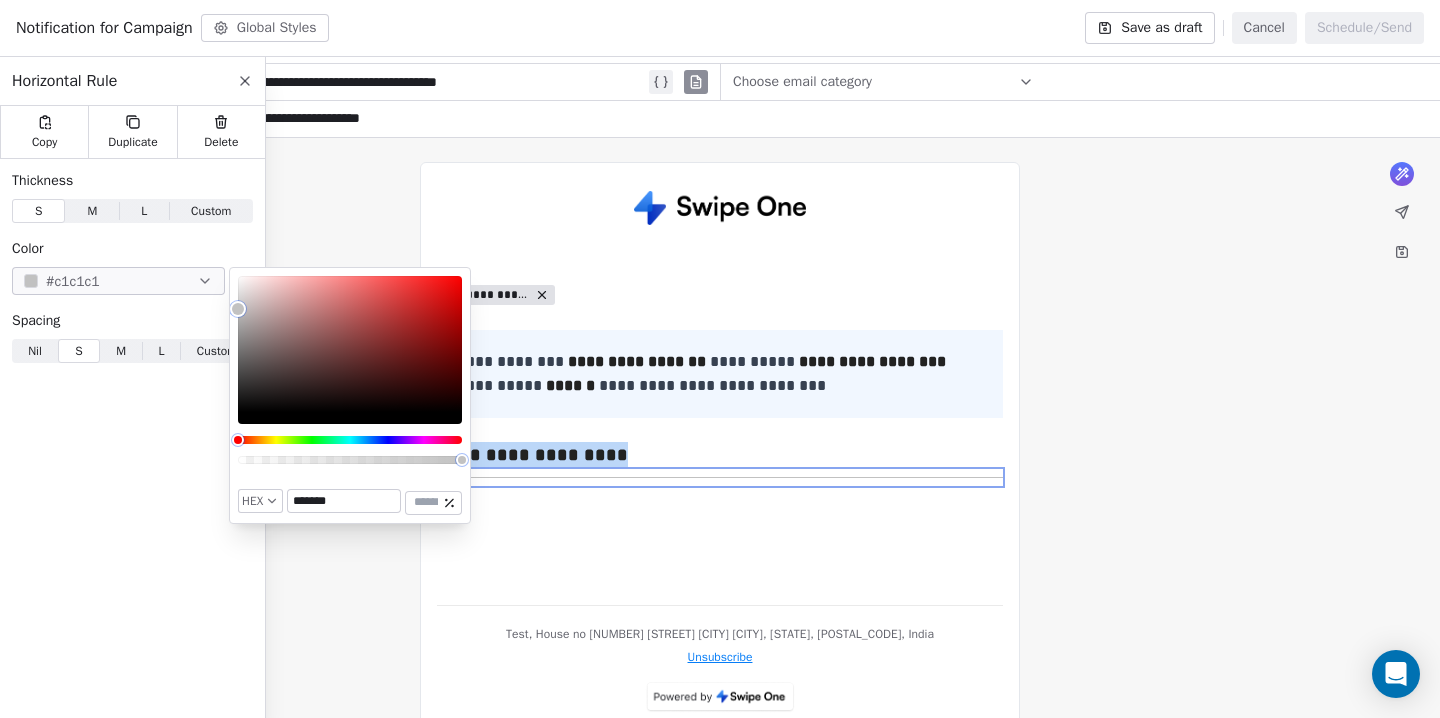 drag, startPoint x: 273, startPoint y: 344, endPoint x: 213, endPoint y: 309, distance: 69.46222 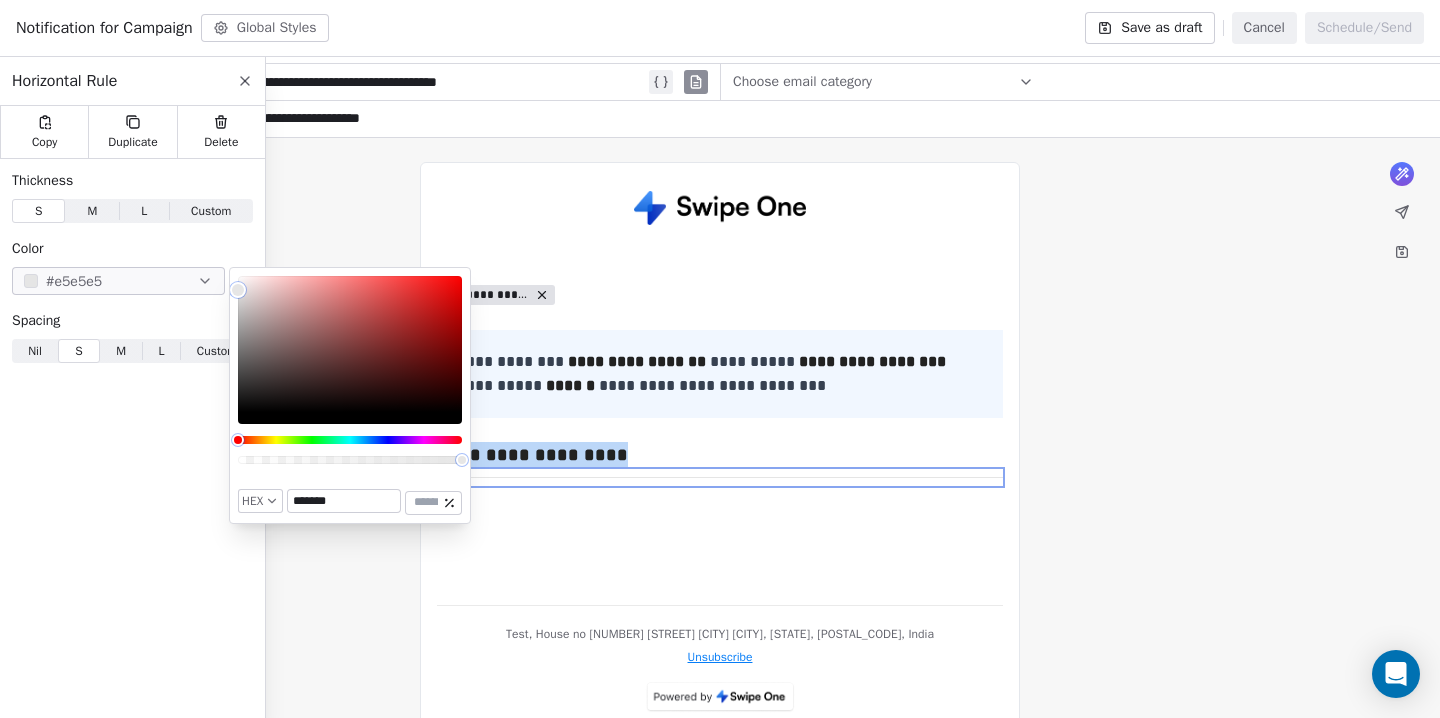 type on "*******" 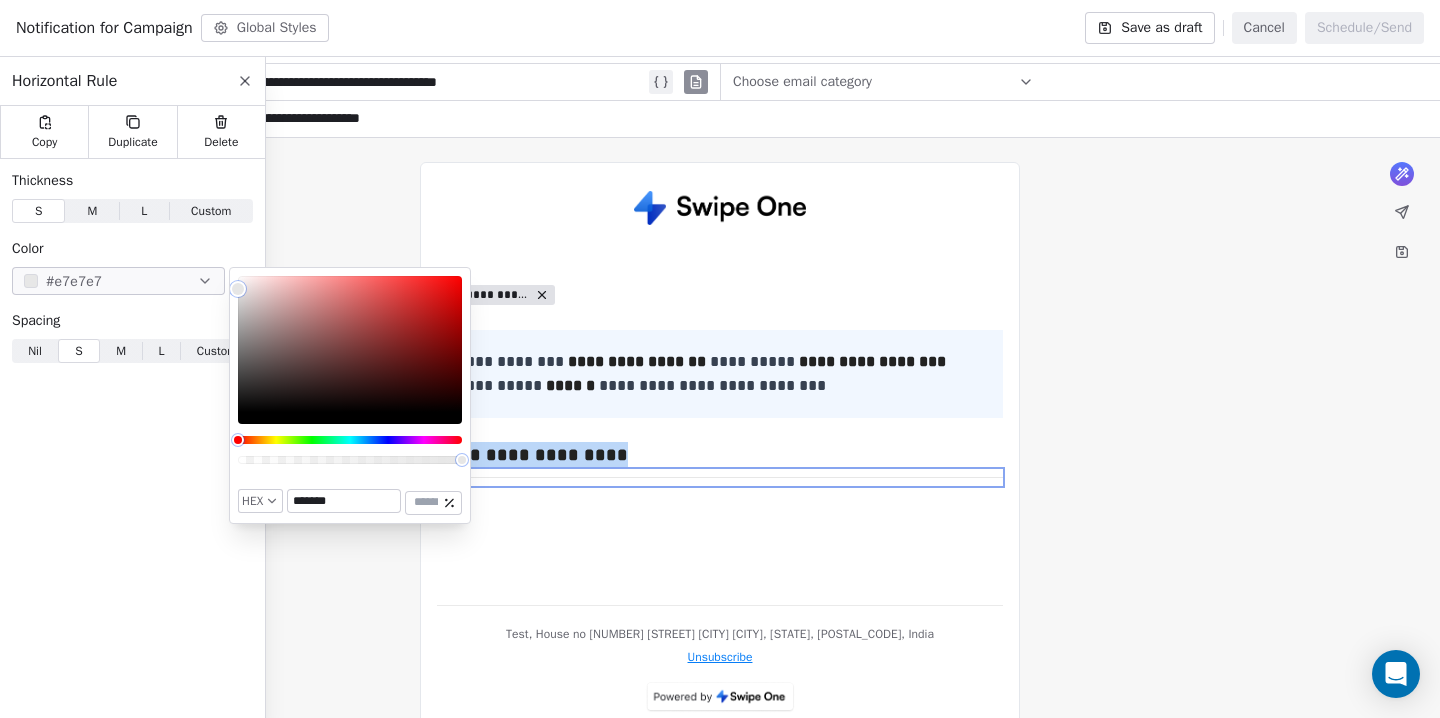 drag, startPoint x: 269, startPoint y: 314, endPoint x: 229, endPoint y: 289, distance: 47.169907 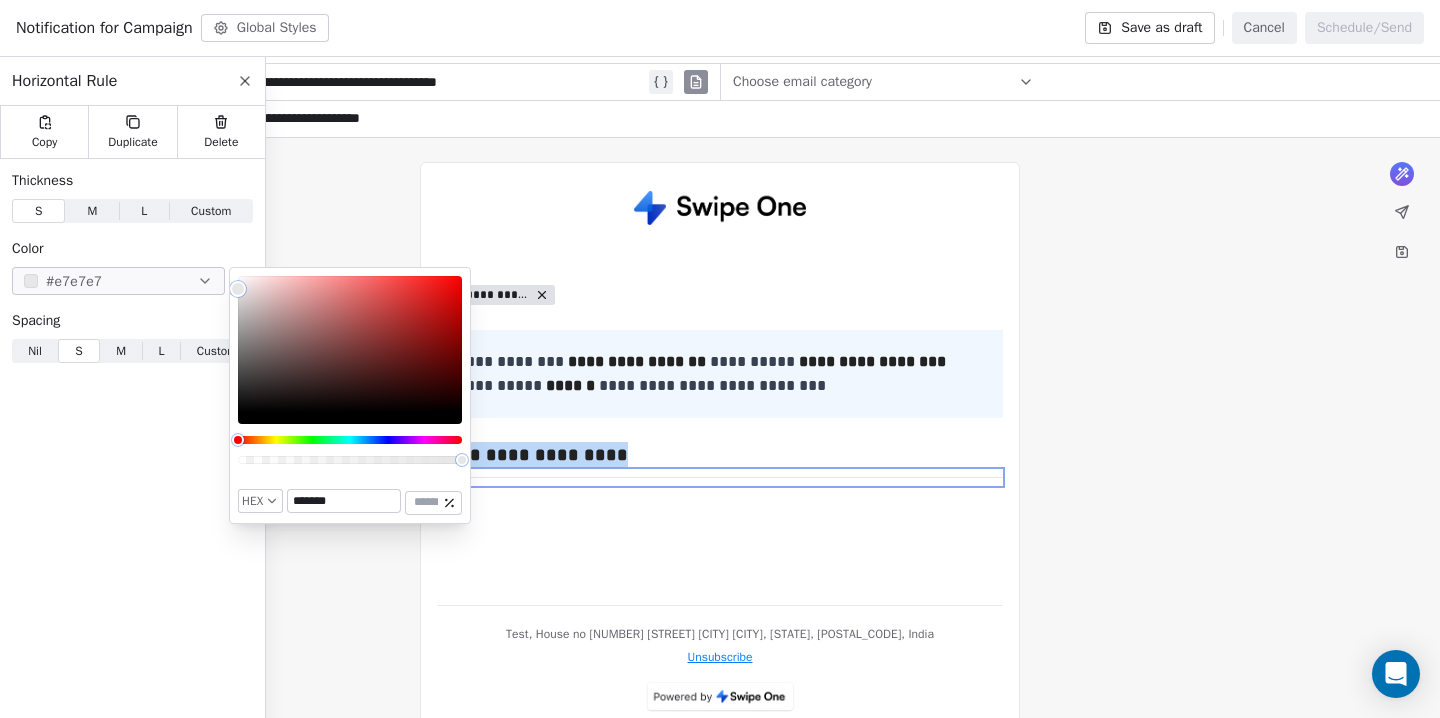 click at bounding box center (350, 344) 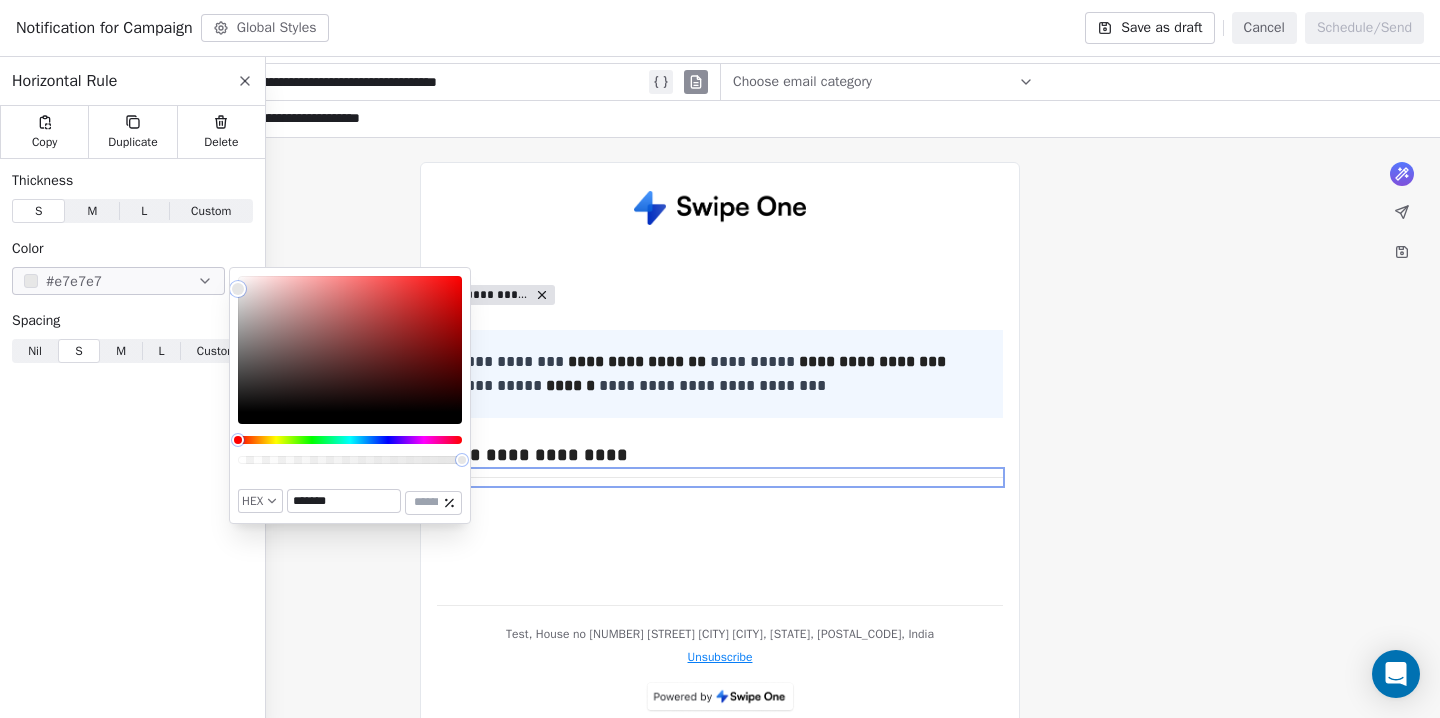 click on "**********" at bounding box center [720, 384] 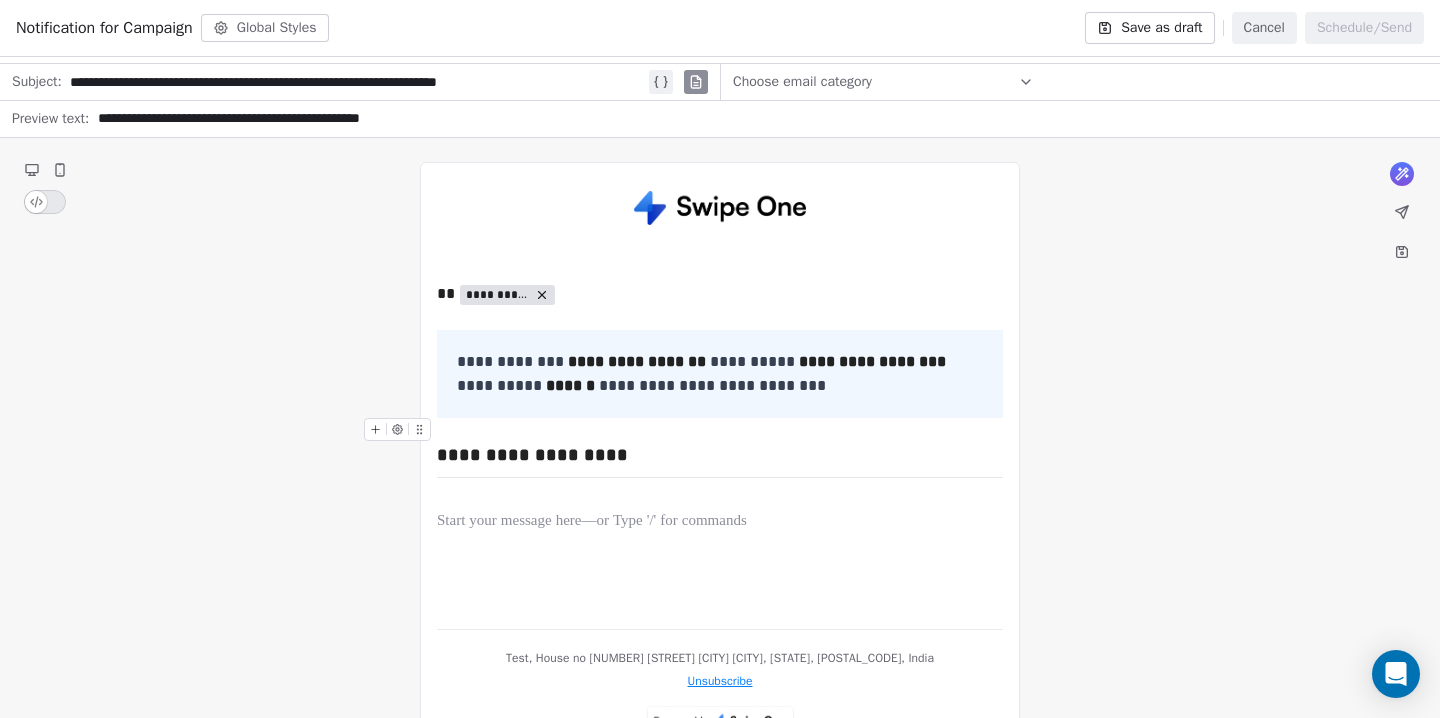 click at bounding box center [720, 430] 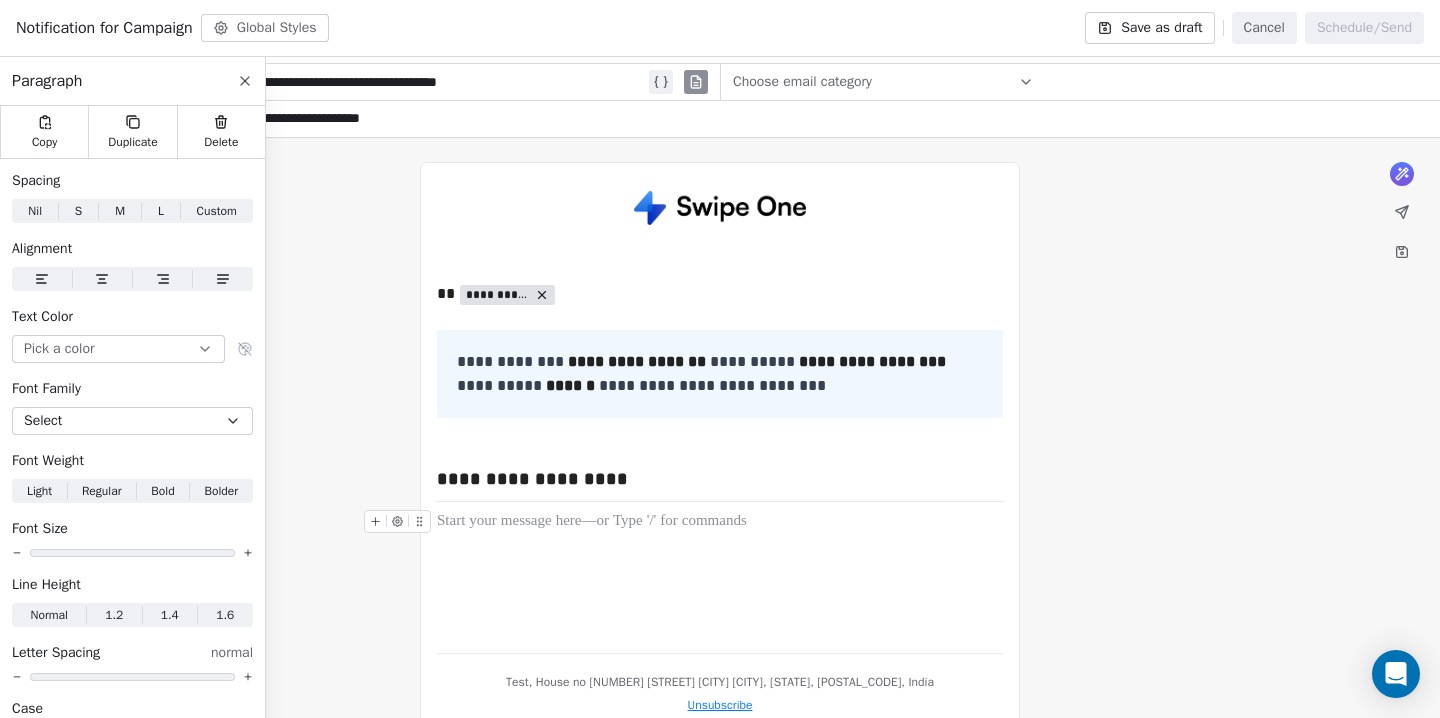 click at bounding box center [720, 522] 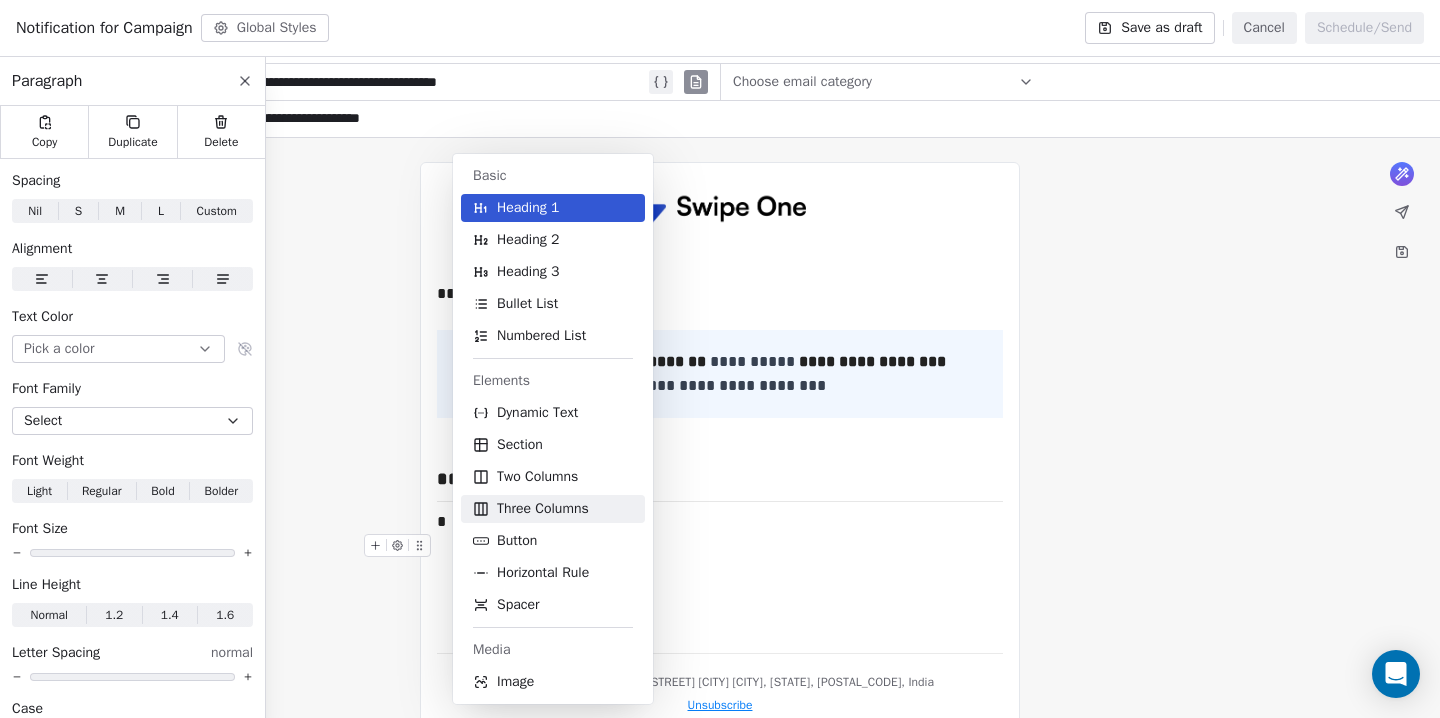 click on "Three Columns" at bounding box center [543, 509] 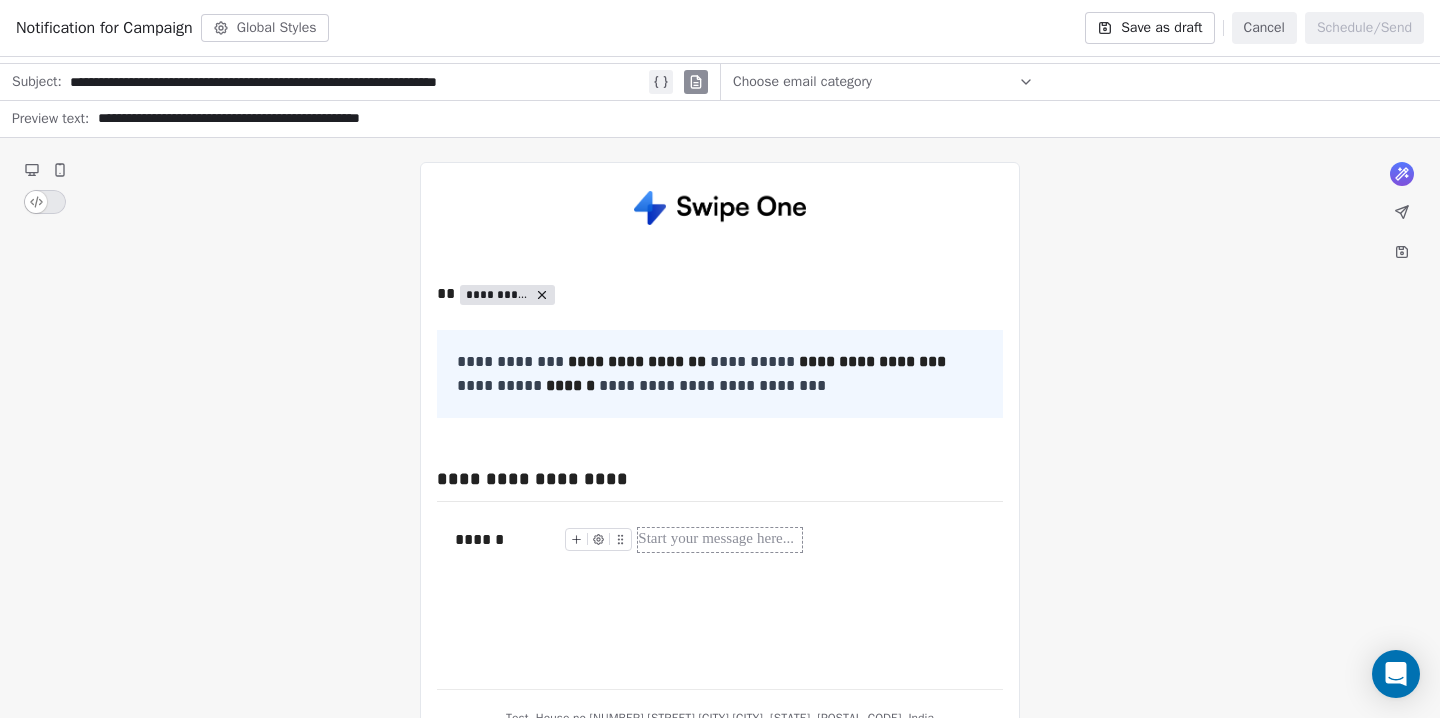 click at bounding box center [719, 540] 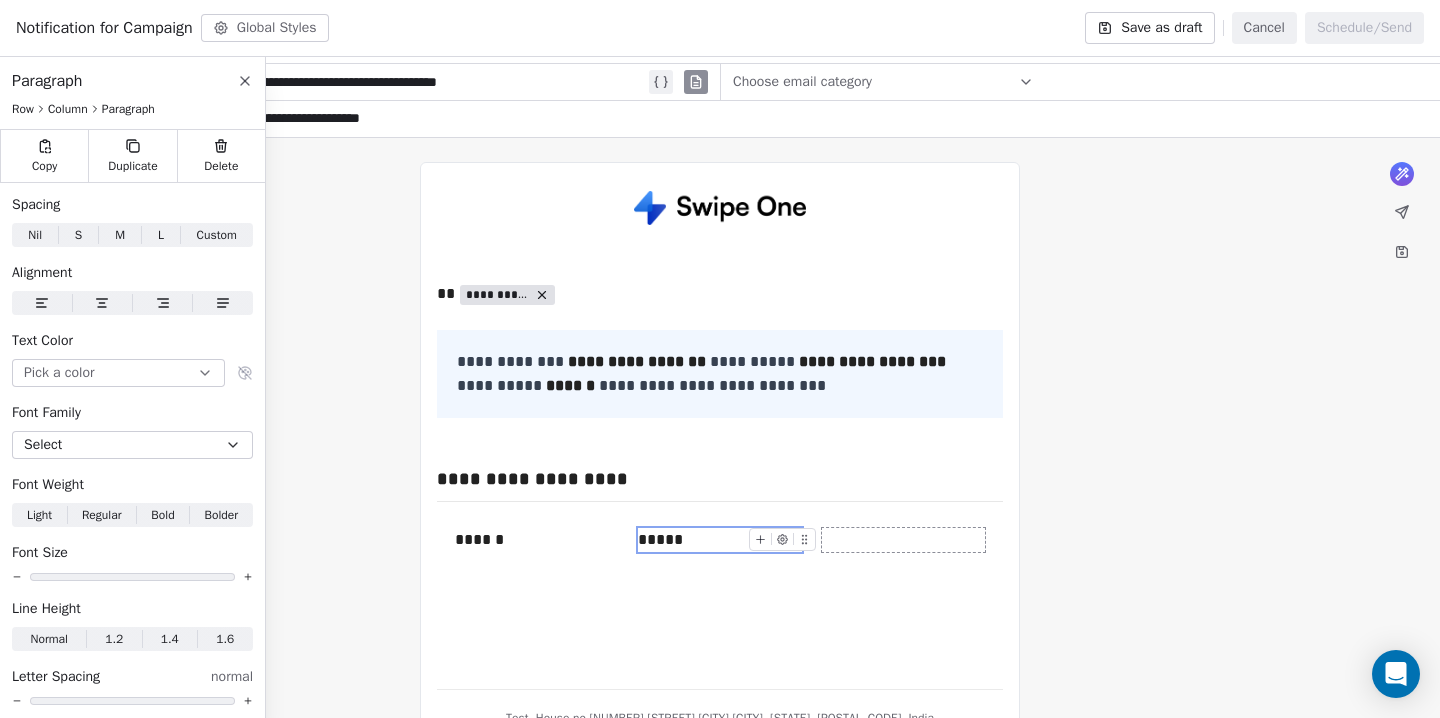 click at bounding box center (903, 540) 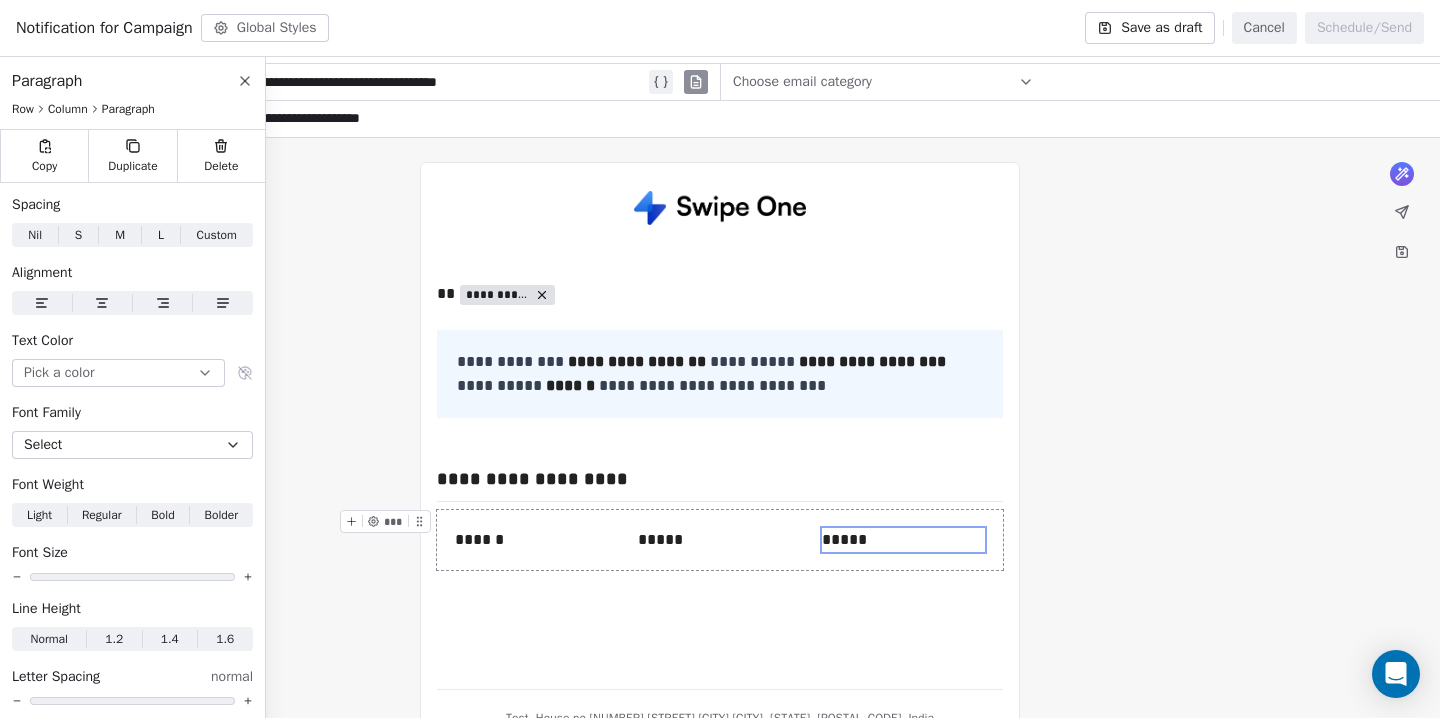 click on "****** *** ***** *** ***** ***" at bounding box center (720, 540) 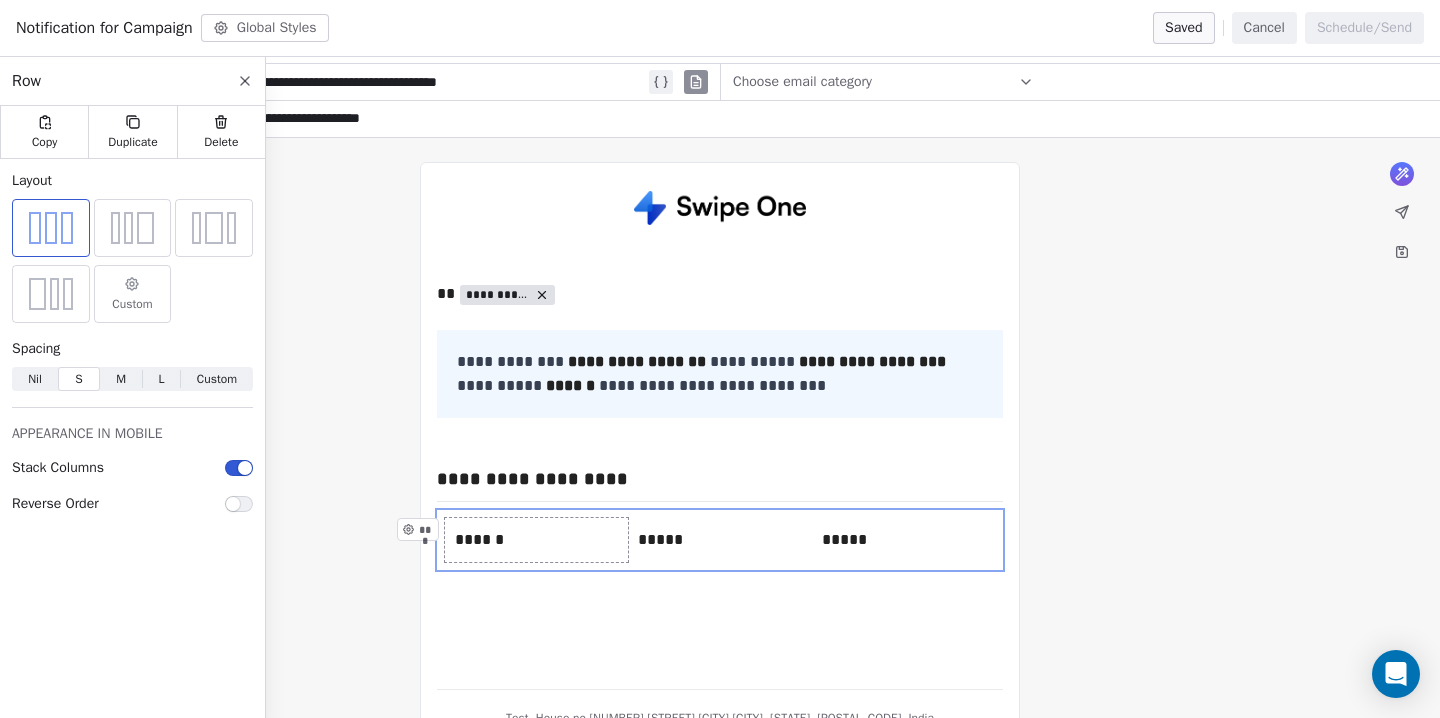 click on "Nil Nil" at bounding box center (35, 379) 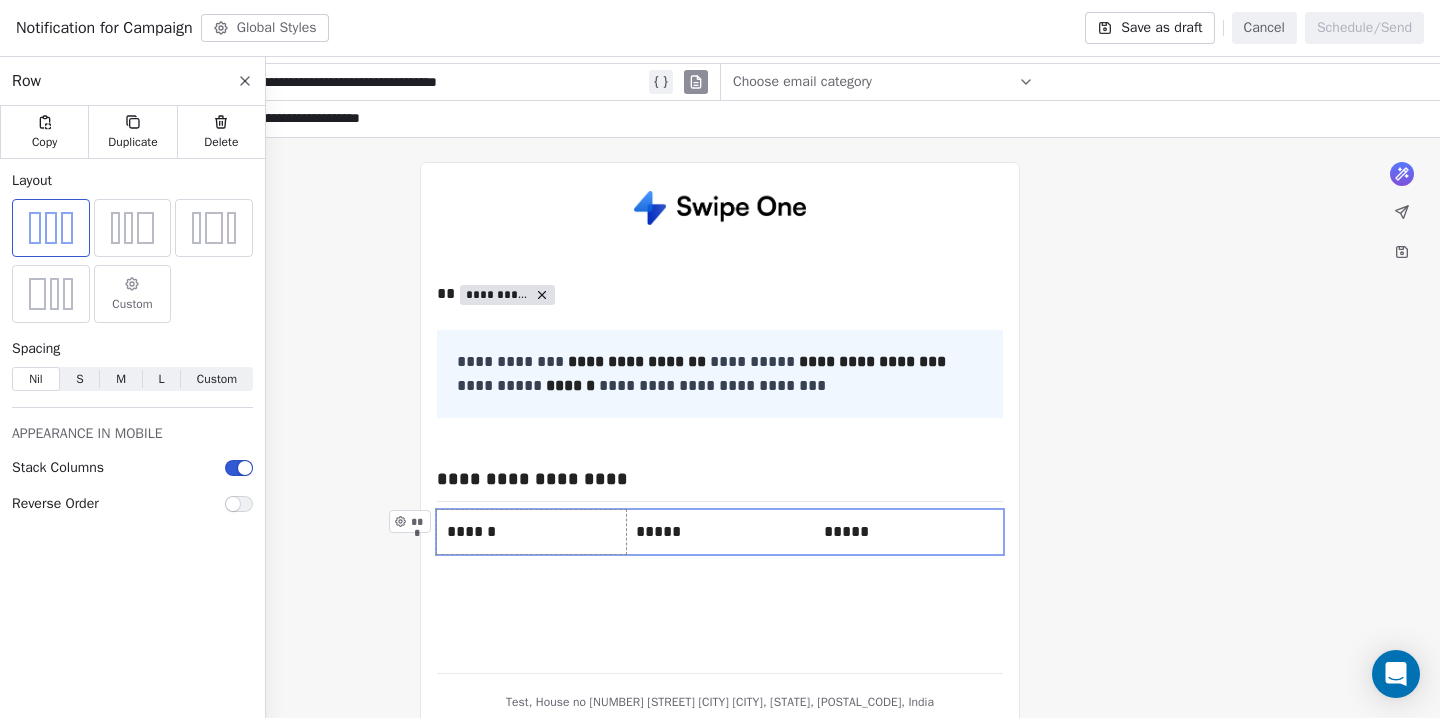 click on "****** ***" at bounding box center [531, 532] 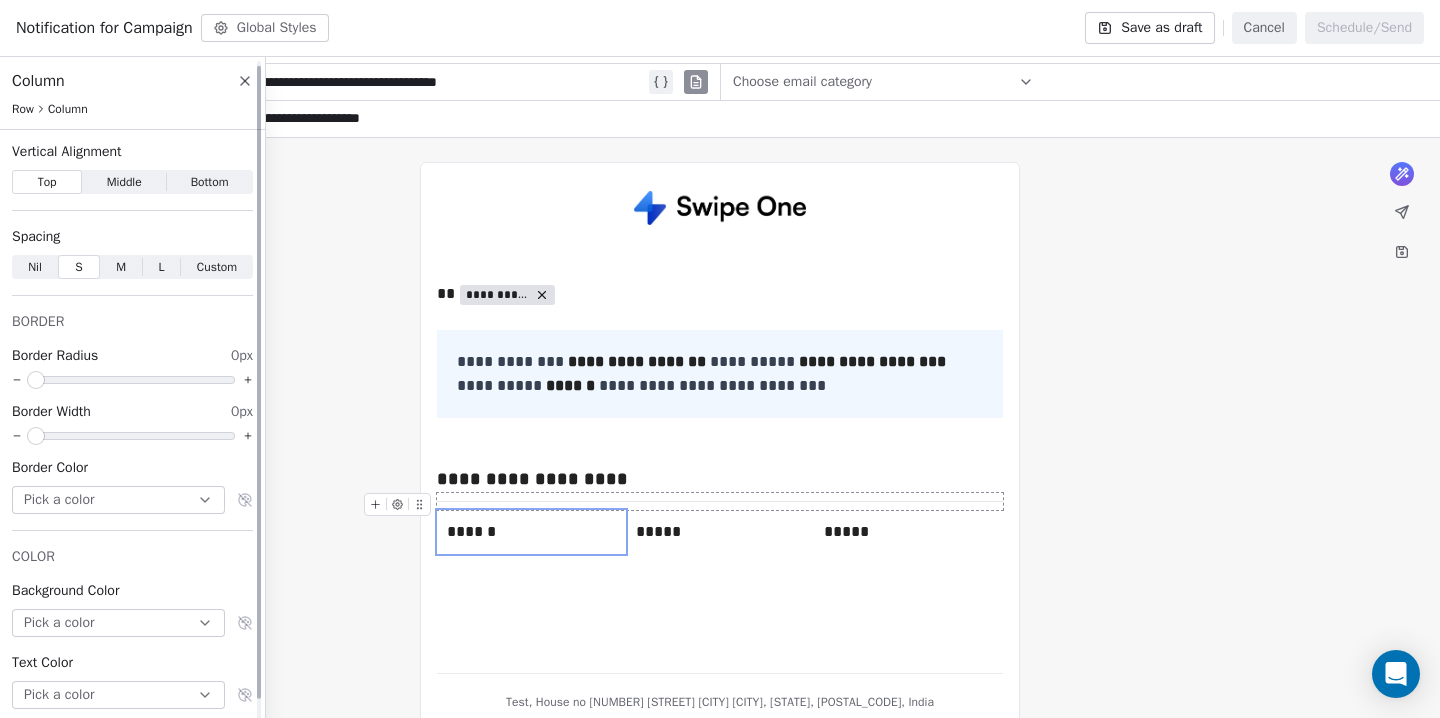 scroll, scrollTop: 28, scrollLeft: 0, axis: vertical 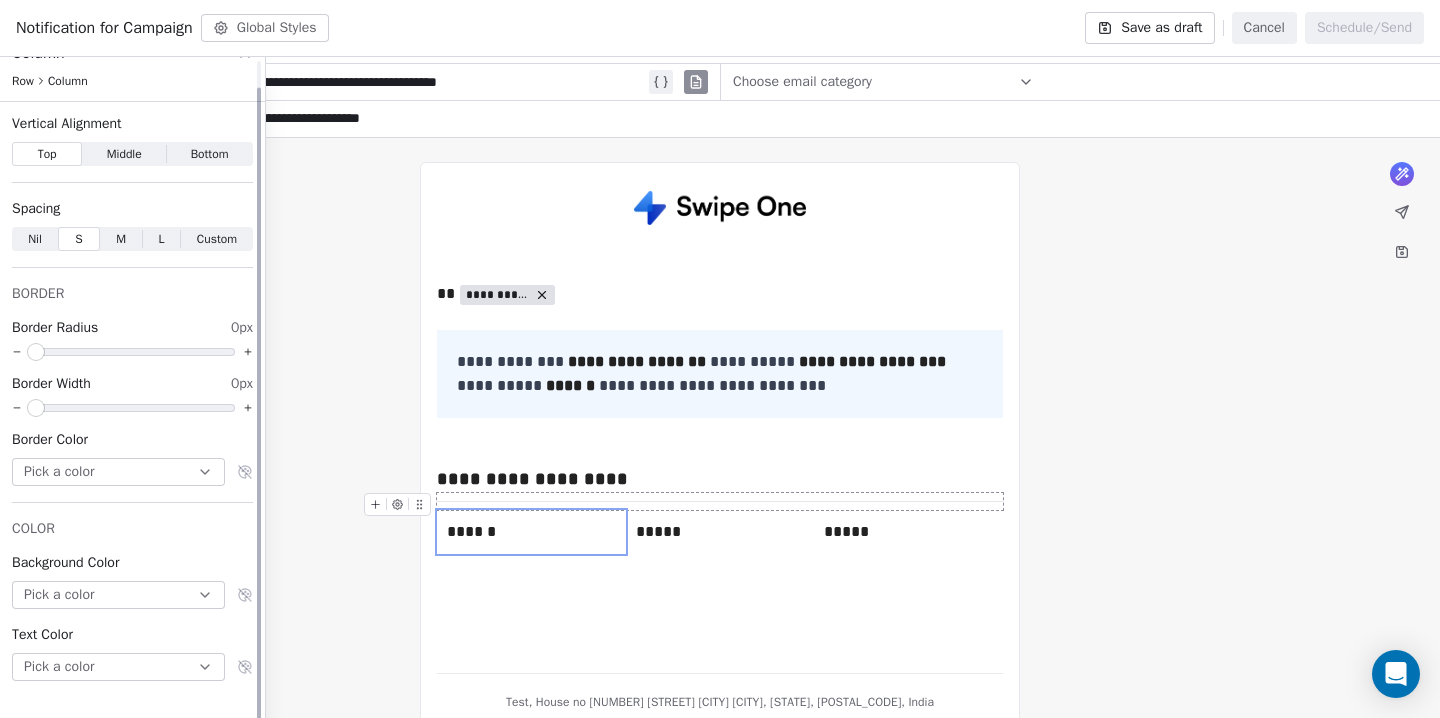 click on "Pick a color" at bounding box center [118, 595] 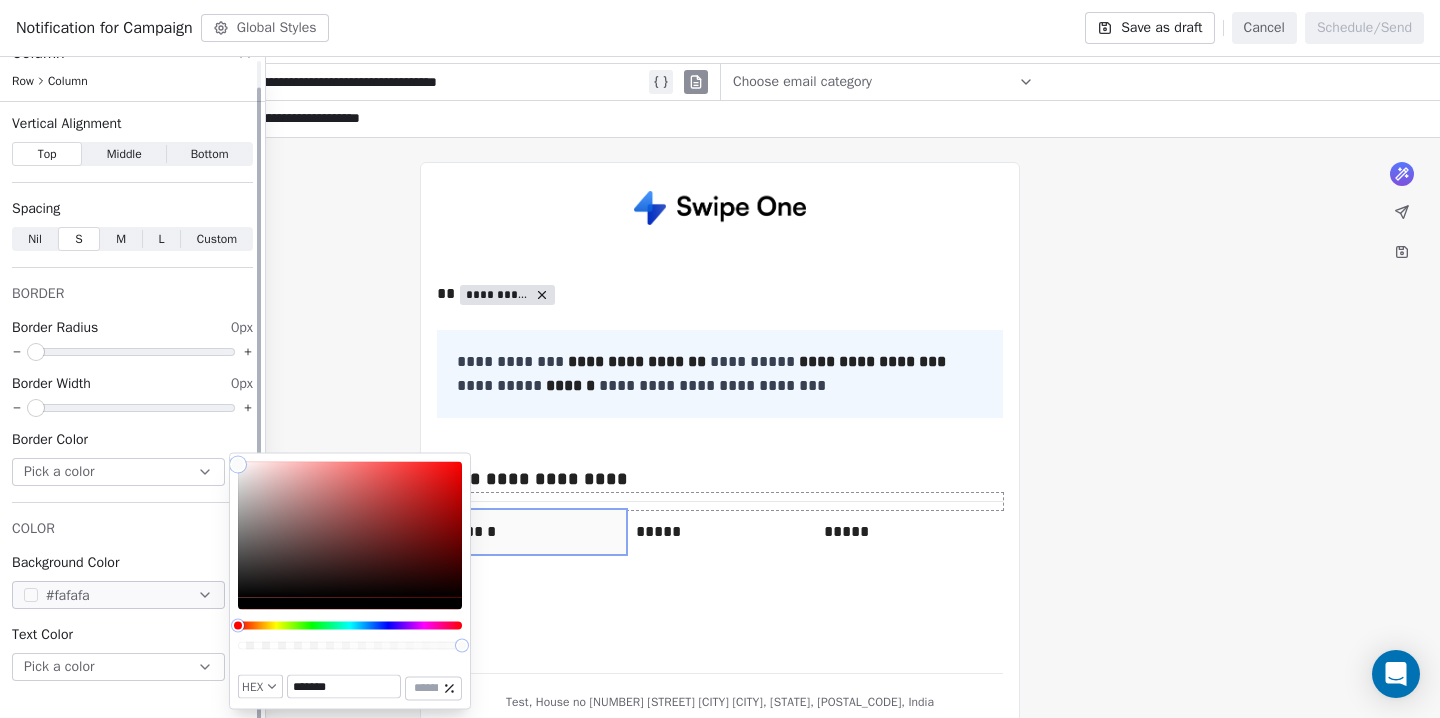 type on "*******" 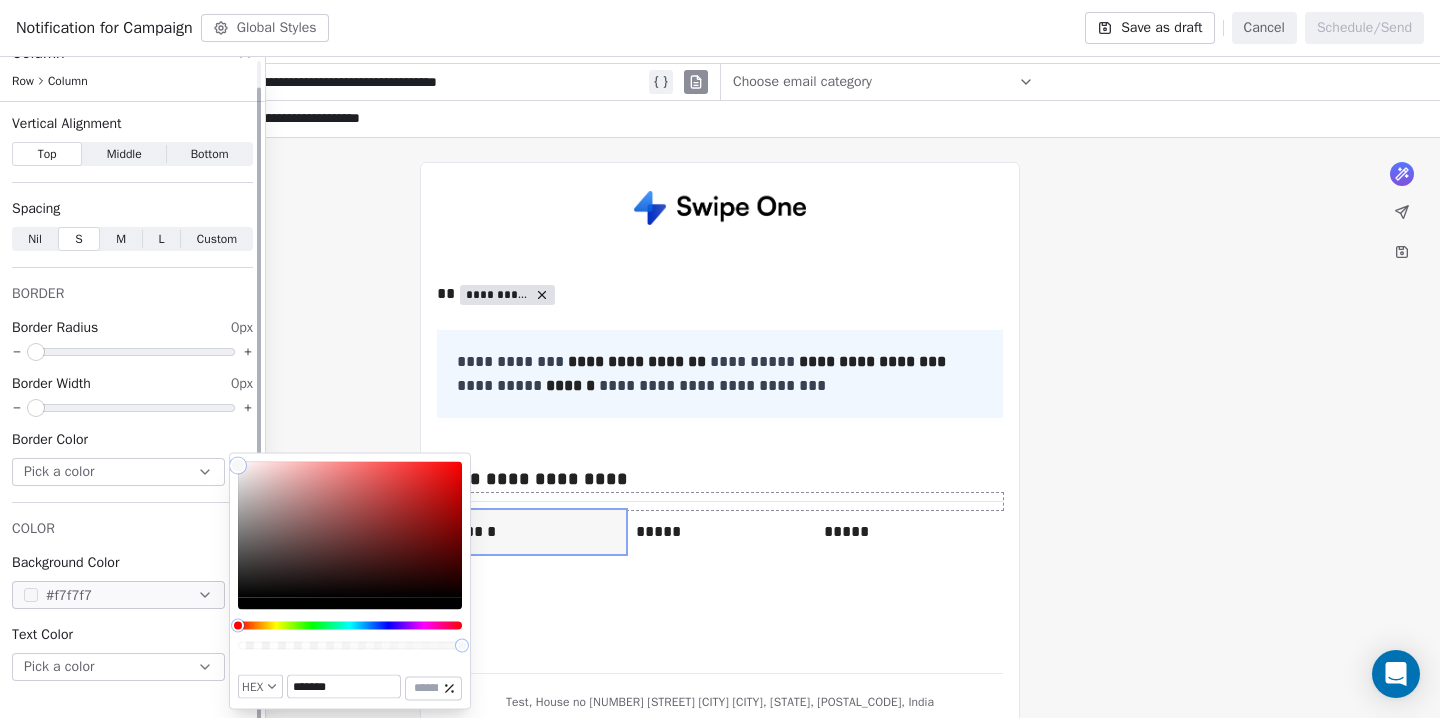 drag, startPoint x: 258, startPoint y: 482, endPoint x: 217, endPoint y: 466, distance: 44.011364 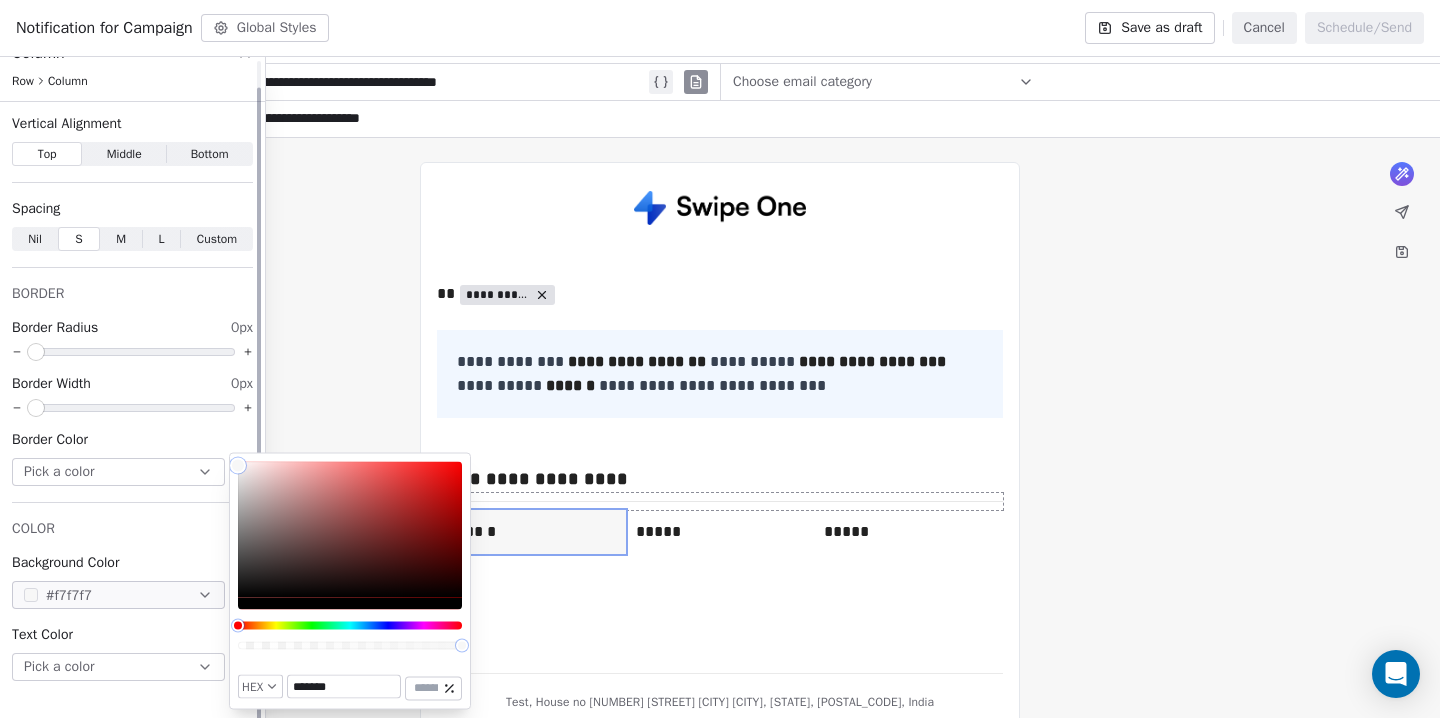 click on "T Test Contacts People Marketing Workflows Campaigns Sales Pipelines Sequences Beta Tools Apps AI Agents Help & Support Campaigns  Create new campaign All ( 10 ) All ( 10 ) Drafts ( 6 ) Drafts ( 6 ) In Progress ( 0 ) In Progress ( 0 ) Scheduled ( 0 ) Scheduled ( 0 ) Sent ( 4 ) Sent ( 4 ) Name Status Analytics Actions Notification for Campaign Created on [DATE], [TIME] To: No segment selected Draft - Open Rate - Click Rate - Unsubscribe test Created on [DATE], [TIME] To: No segment selected Draft - Open Rate - Click Rate - Unsubscribe Test Created on [DATE], [TIME] To: No segment selected Draft - Open Rate - Click Rate - Unsubscribe Task Reminder Email Created on [DATE], [TIME] To: No segment selected Draft - Open Rate - Click Rate - Unsubscribe TEST 2 Created on [DATE], [TIME] To: No segment selected Draft - Open Rate - Click Rate - Unsubscribe TEST Created on [DATE], [TIME] To: No segment selected Draft - Open Rate - Click Rate - Unsubscribe To: Unsubscribed Emails" at bounding box center [720, 359] 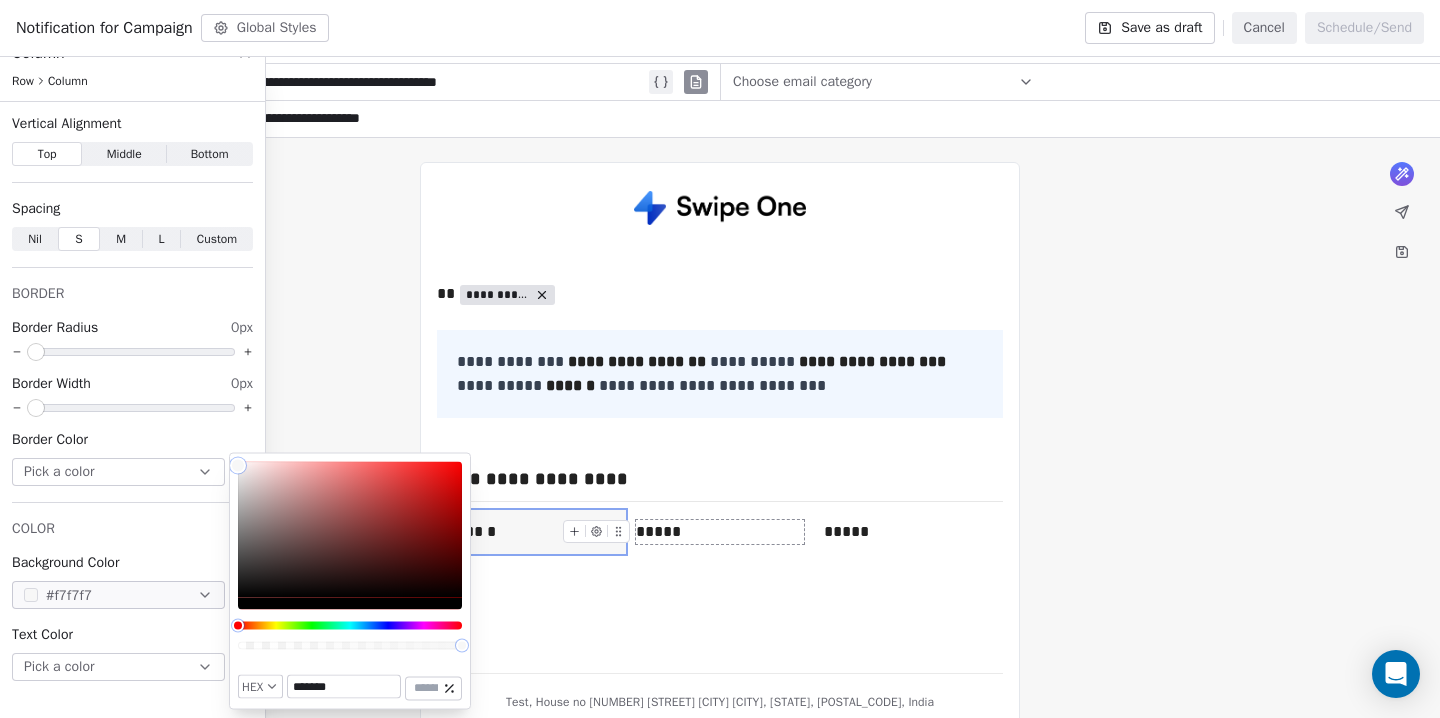 click on "*******" at bounding box center (344, 687) 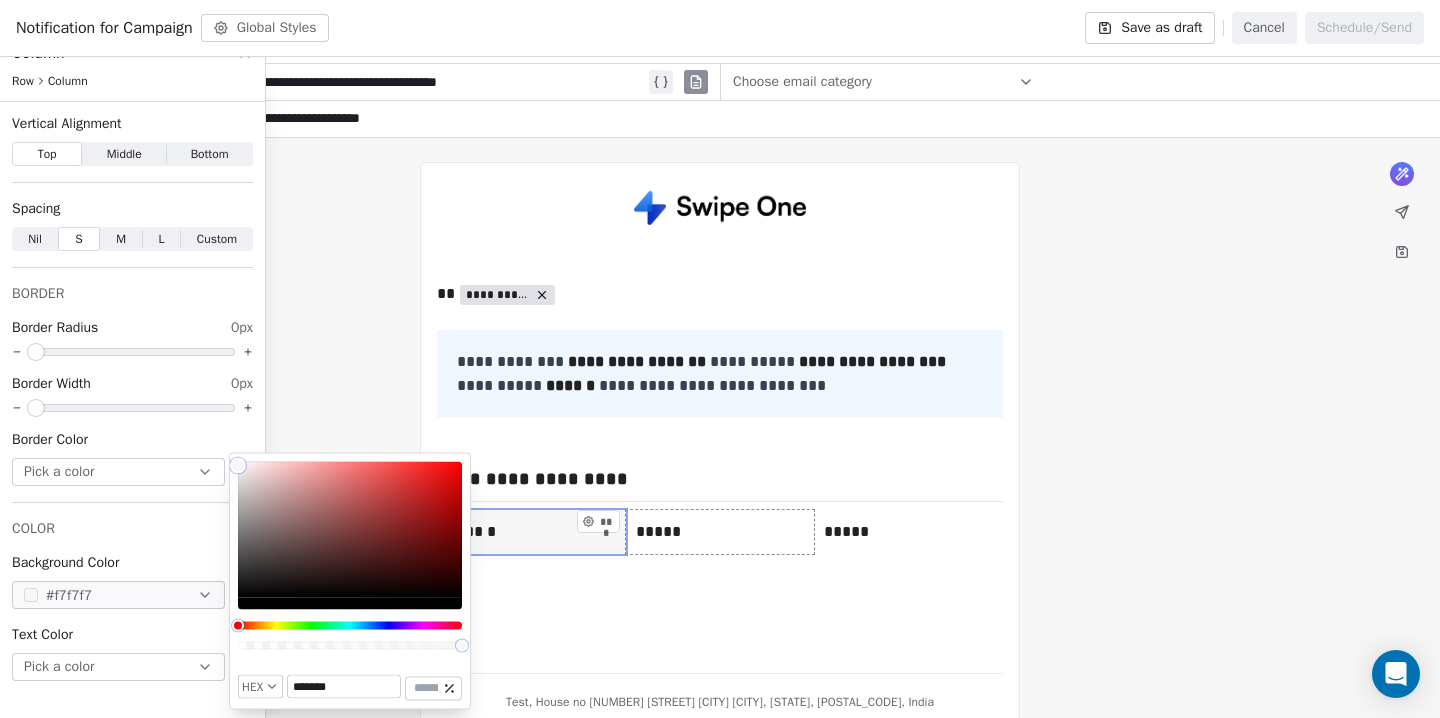 click on "***** ***" at bounding box center [720, 532] 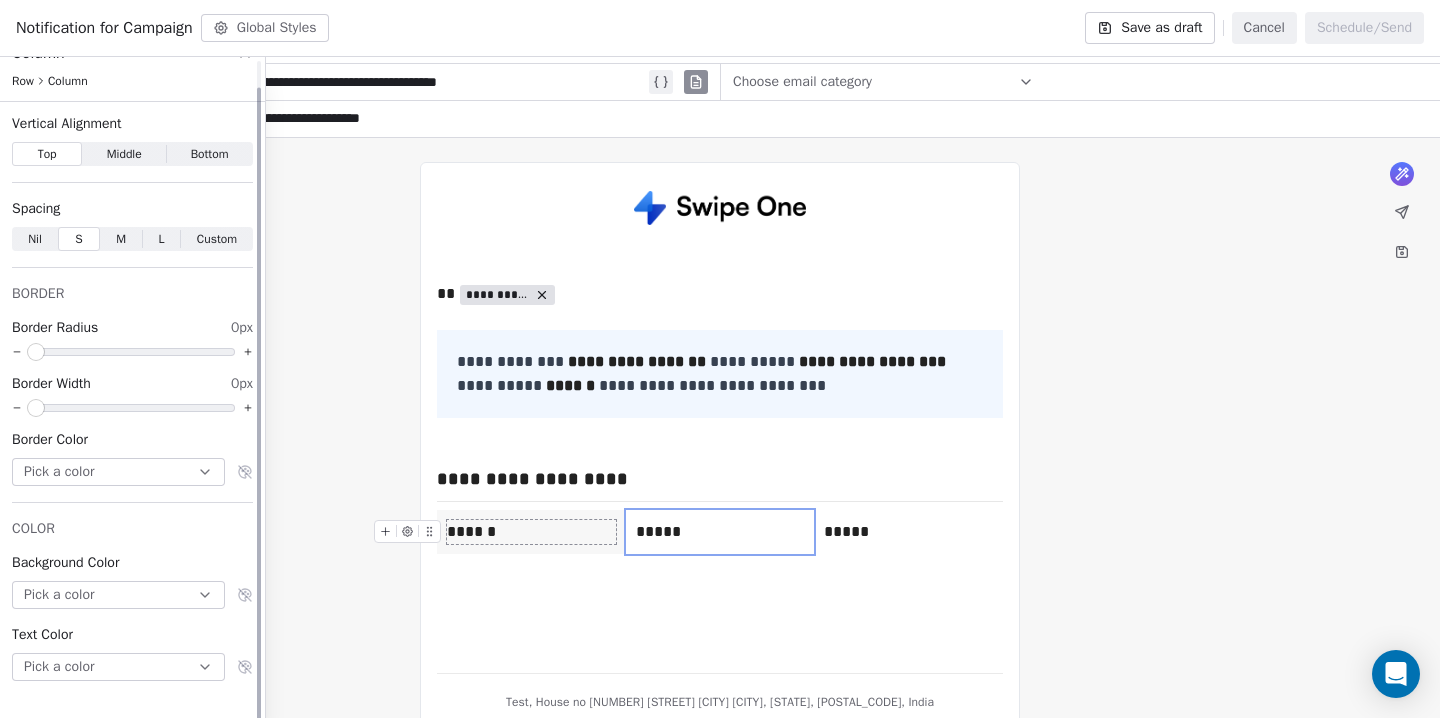 click on "Pick a color" at bounding box center (118, 595) 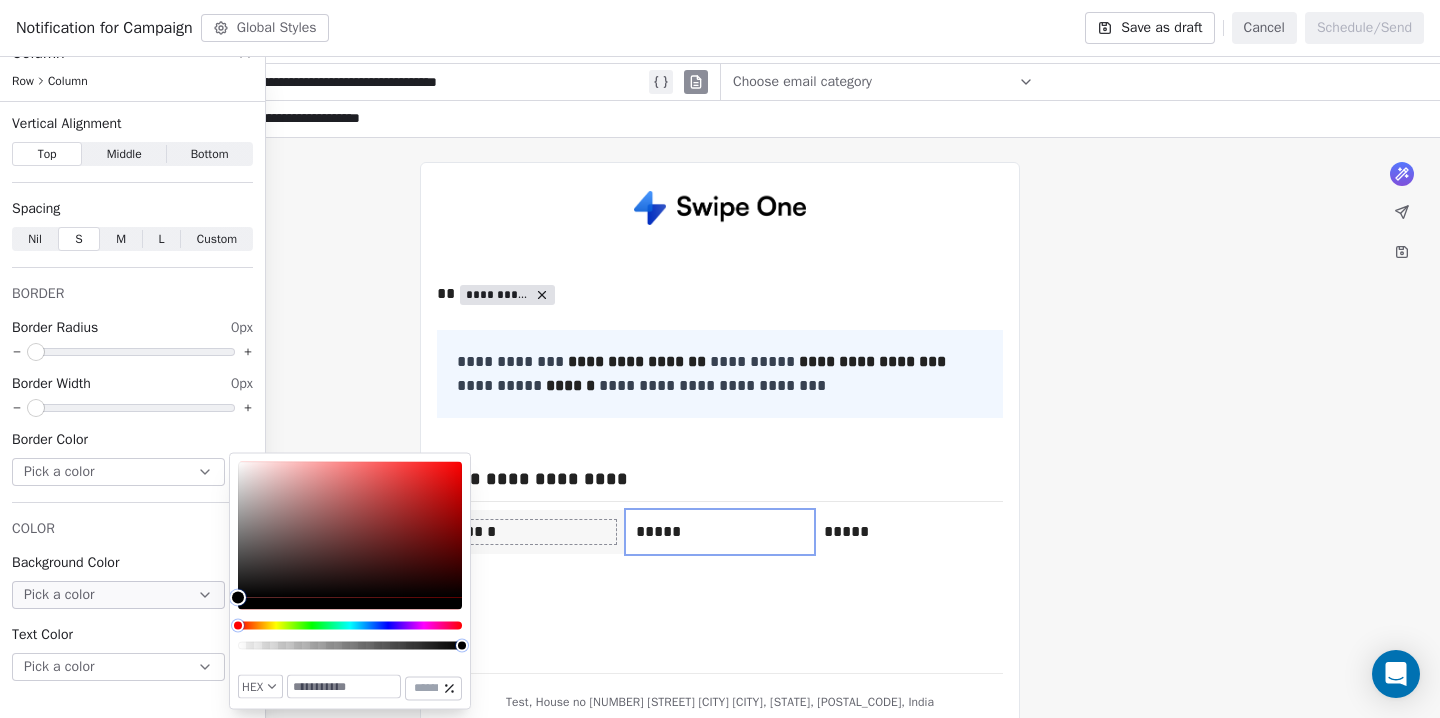 click at bounding box center [344, 687] 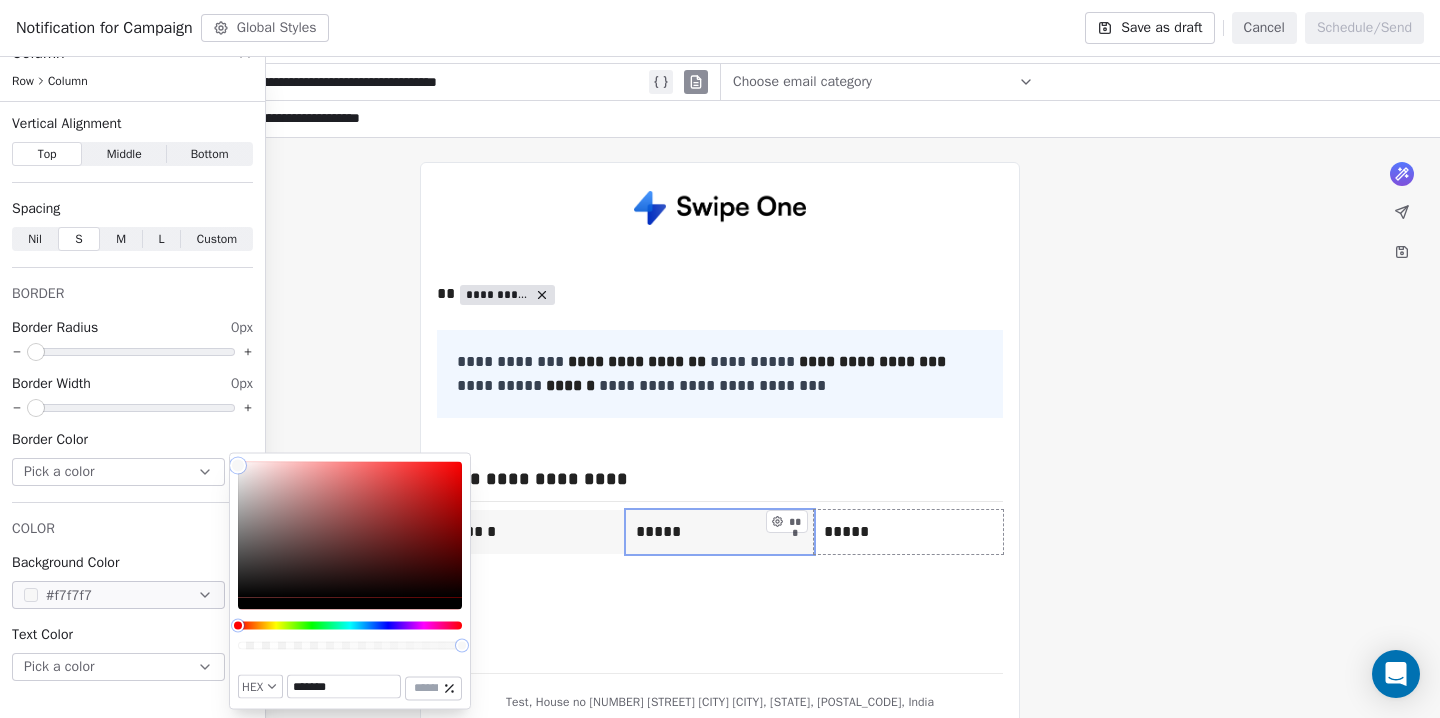 type on "*******" 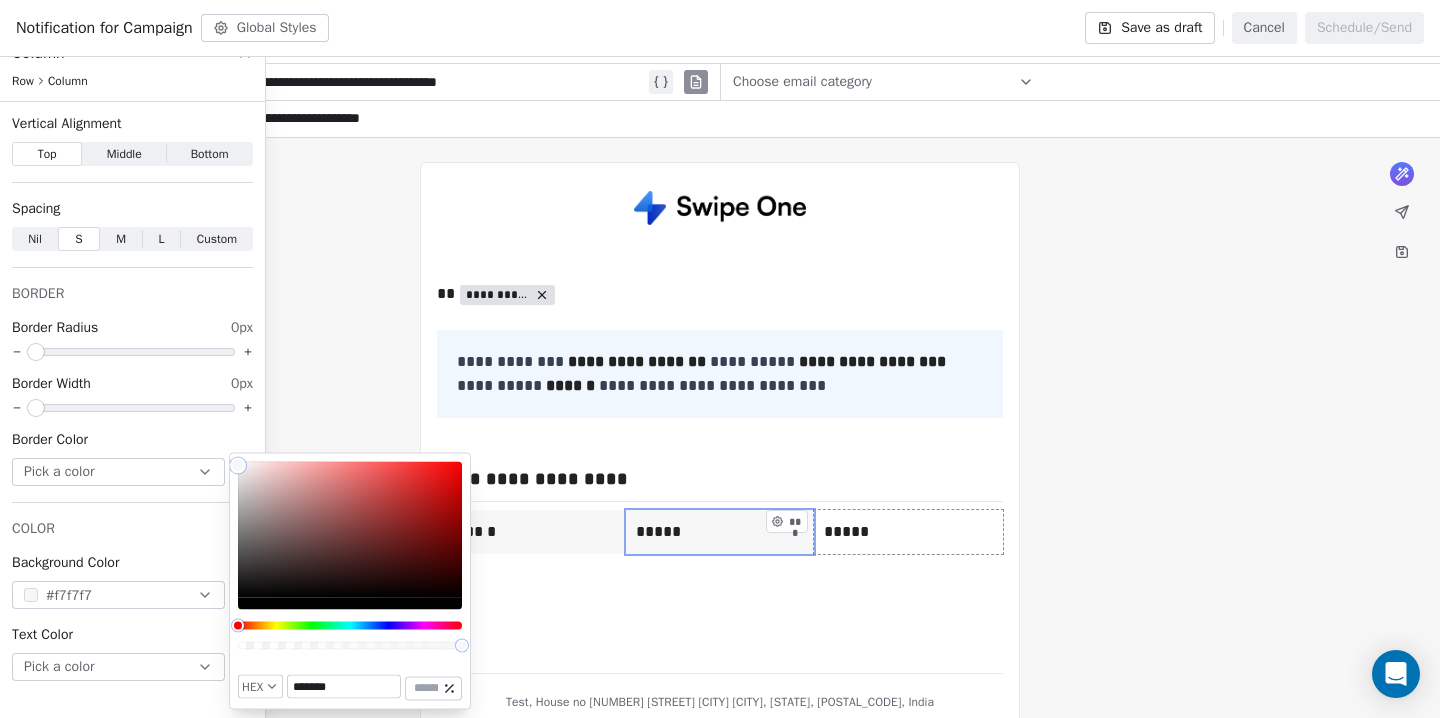 click on "***** ***" at bounding box center [908, 532] 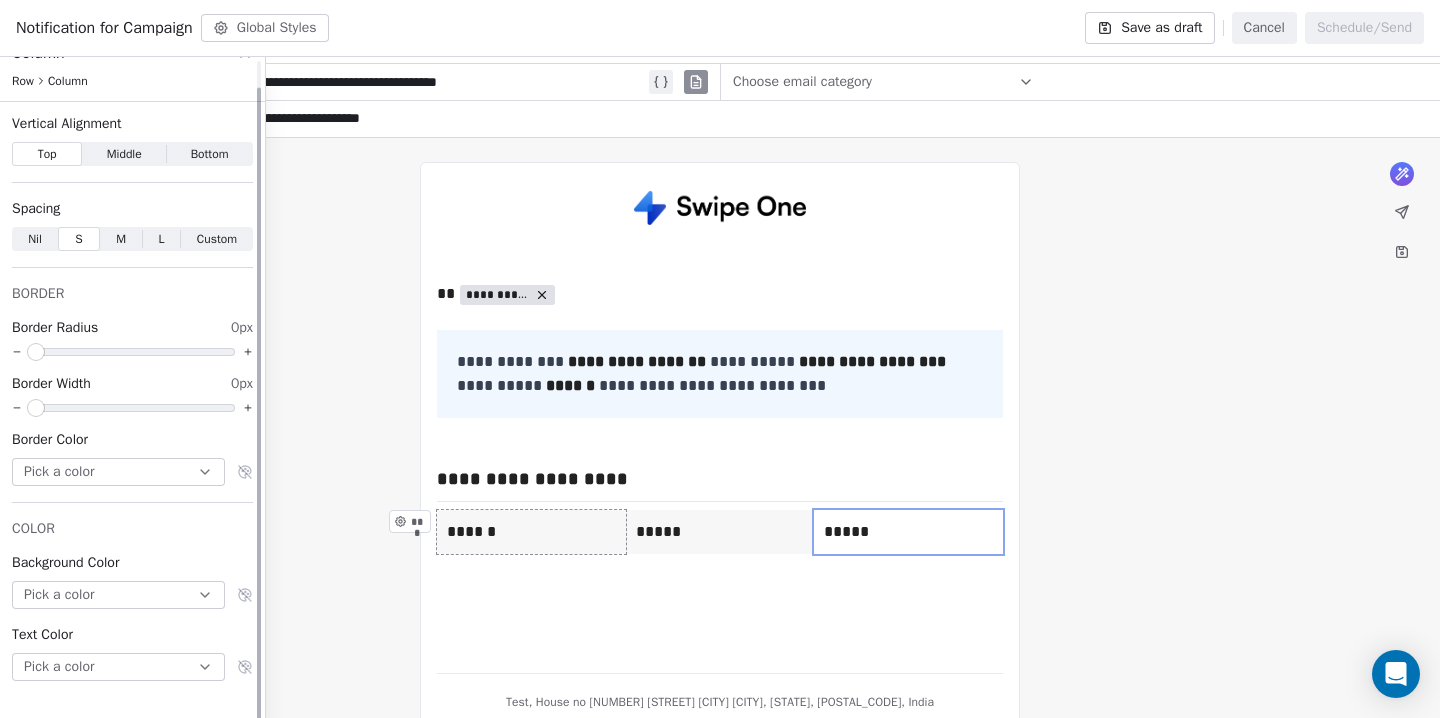 click on "Pick a color" at bounding box center (118, 595) 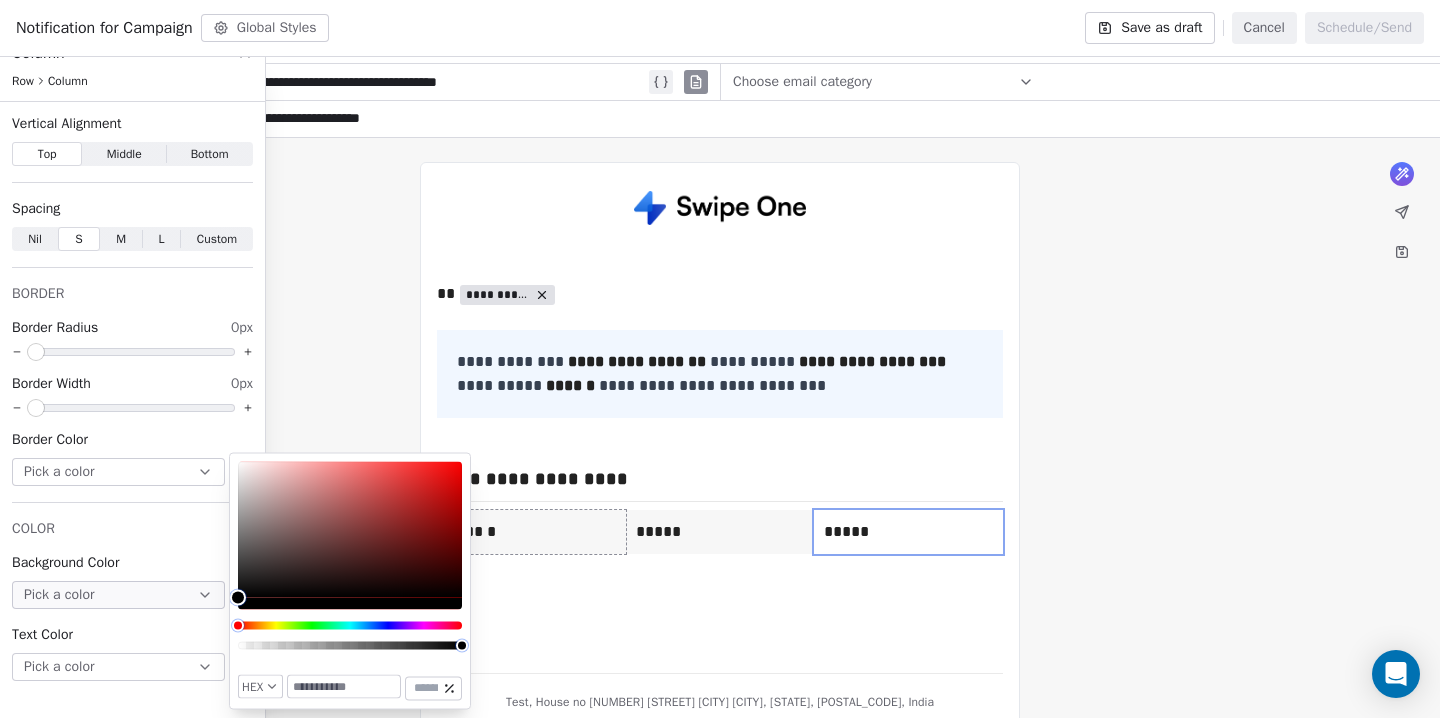 click at bounding box center [344, 687] 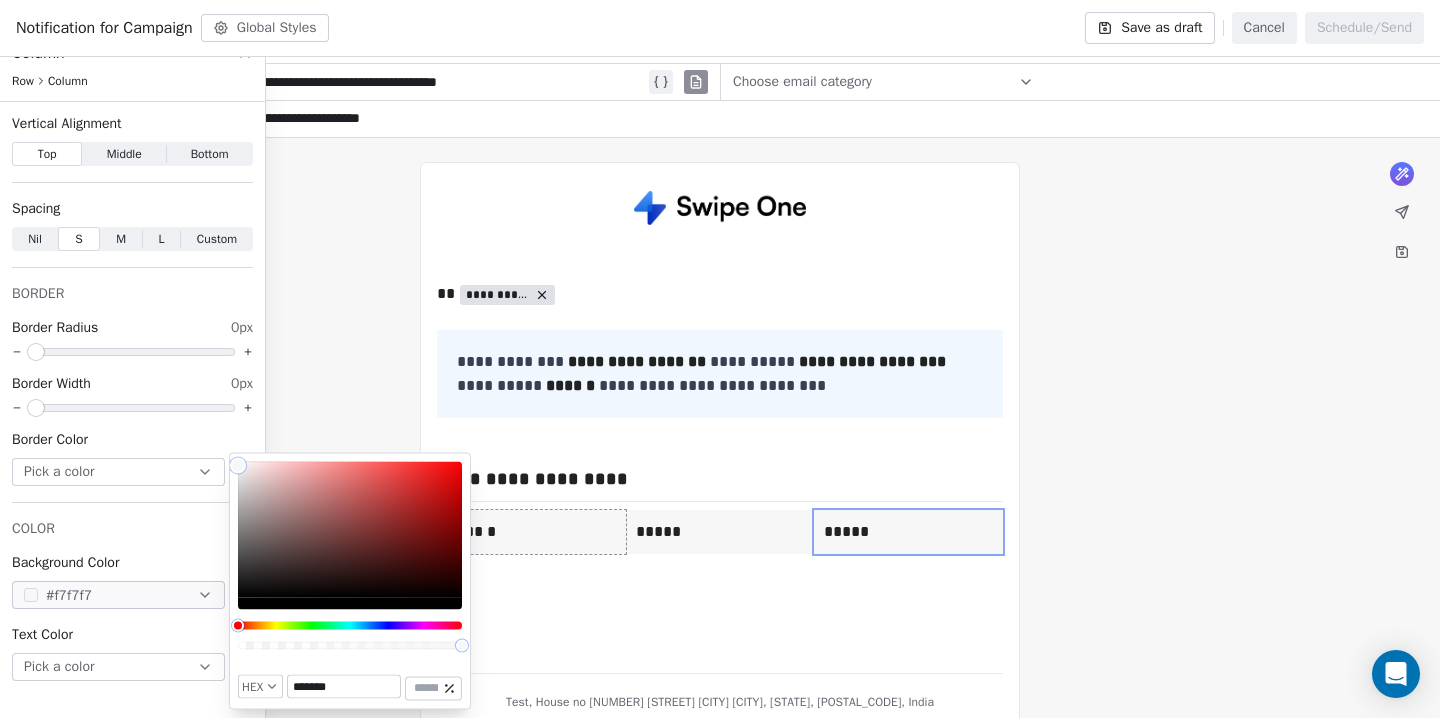 type on "*******" 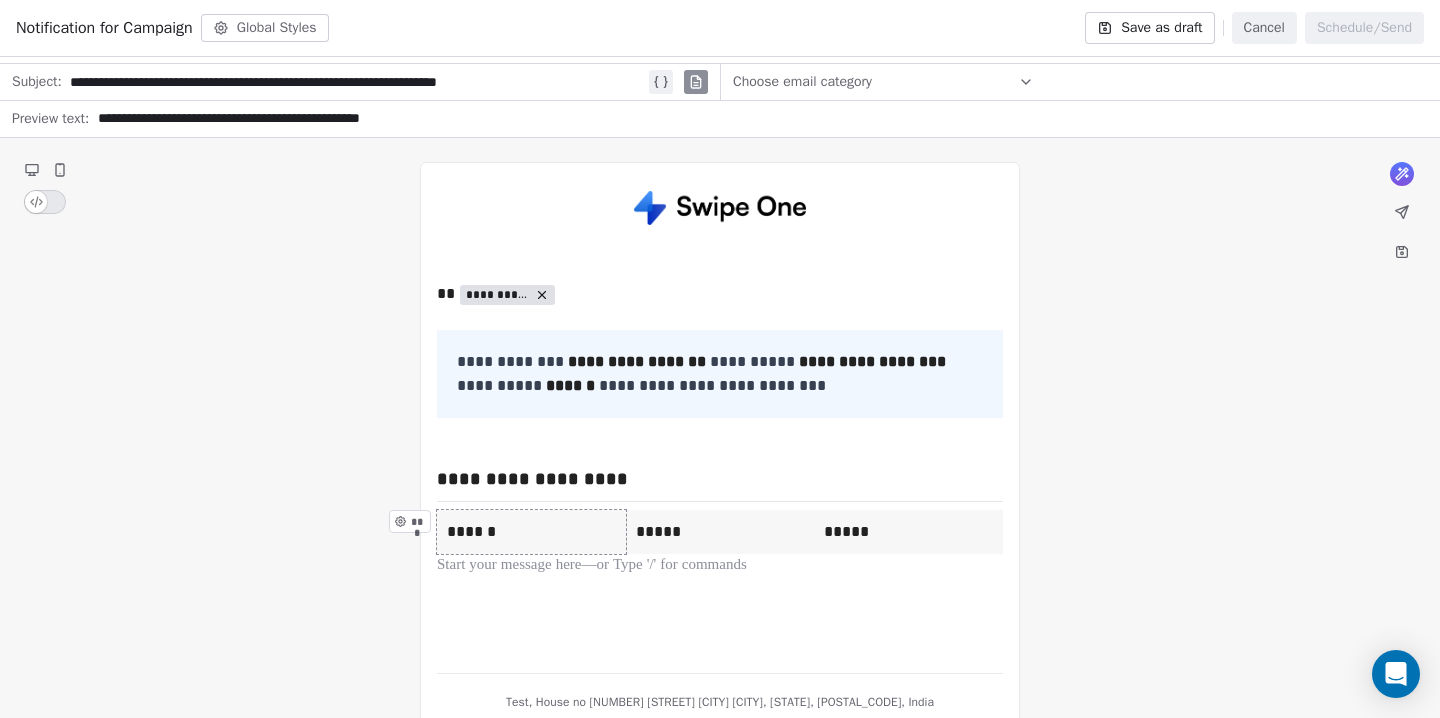 click on "****** ***" at bounding box center (531, 532) 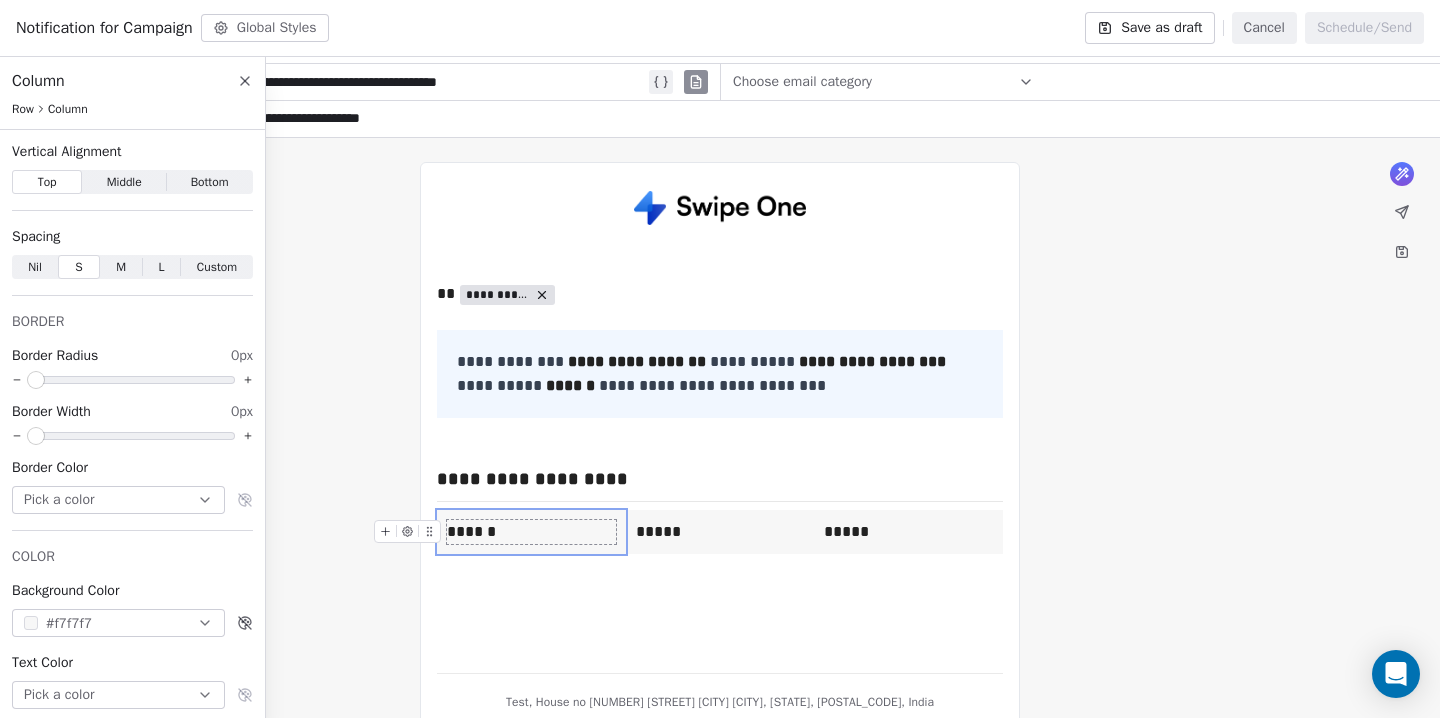 click on "******" at bounding box center [531, 532] 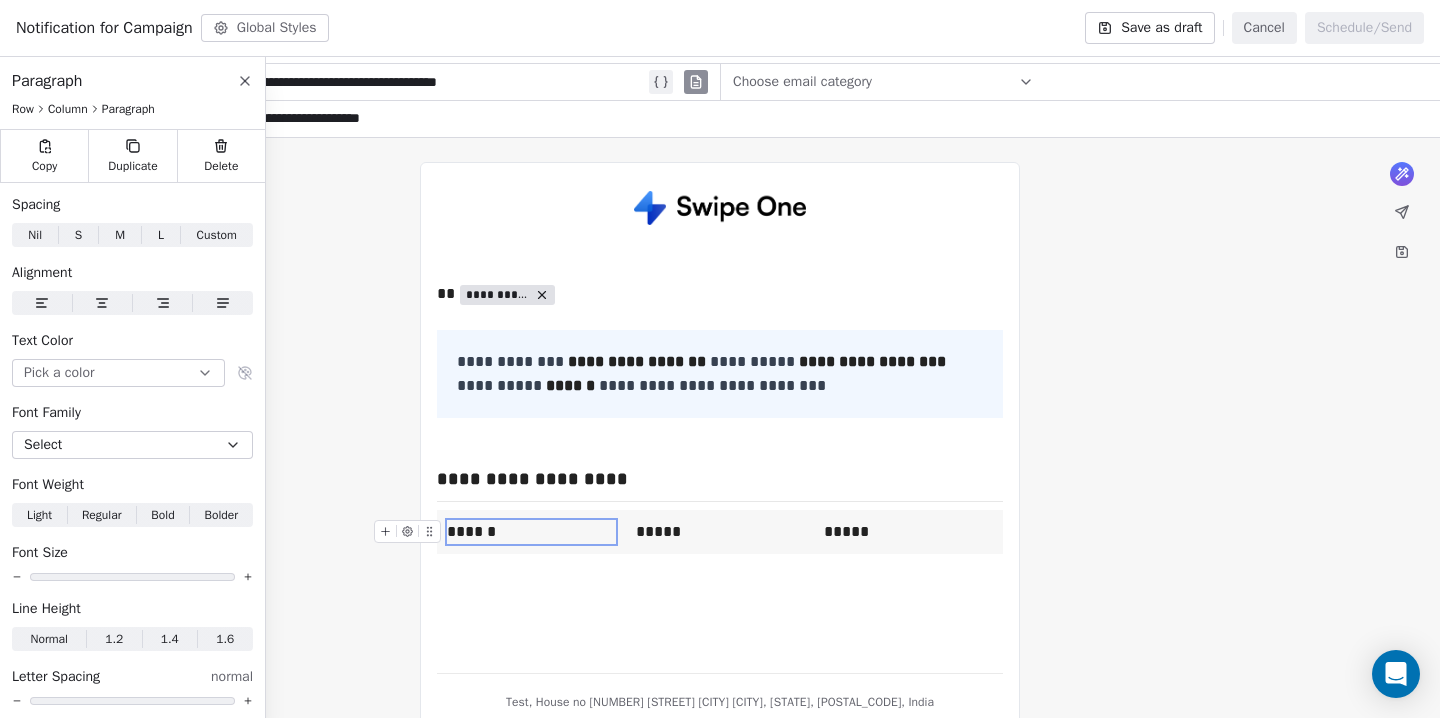 click on "******" at bounding box center [531, 532] 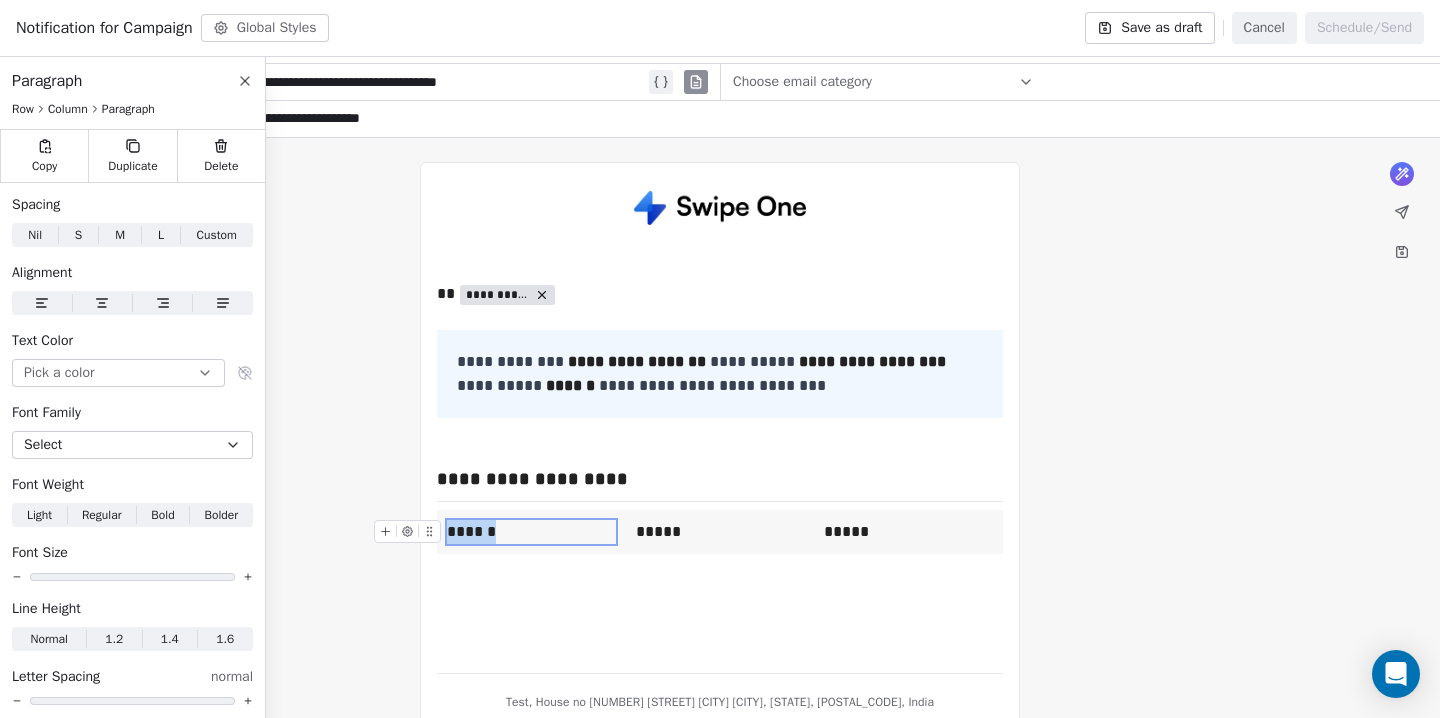 click on "******" at bounding box center (531, 532) 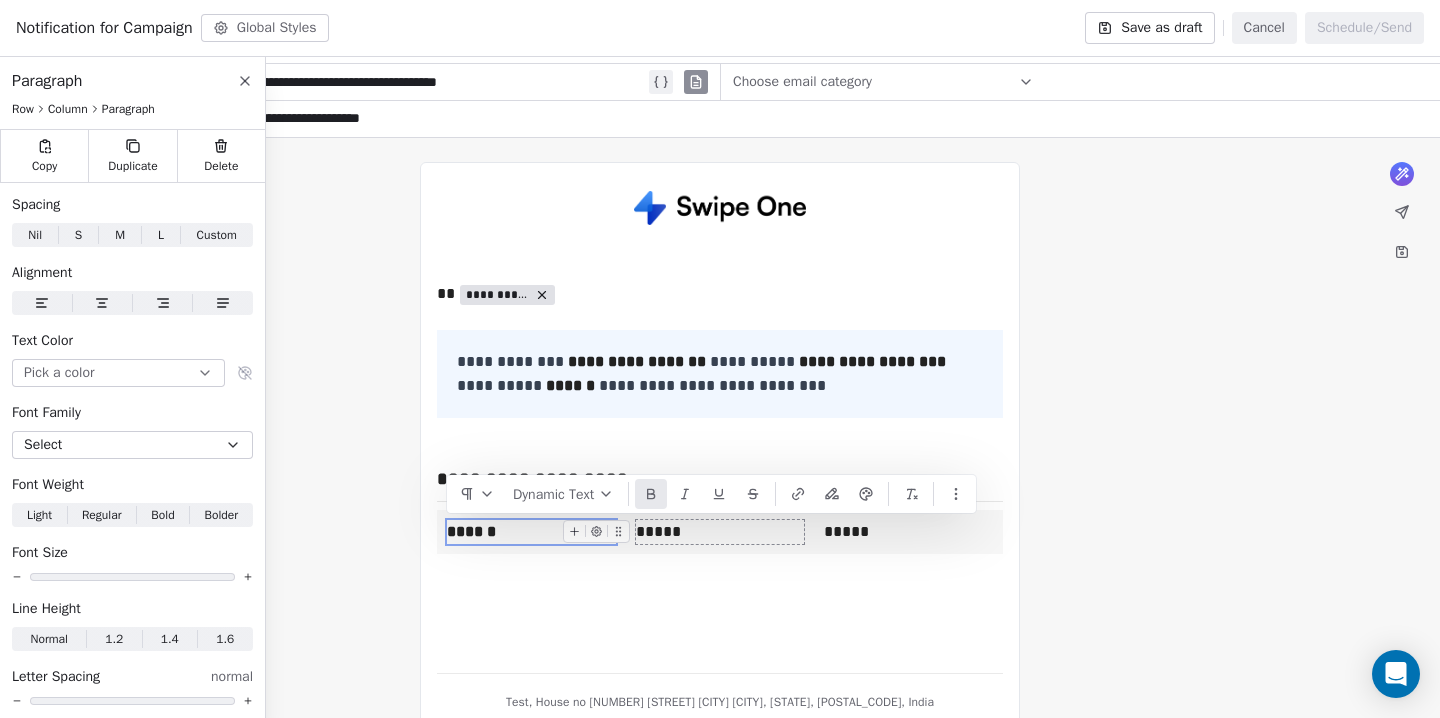 click on "*****" at bounding box center (720, 532) 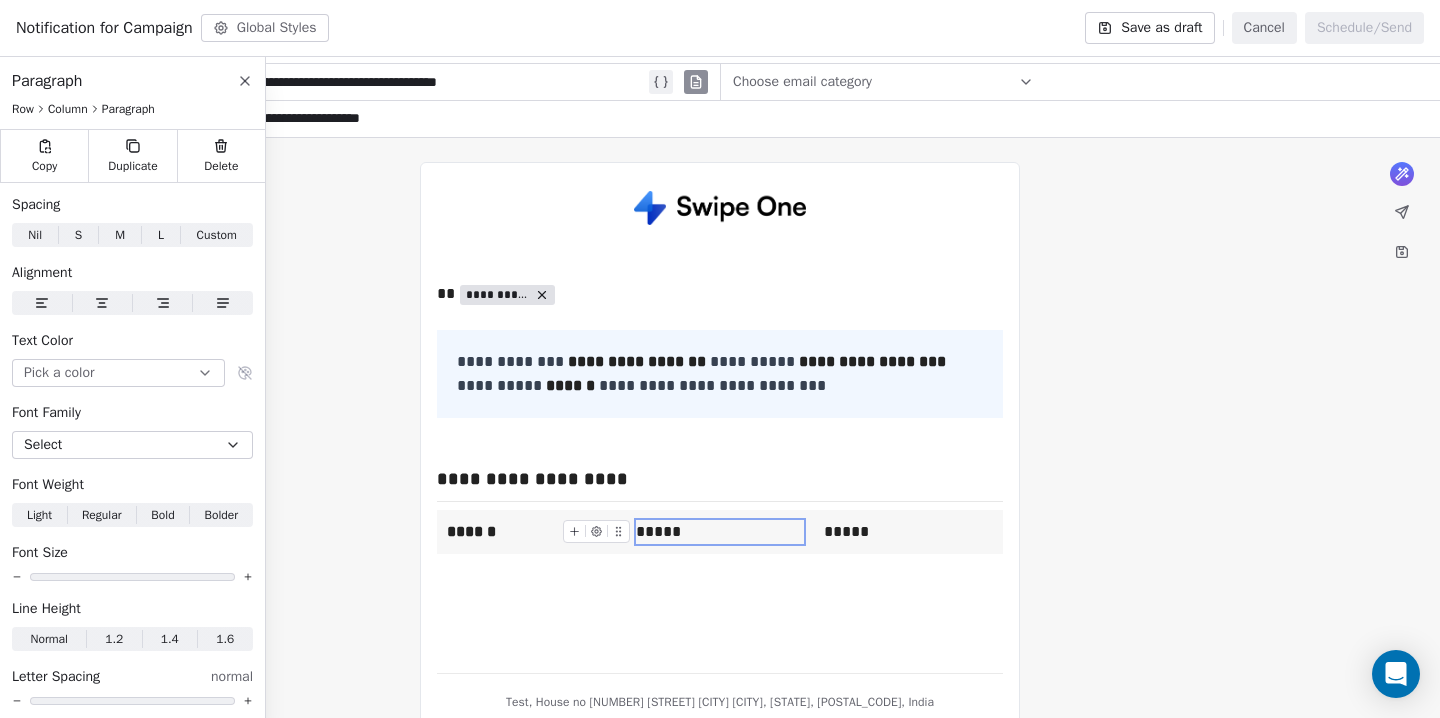 click on "*****" at bounding box center (720, 532) 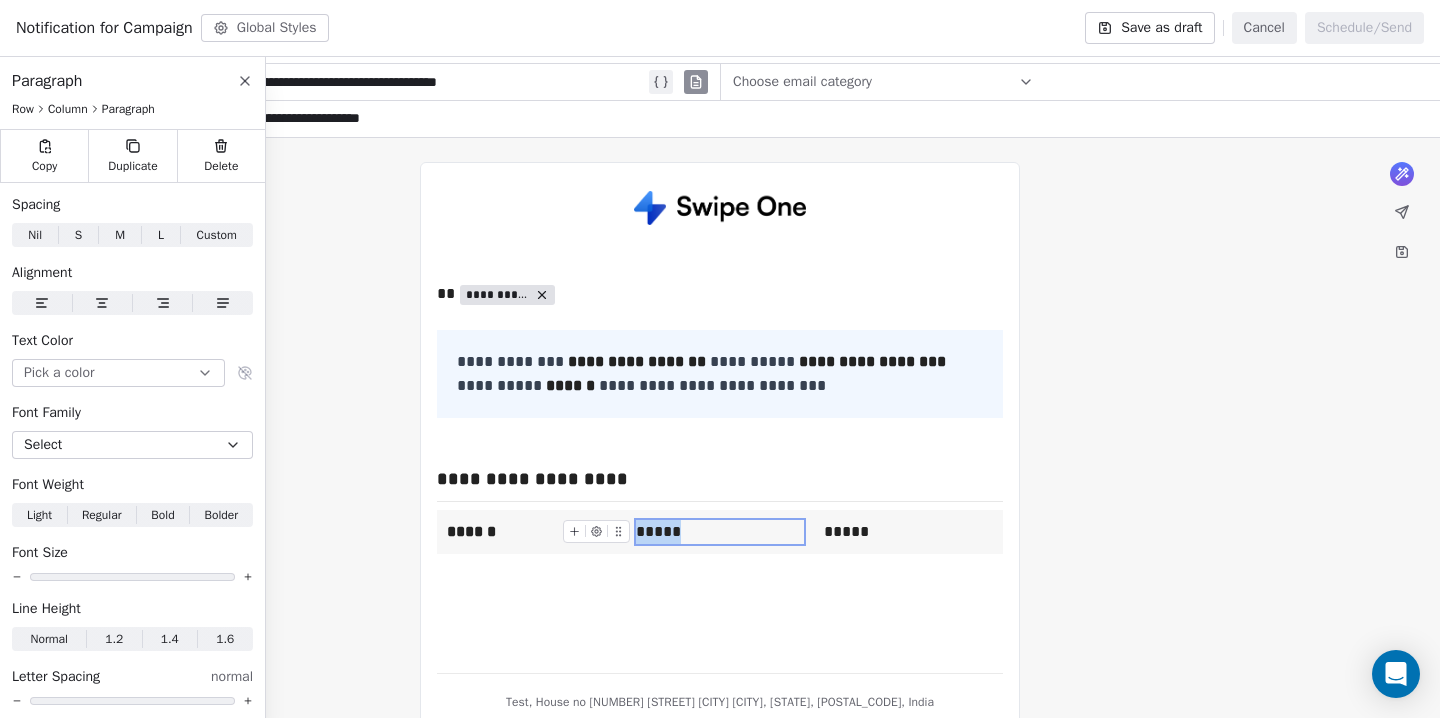 click on "*****" at bounding box center [720, 532] 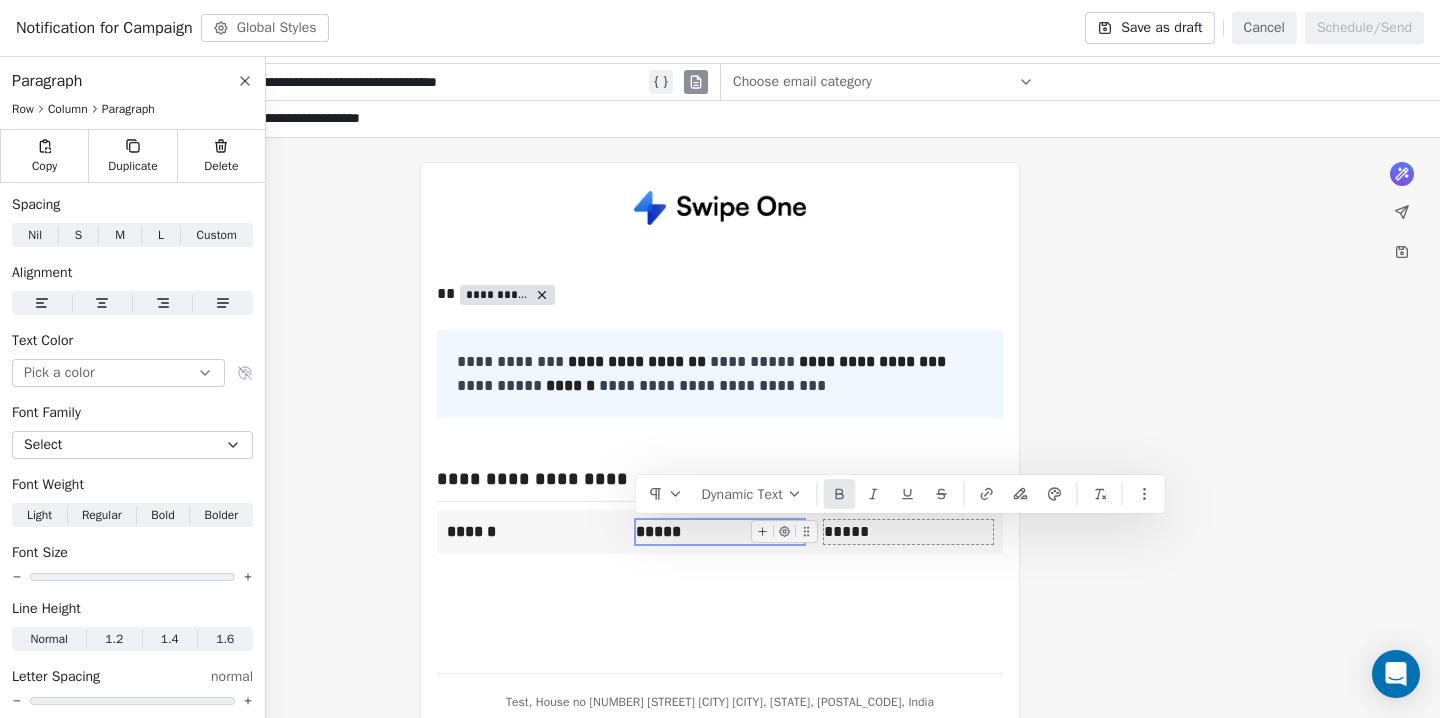click on "*****" at bounding box center [908, 532] 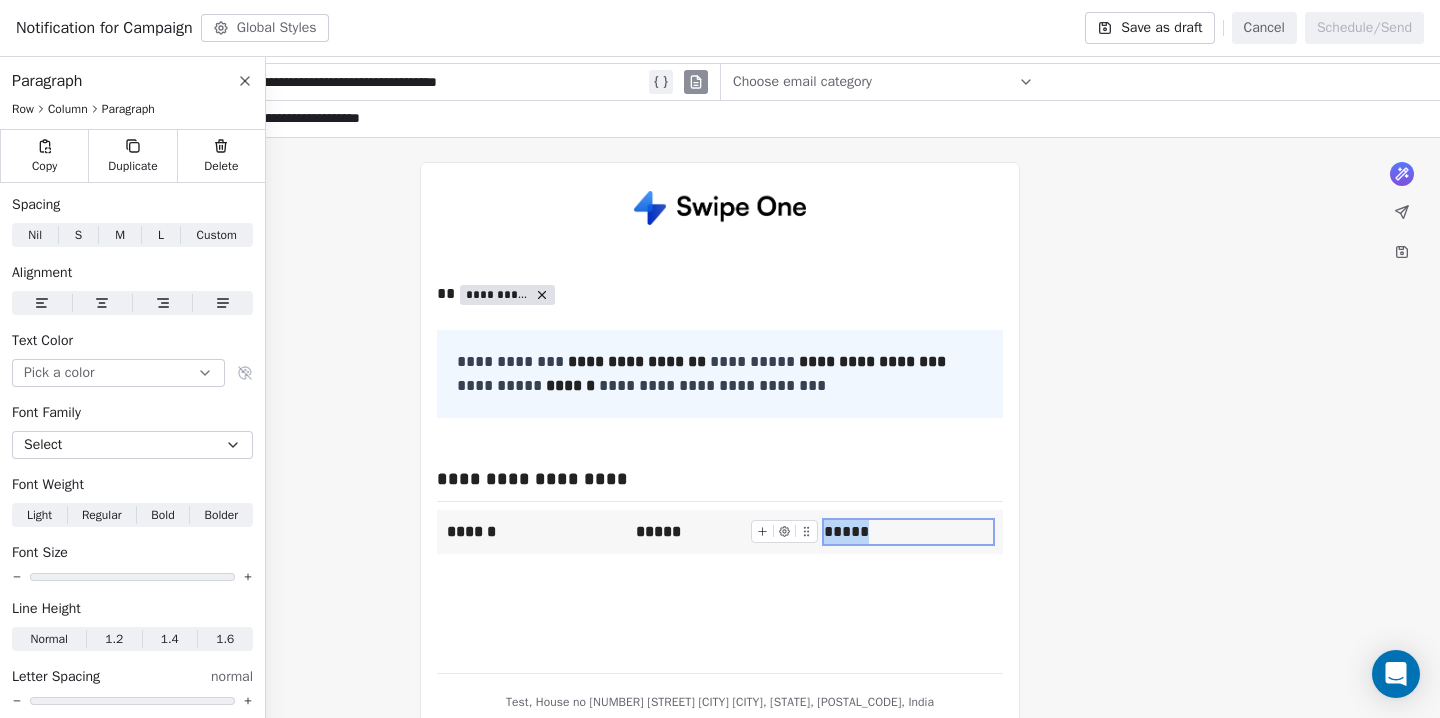 click on "*****" at bounding box center [908, 532] 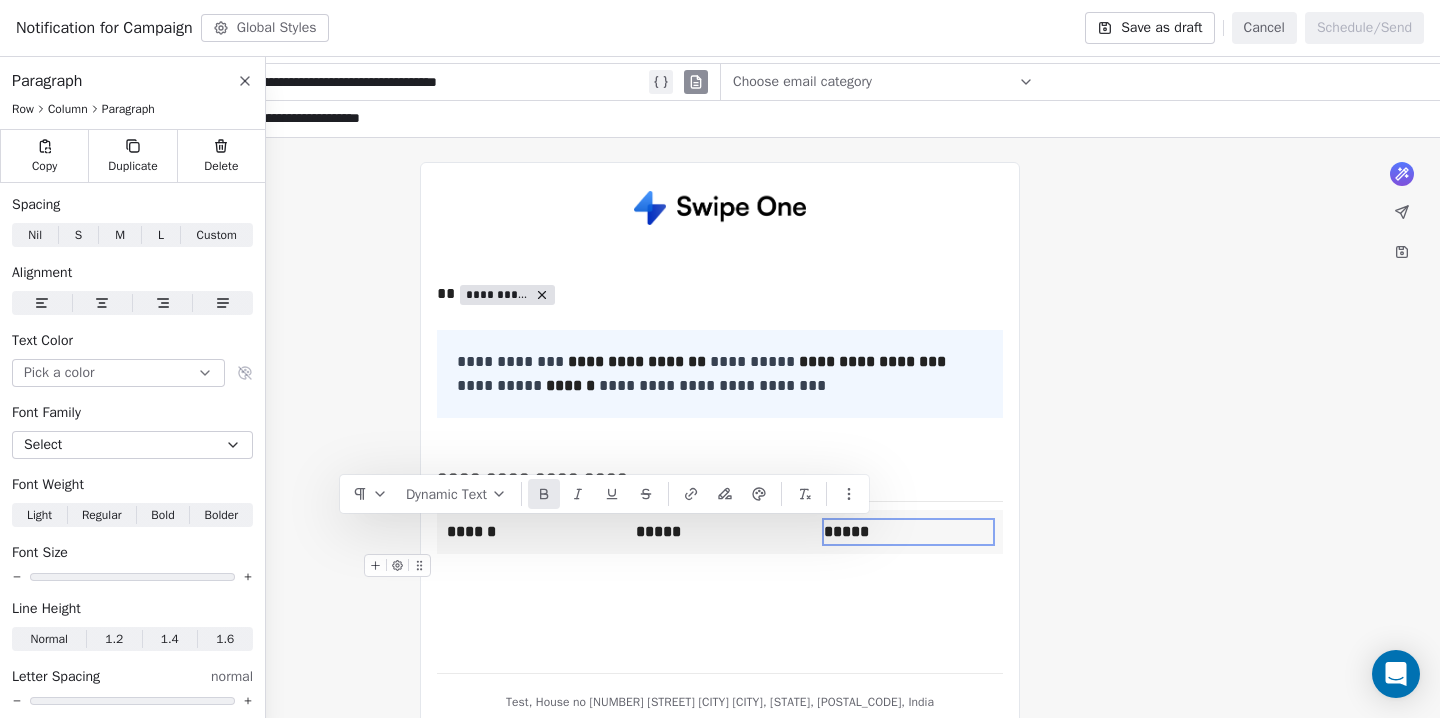 click on "**********" at bounding box center (720, 418) 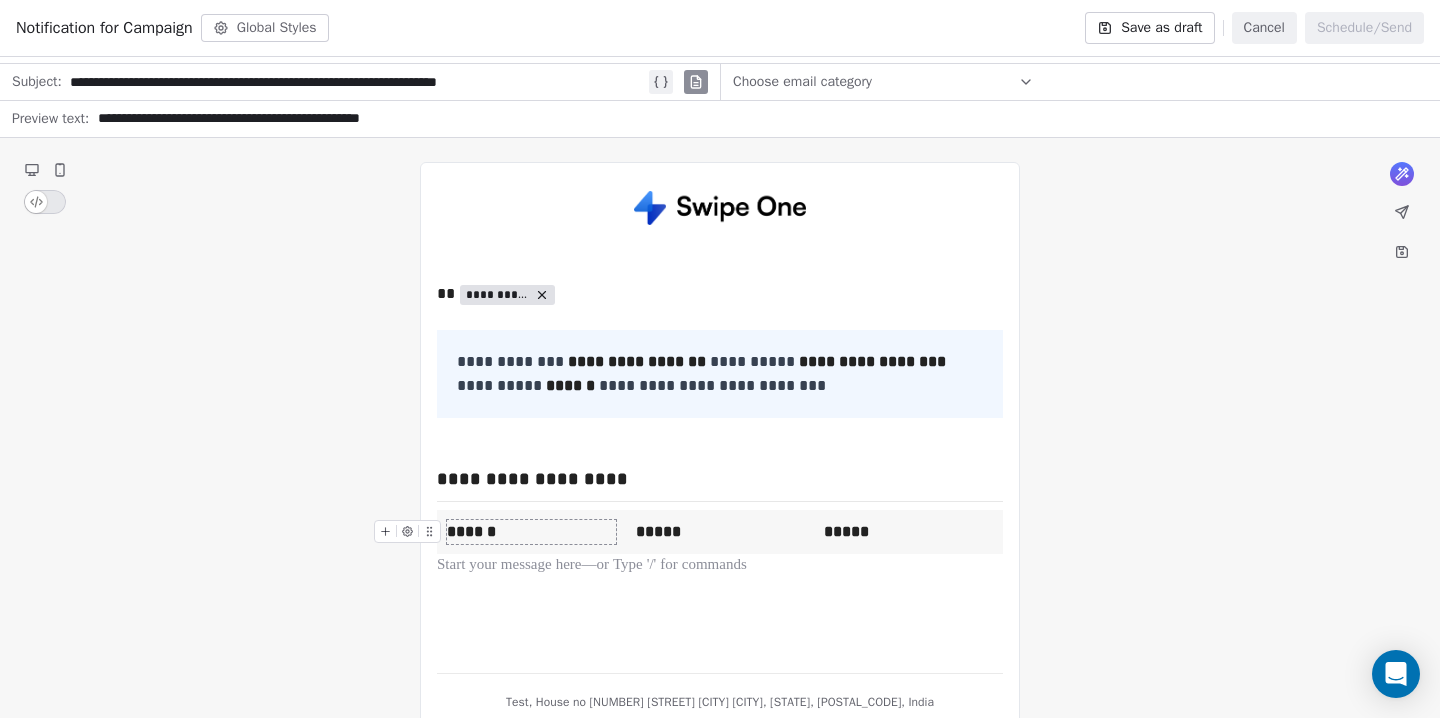 click on "******" at bounding box center (471, 531) 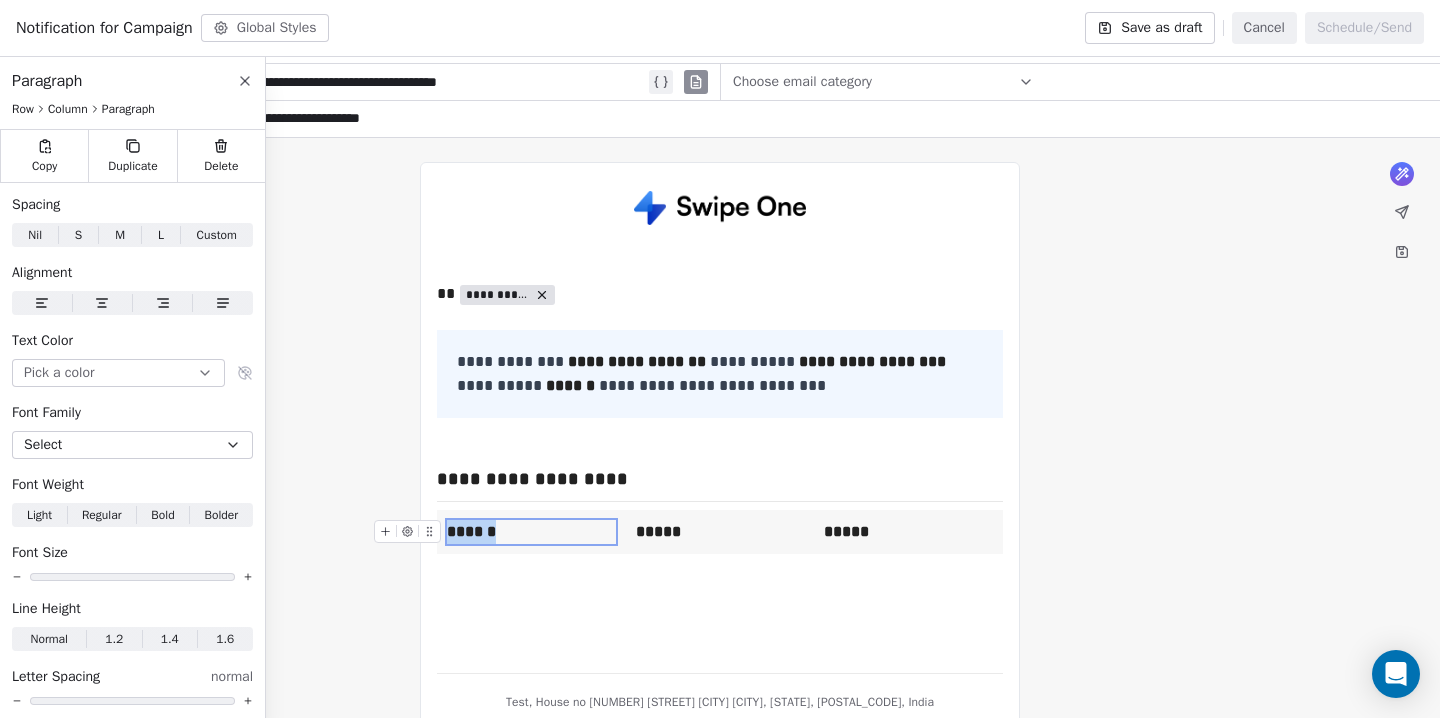 click on "******" at bounding box center (471, 531) 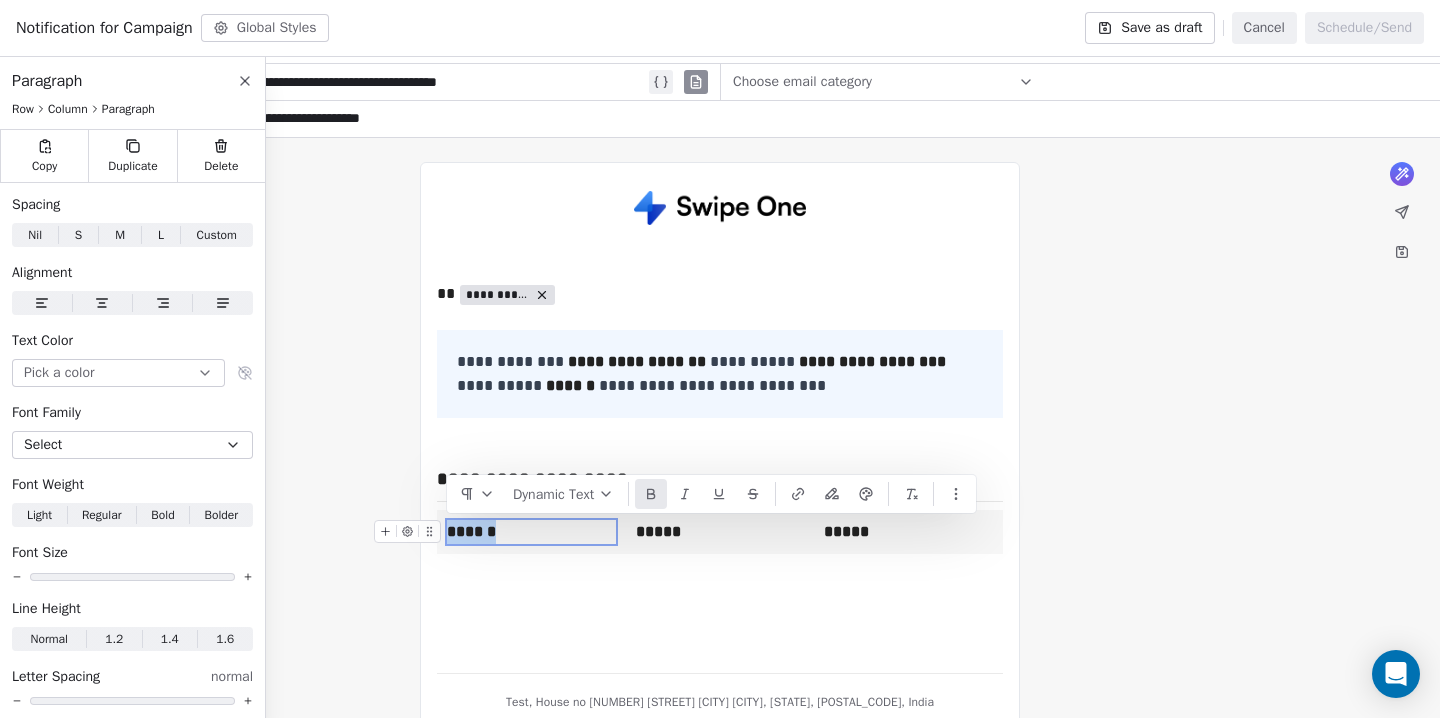 click on "******" at bounding box center (471, 531) 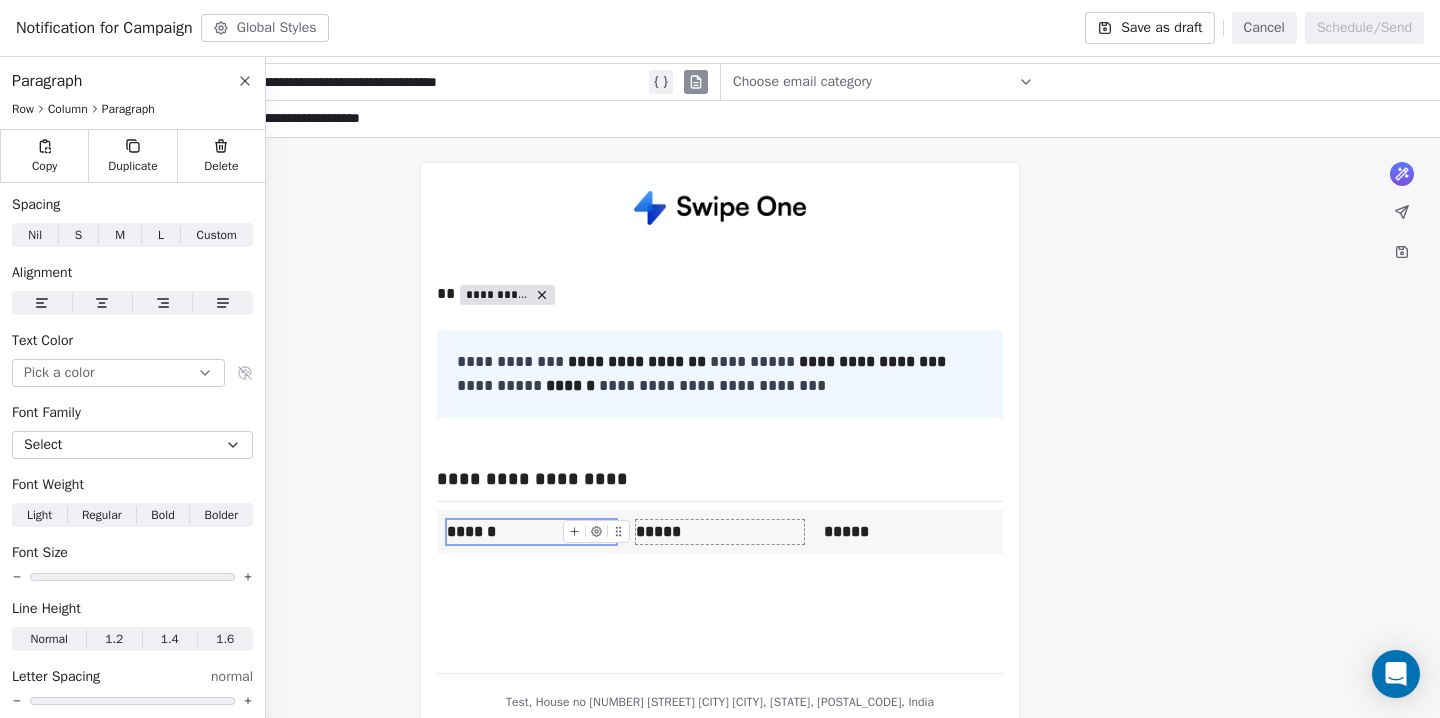 click on "*****" at bounding box center [658, 531] 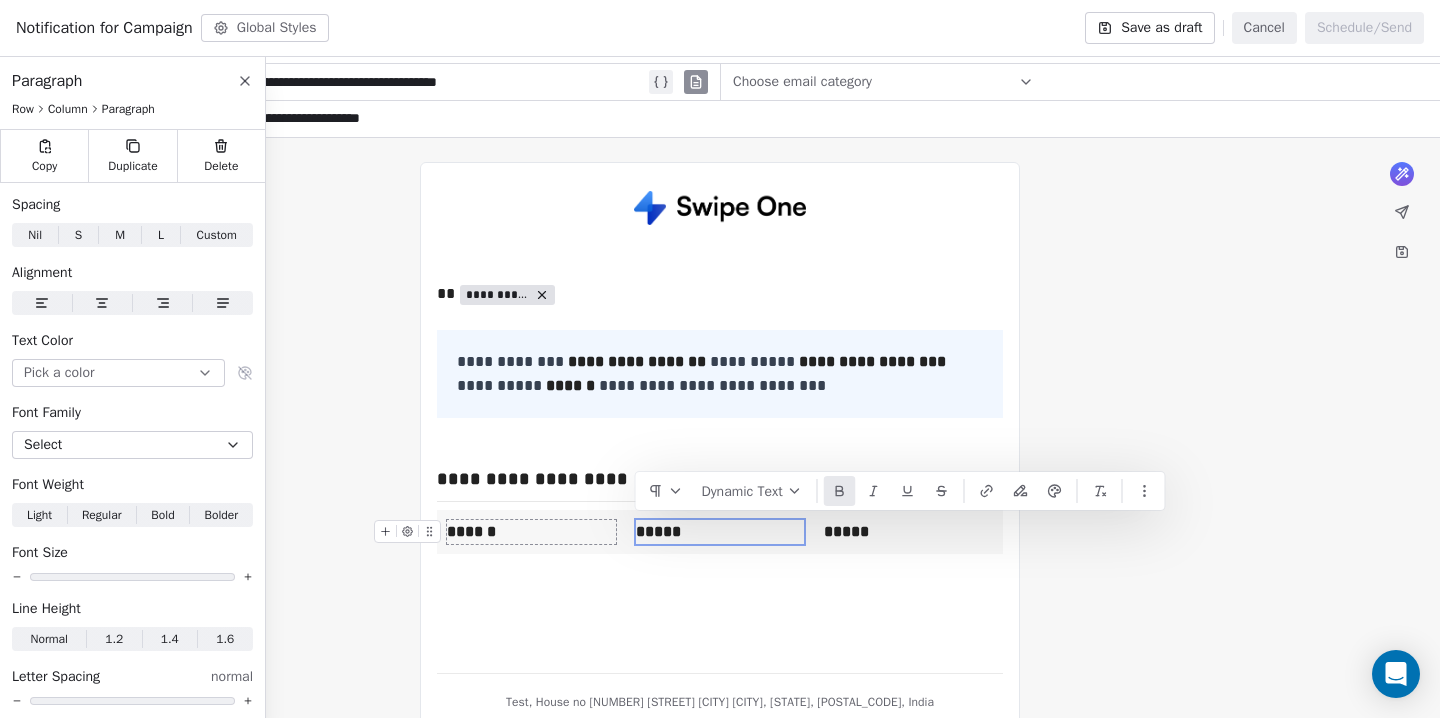 click on "******" at bounding box center [531, 532] 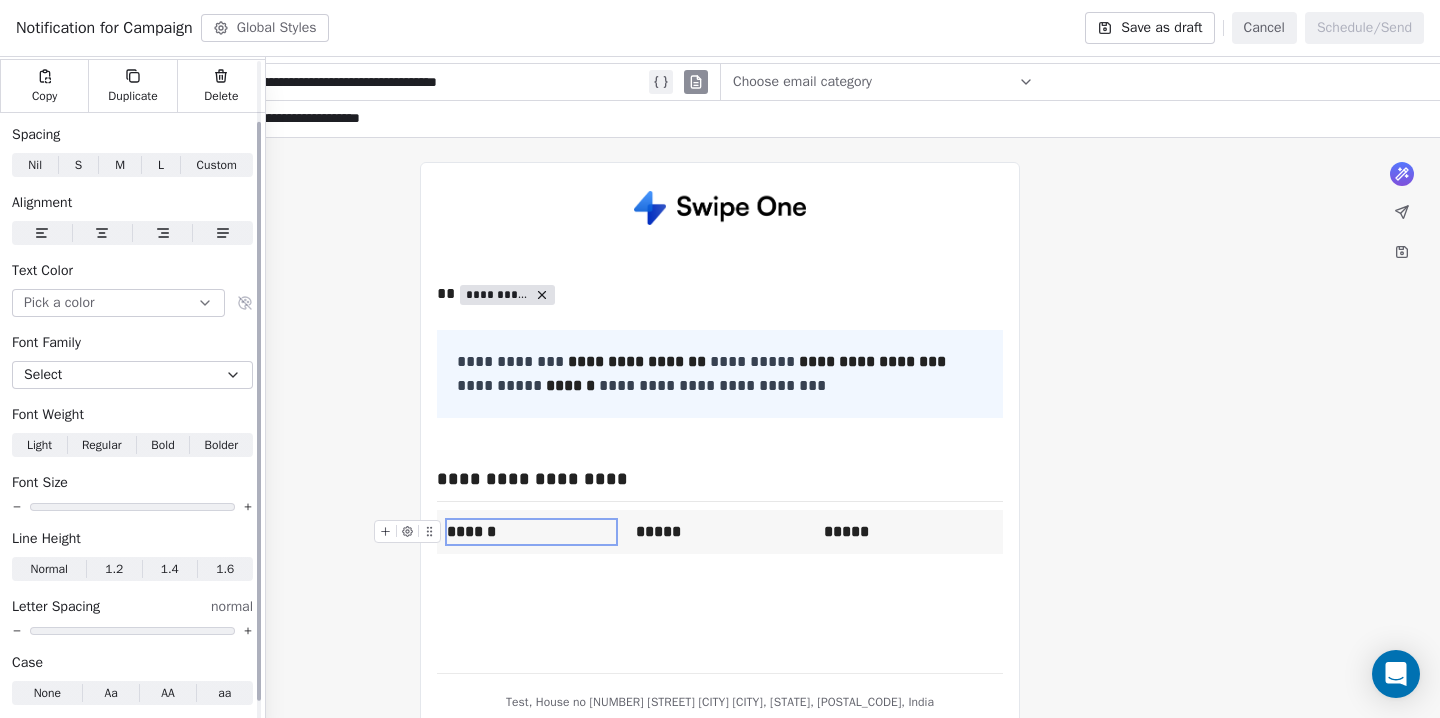 scroll, scrollTop: 94, scrollLeft: 0, axis: vertical 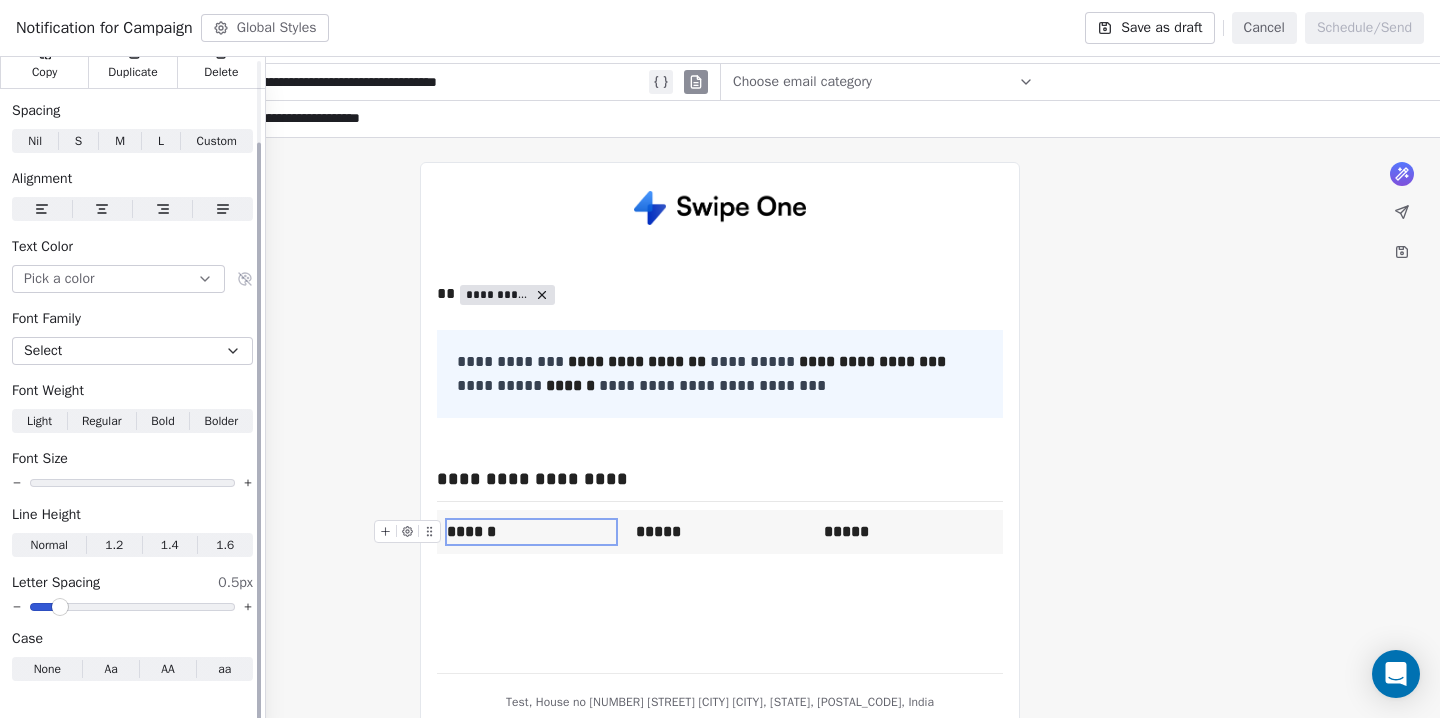 click at bounding box center [132, 607] 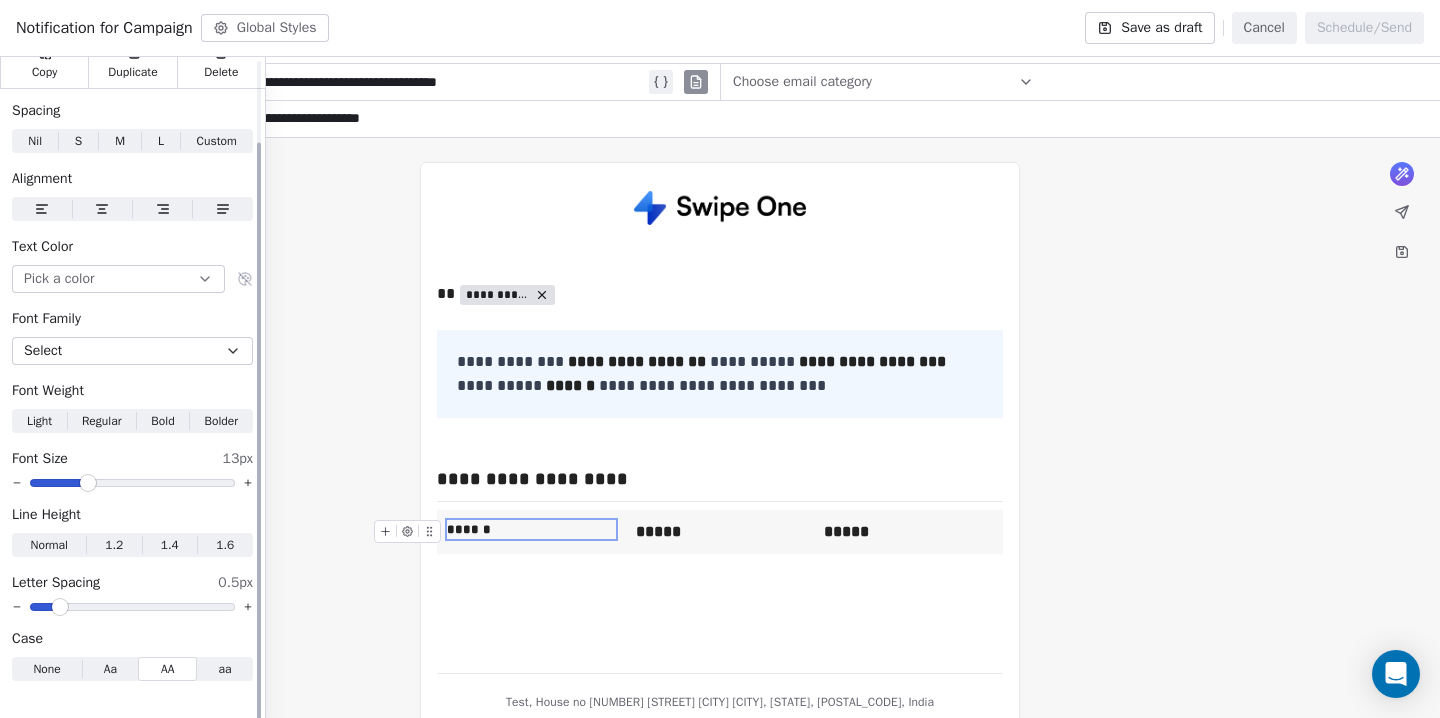 click at bounding box center (132, 483) 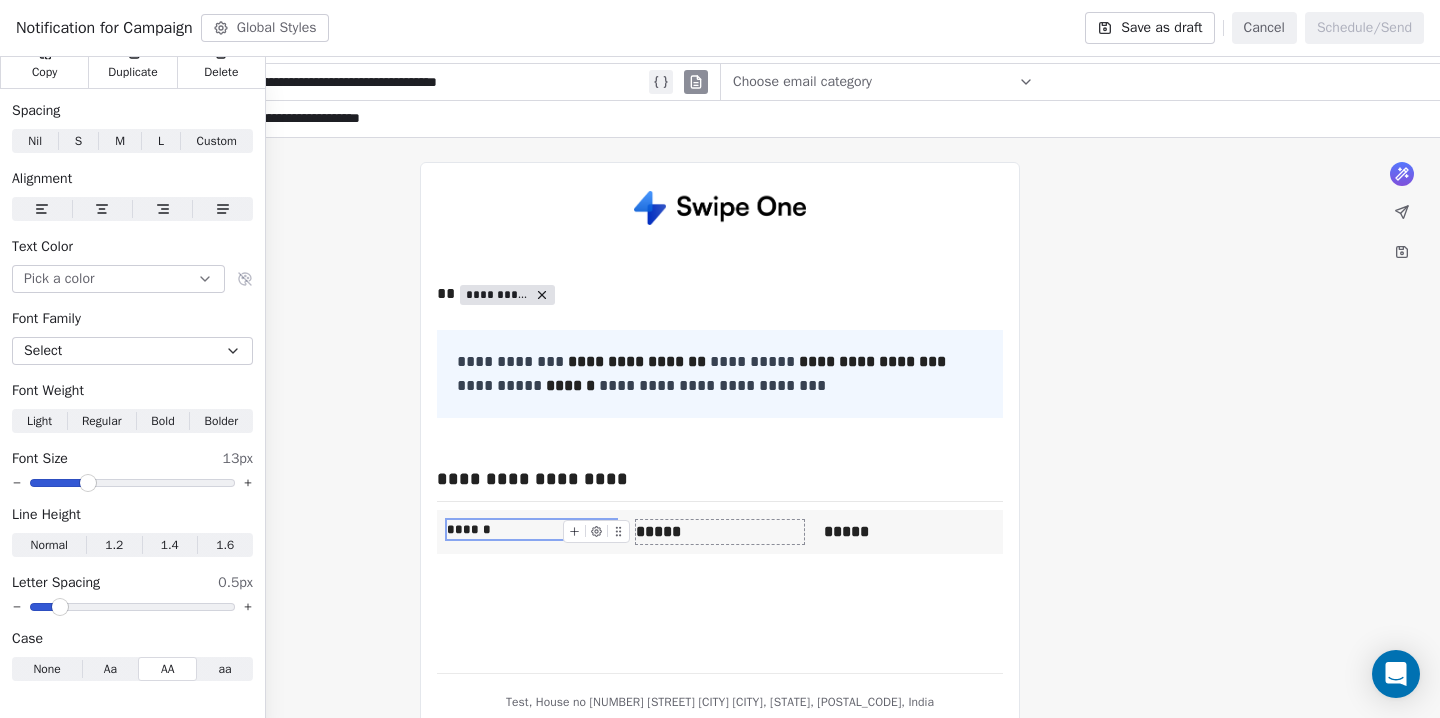 click on "*****" at bounding box center (720, 532) 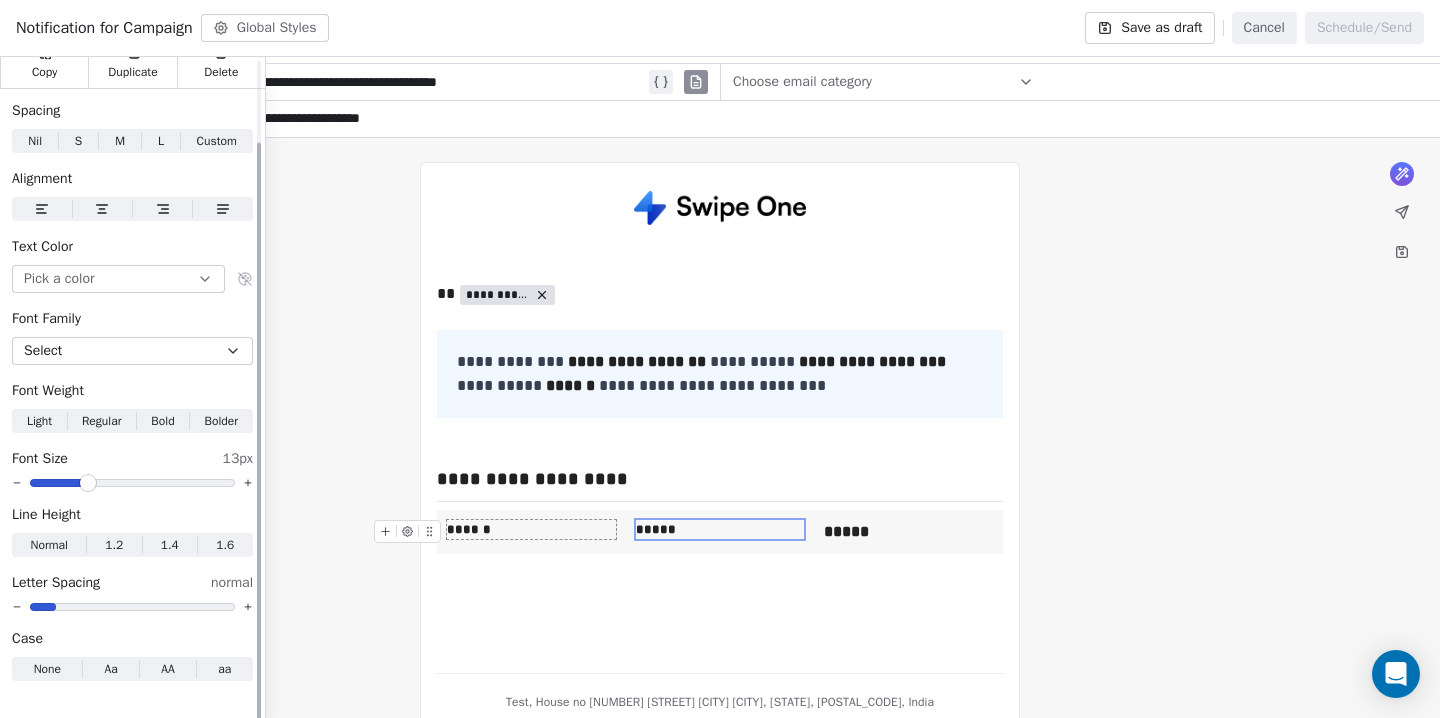 click at bounding box center (57, 483) 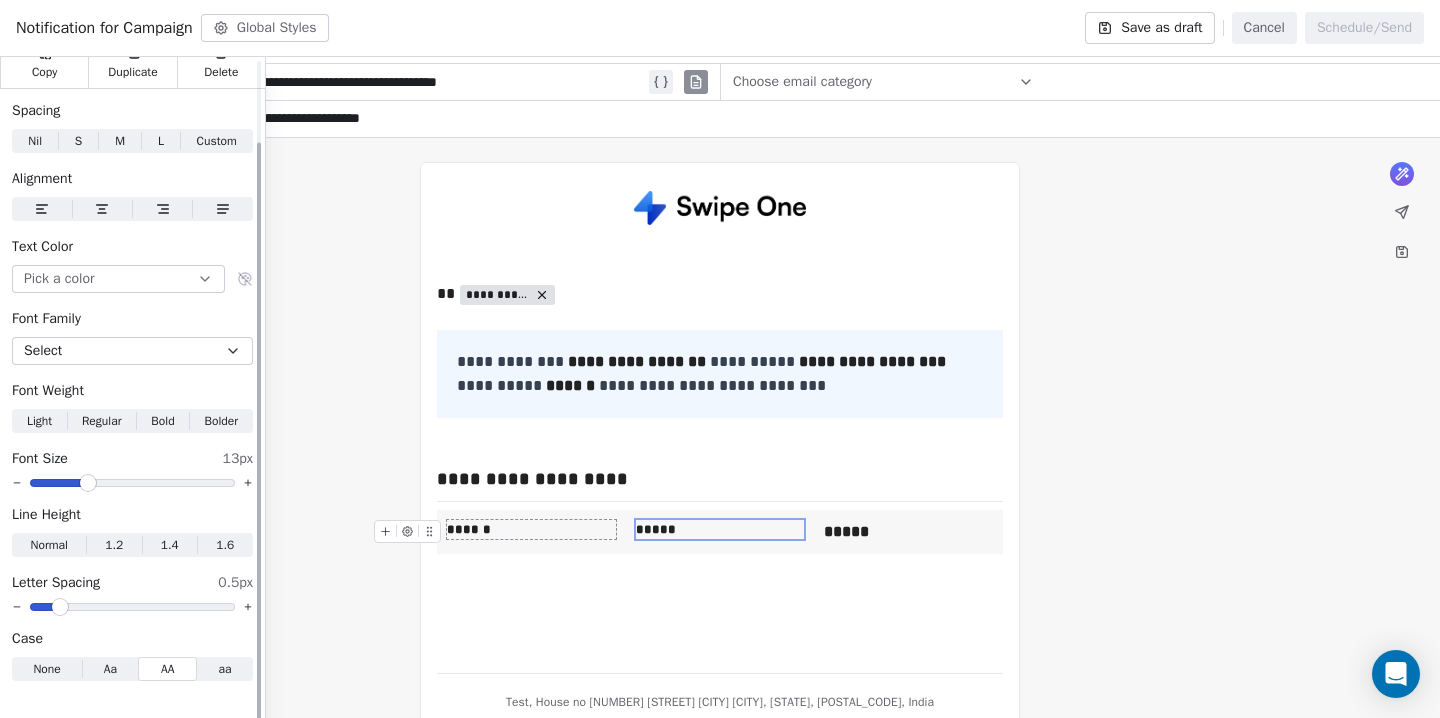 click at bounding box center [132, 607] 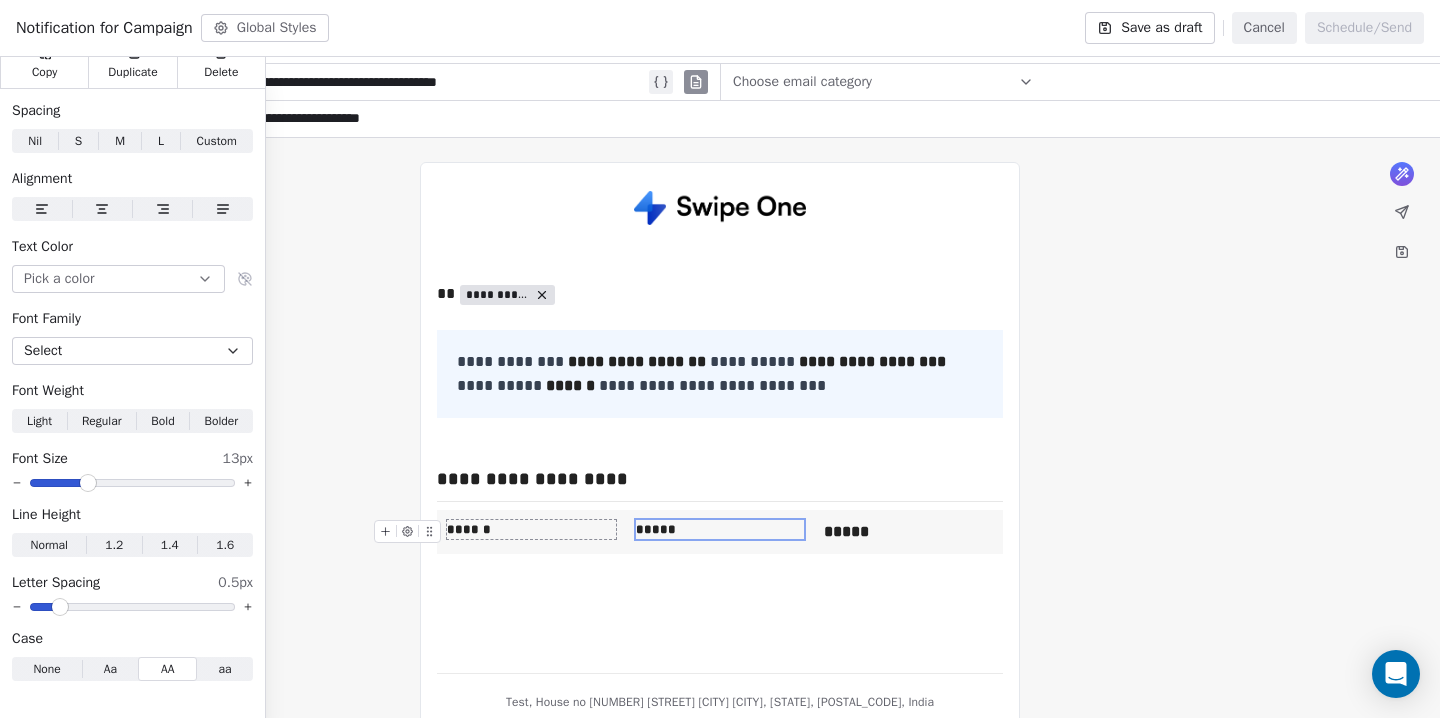 click on "******" at bounding box center (531, 530) 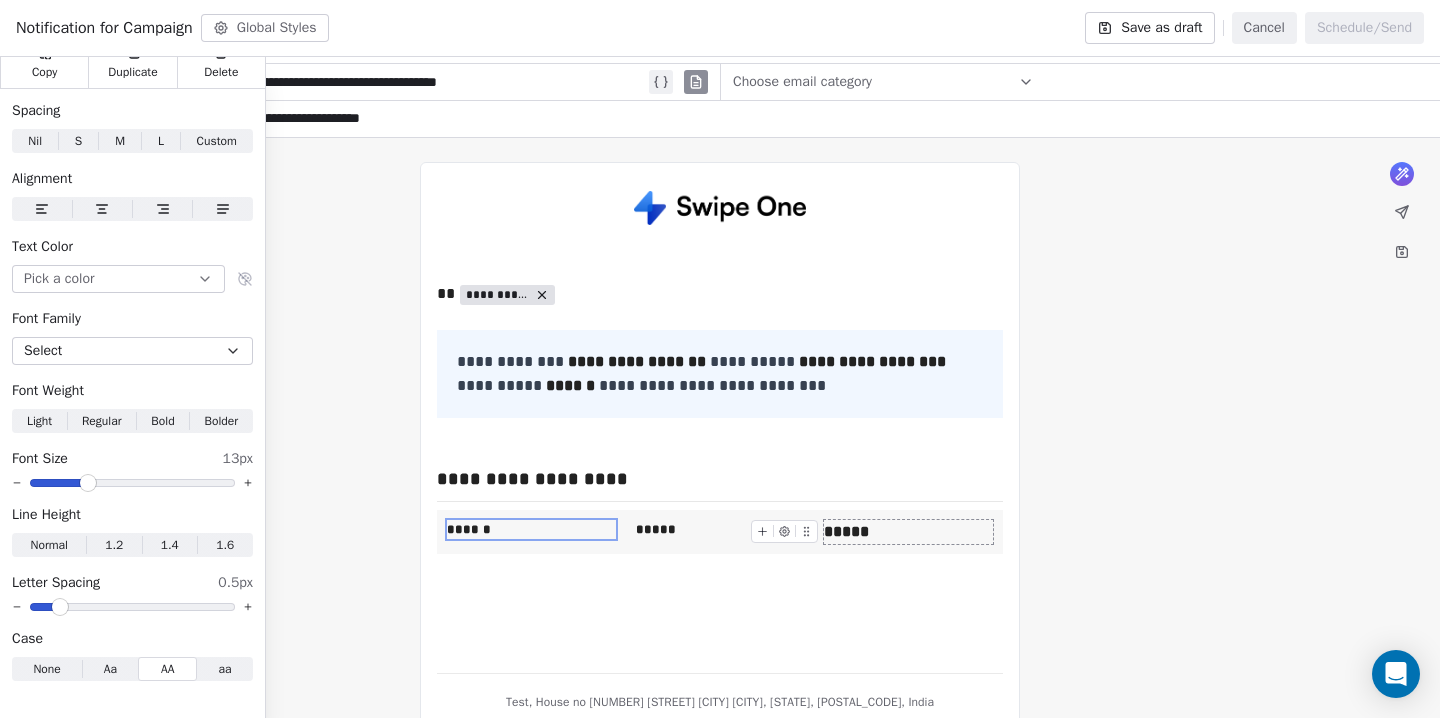 click on "*****" at bounding box center (908, 532) 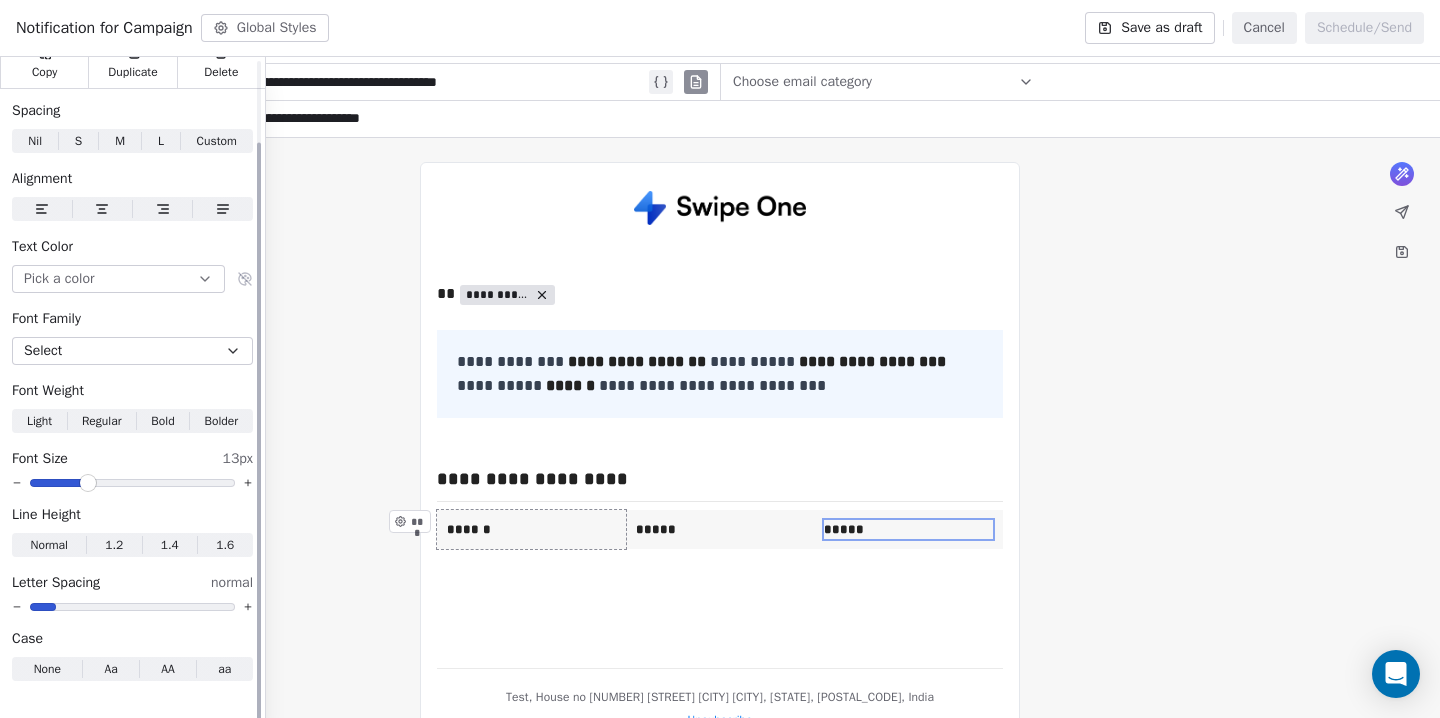click at bounding box center [132, 483] 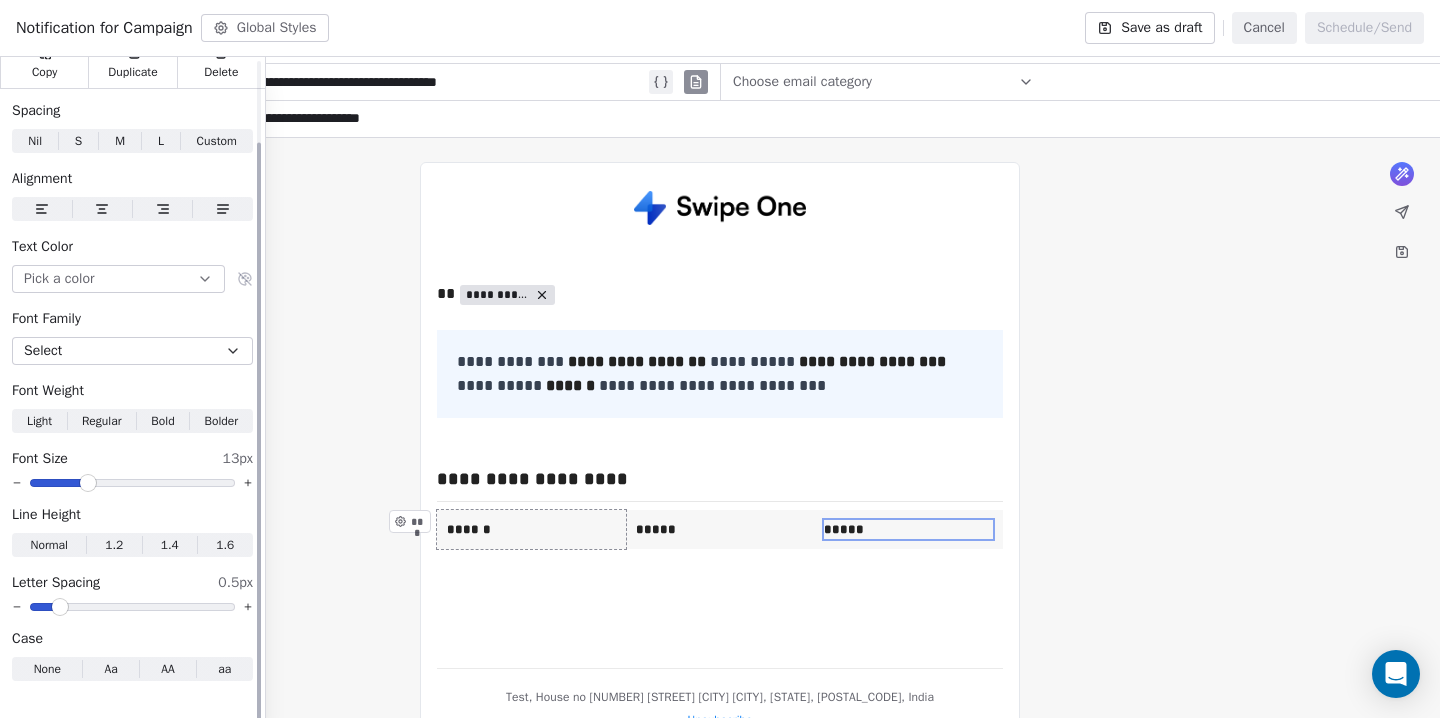 click at bounding box center [132, 607] 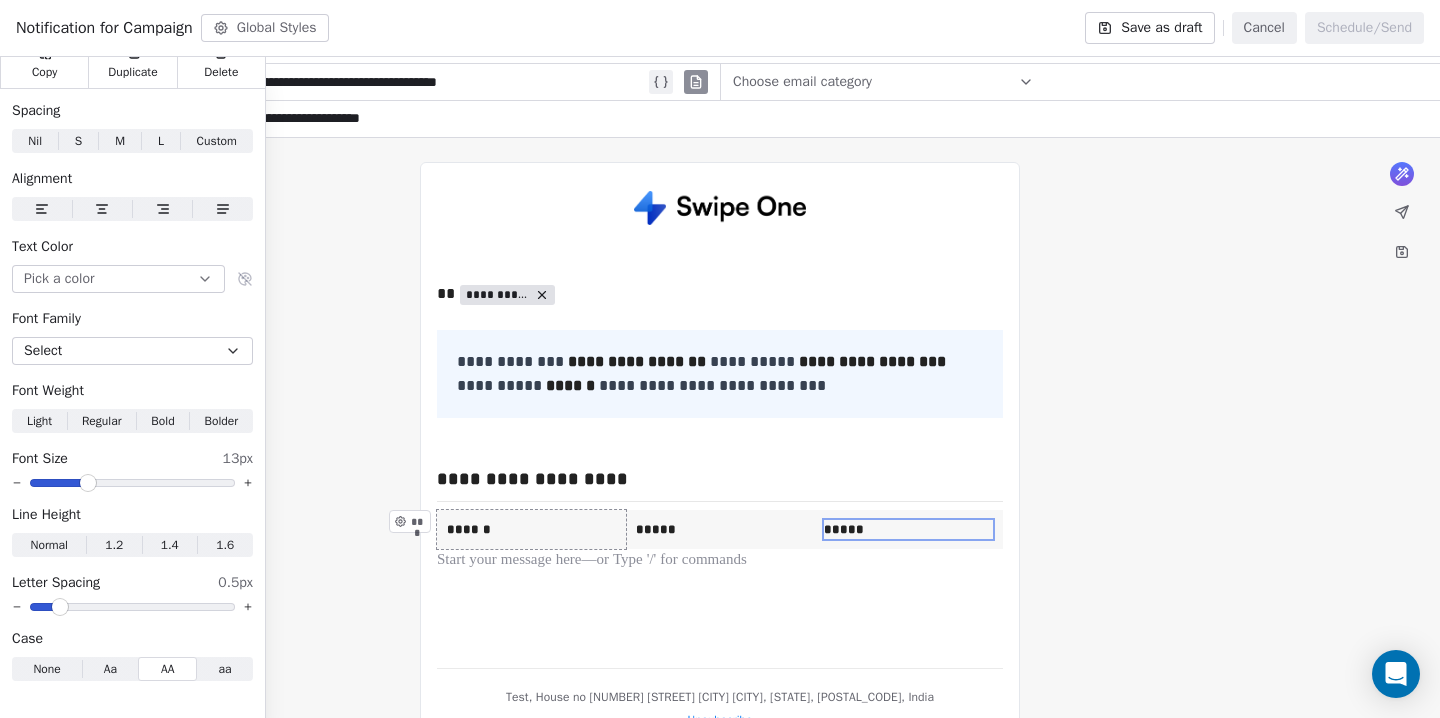 click on "**********" at bounding box center [720, 415] 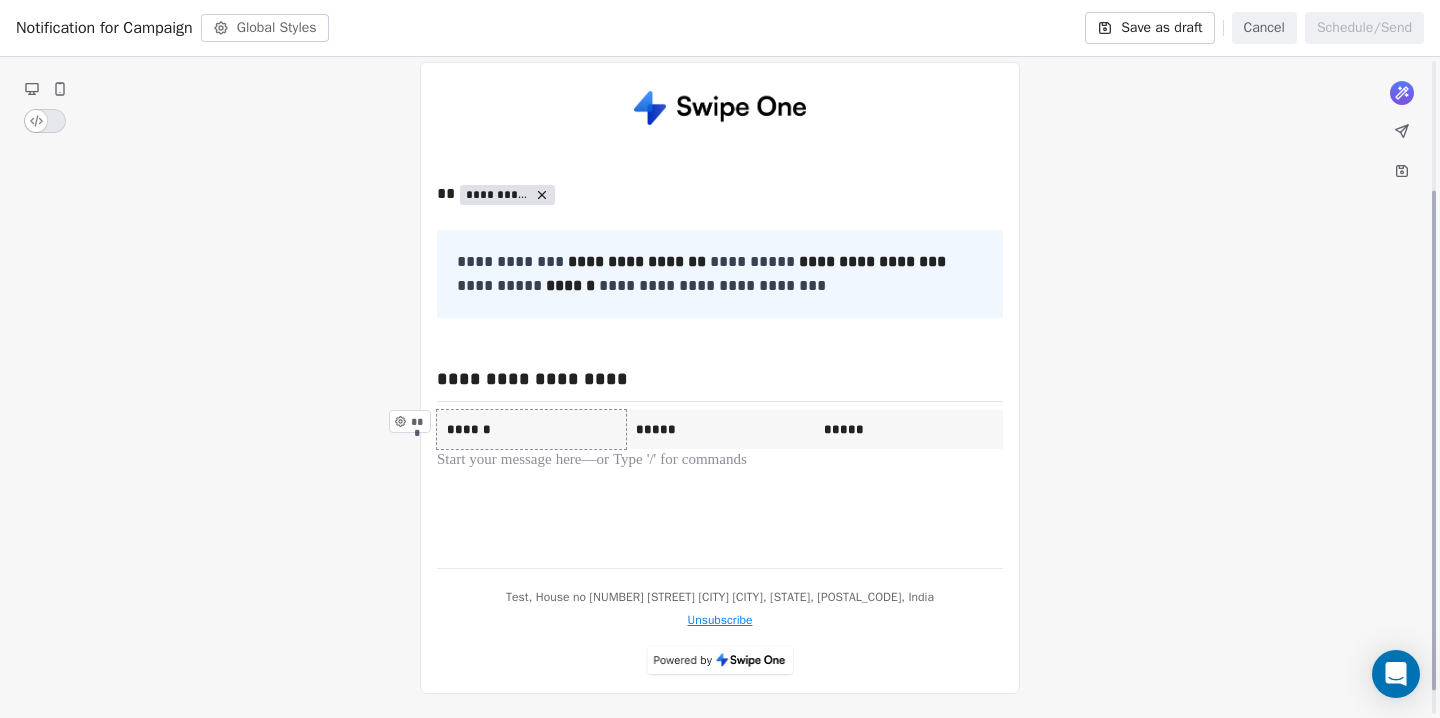scroll, scrollTop: 201, scrollLeft: 0, axis: vertical 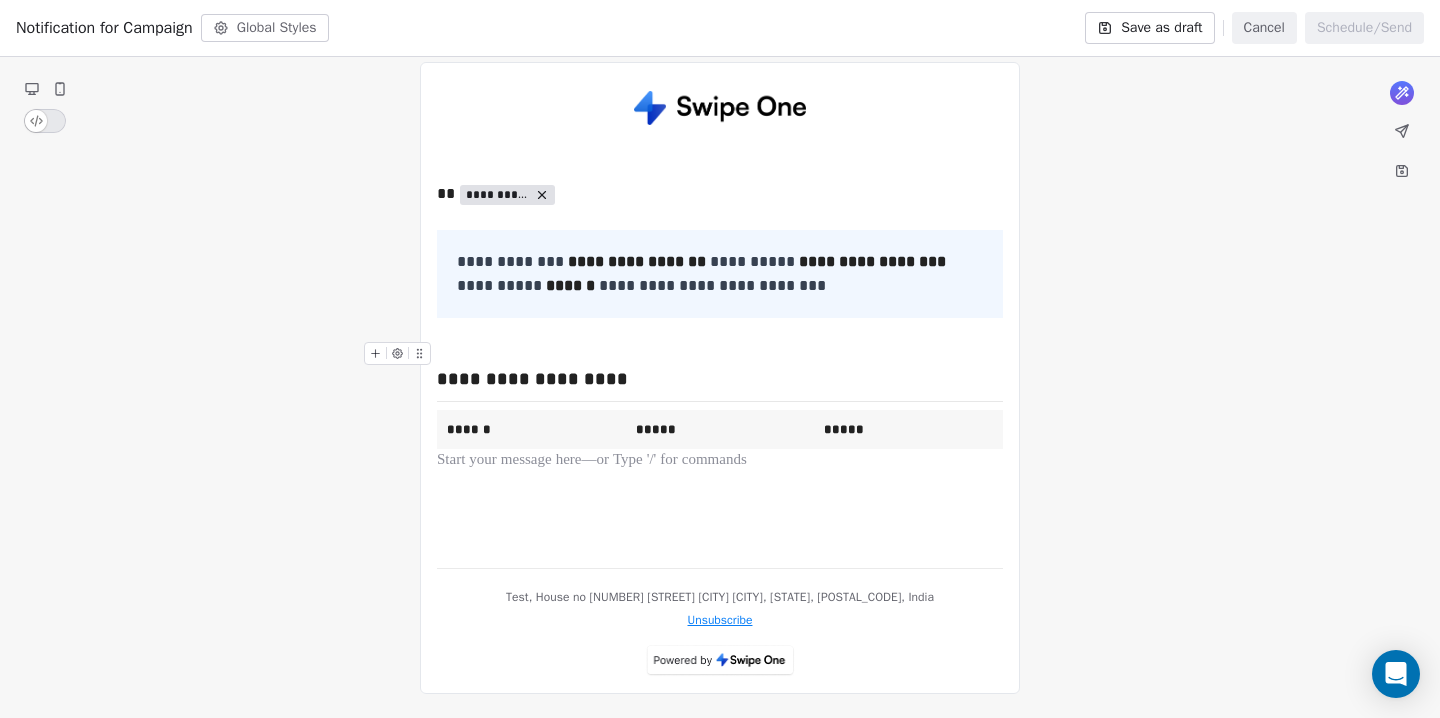 click at bounding box center [720, 354] 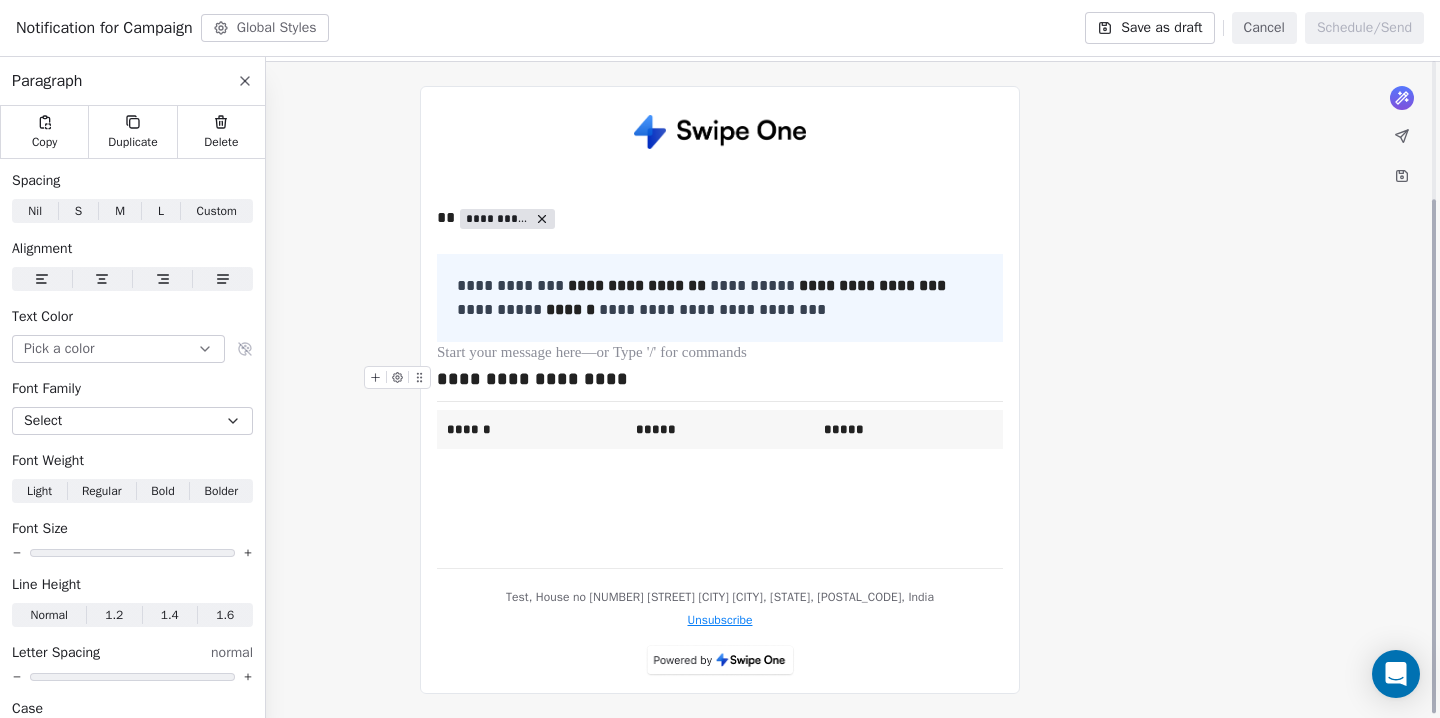 scroll, scrollTop: 177, scrollLeft: 0, axis: vertical 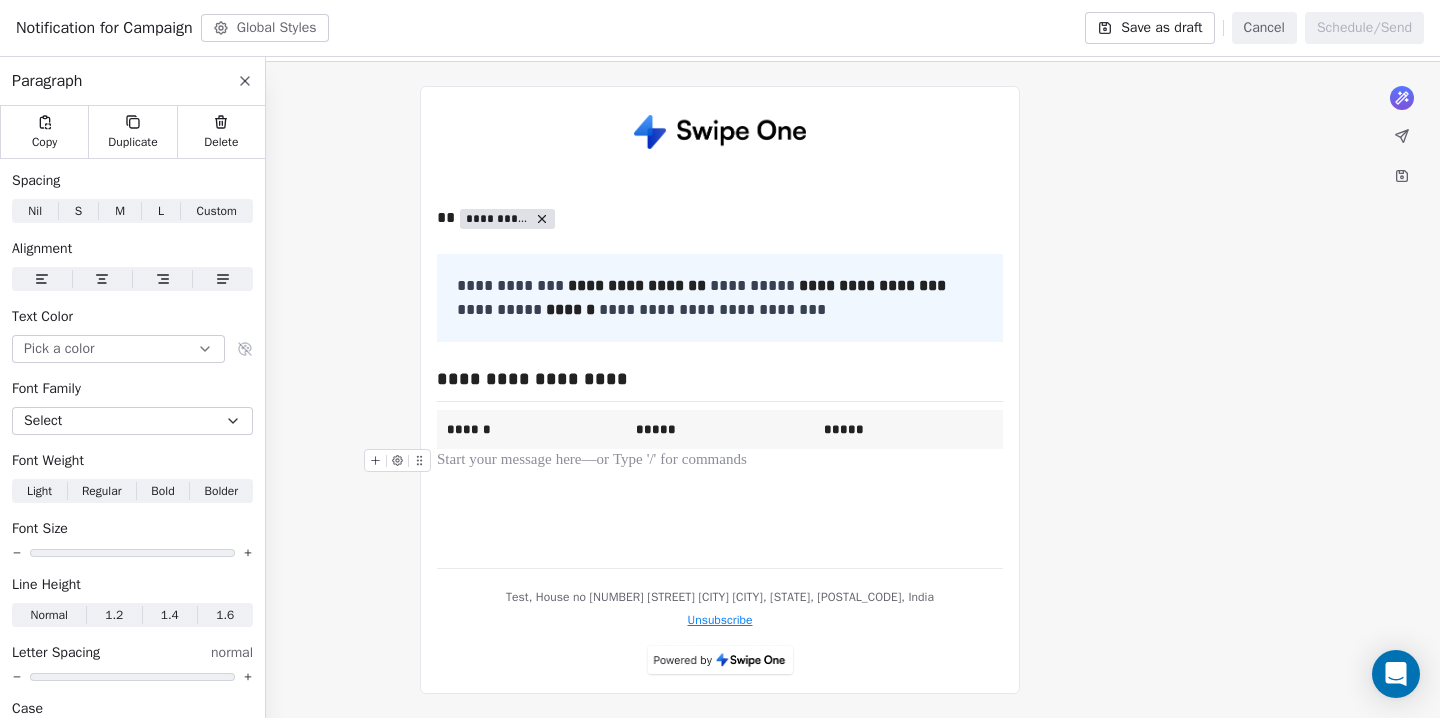 click on "**********" at bounding box center [720, 327] 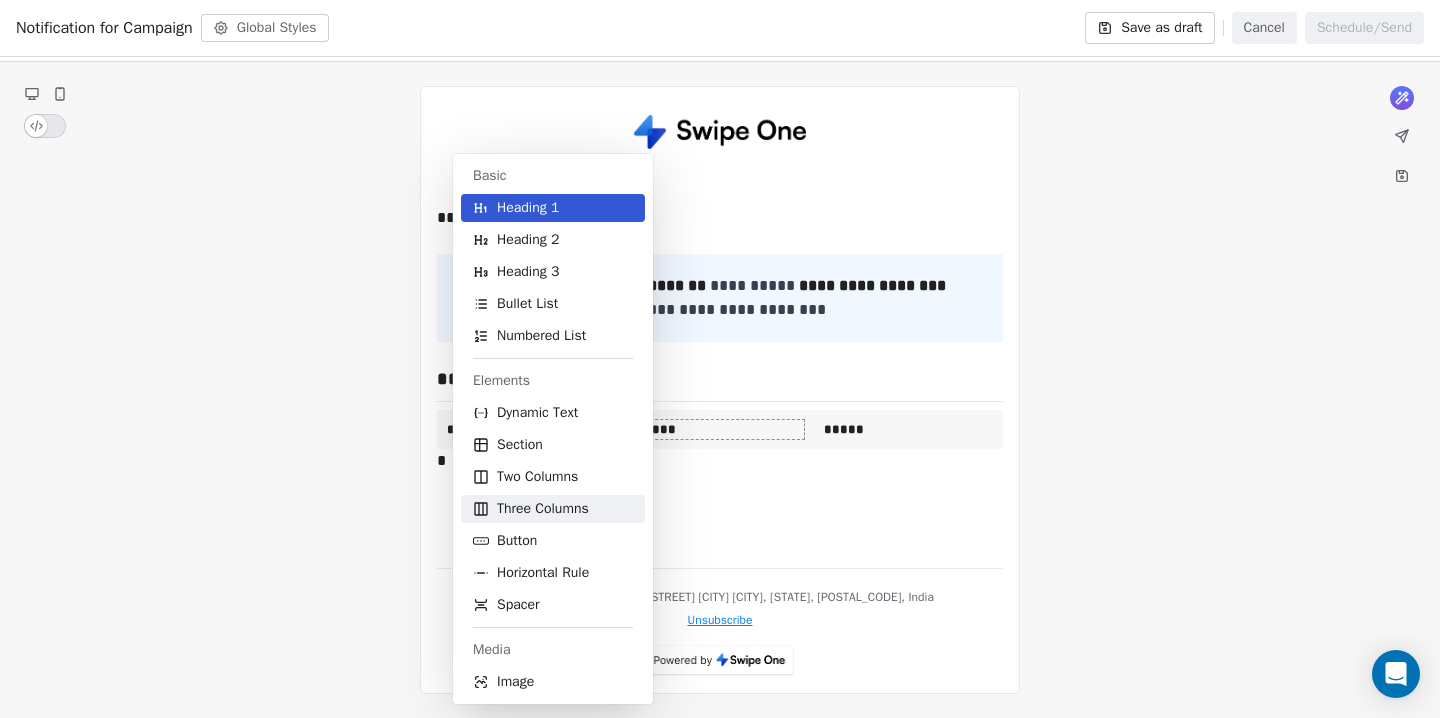 click on "Three Columns" at bounding box center [543, 509] 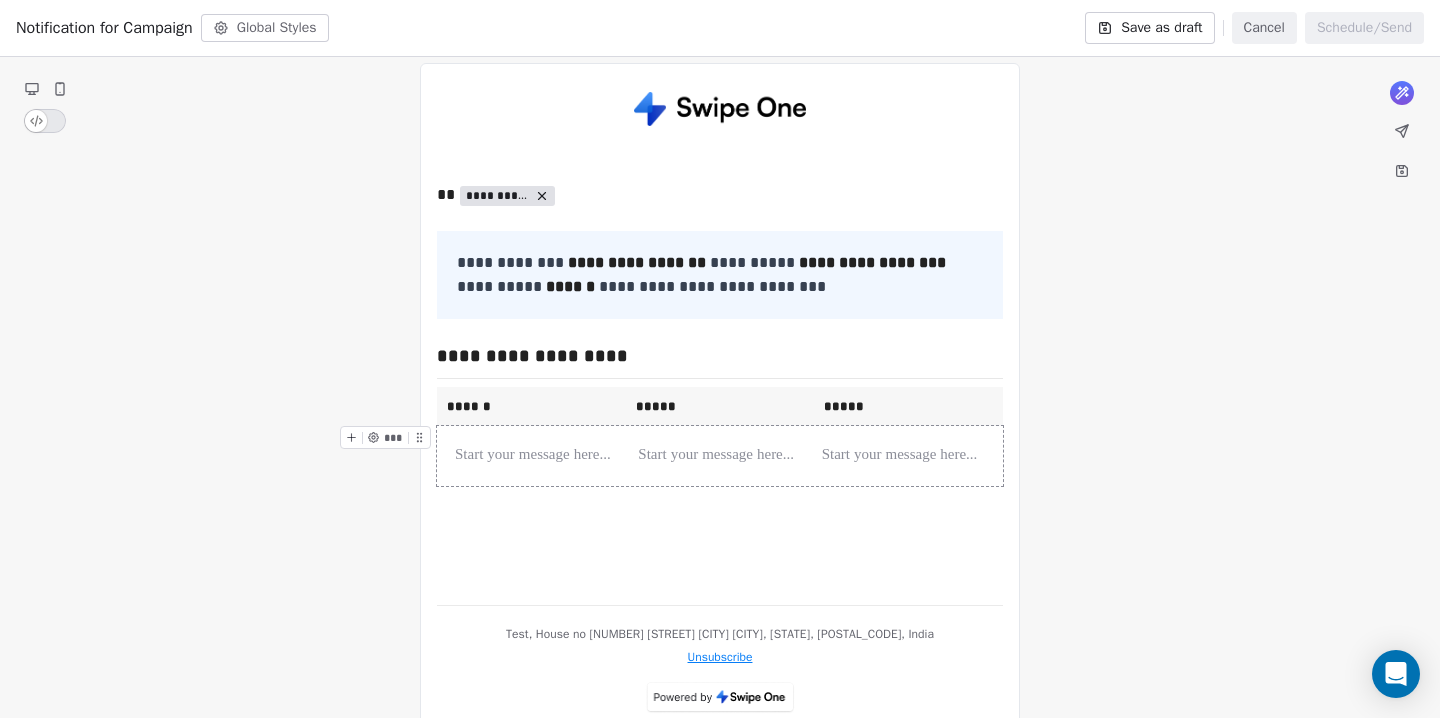 click on "*** *** ***" at bounding box center (720, 456) 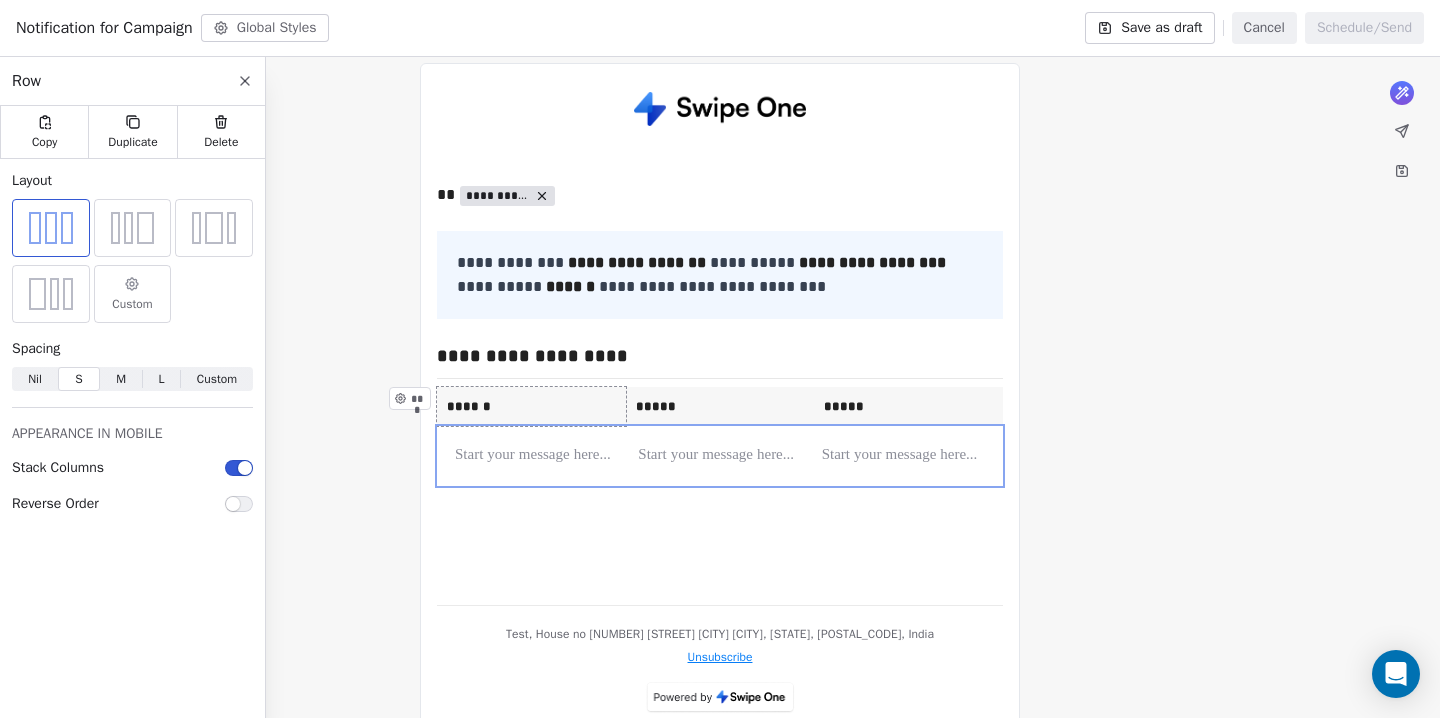 click on "Nil" at bounding box center (35, 379) 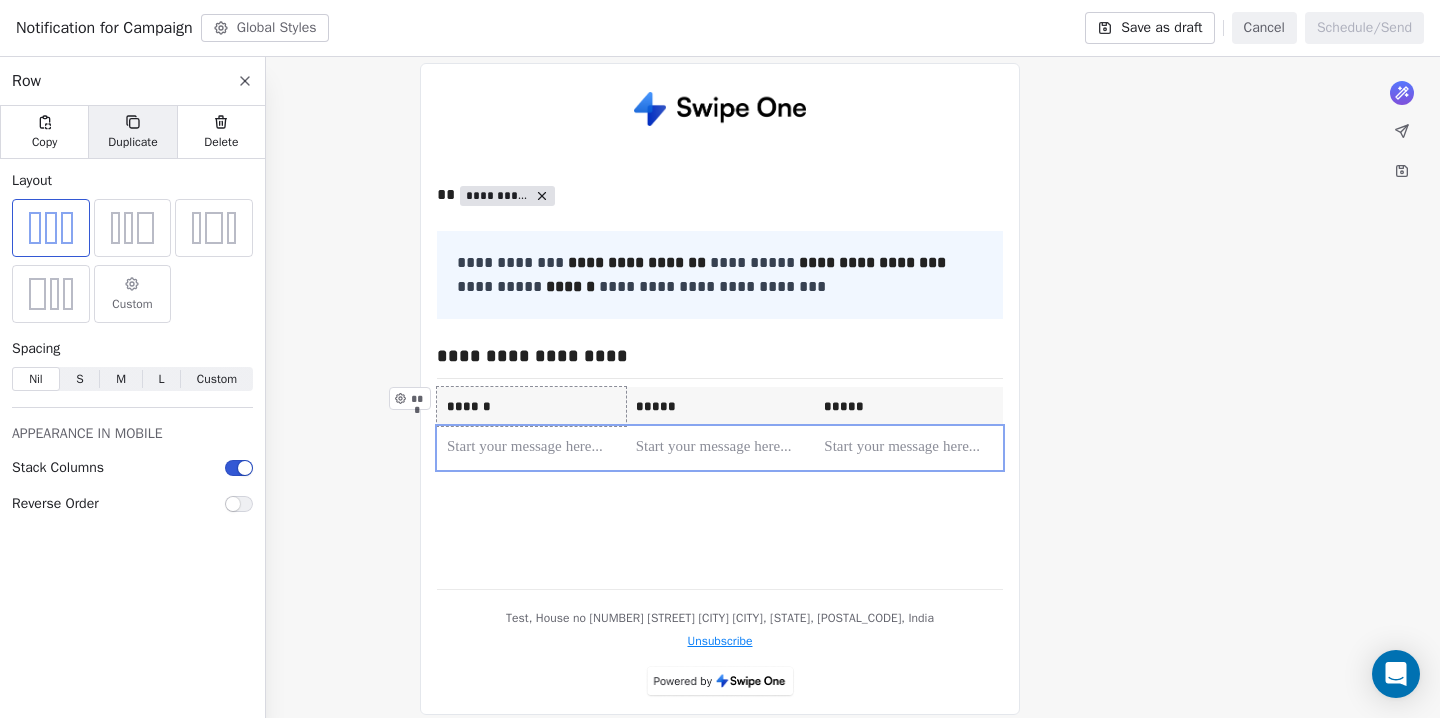 click on "Duplicate" at bounding box center [132, 132] 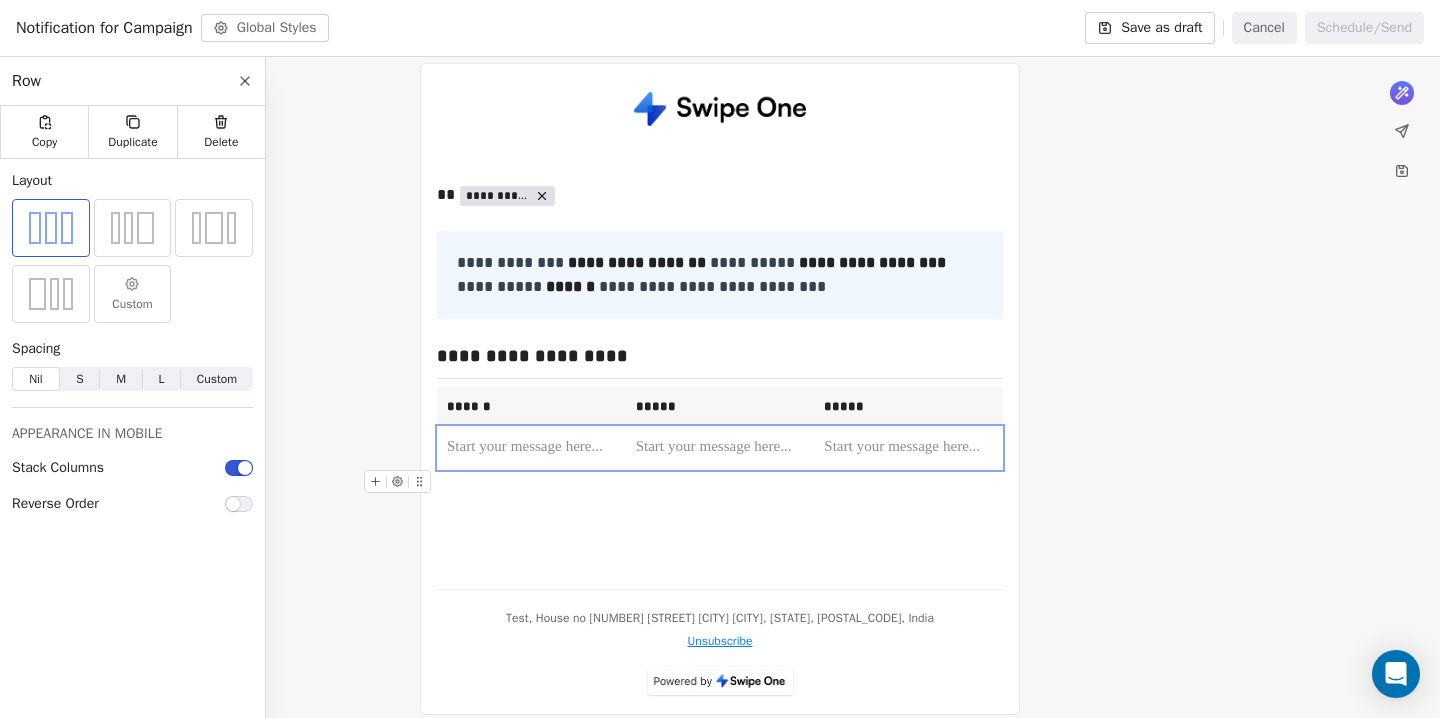 click at bounding box center (720, 482) 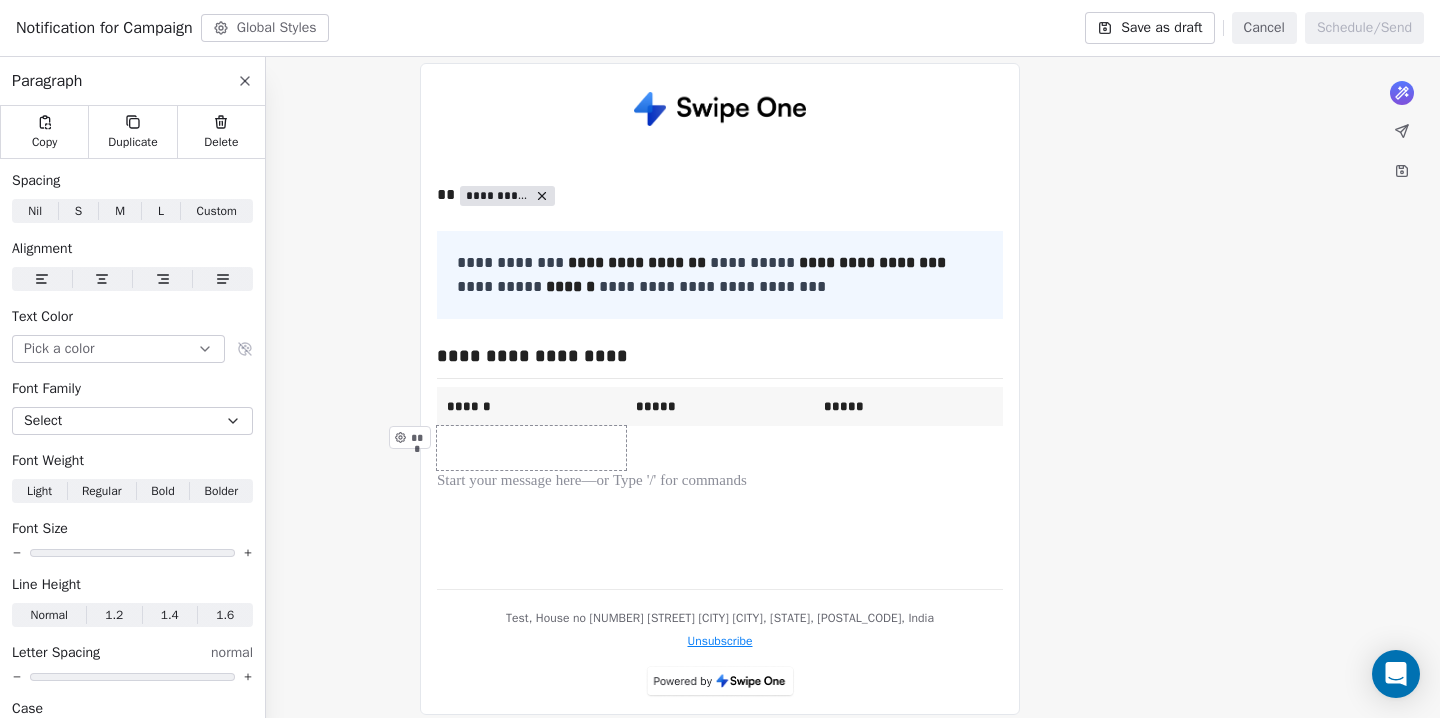 click on "***" at bounding box center (531, 448) 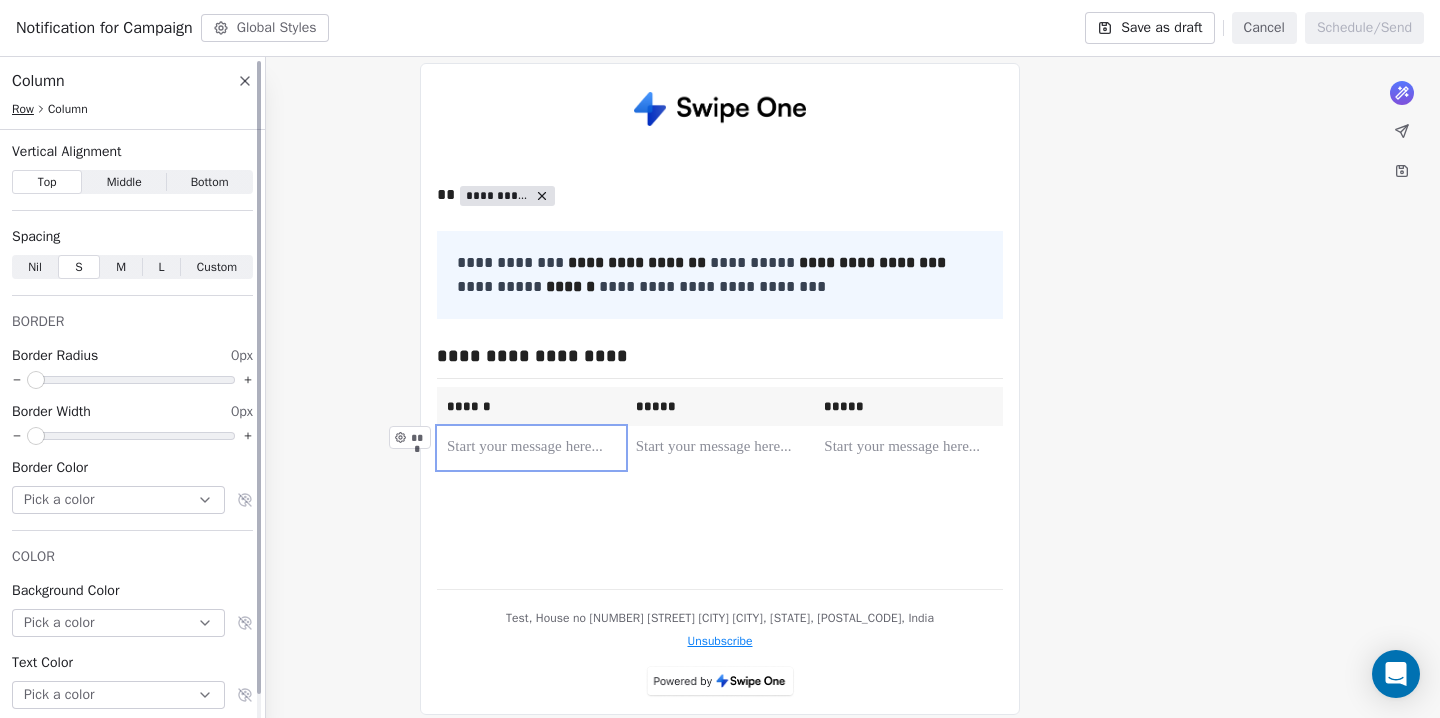 click on "Row" at bounding box center (23, 109) 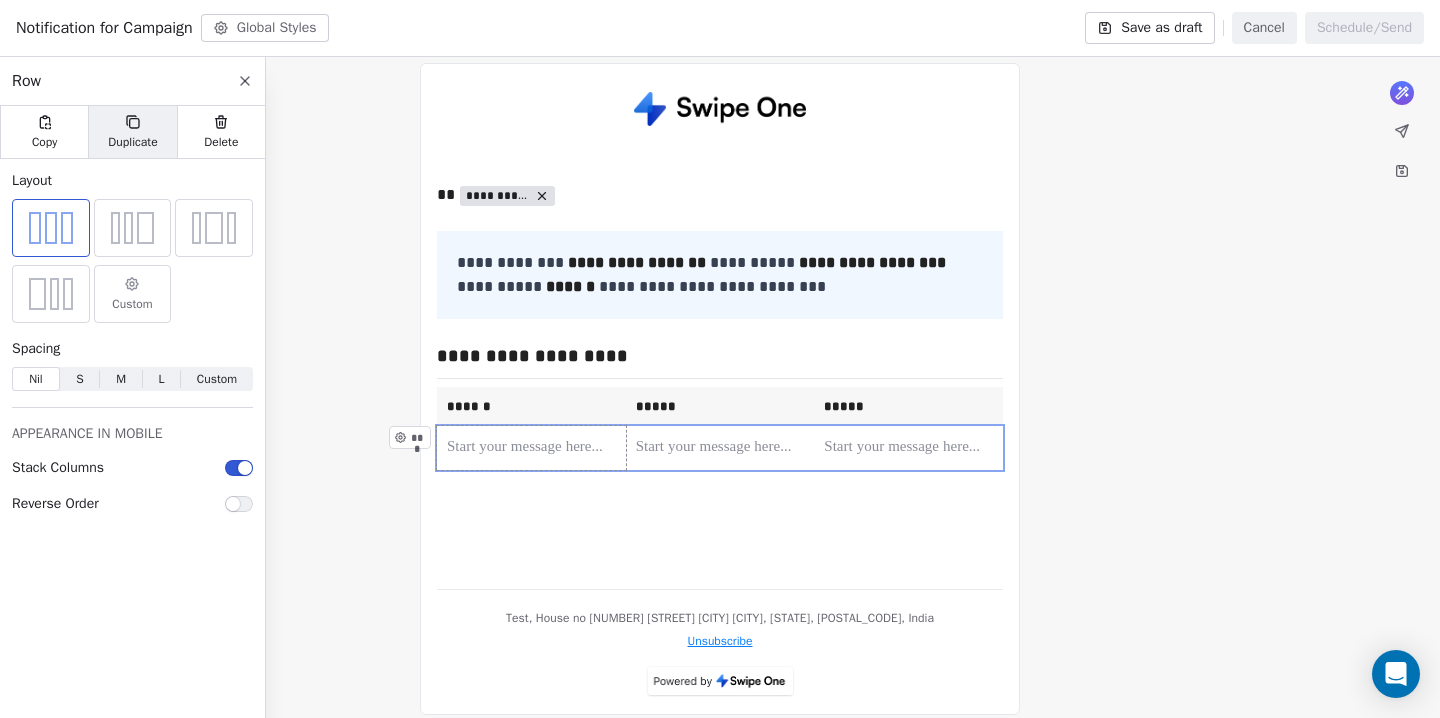 click 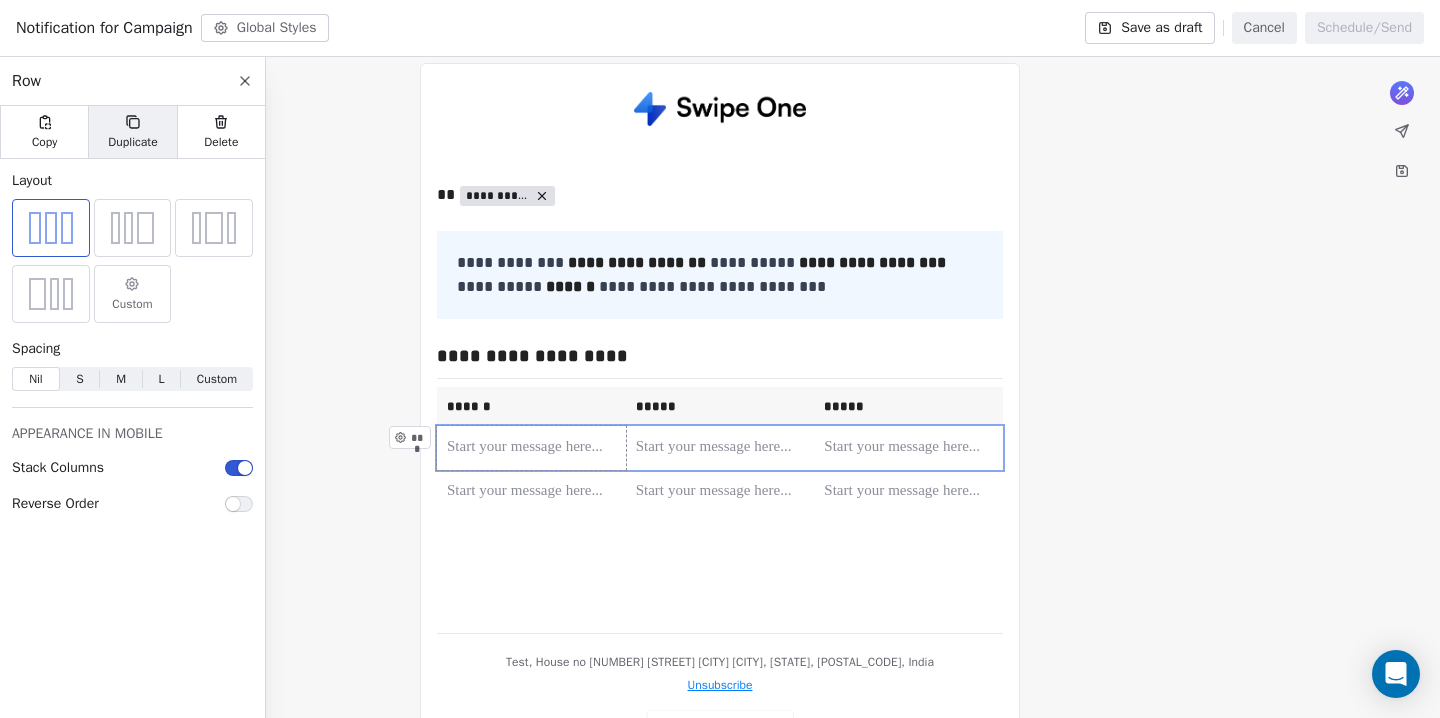 click 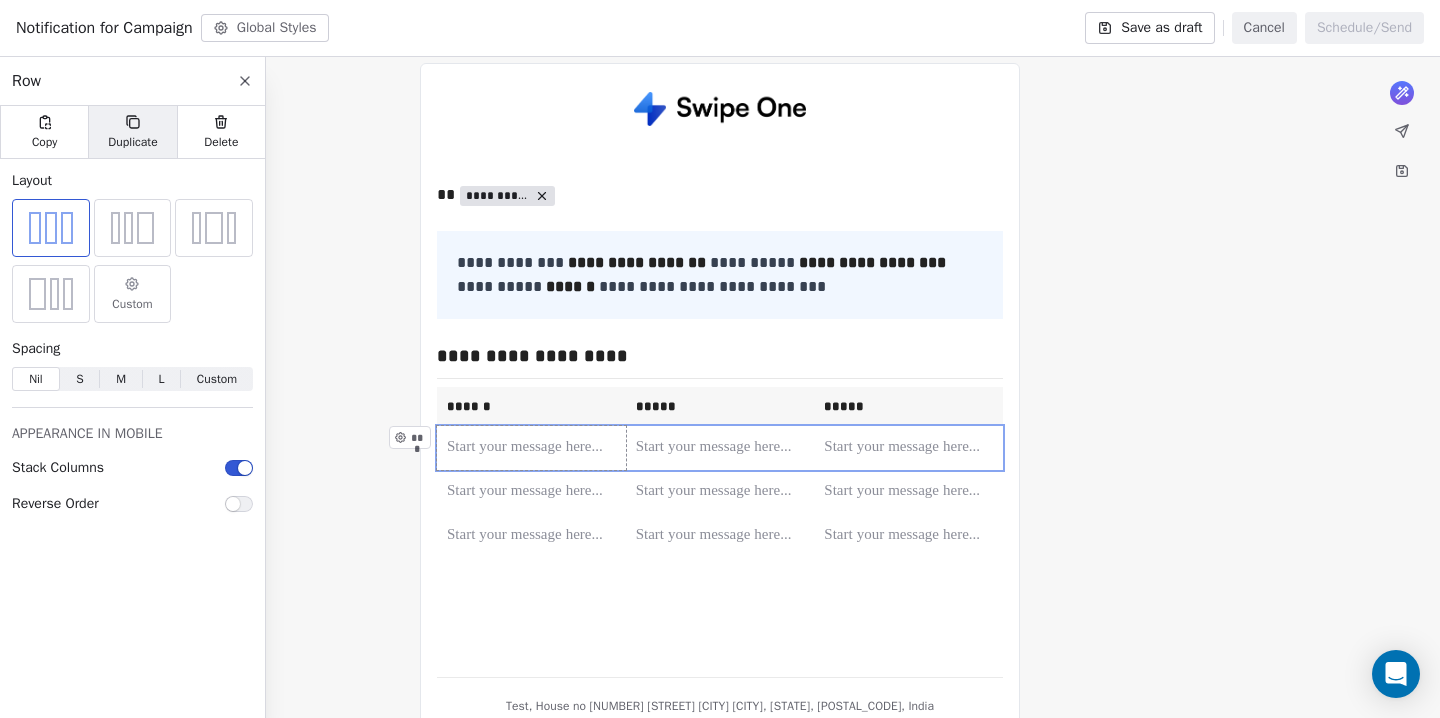 click 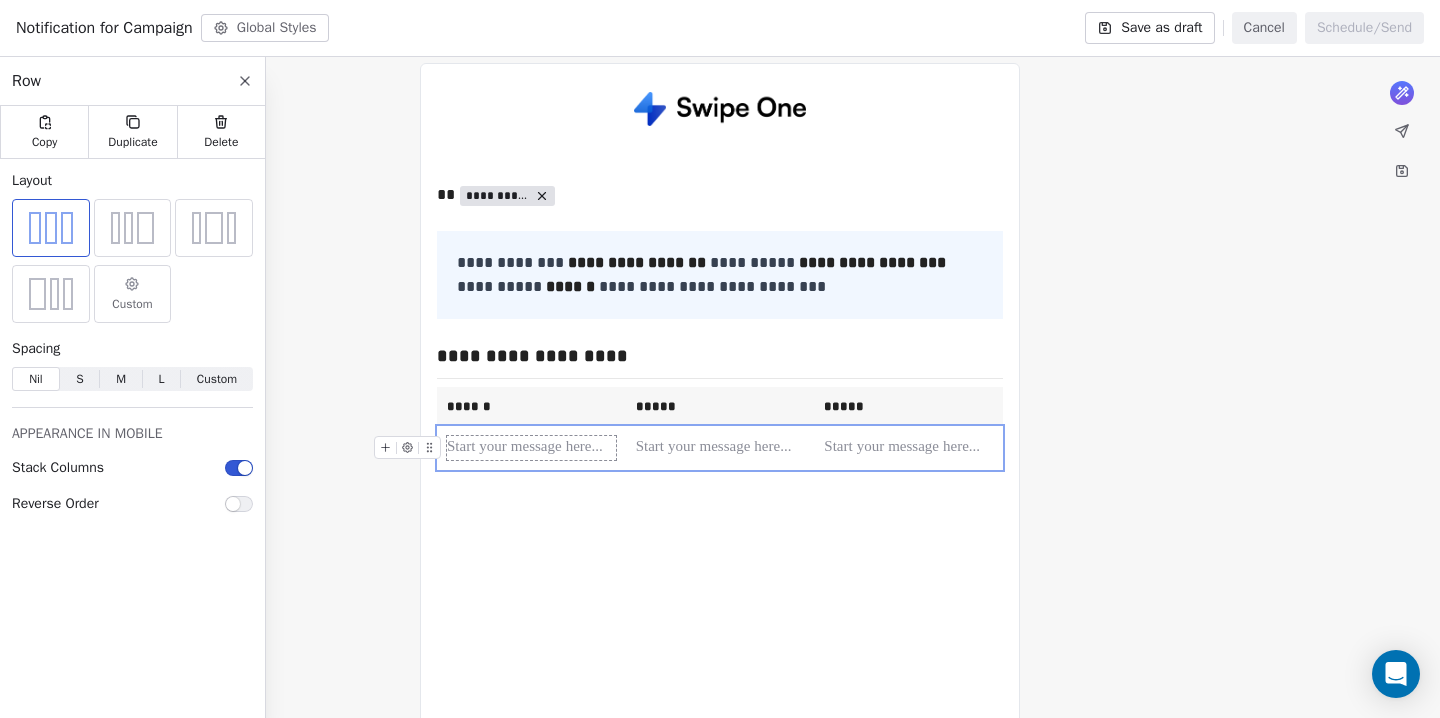 click at bounding box center [531, 448] 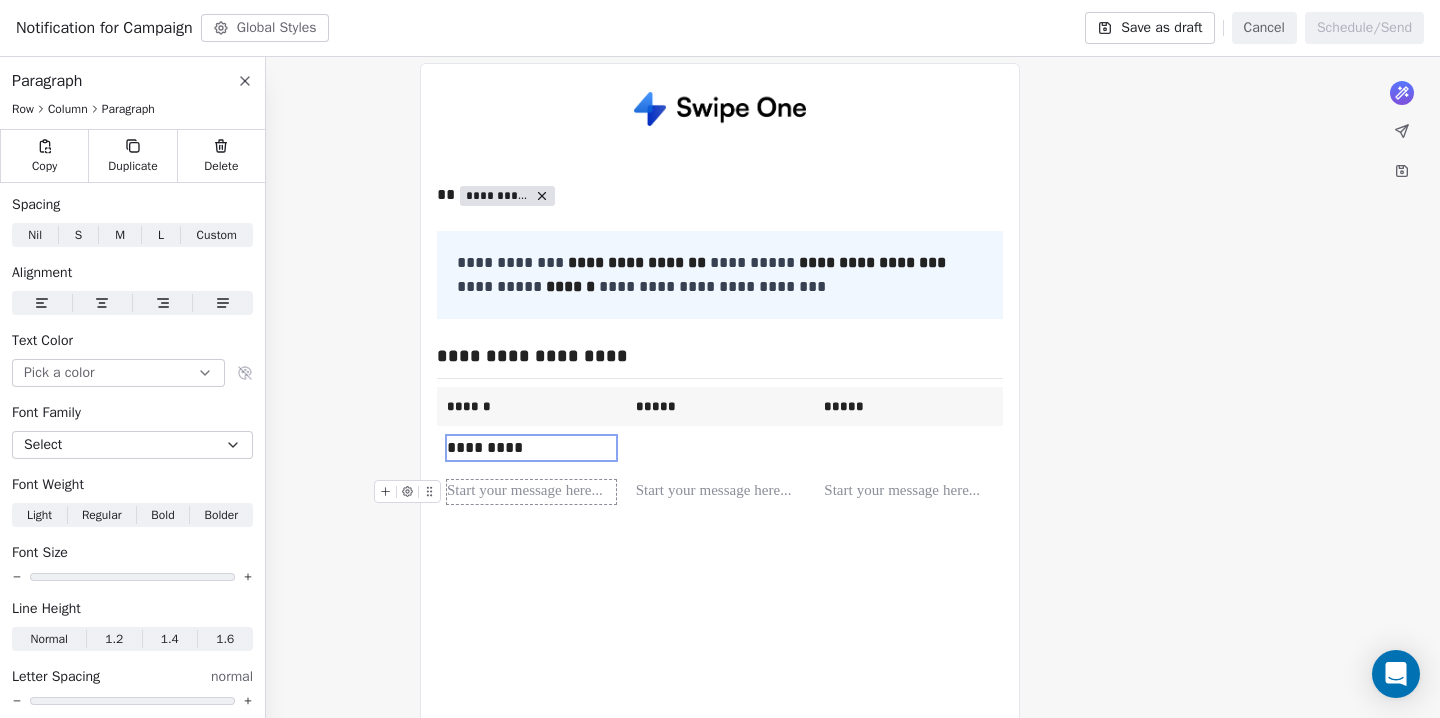 click at bounding box center [531, 492] 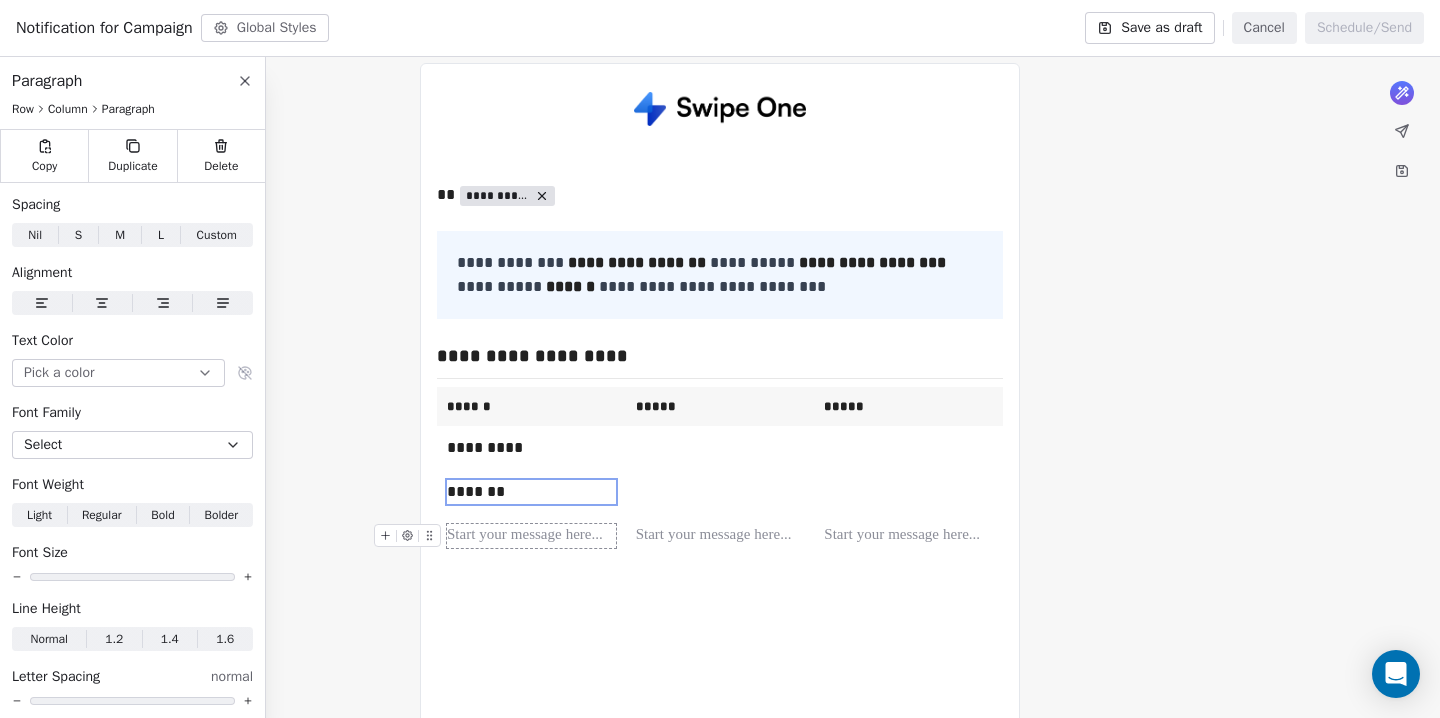 click at bounding box center [531, 536] 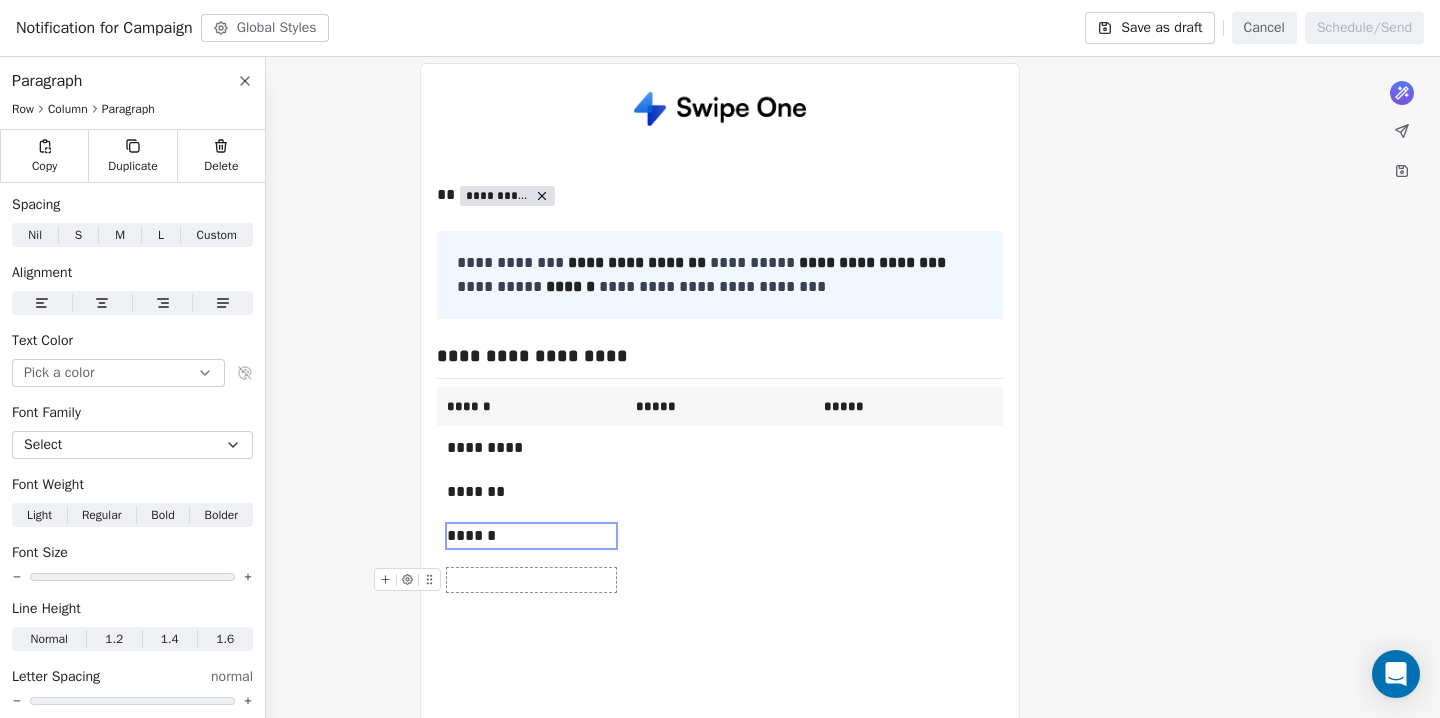 click at bounding box center [531, 580] 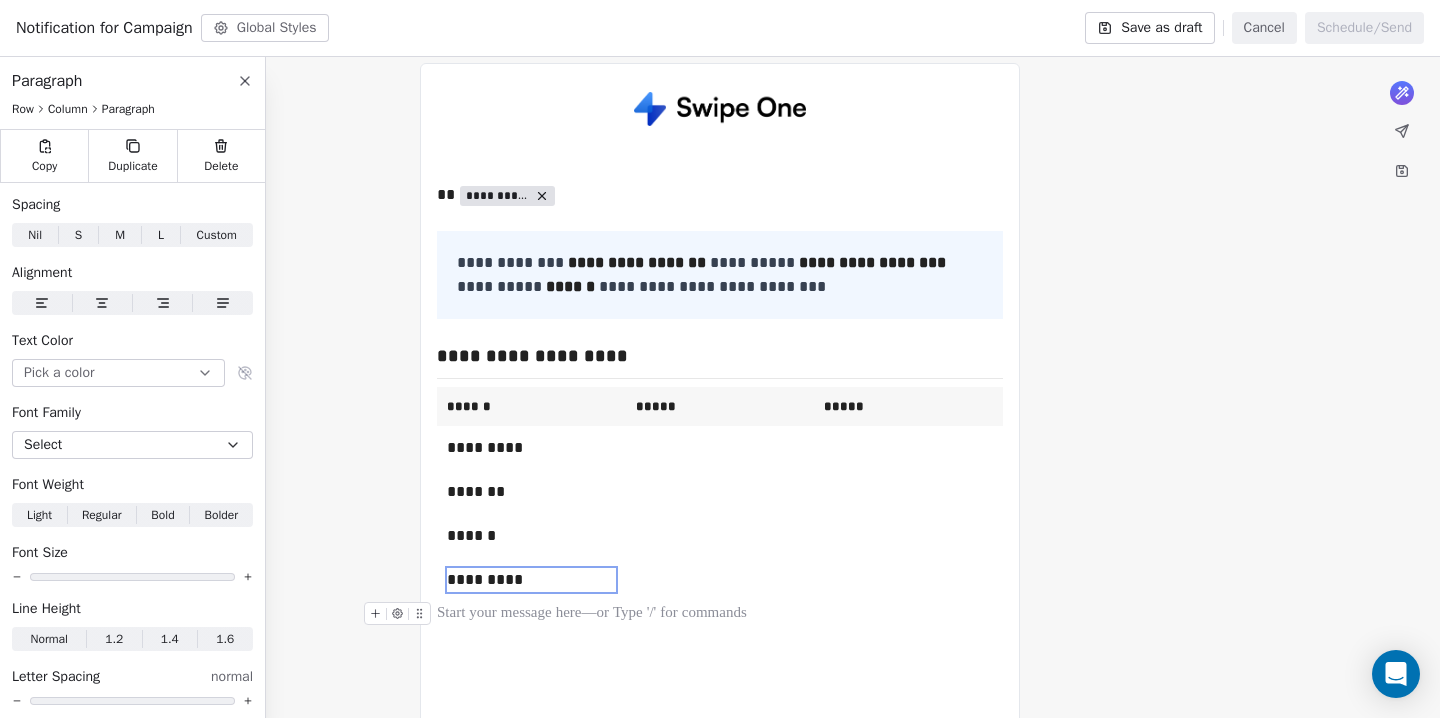 click on "**********" at bounding box center (720, 392) 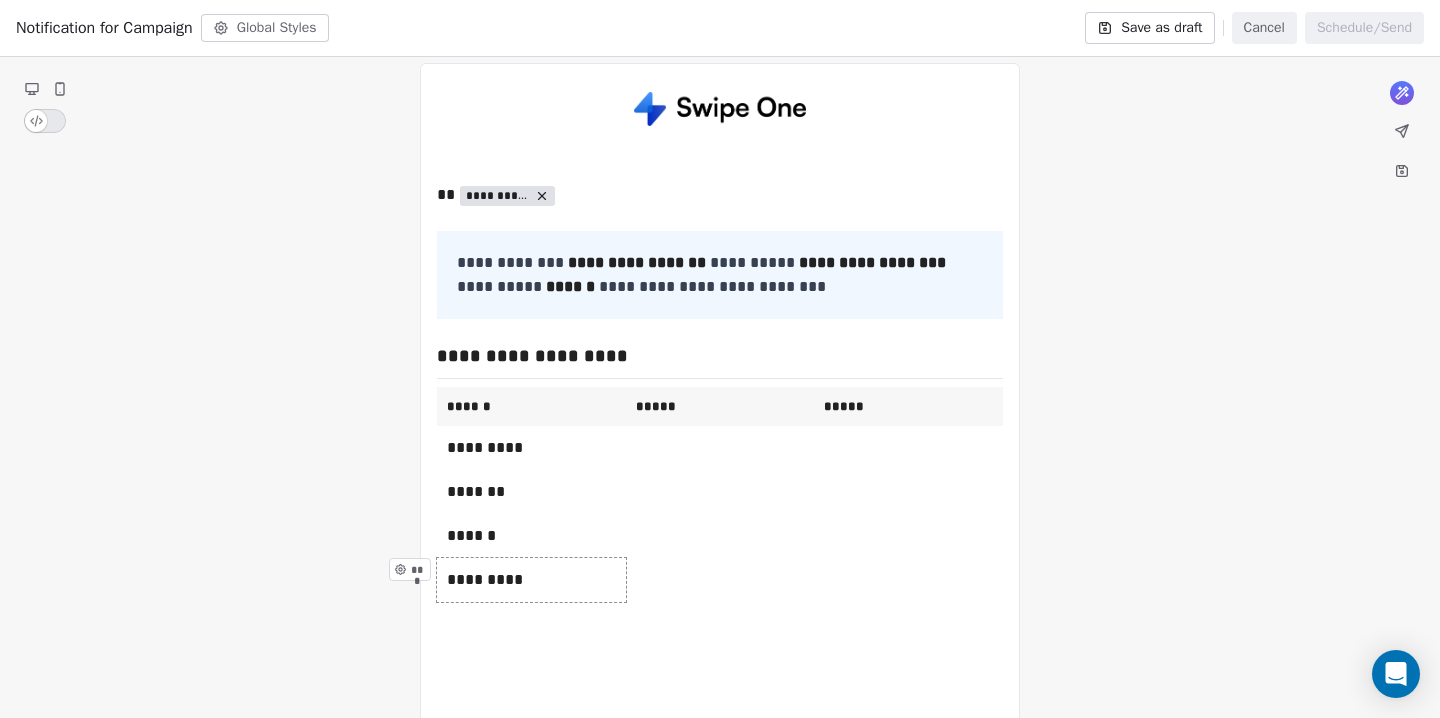 click on "***" at bounding box center (414, 575) 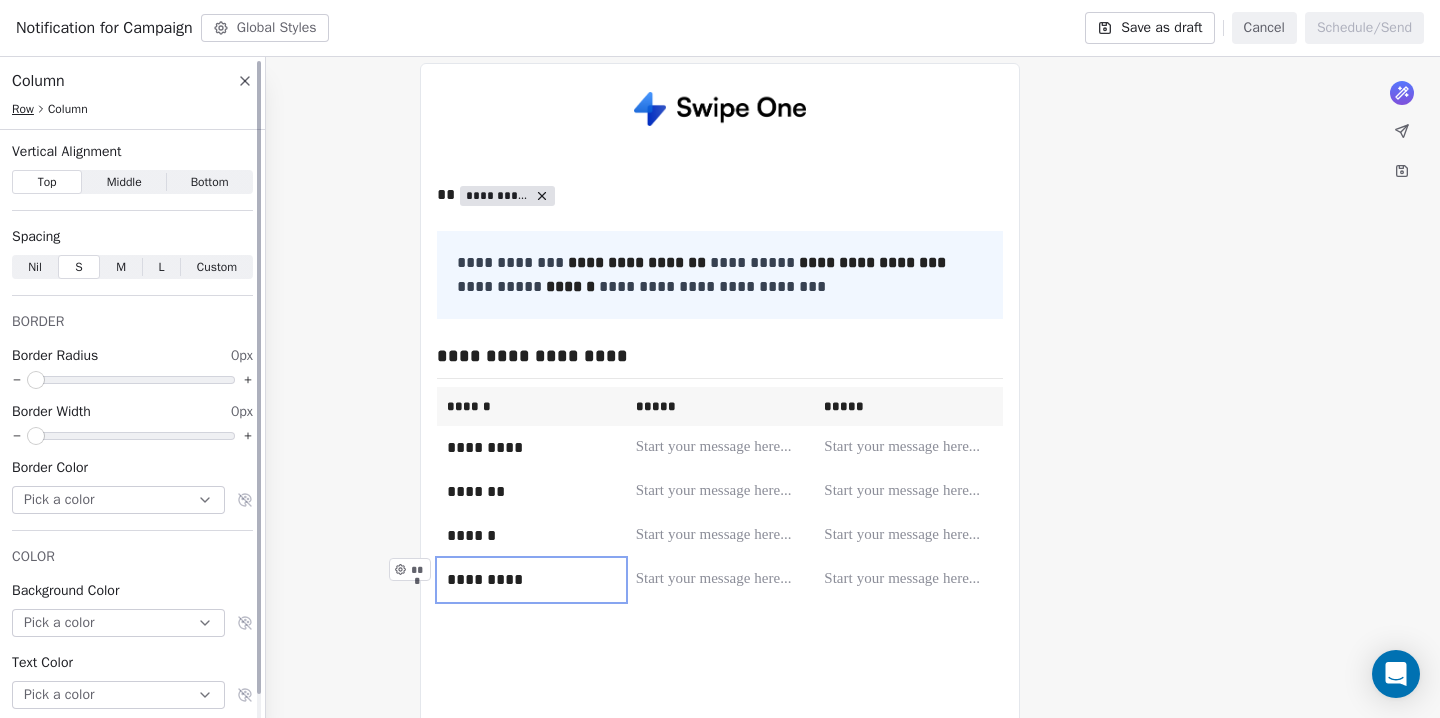 click on "Row" at bounding box center (23, 109) 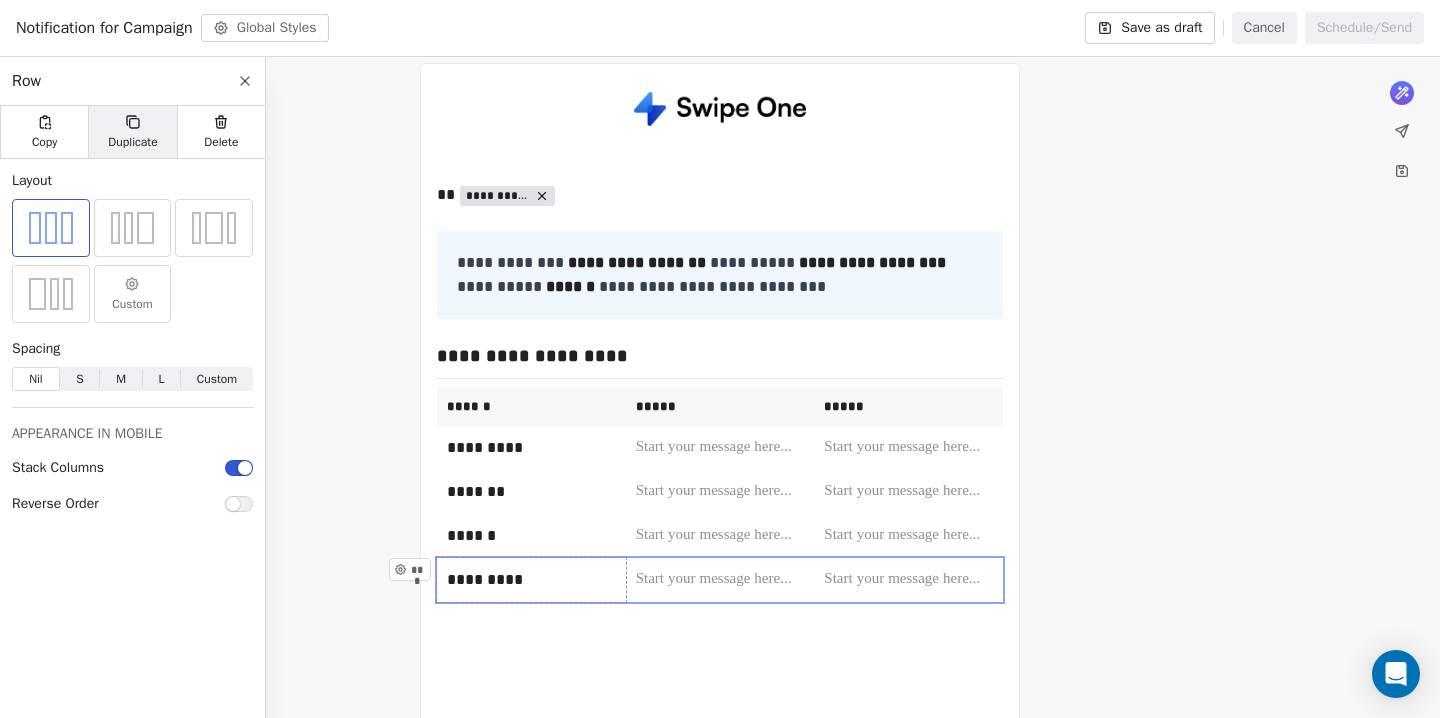 click on "Duplicate" at bounding box center (132, 132) 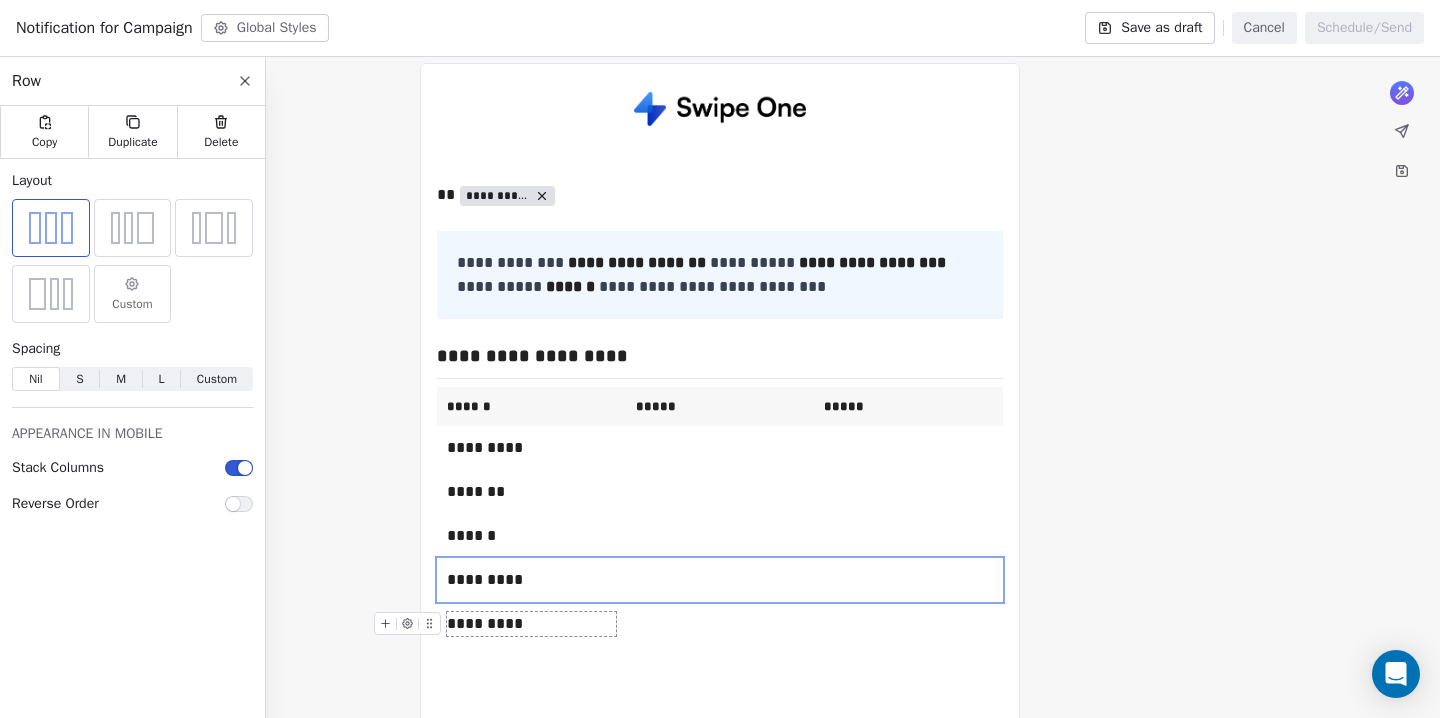 click on "*********" at bounding box center [531, 624] 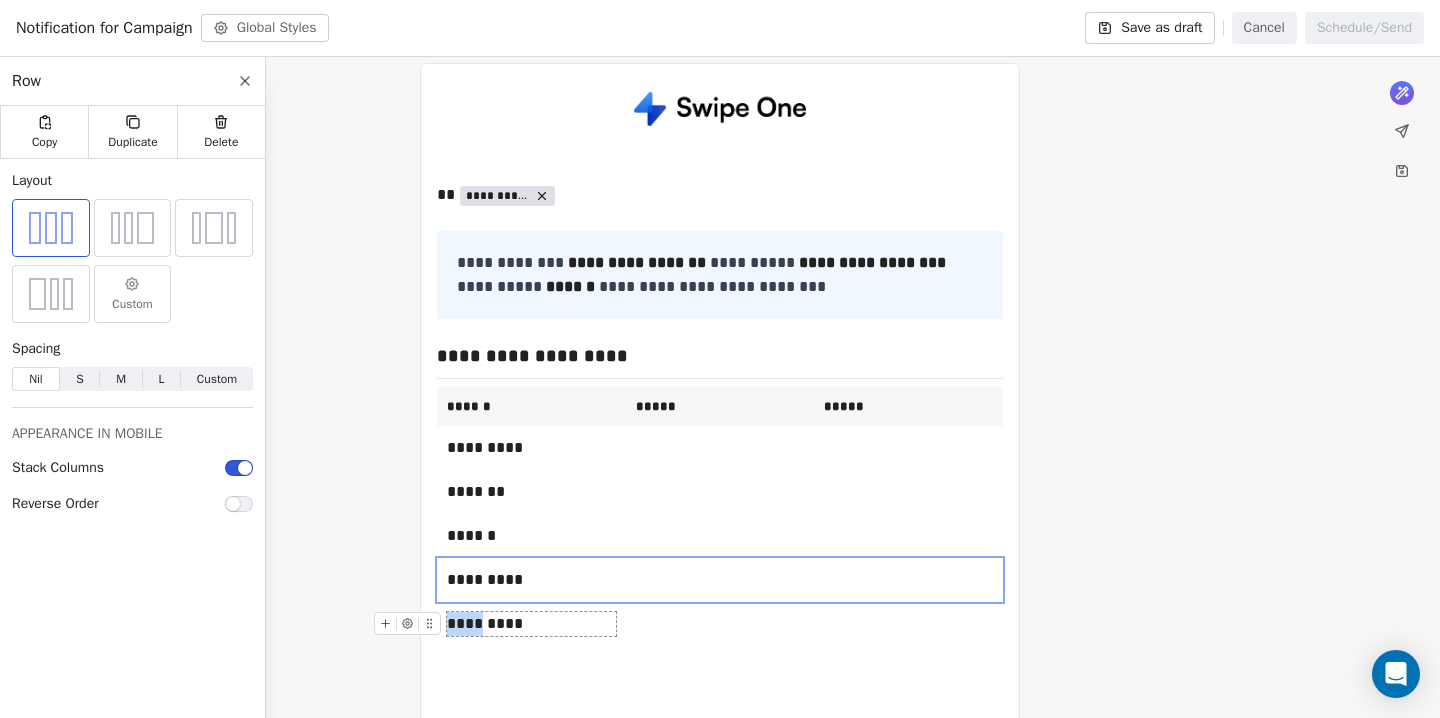 click on "*********" at bounding box center [531, 624] 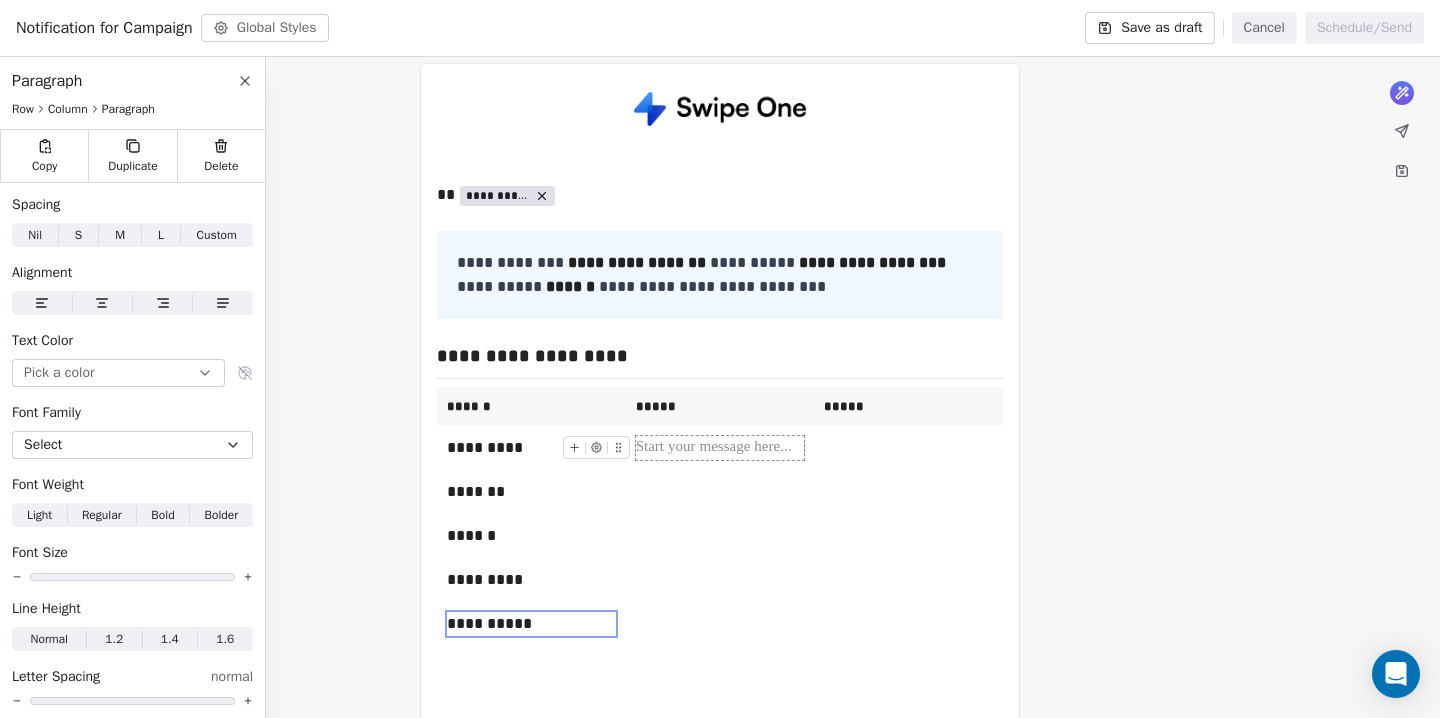 click at bounding box center (720, 448) 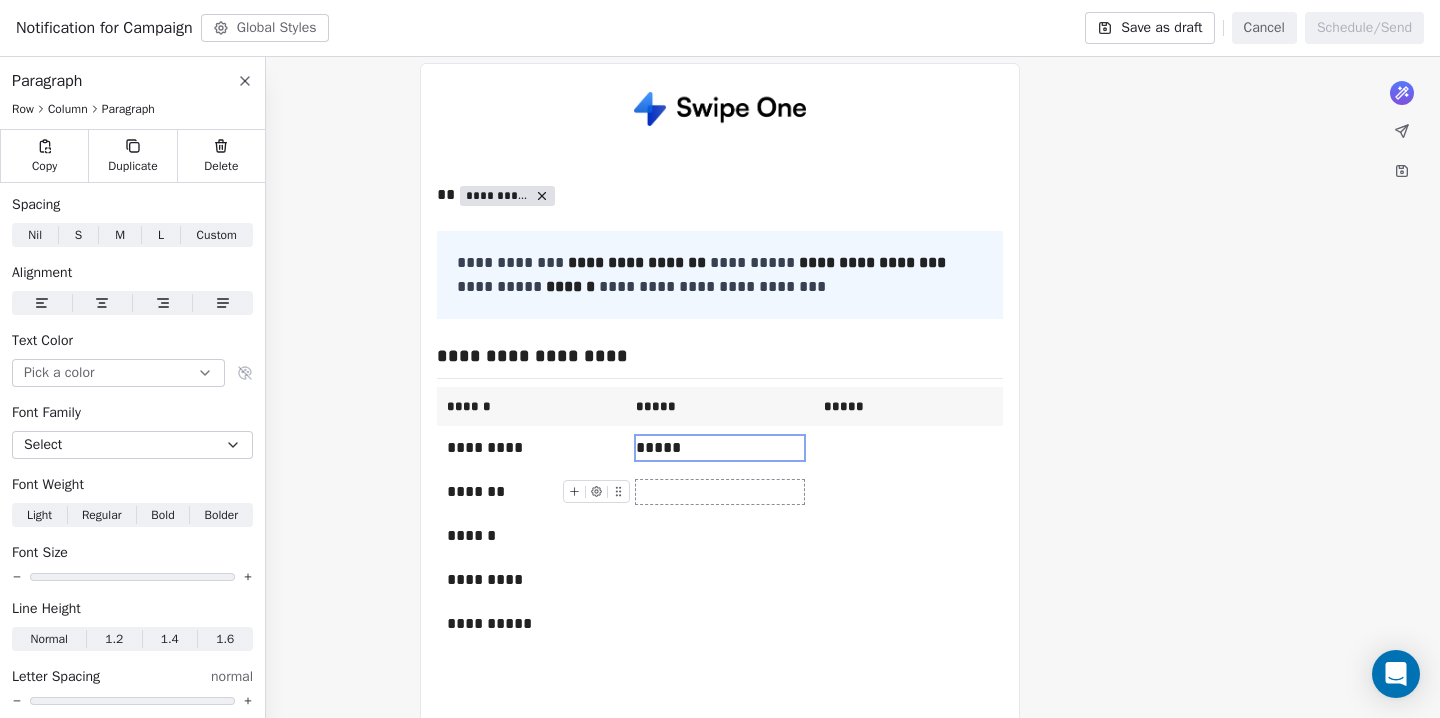 click at bounding box center [720, 492] 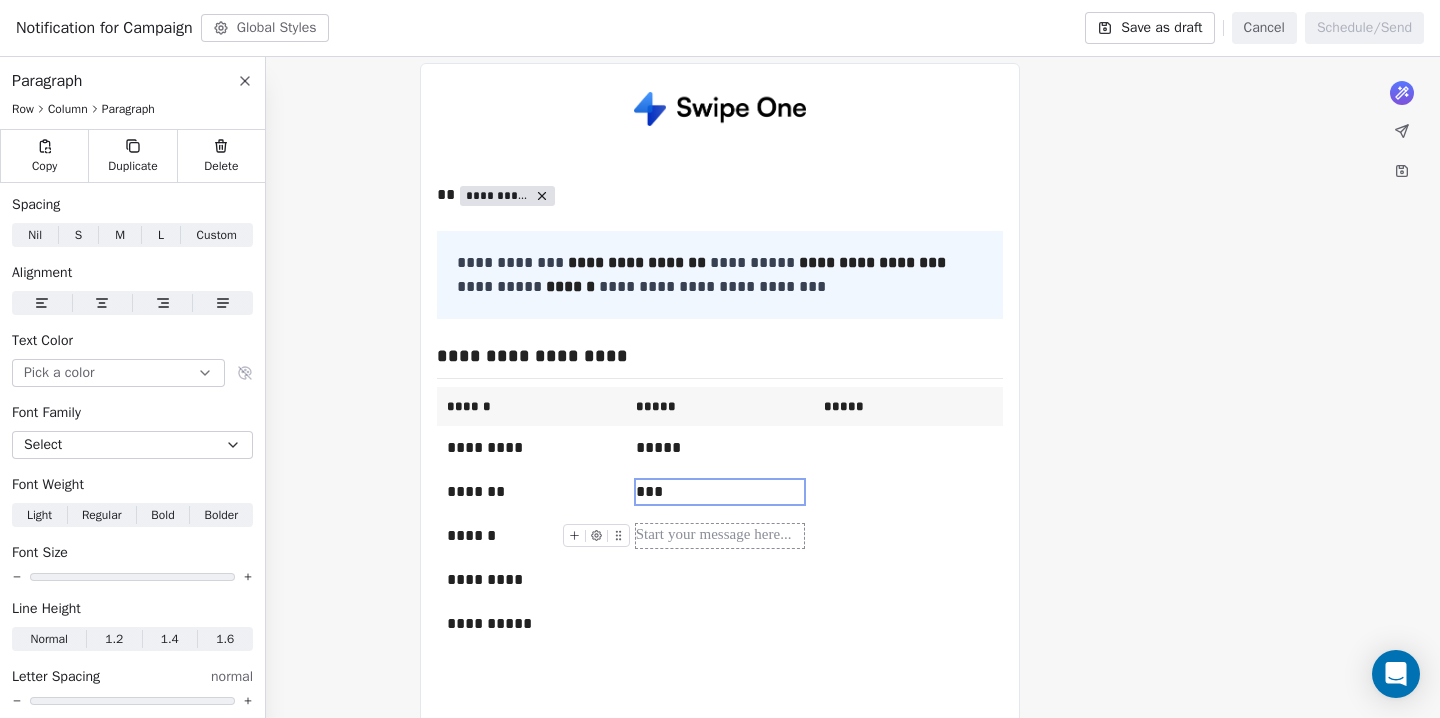 click at bounding box center (720, 536) 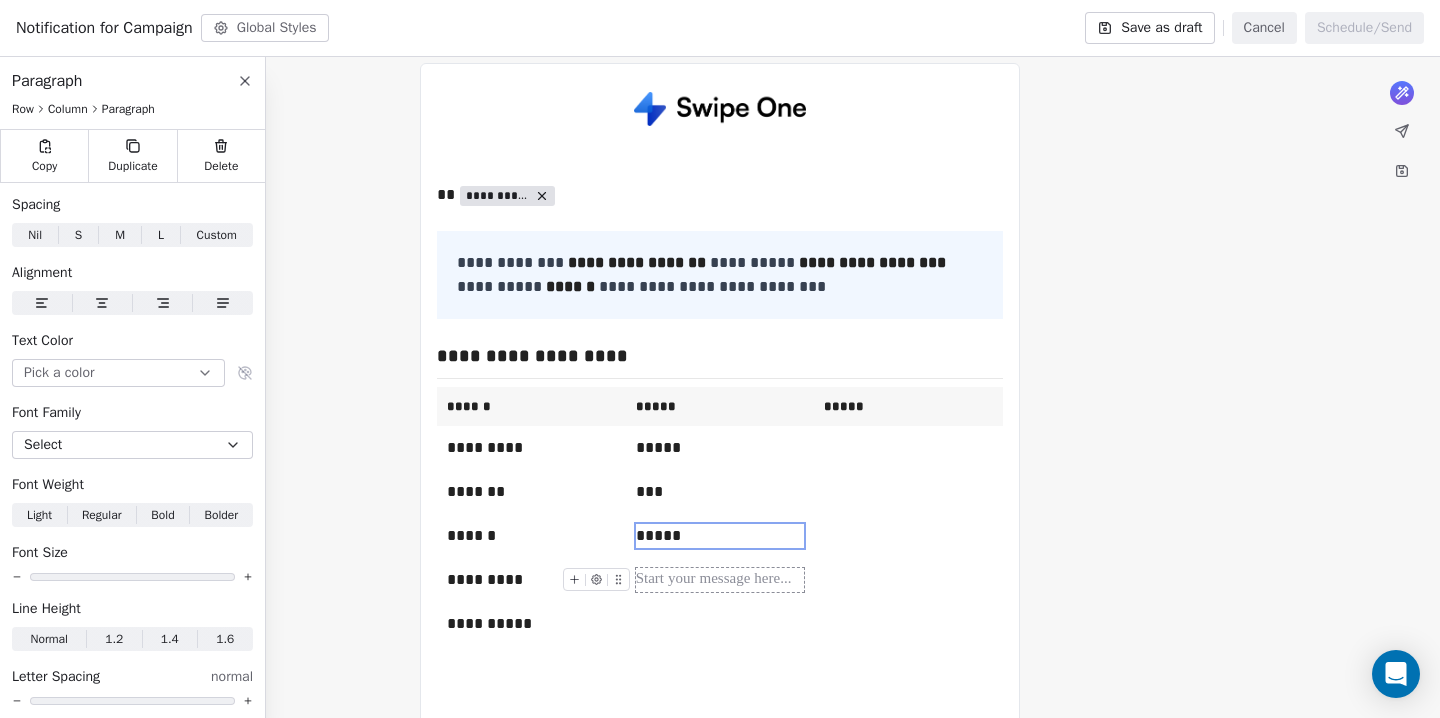 click at bounding box center (720, 580) 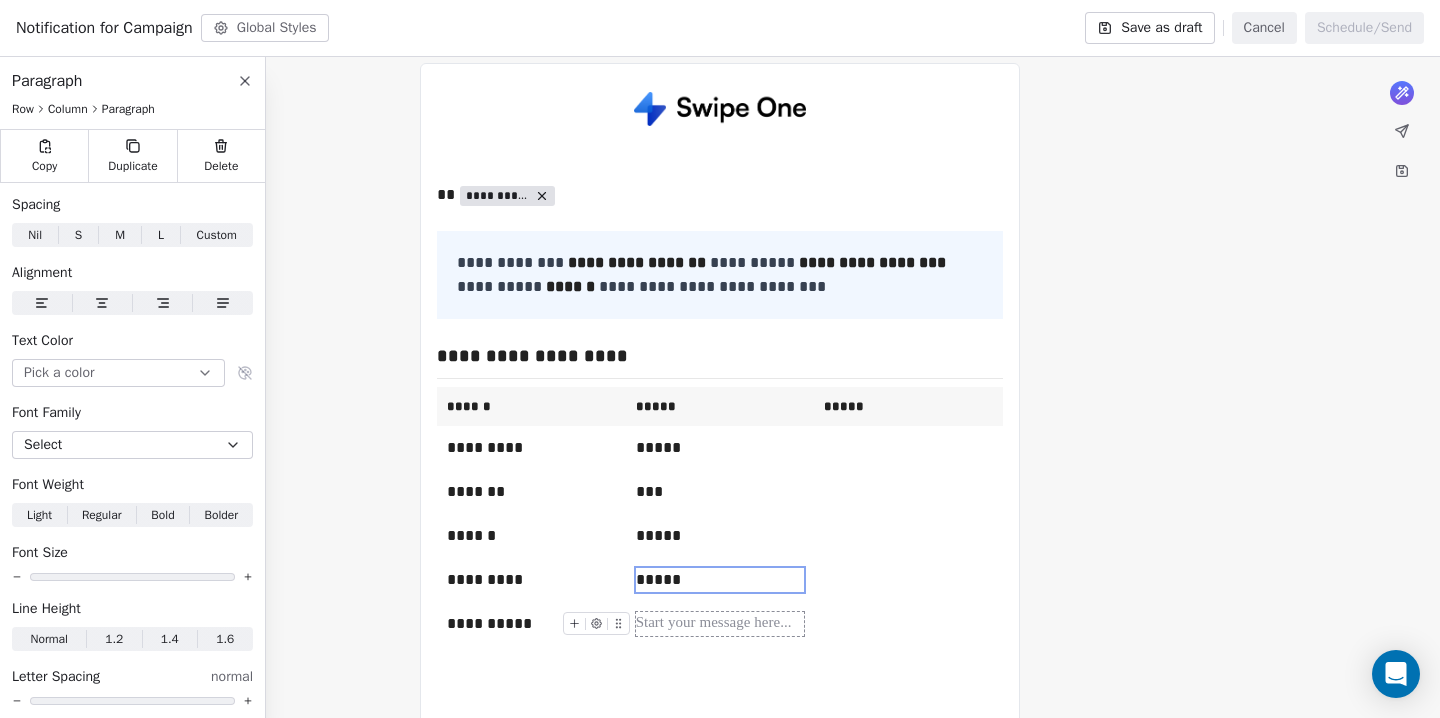 click at bounding box center (720, 624) 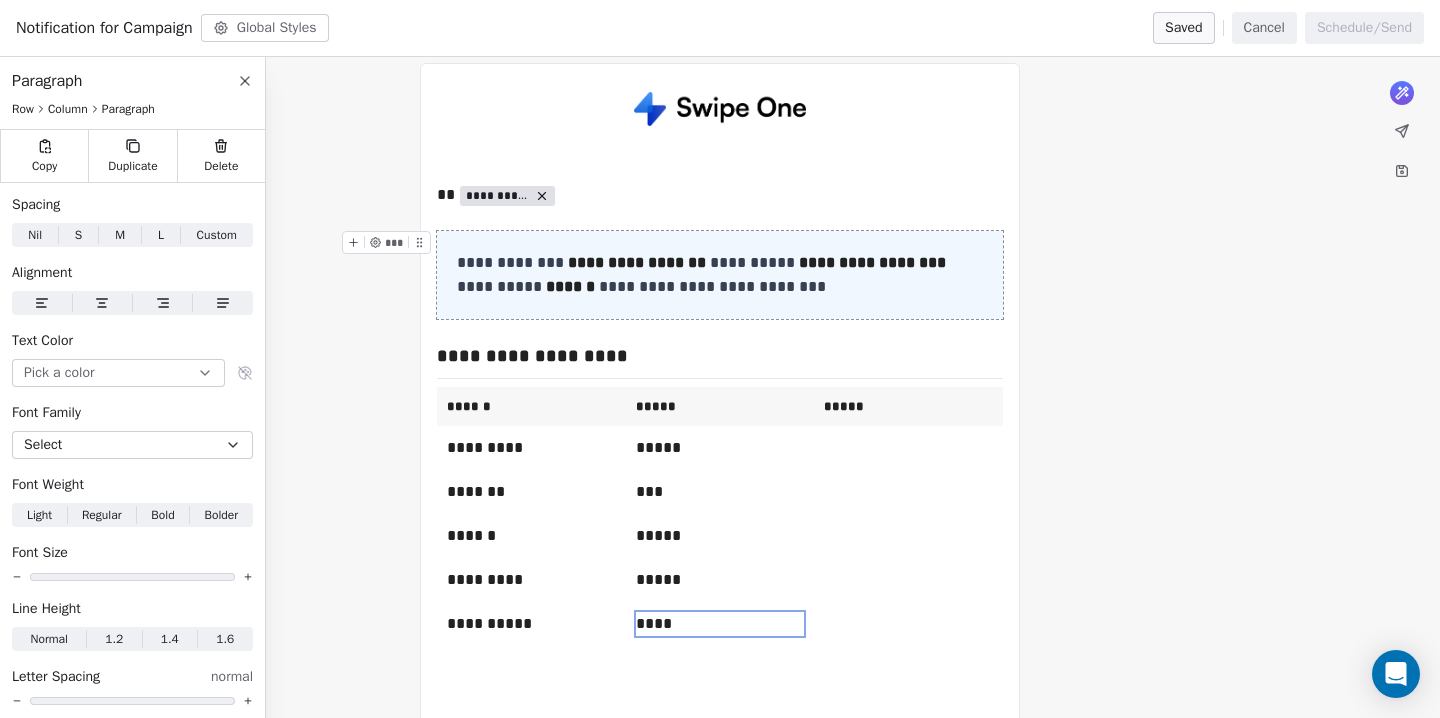 click on "**********" at bounding box center [720, 275] 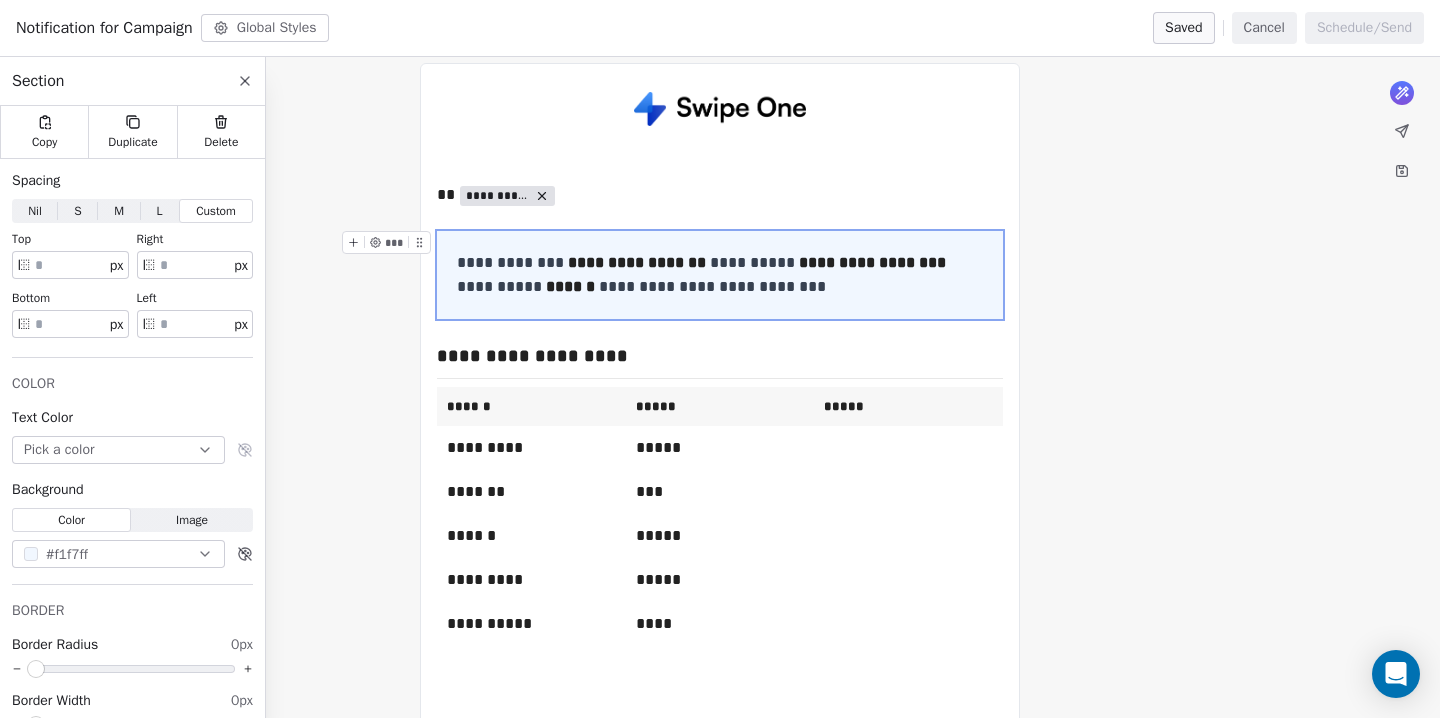 click 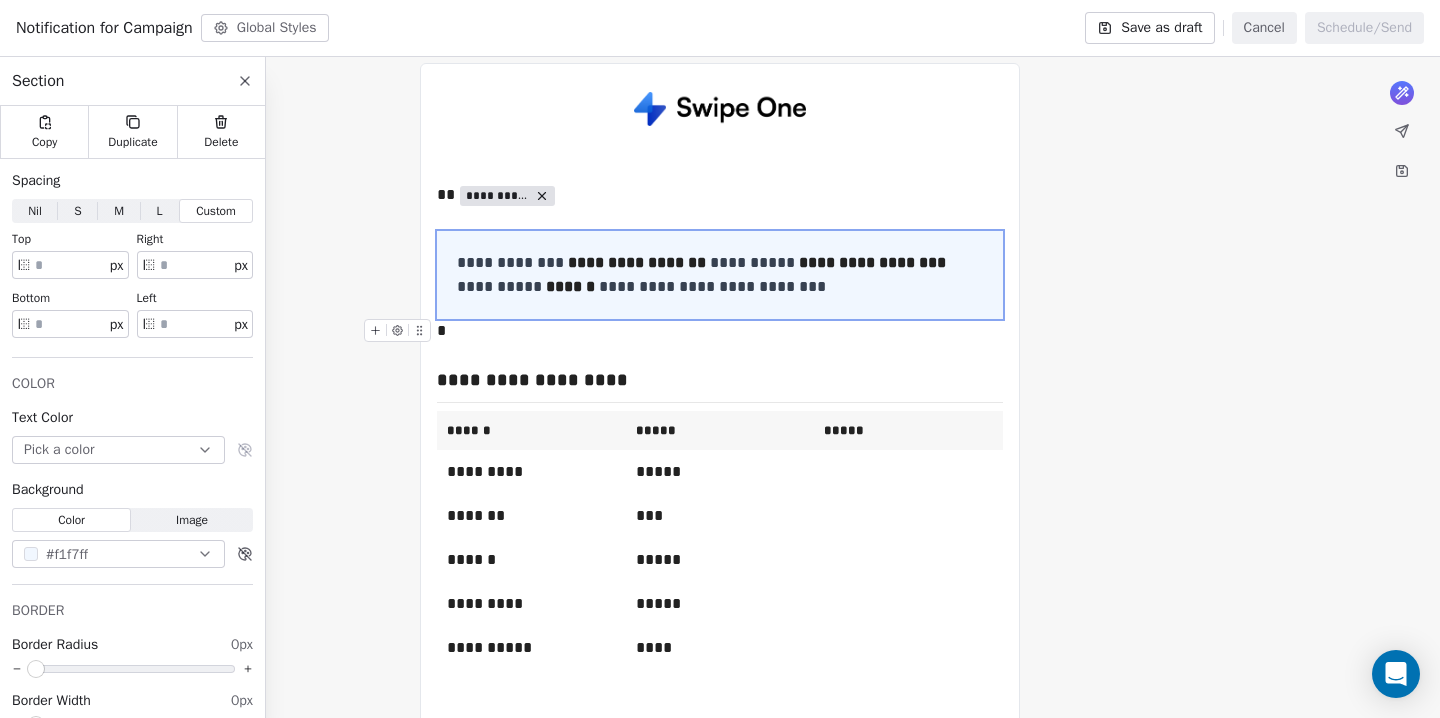click on "*" at bounding box center [720, 331] 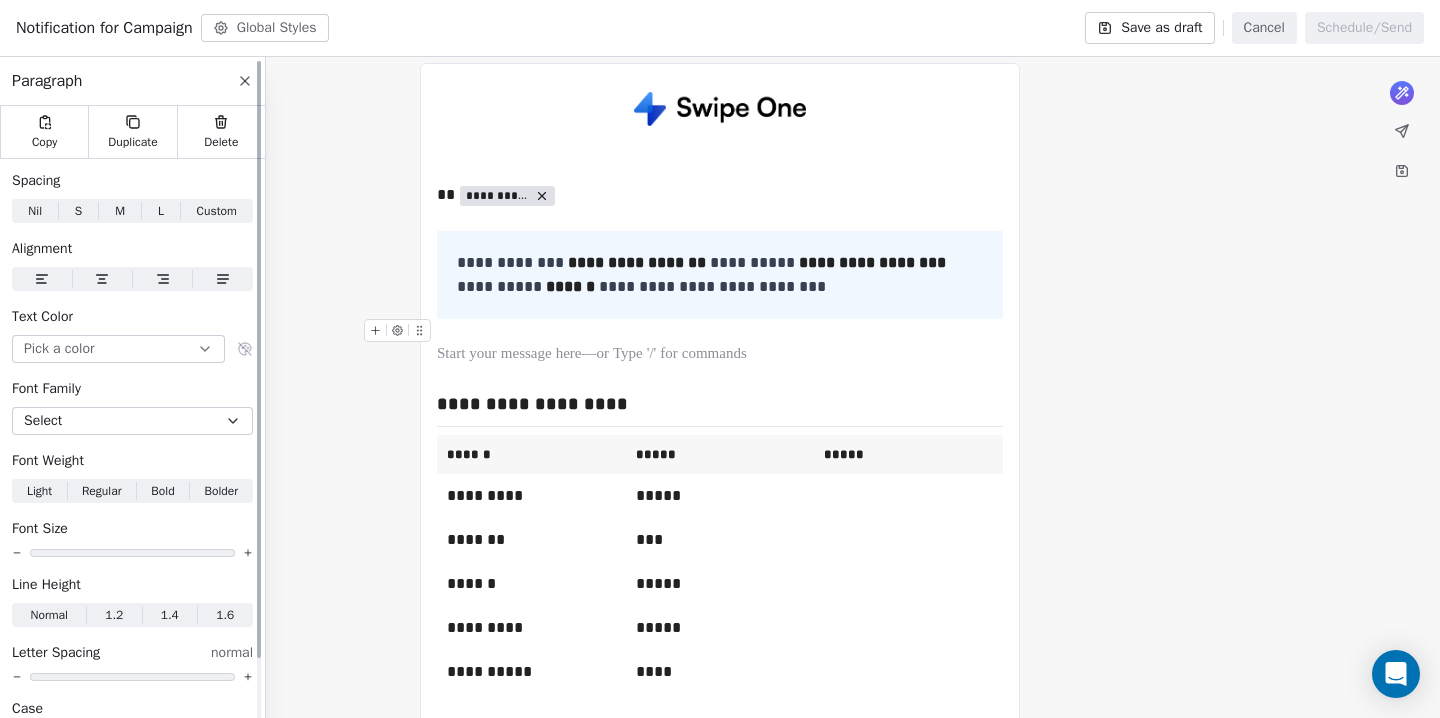 click 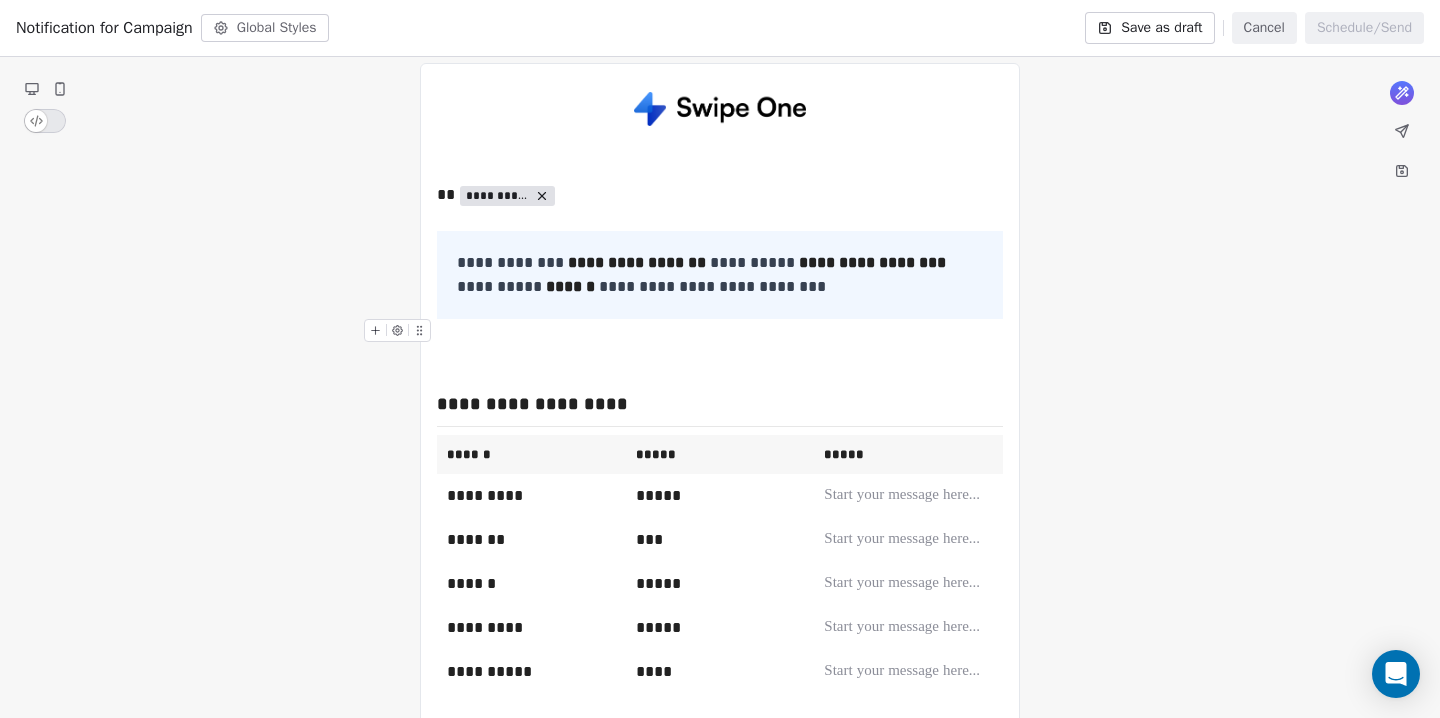 click at bounding box center [720, 331] 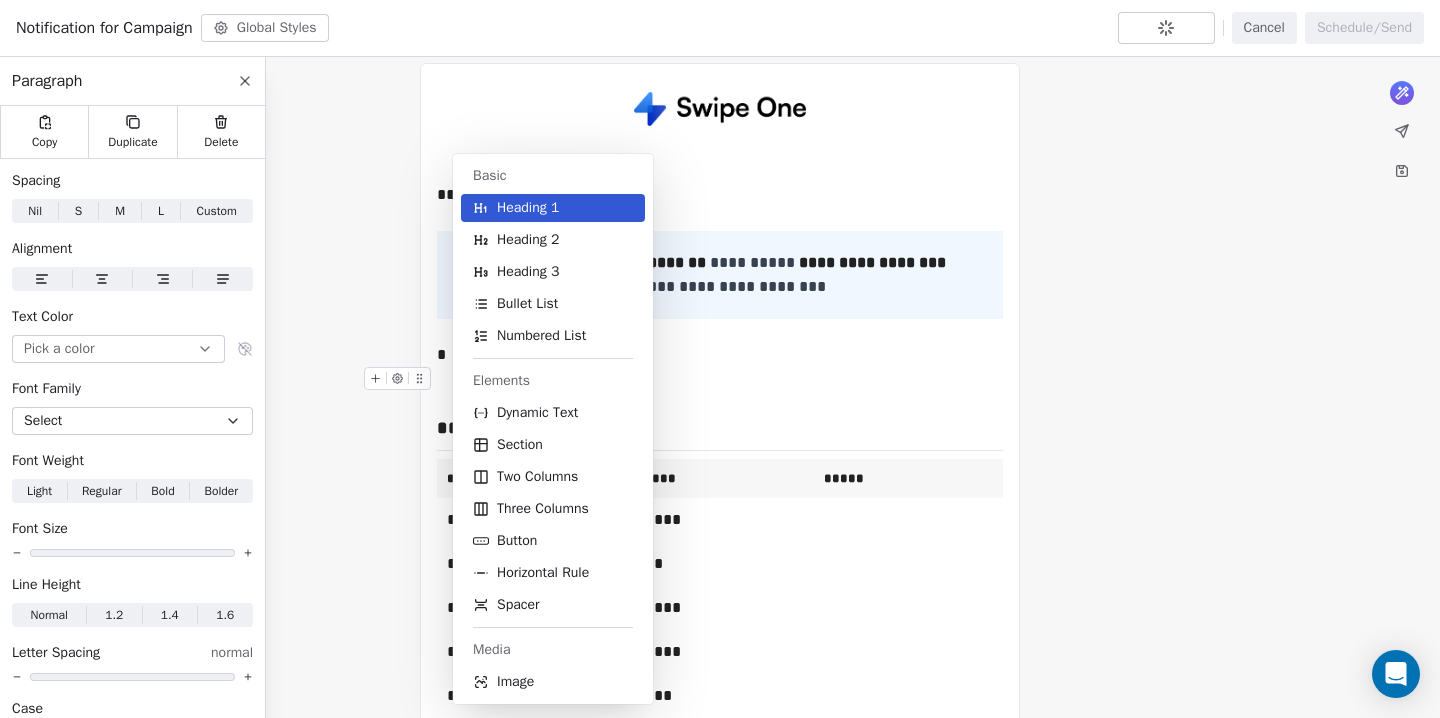 click at bounding box center [720, 379] 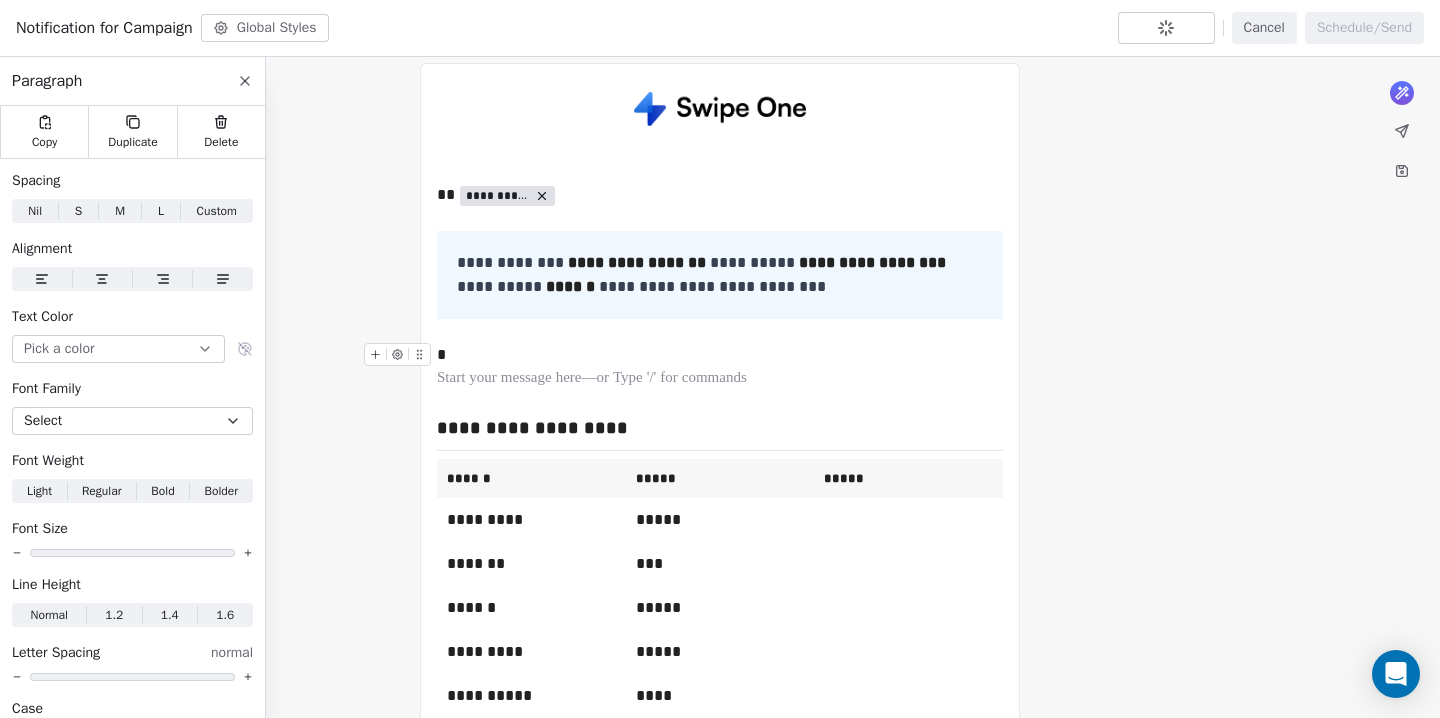 click on "T Test Contacts People Marketing Workflows Campaigns Sales Pipelines Sequences Beta Tools Apps AI Agents Help & Support Campaigns  Create new campaign All ( 10 ) All ( 10 ) Drafts ( 6 ) Drafts ( 6 ) In Progress ( 0 ) In Progress ( 0 ) Scheduled ( 0 ) Scheduled ( 0 ) Sent ( 4 ) Sent ( 4 ) Name Status Analytics Actions Notification for Campaign Created on [DATE], [TIME] To: No segment selected Draft - Open Rate - Click Rate - Unsubscribe test Created on [DATE], [TIME] To: No segment selected Draft - Open Rate - Click Rate - Unsubscribe Test Created on [DATE], [TIME] To: No segment selected Draft - Open Rate - Click Rate - Unsubscribe Task Reminder Email Created on [DATE], [TIME] To: No segment selected Draft - Open Rate - Click Rate - Unsubscribe TEST 2 Created on [DATE], [TIME] To: No segment selected Draft - Open Rate - Click Rate - Unsubscribe TEST Created on [DATE], [TIME] To: No segment selected Draft - Open Rate - Click Rate - Unsubscribe To: Unsubscribed Emails" at bounding box center (720, 359) 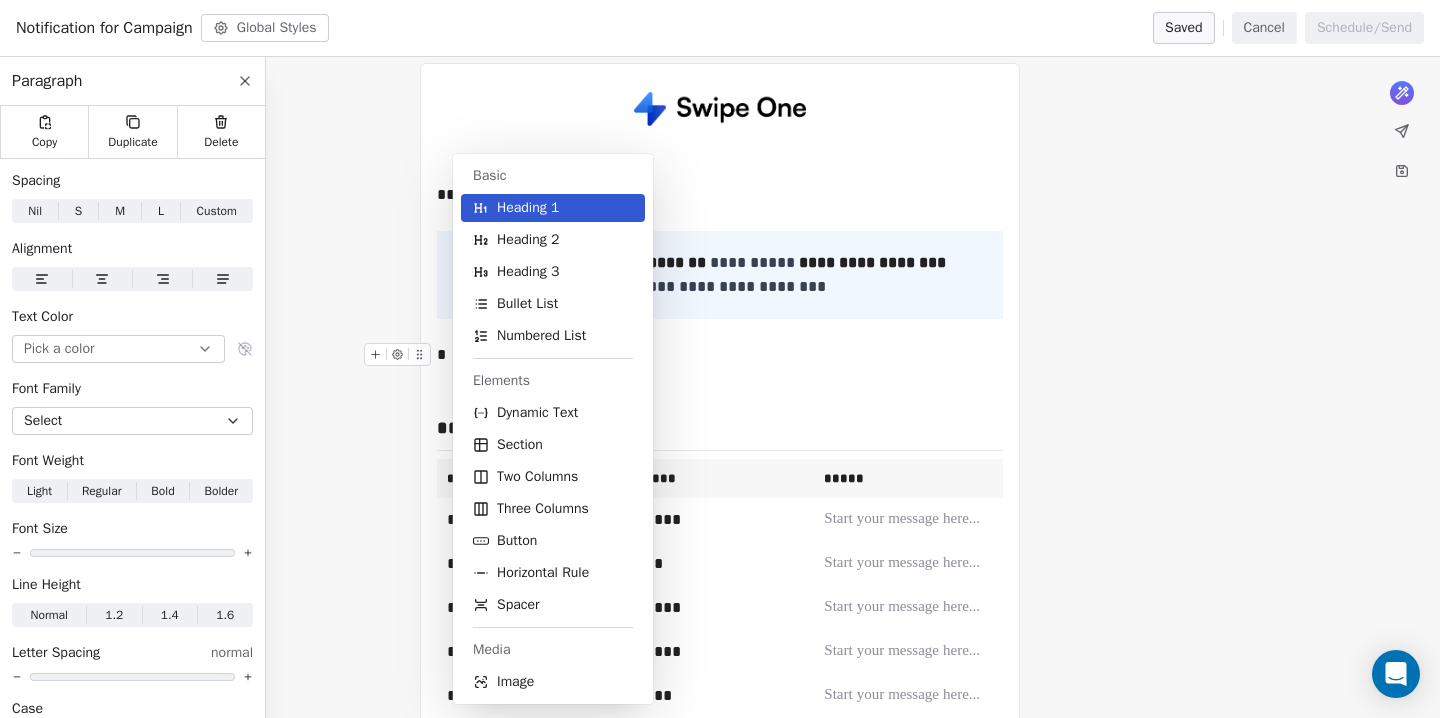click on "Basic Heading 1 Heading 2 Heading 3 Bullet List Numbered List Elements Dynamic Text Section Two Columns Three Columns Button Horizontal Rule Spacer Media Image" at bounding box center [581, 429] 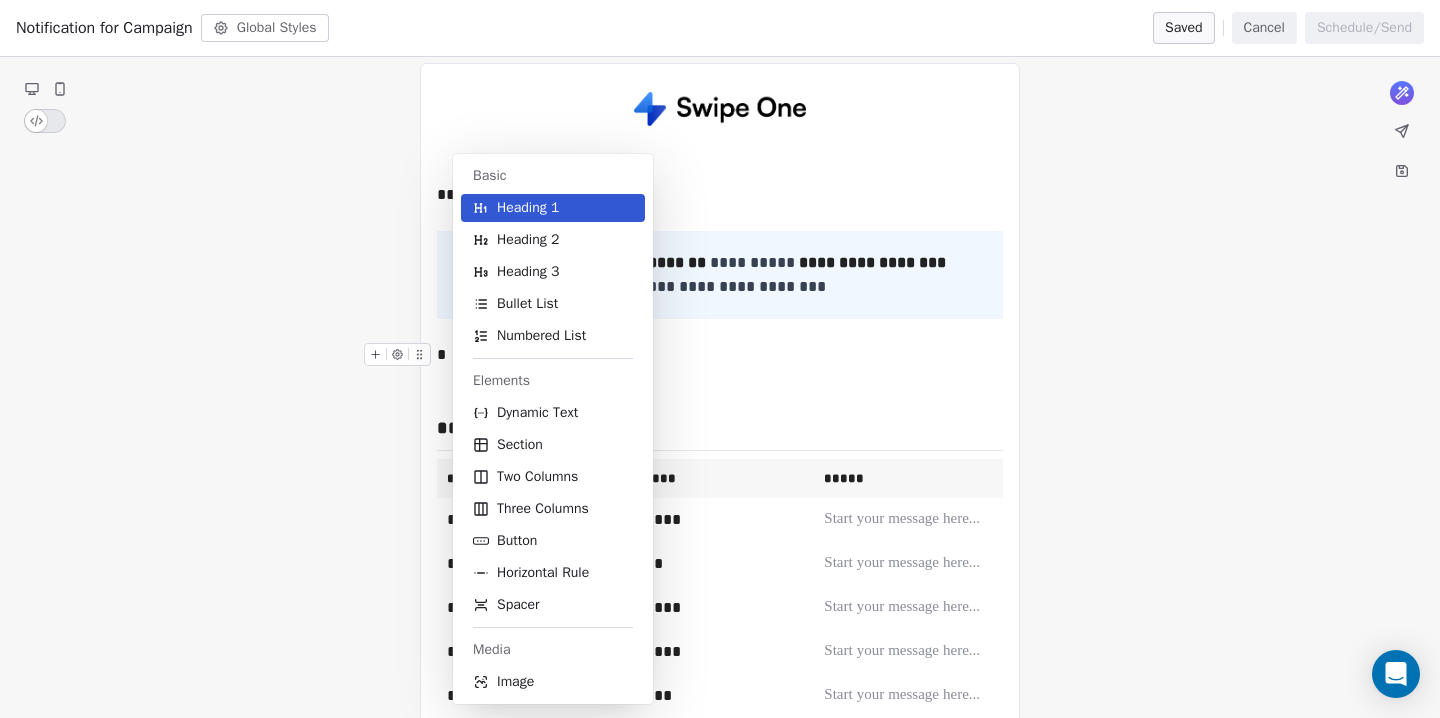 click on "Basic Heading 1 Heading 2 Heading 3 Bullet List Numbered List Elements Dynamic Text Section Two Columns Three Columns Button Horizontal Rule Spacer Media Image" at bounding box center [581, 429] 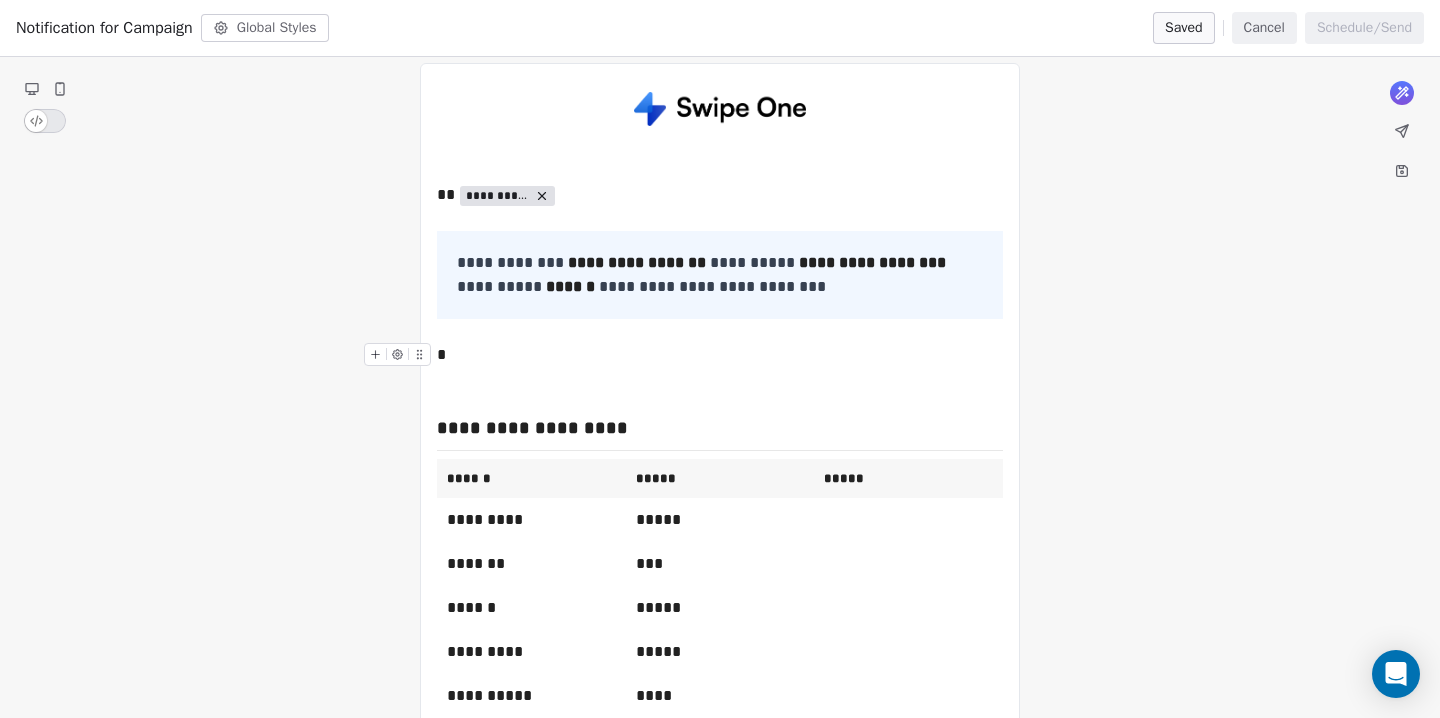 click on "*" at bounding box center (720, 355) 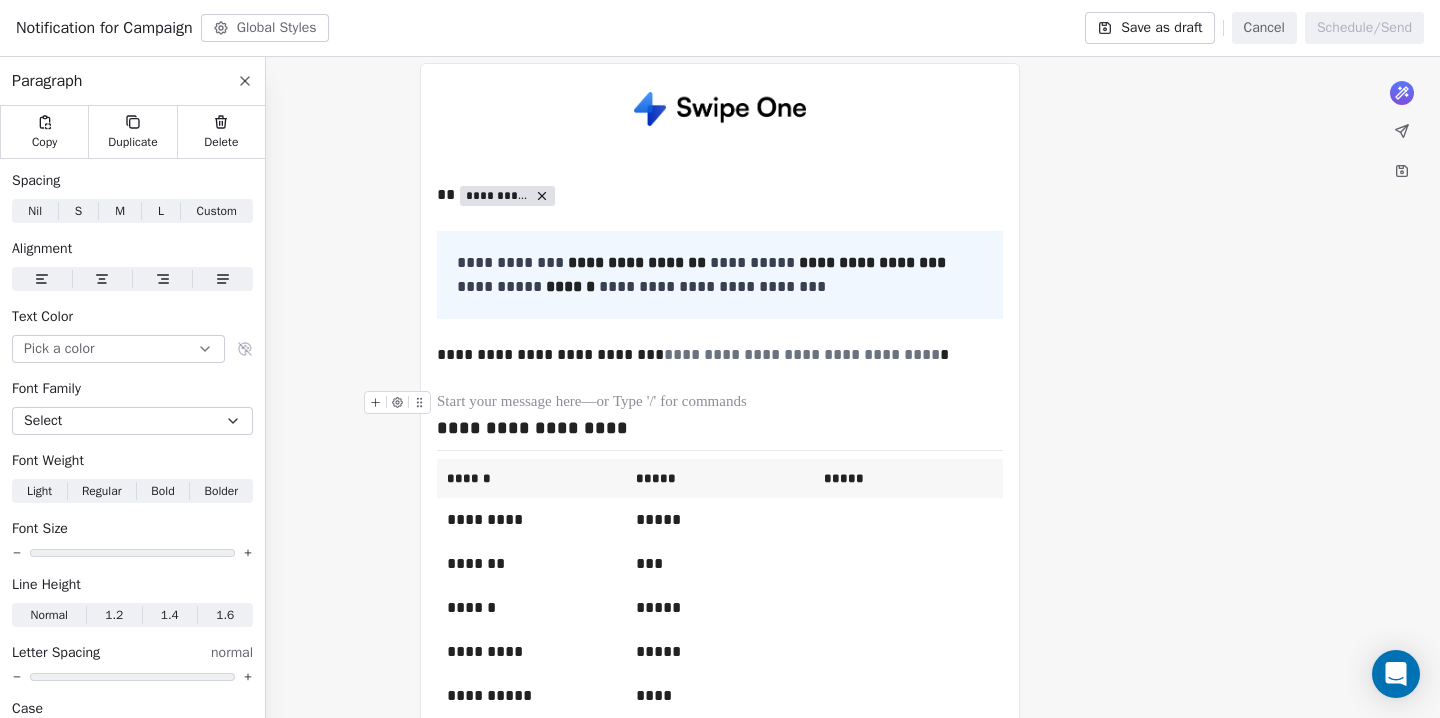 click at bounding box center (720, 403) 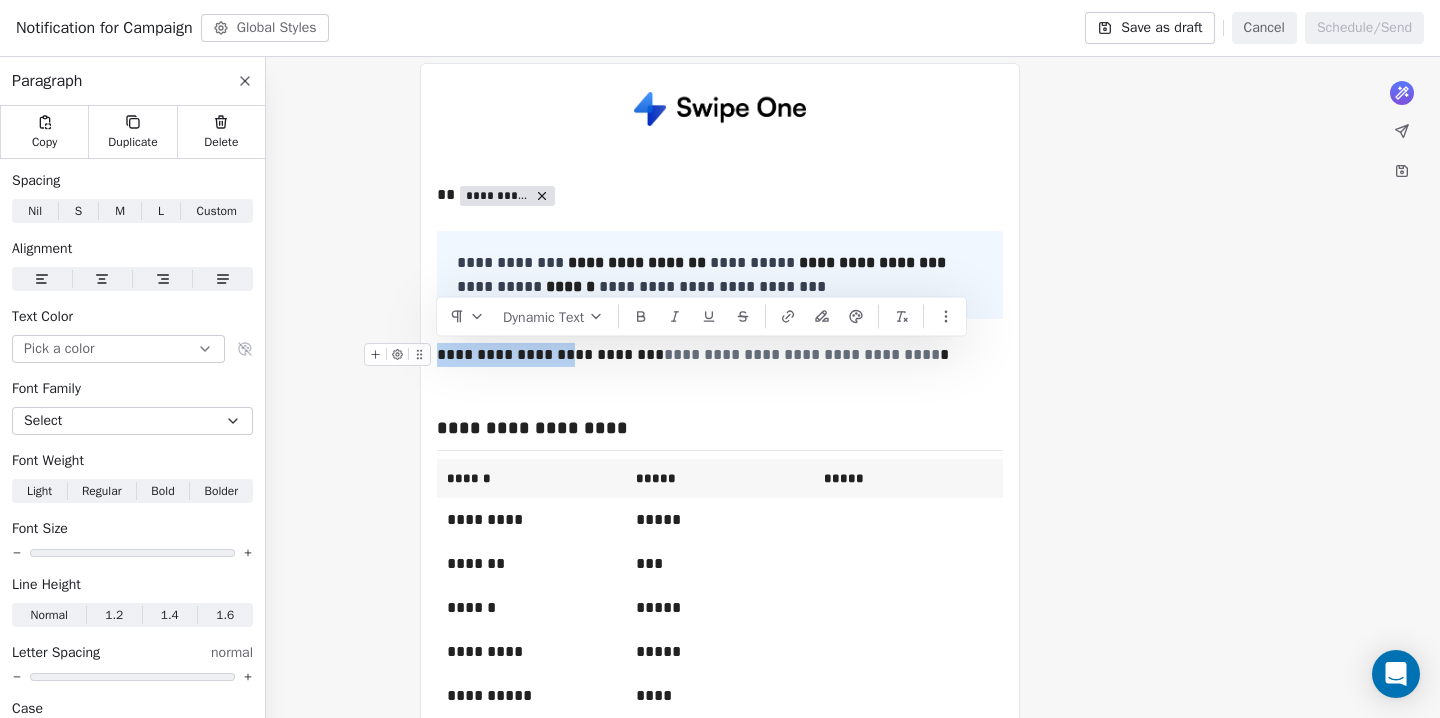 drag, startPoint x: 580, startPoint y: 356, endPoint x: 442, endPoint y: 352, distance: 138.05795 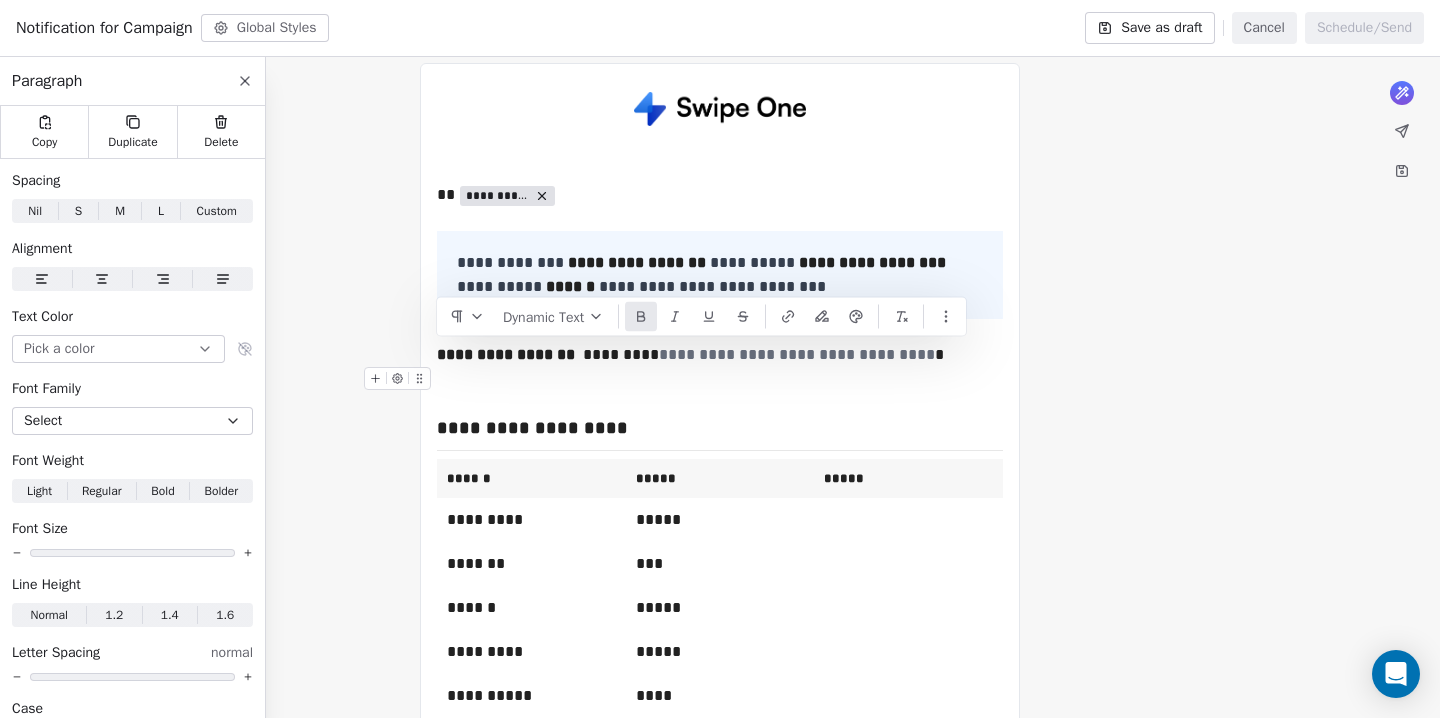 click at bounding box center [720, 379] 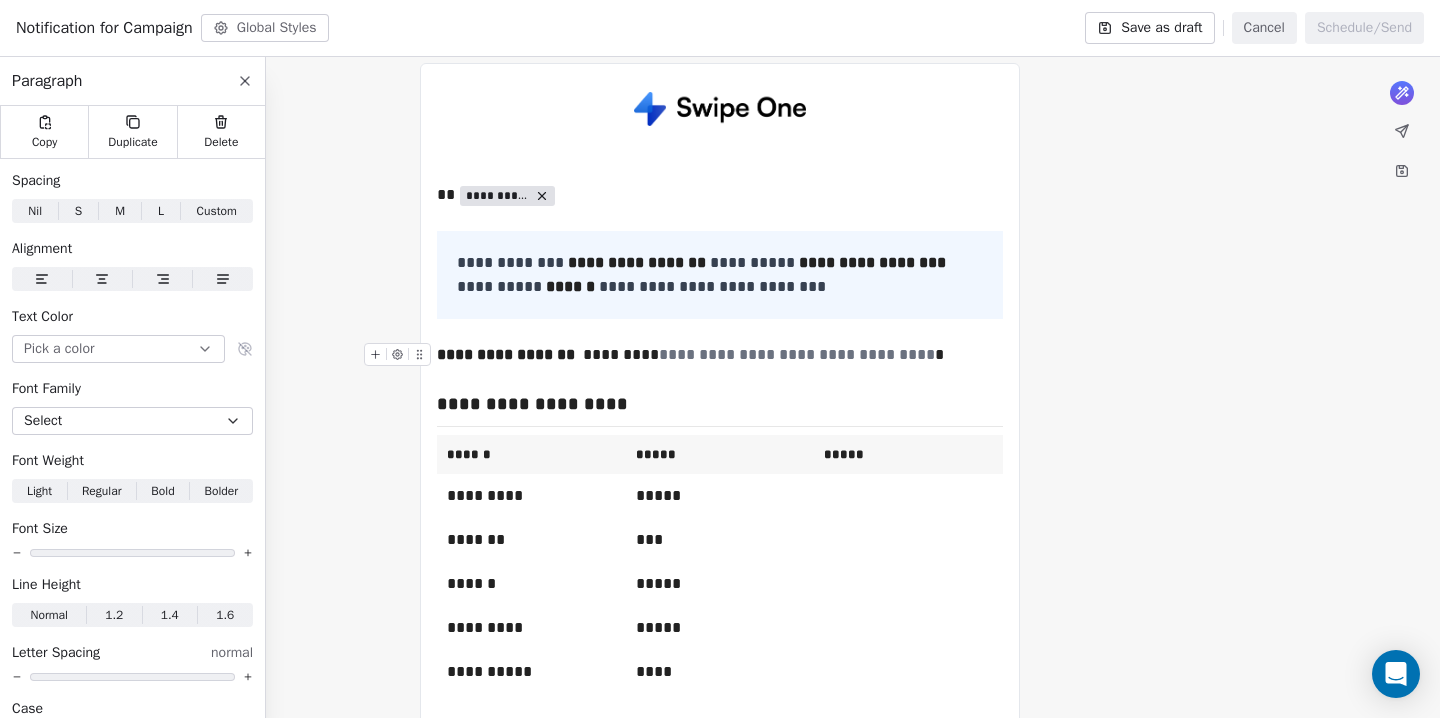 click on "**********" at bounding box center (506, 354) 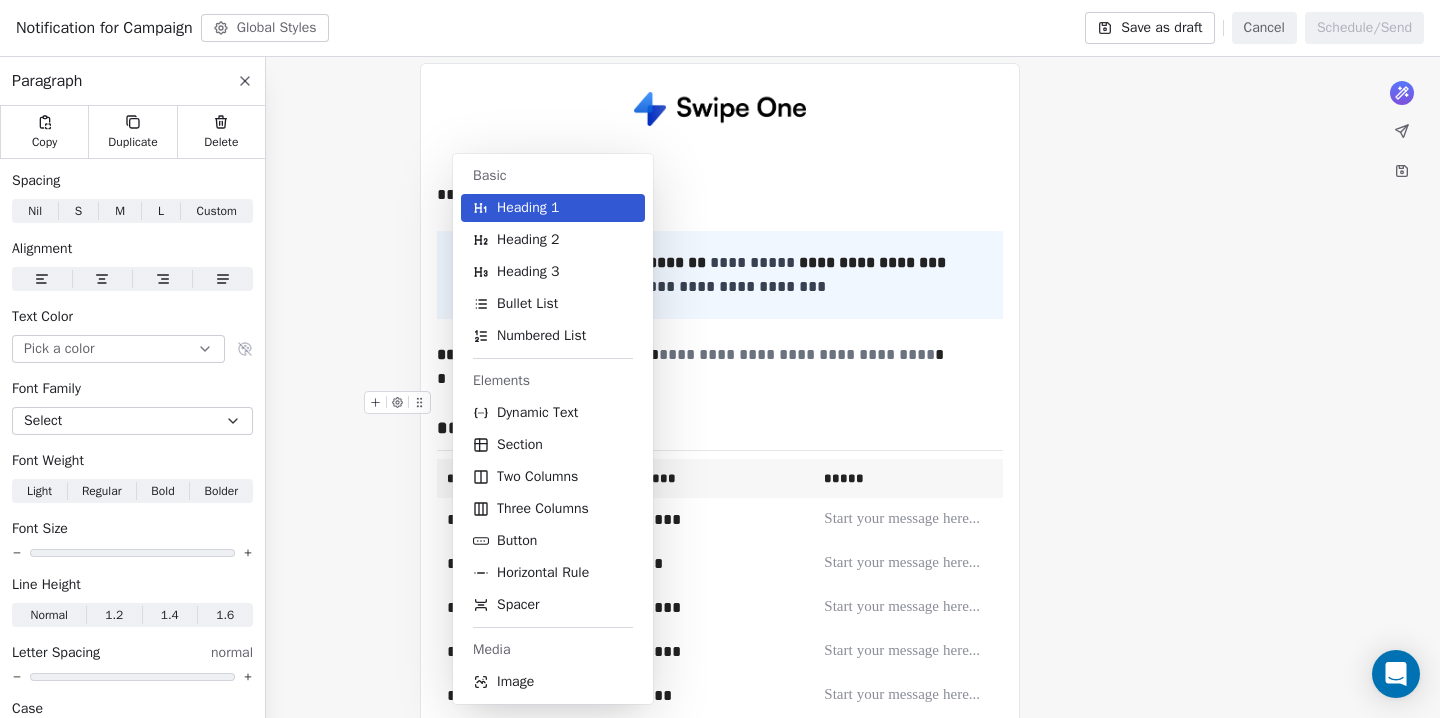 click on "Basic Heading 1 Heading 2 Heading 3 Bullet List Numbered List Elements Dynamic Text Section Two Columns Three Columns Button Horizontal Rule Spacer Media Image" at bounding box center (581, 429) 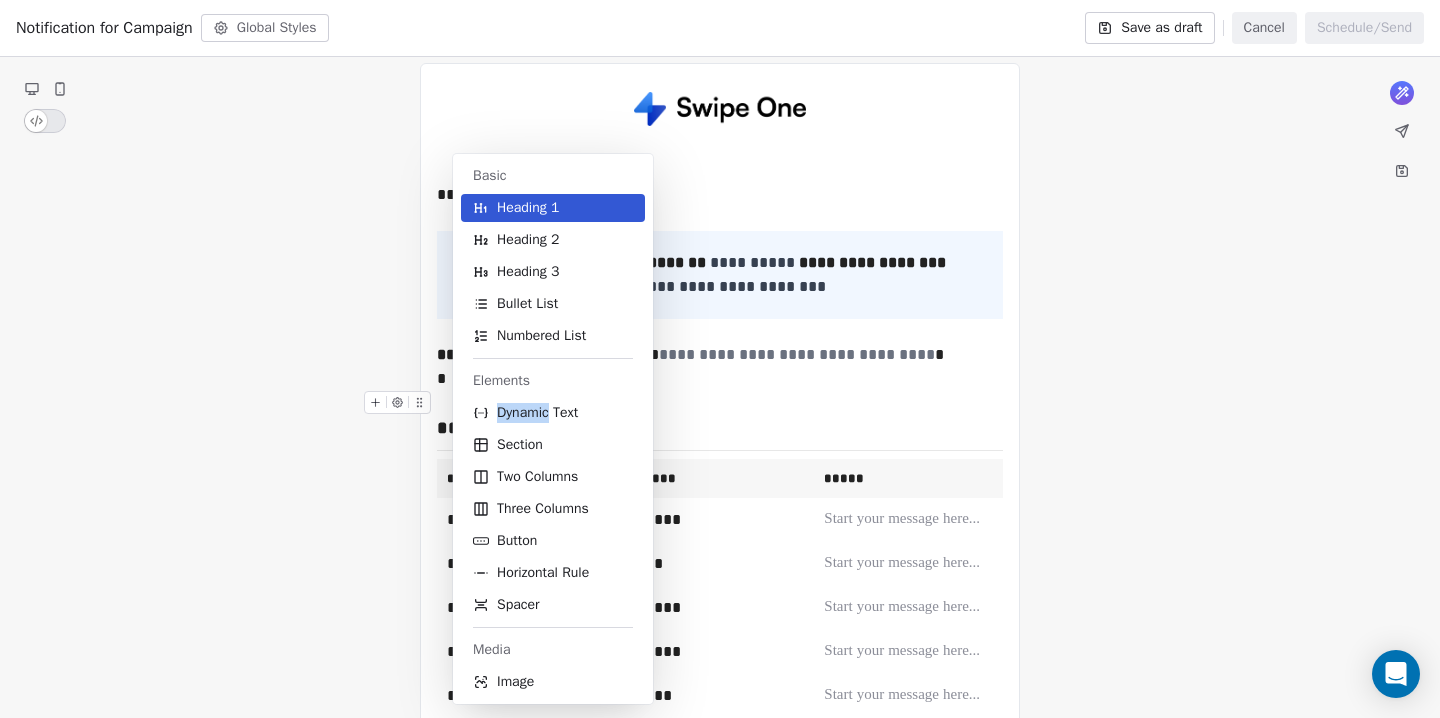 click on "Basic Heading 1 Heading 2 Heading 3 Bullet List Numbered List Elements Dynamic Text Section Two Columns Three Columns Button Horizontal Rule Spacer Media Image" at bounding box center [581, 429] 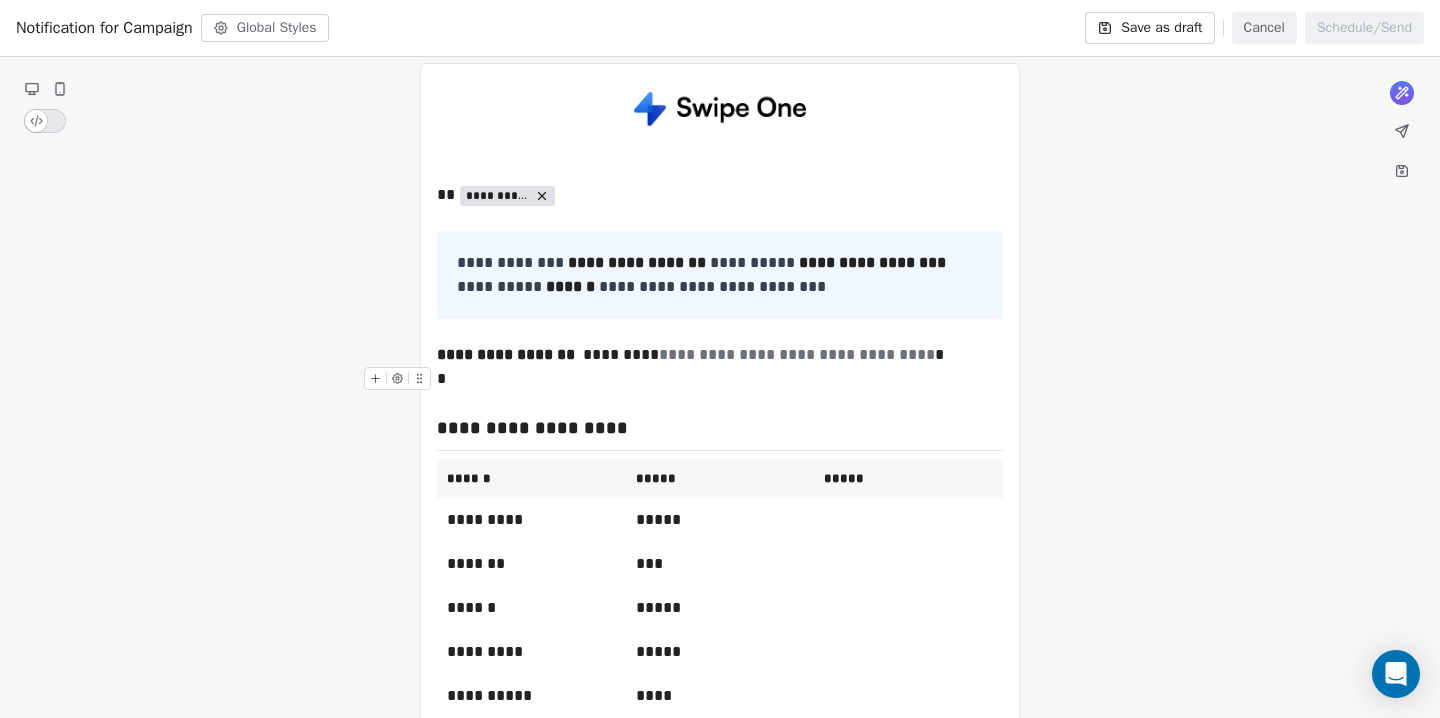click on "*" at bounding box center [720, 379] 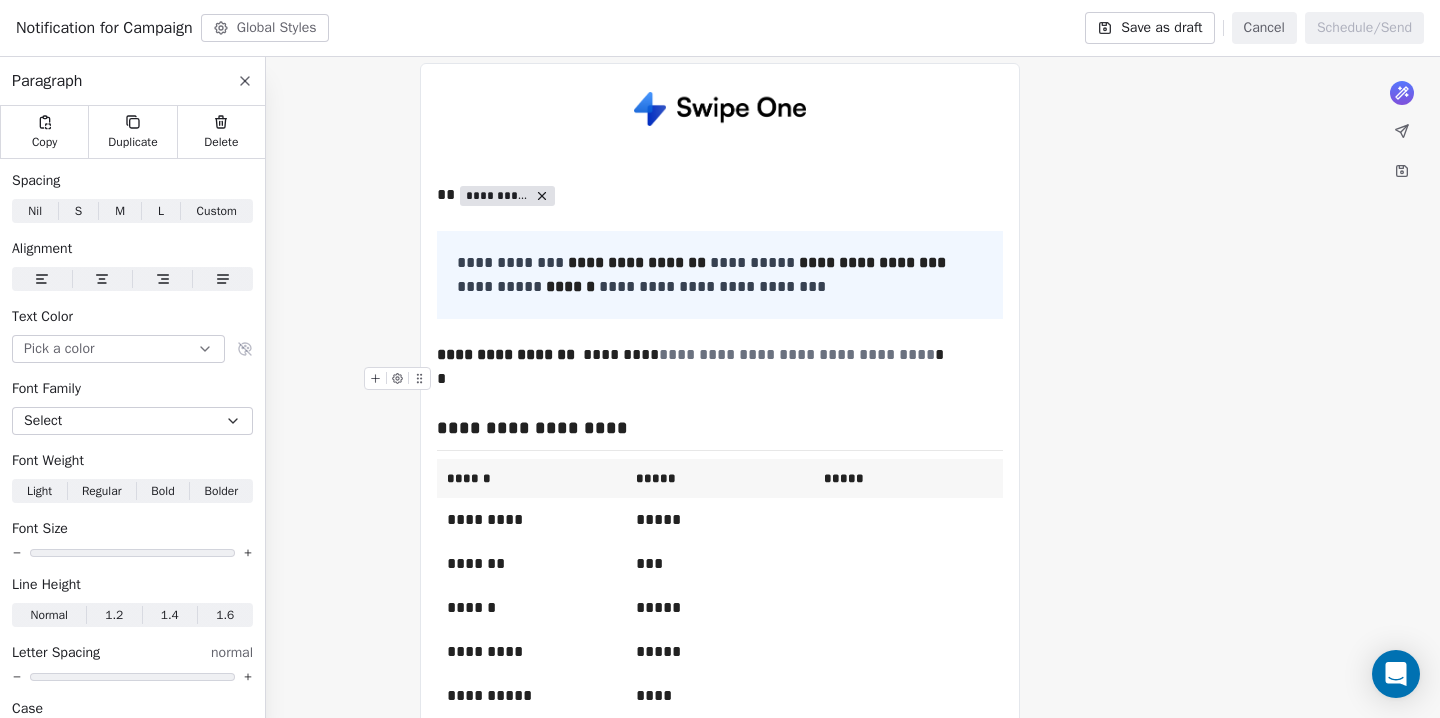 click on "*" at bounding box center (720, 379) 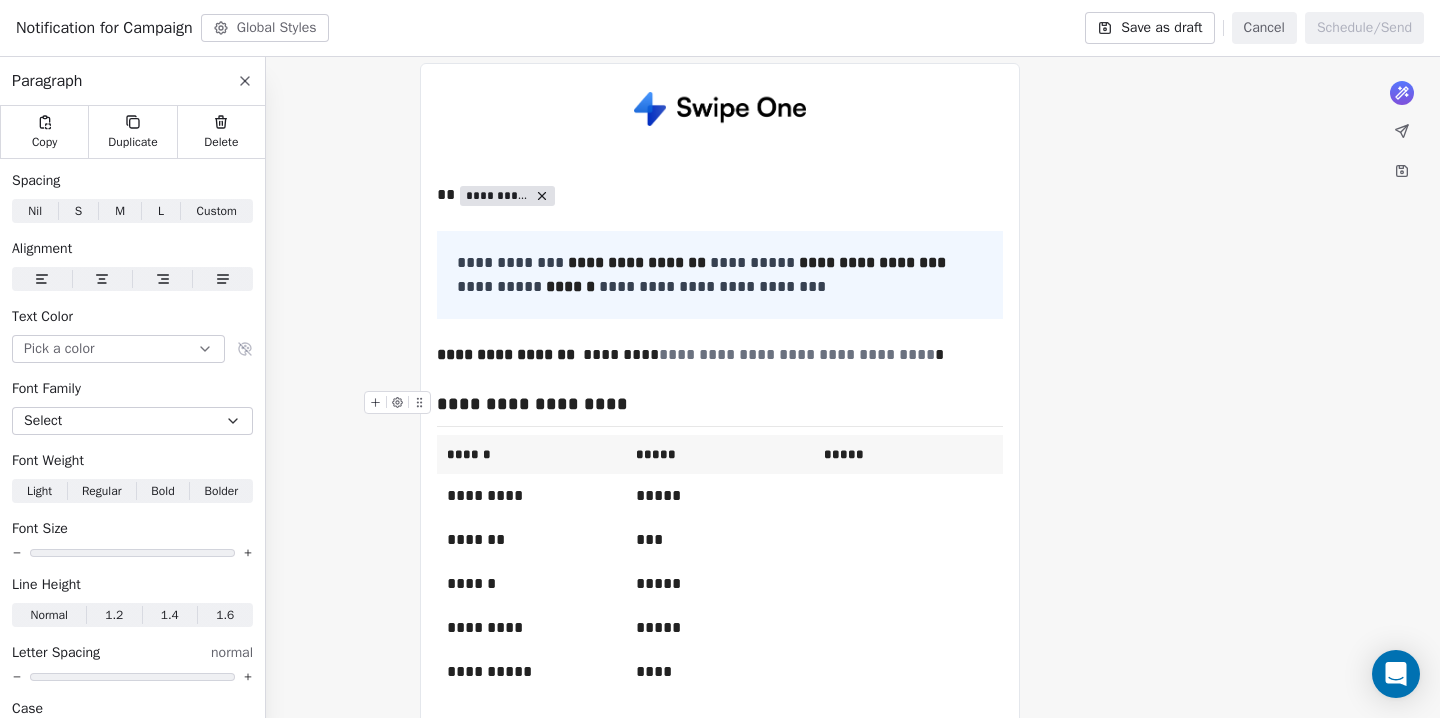 click on "**********" at bounding box center (720, 404) 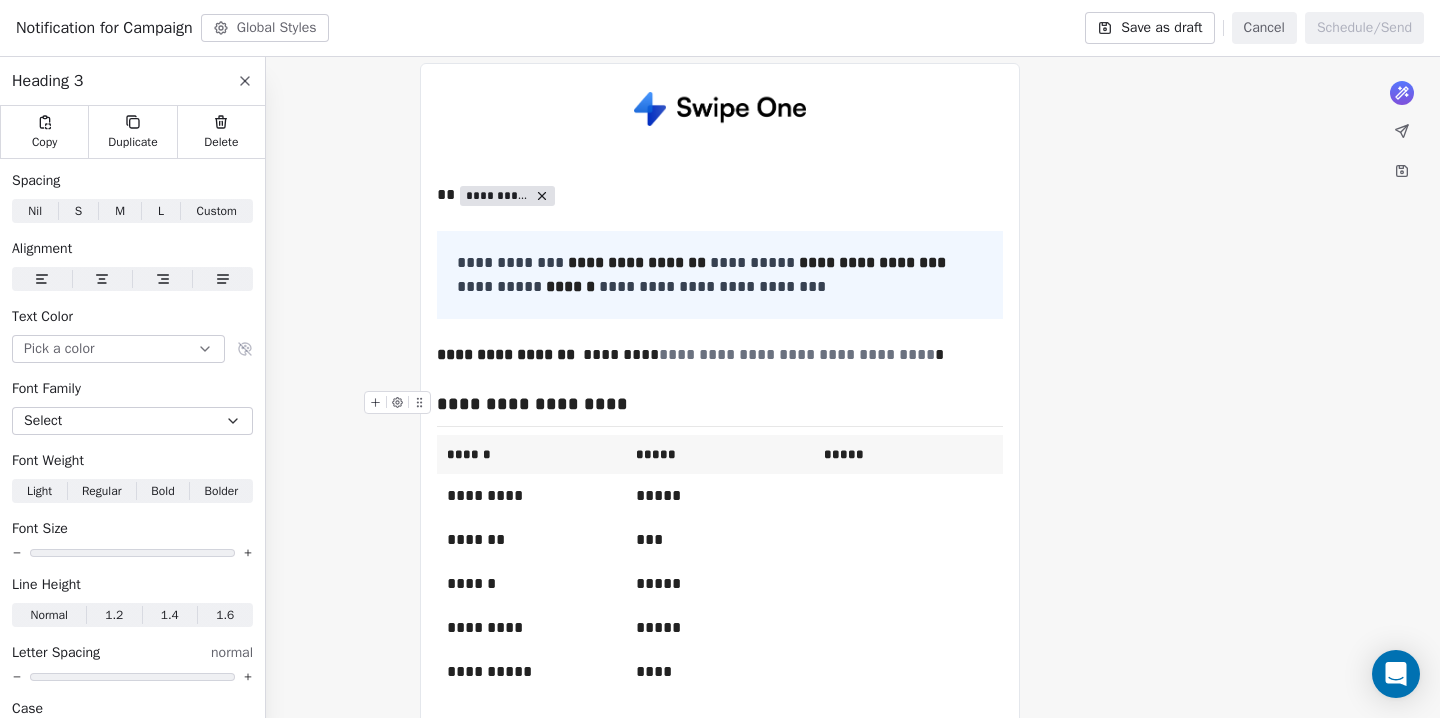 click on "**********" at bounding box center (720, 404) 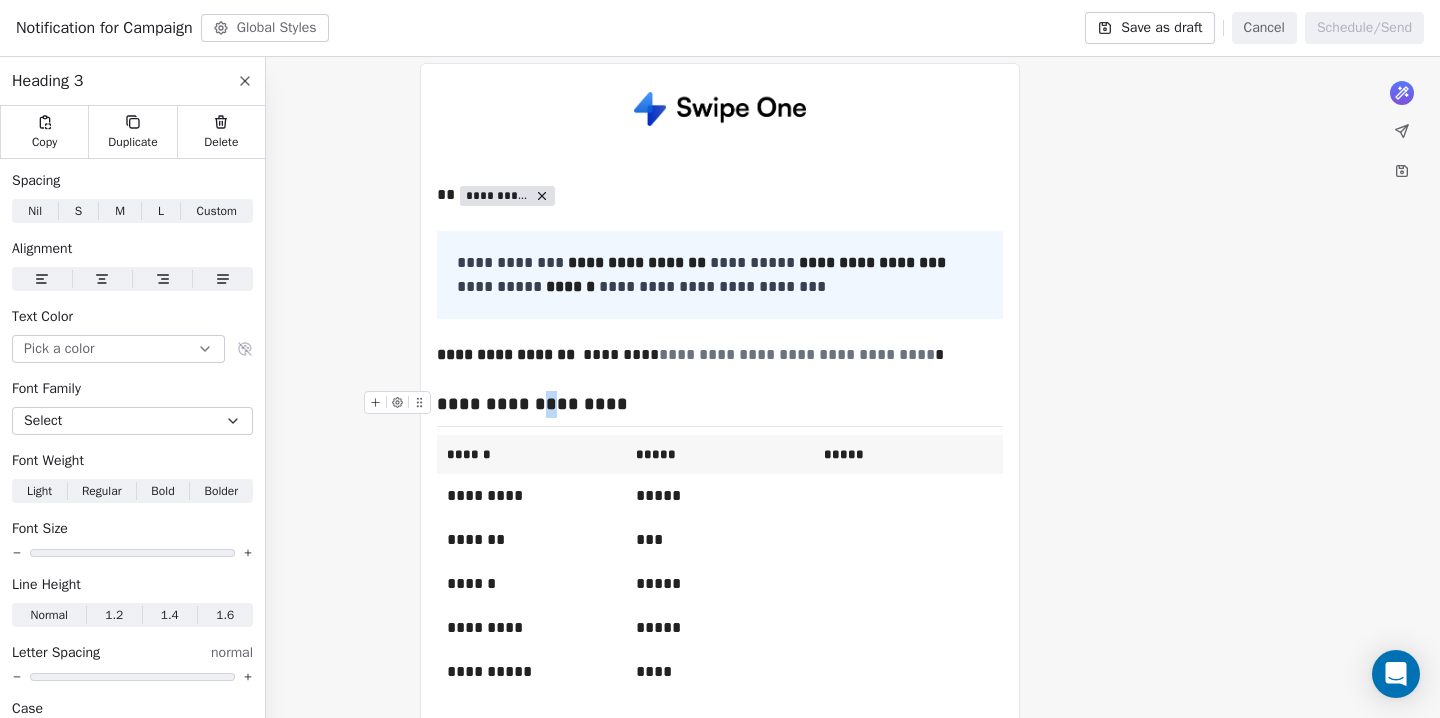 click on "**********" at bounding box center (720, 404) 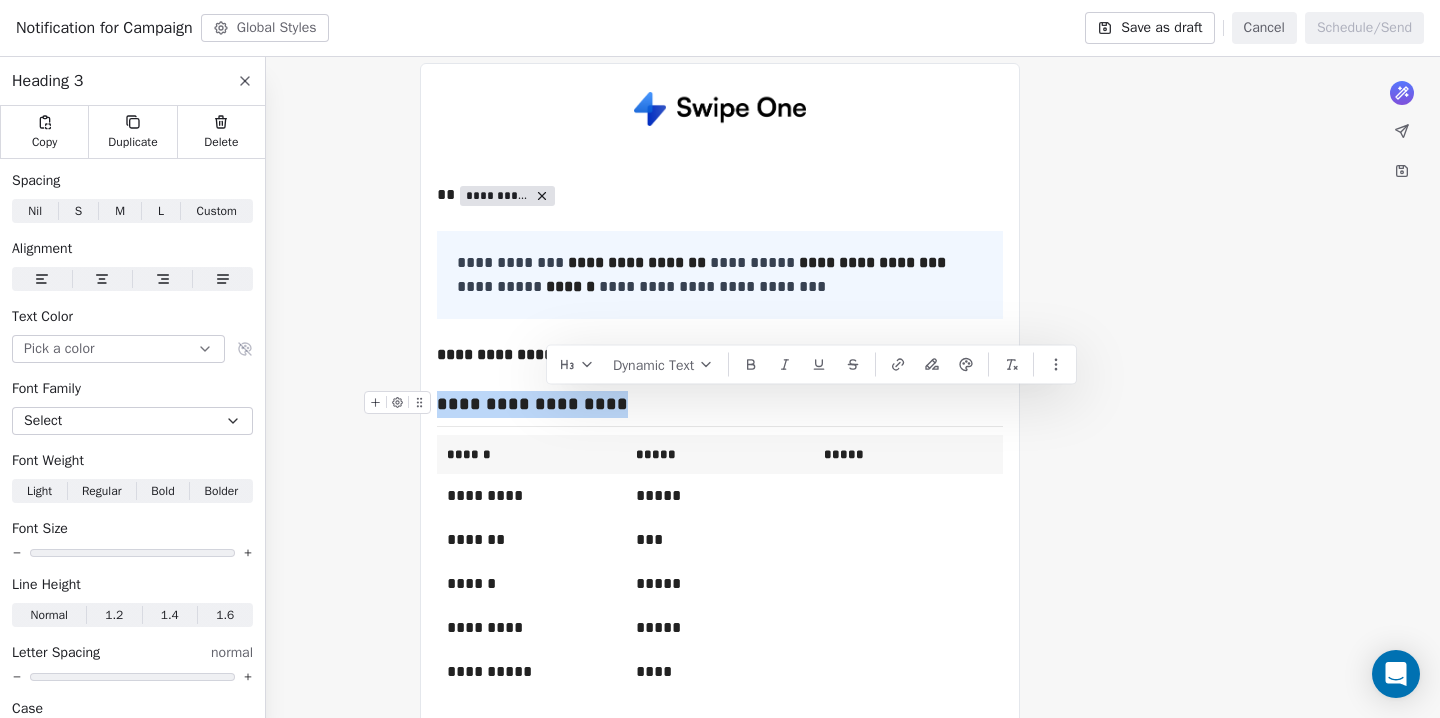 click on "**********" at bounding box center [720, 404] 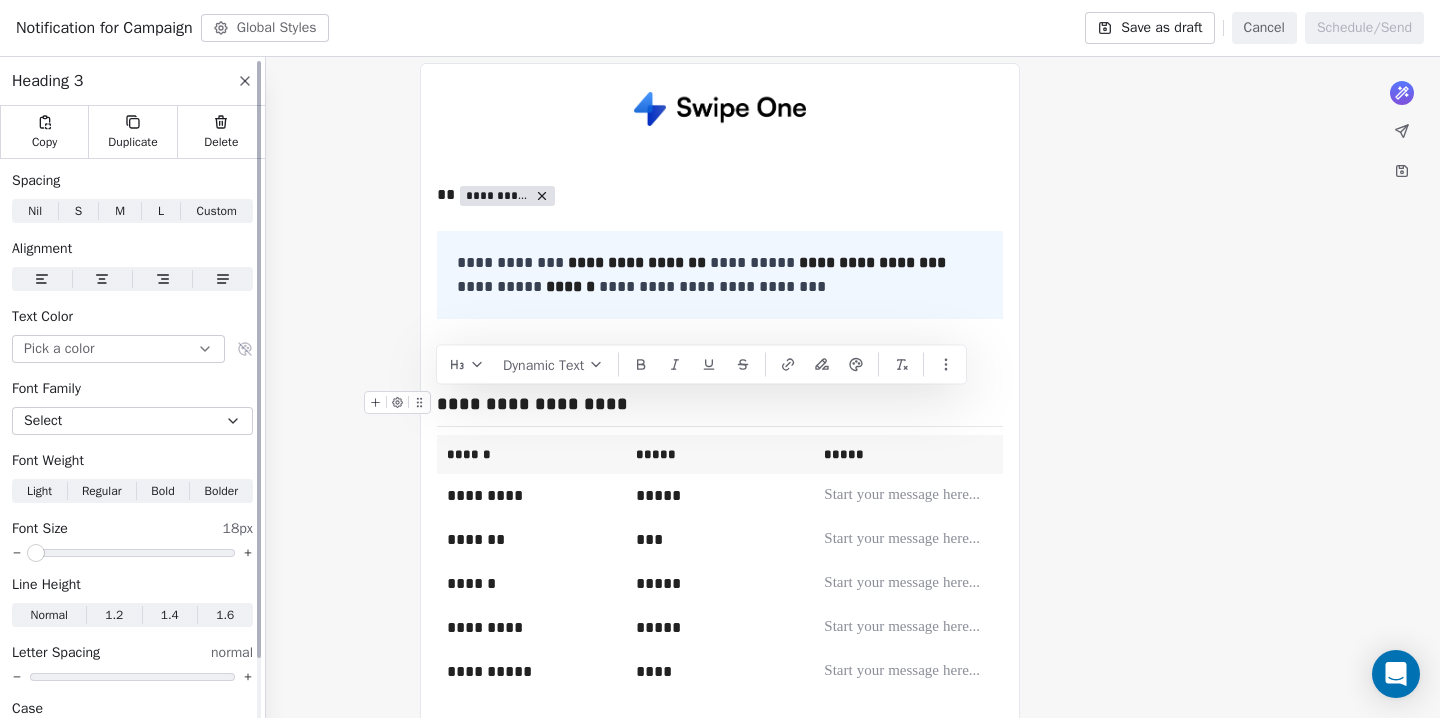 click at bounding box center (132, 553) 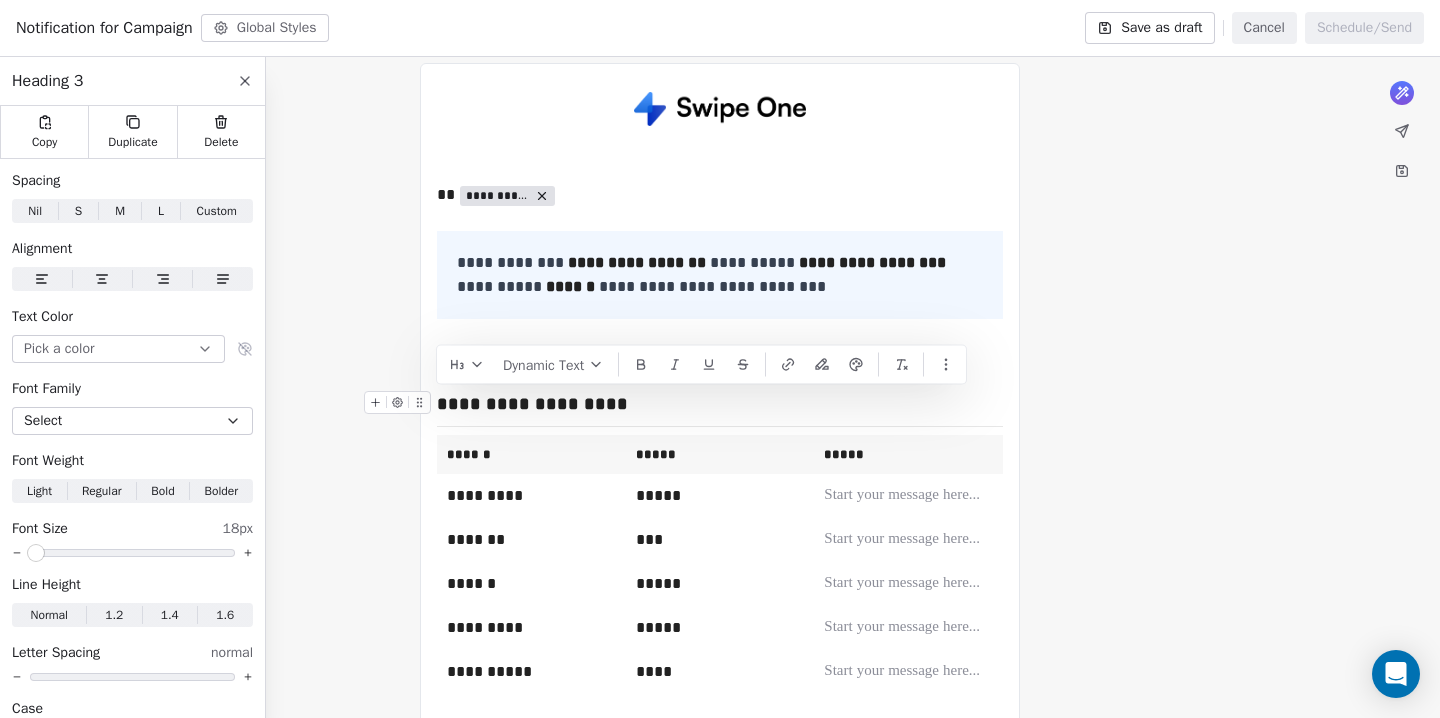 click on "**********" at bounding box center [720, 501] 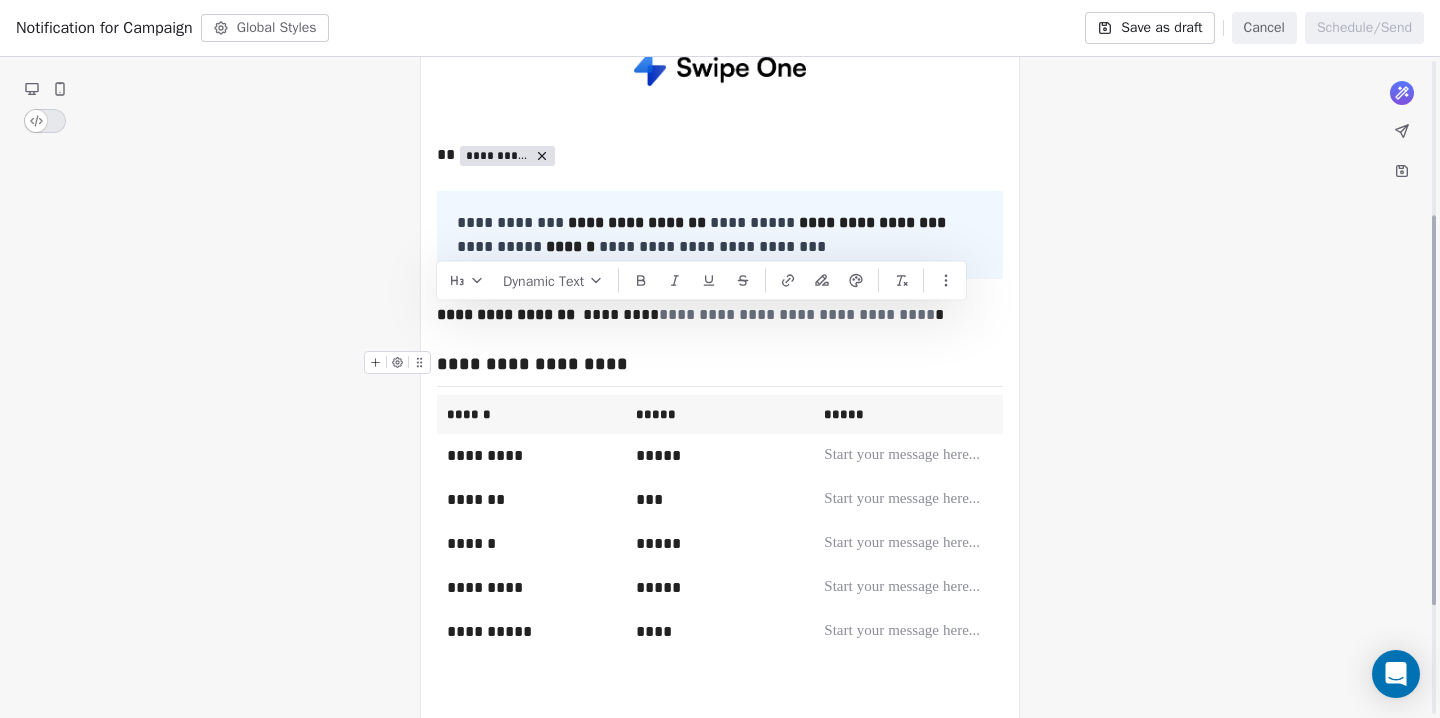 scroll, scrollTop: 263, scrollLeft: 0, axis: vertical 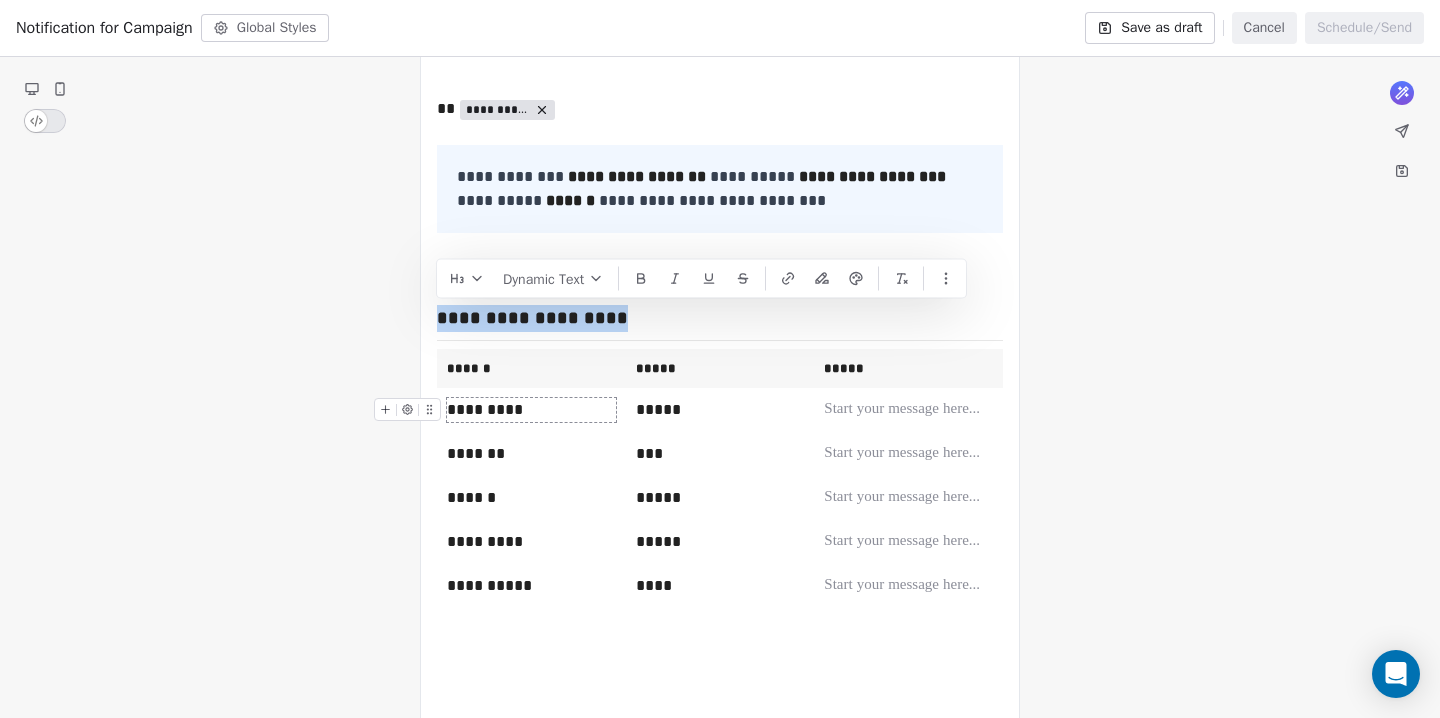 click at bounding box center (411, 459) 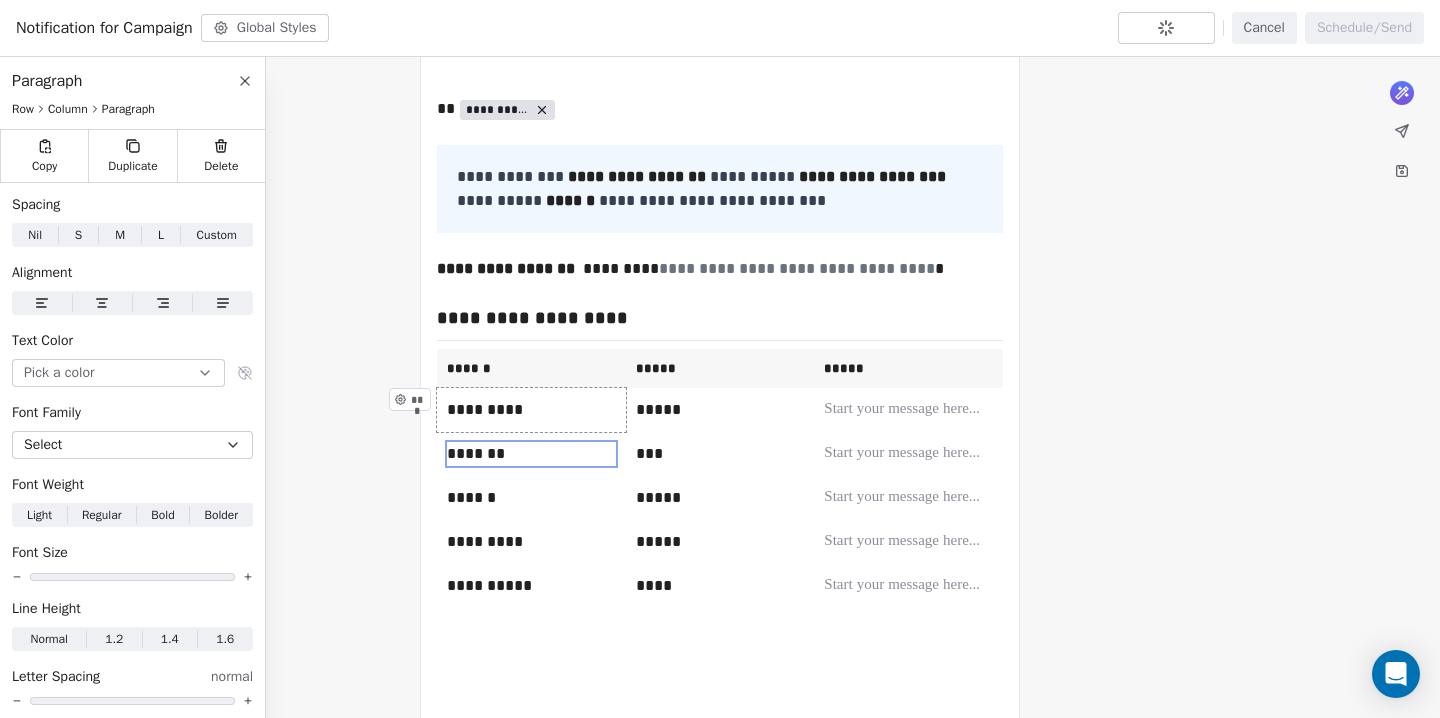 click on "***" at bounding box center (410, 399) 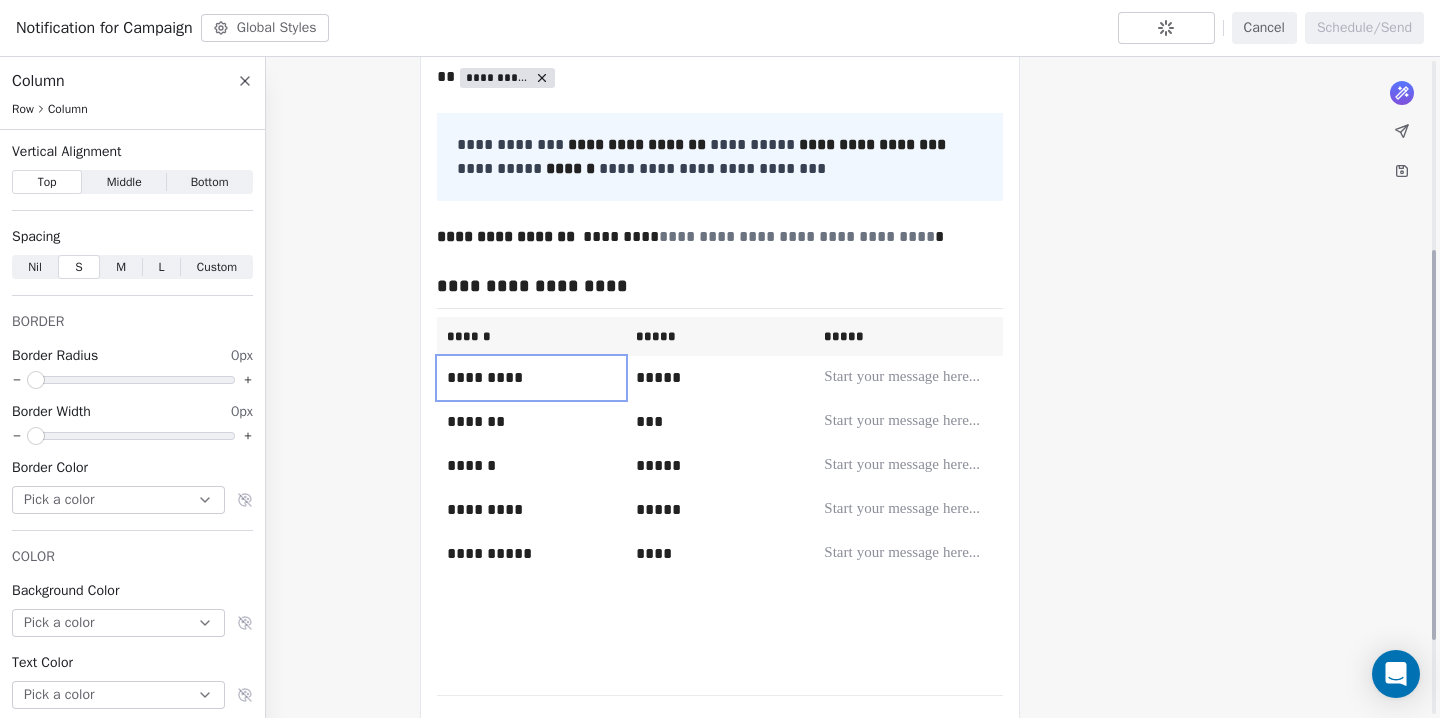 scroll, scrollTop: 350, scrollLeft: 0, axis: vertical 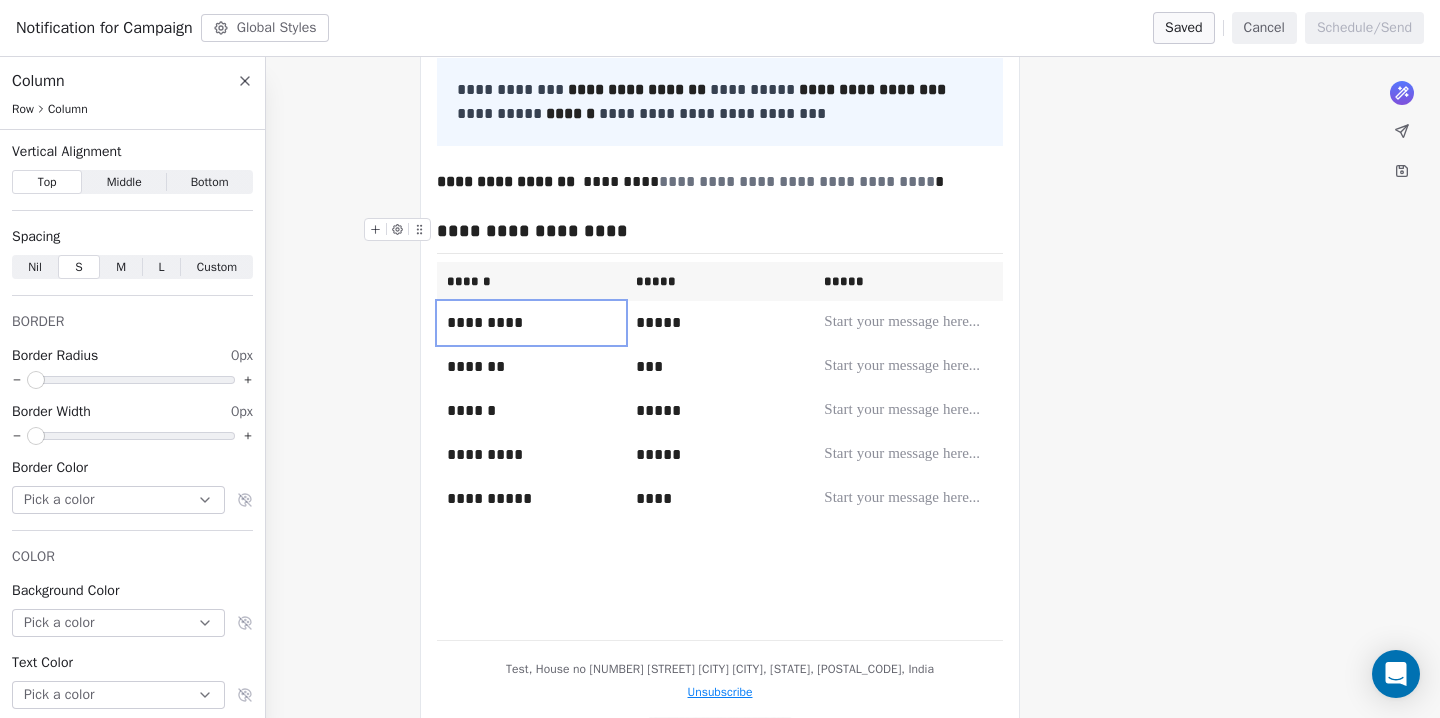 type 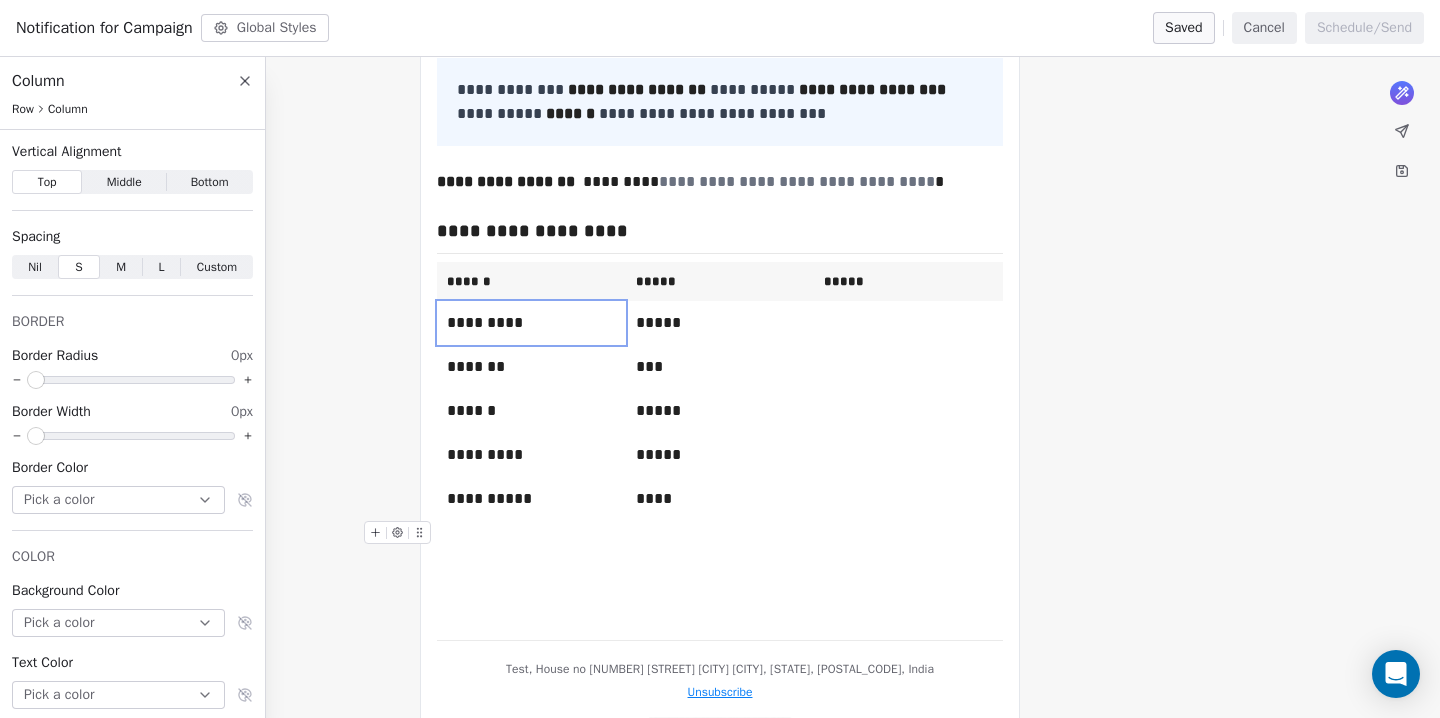 click on "**********" at bounding box center (720, 265) 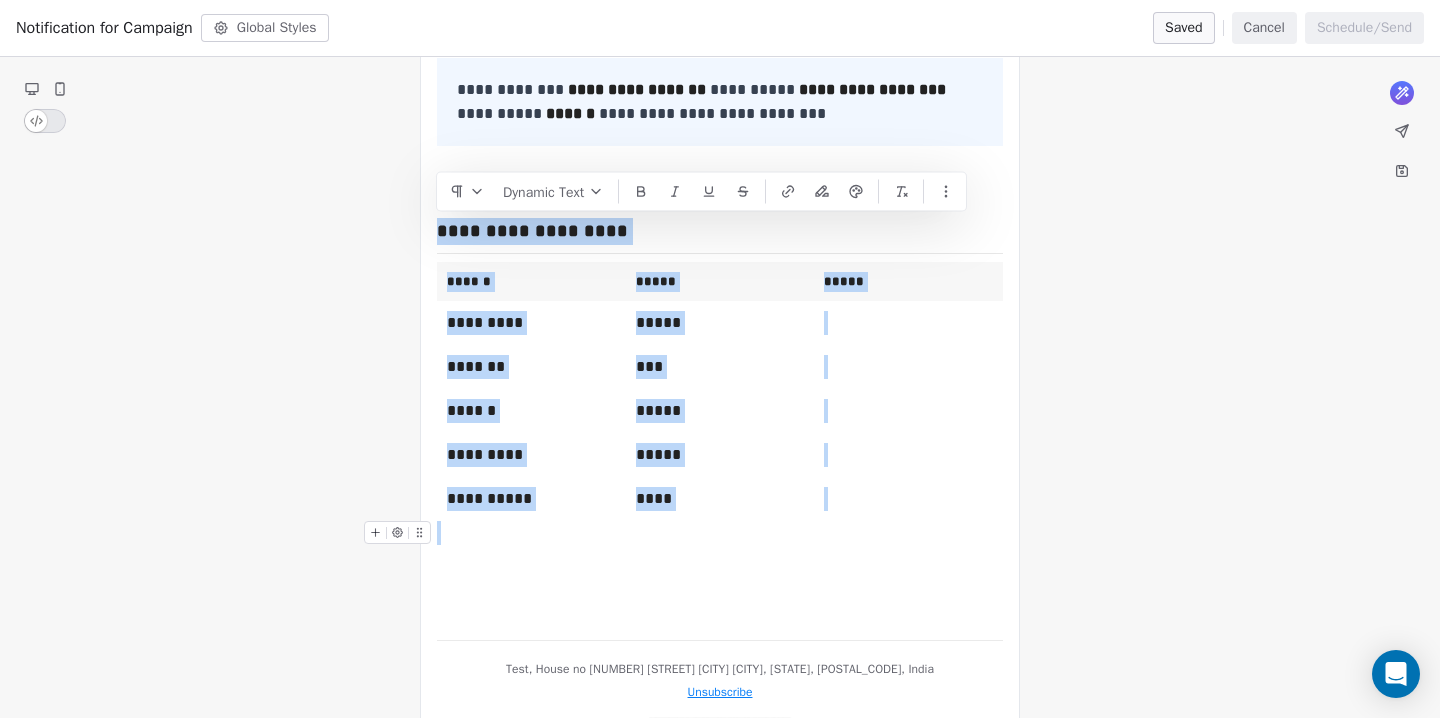 click on "**********" at bounding box center [720, 265] 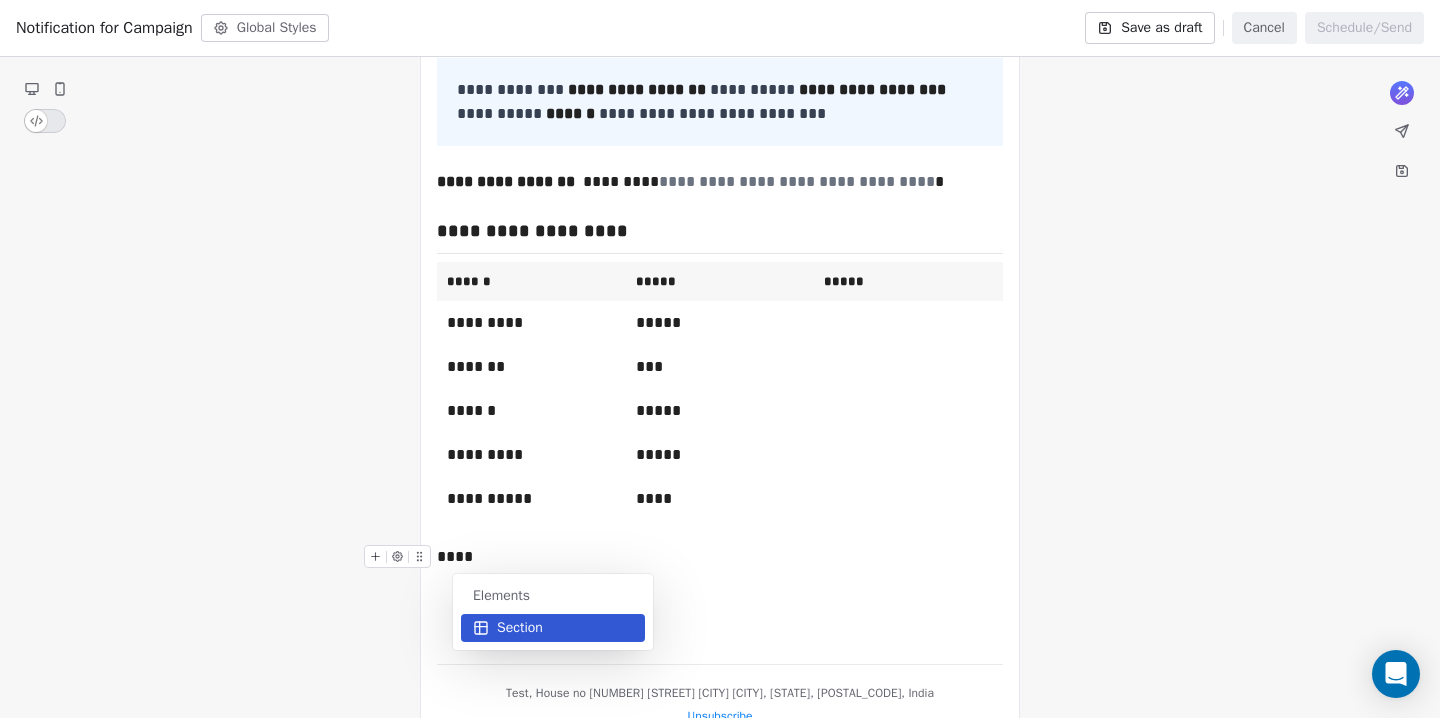 click on "Section" at bounding box center (520, 628) 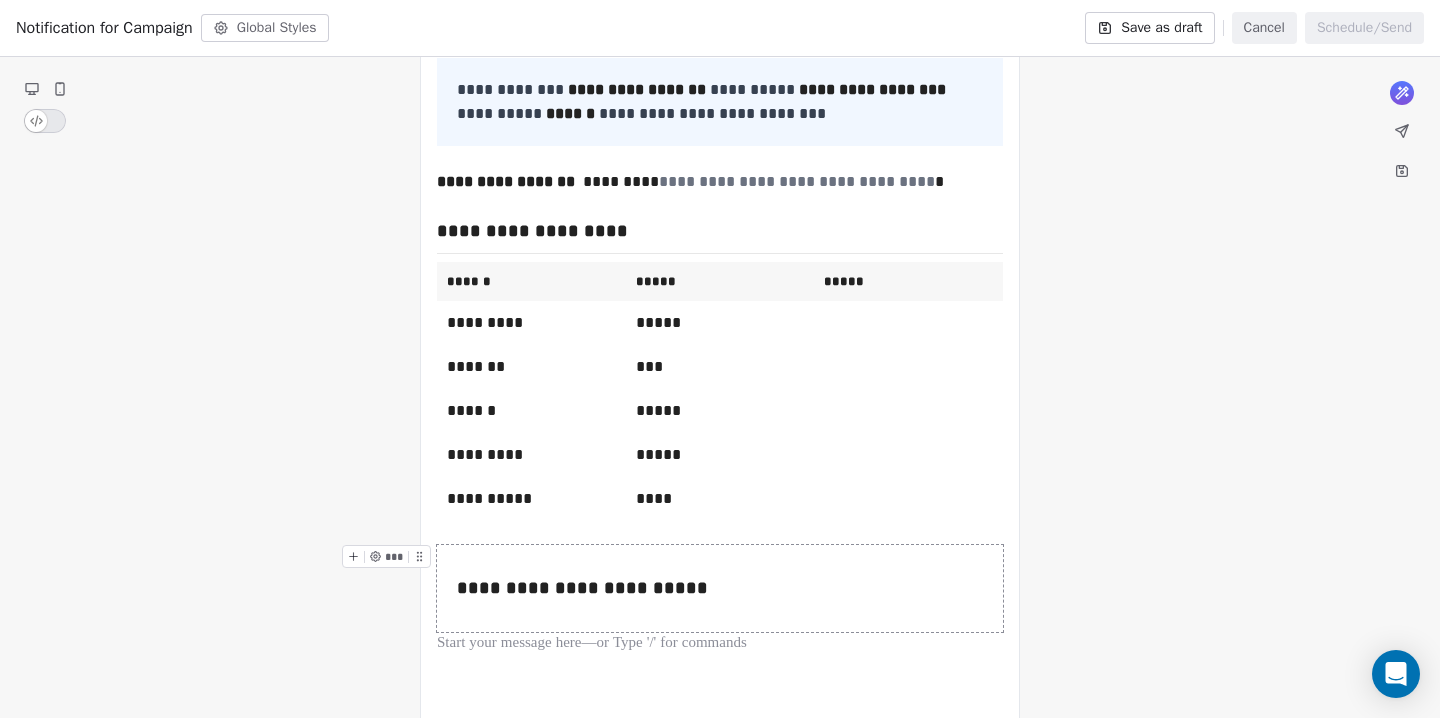 click on "**********" at bounding box center [720, 588] 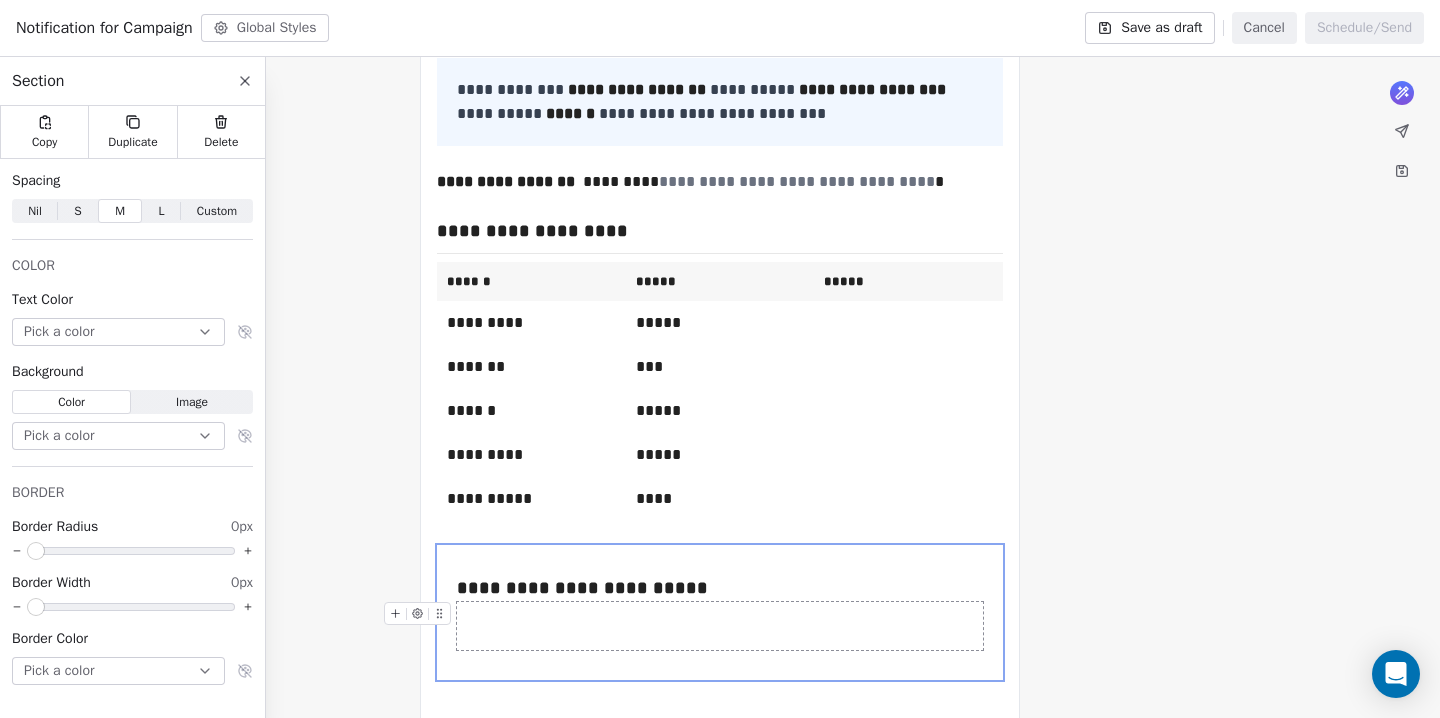 click on "**********" at bounding box center (717, 625) 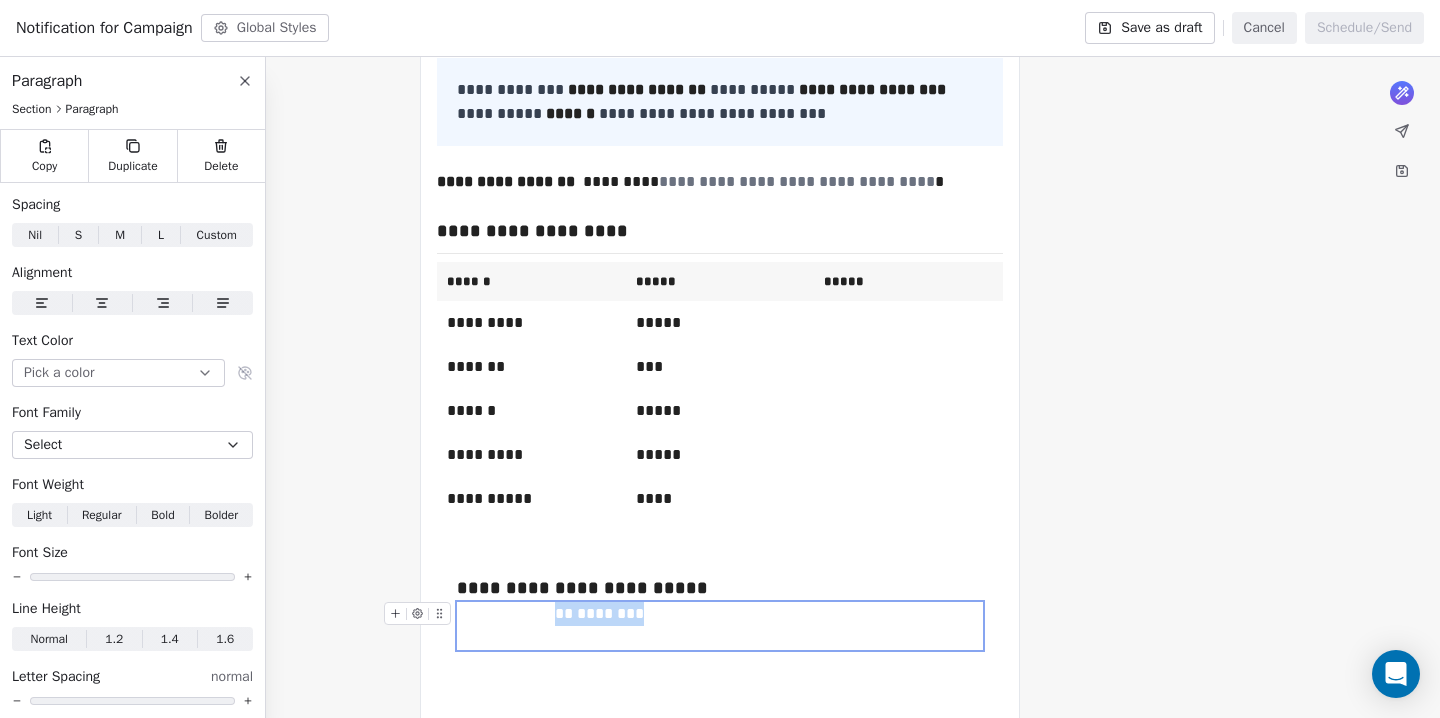 click on "**********" at bounding box center [717, 625] 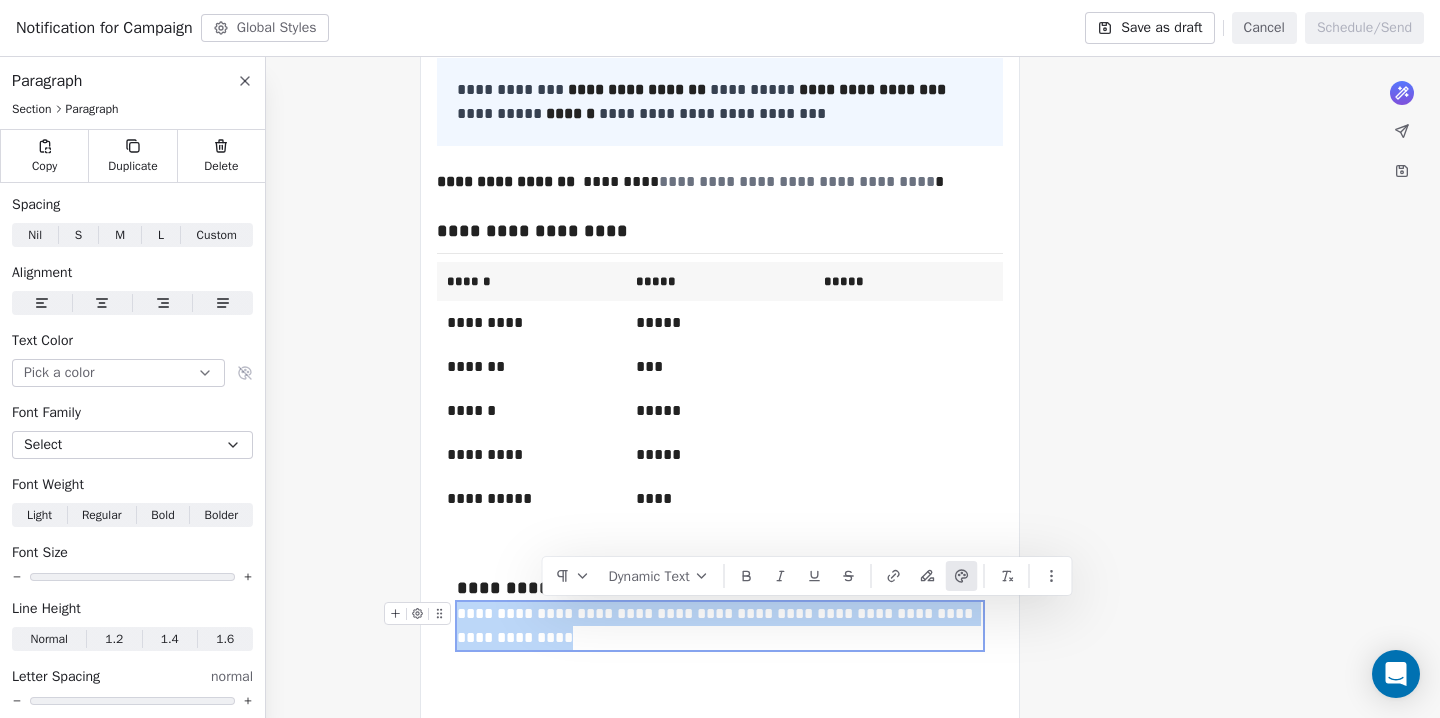 click on "**********" at bounding box center [717, 625] 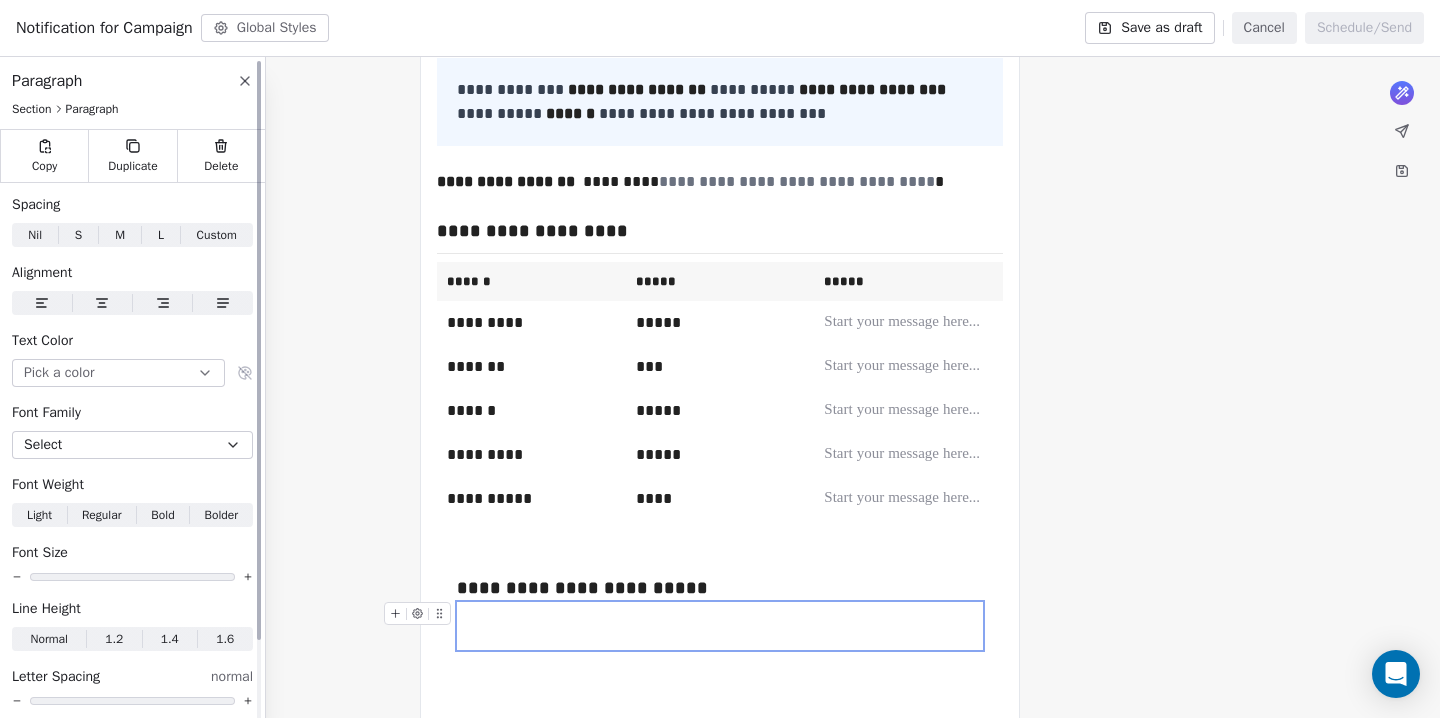 click on "Pick a color" at bounding box center [118, 373] 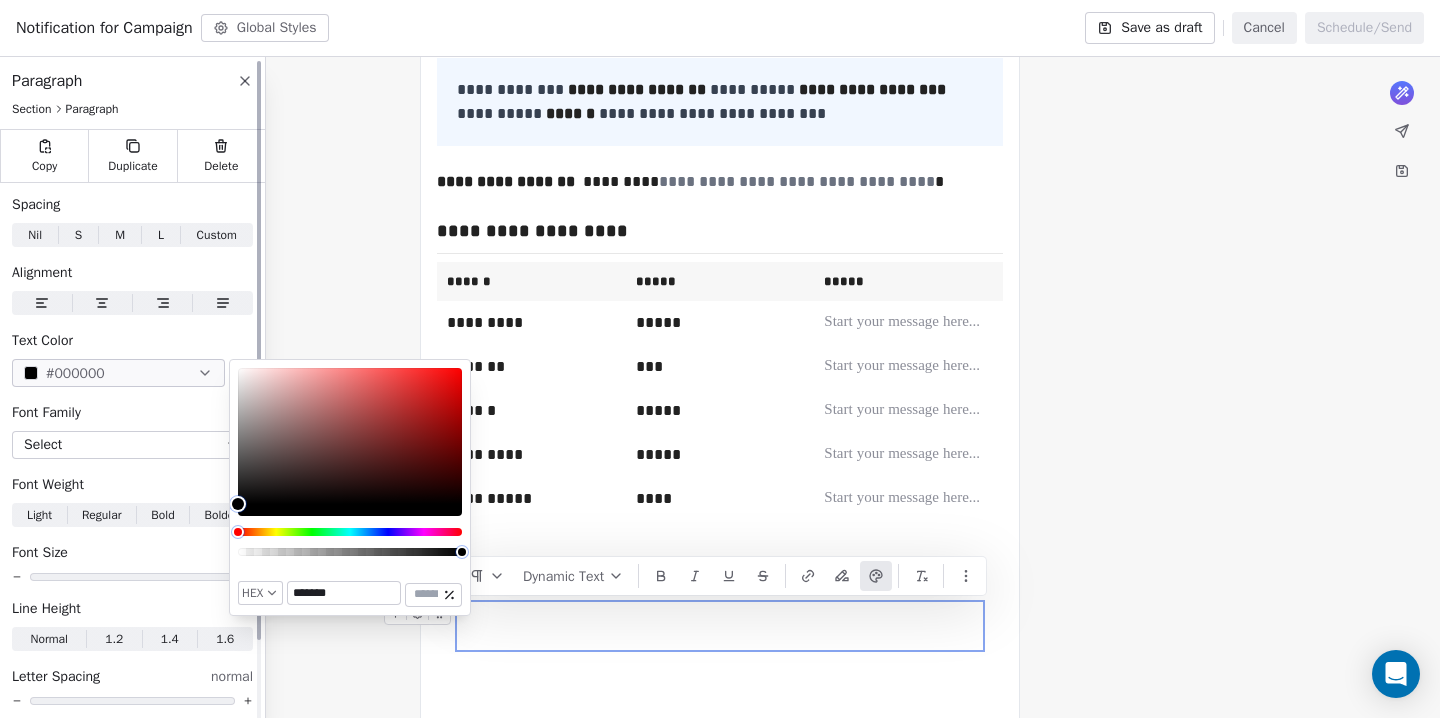 type on "*******" 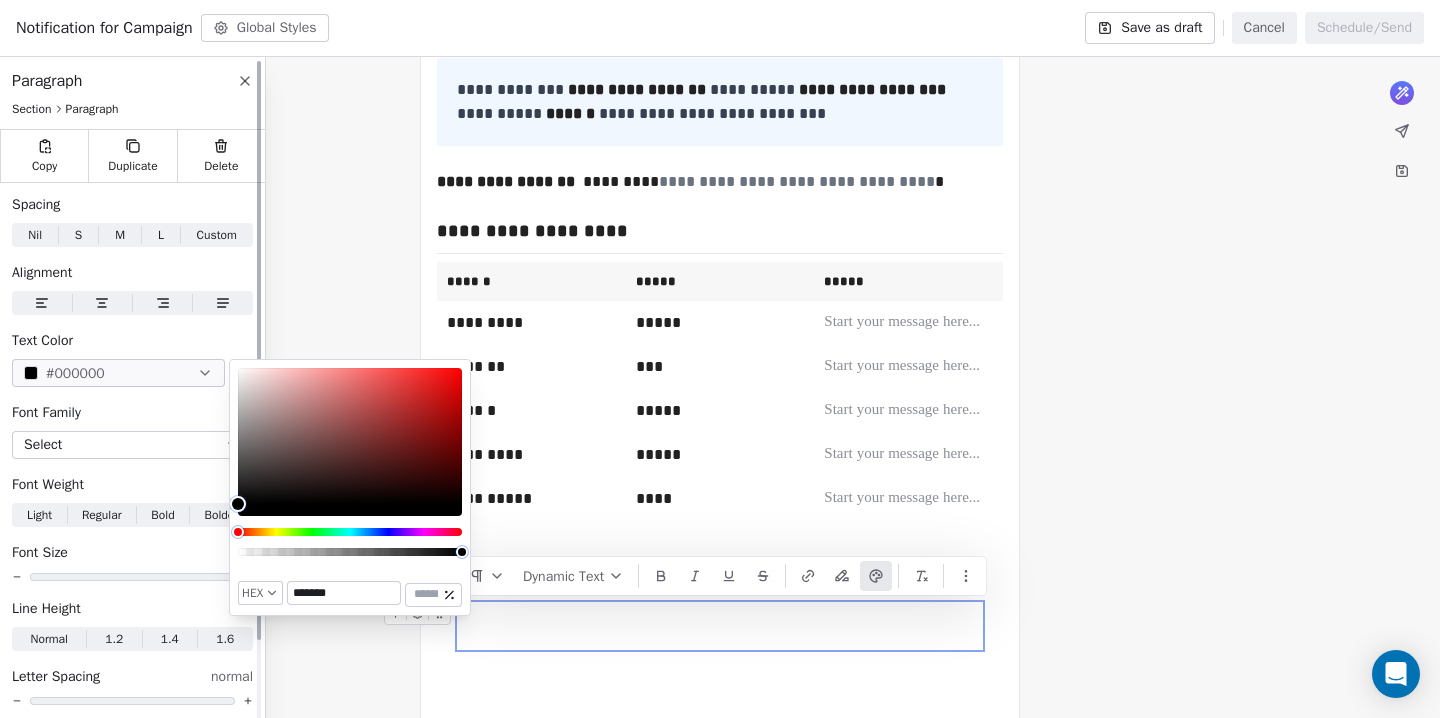 drag, startPoint x: 280, startPoint y: 469, endPoint x: 198, endPoint y: 535, distance: 105.26158 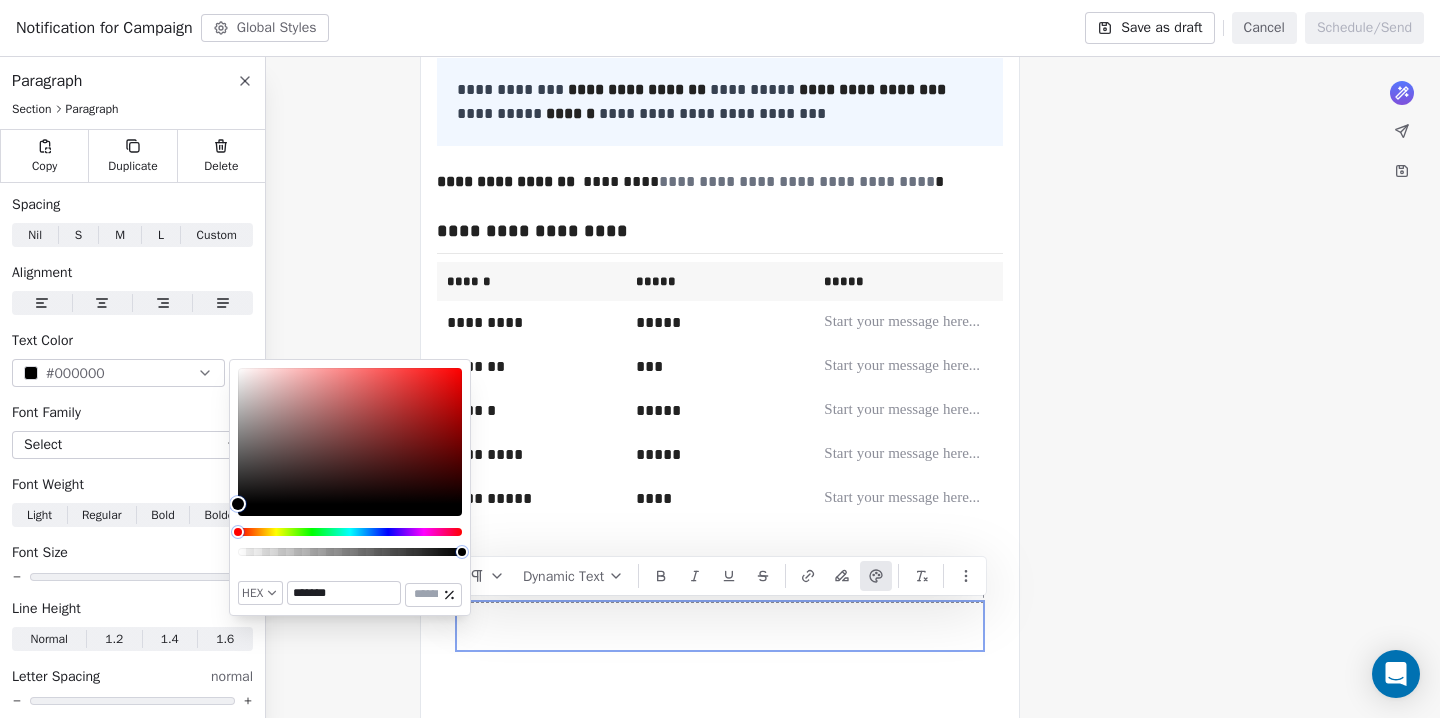 click at bounding box center (876, 576) 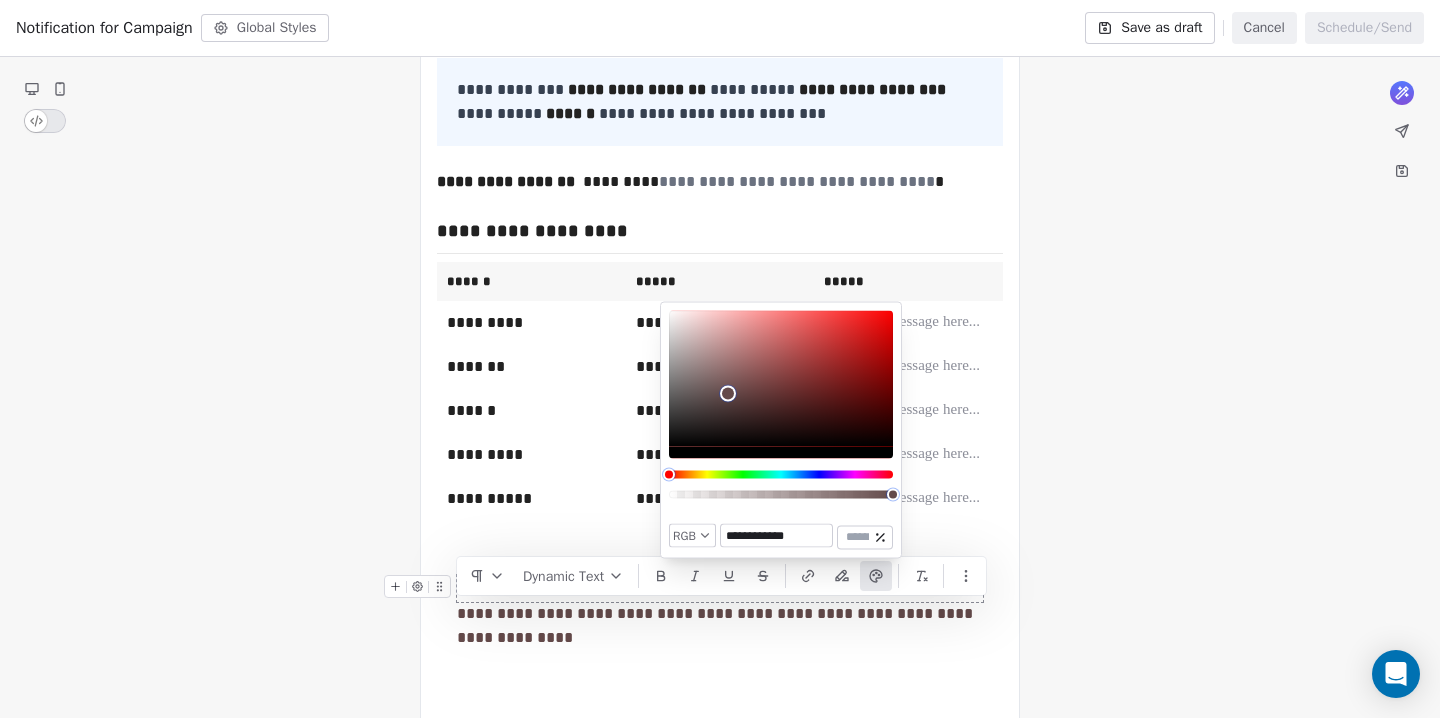 type on "**********" 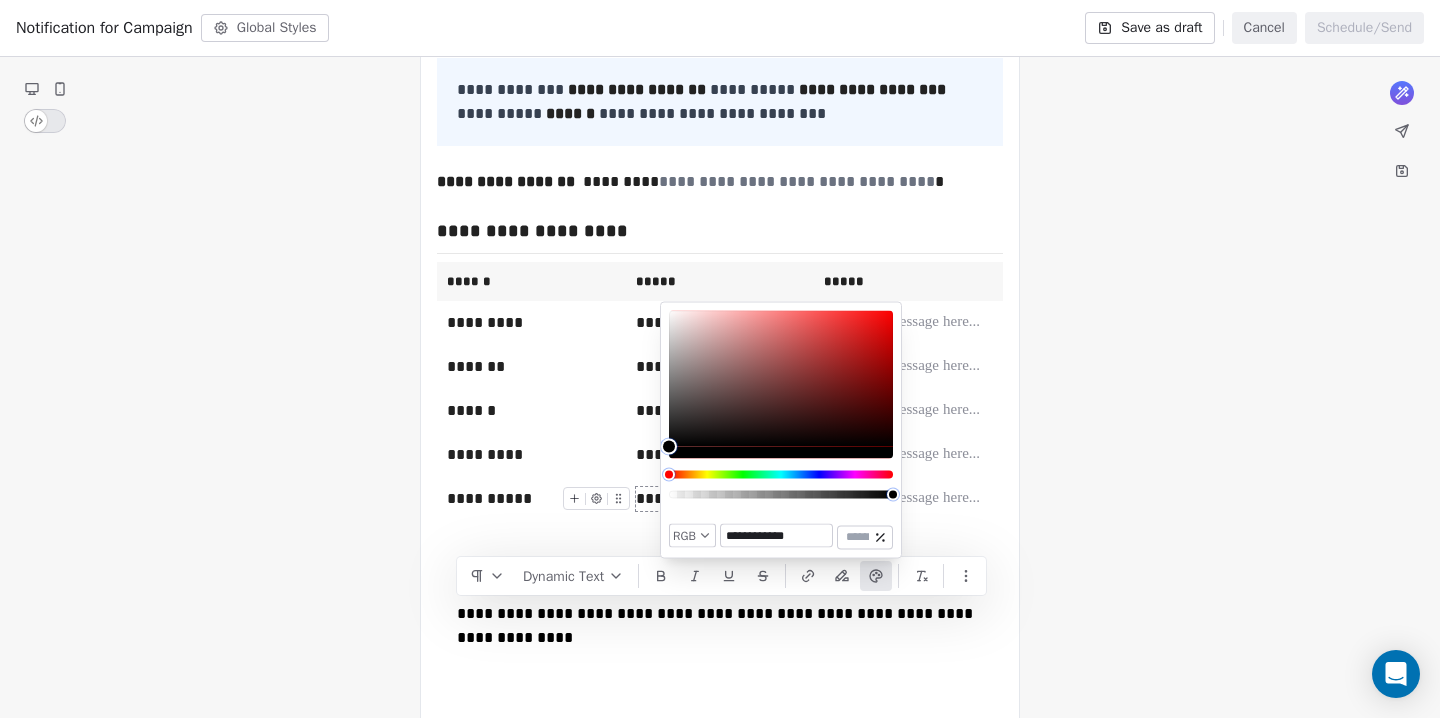 drag, startPoint x: 728, startPoint y: 393, endPoint x: 633, endPoint y: 509, distance: 149.93666 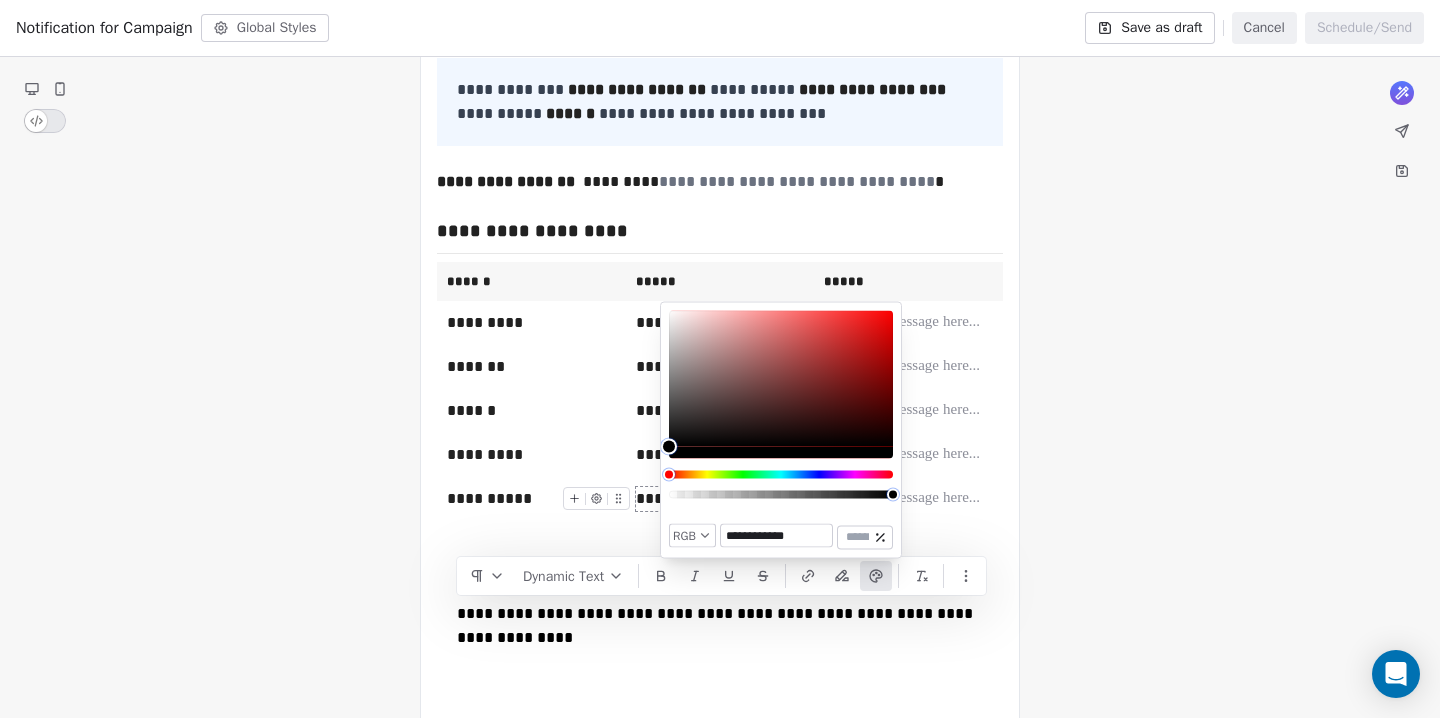 click on "T Test Contacts People Marketing Workflows Campaigns Sales Pipelines Sequences Beta Tools Apps AI Agents Help & Support Campaigns  Create new campaign All ( 10 ) All ( 10 ) Drafts ( 6 ) Drafts ( 6 ) In Progress ( 0 ) In Progress ( 0 ) Scheduled ( 0 ) Scheduled ( 0 ) Sent ( 4 ) Sent ( 4 ) Name Status Analytics Actions Notification for Campaign Created on [DATE], [TIME] To: No segment selected Draft - Open Rate - Click Rate - Unsubscribe test Created on [DATE], [TIME] To: No segment selected Draft - Open Rate - Click Rate - Unsubscribe Test Created on [DATE], [TIME] To: No segment selected Draft - Open Rate - Click Rate - Unsubscribe Task Reminder Email Created on [DATE], [TIME] To: No segment selected Draft - Open Rate - Click Rate - Unsubscribe TEST 2 Created on [DATE], [TIME] To: No segment selected Draft - Open Rate - Click Rate - Unsubscribe TEST Created on [DATE], [TIME] To: No segment selected Draft - Open Rate - Click Rate - Unsubscribe To: Unsubscribed Emails" at bounding box center [720, 359] 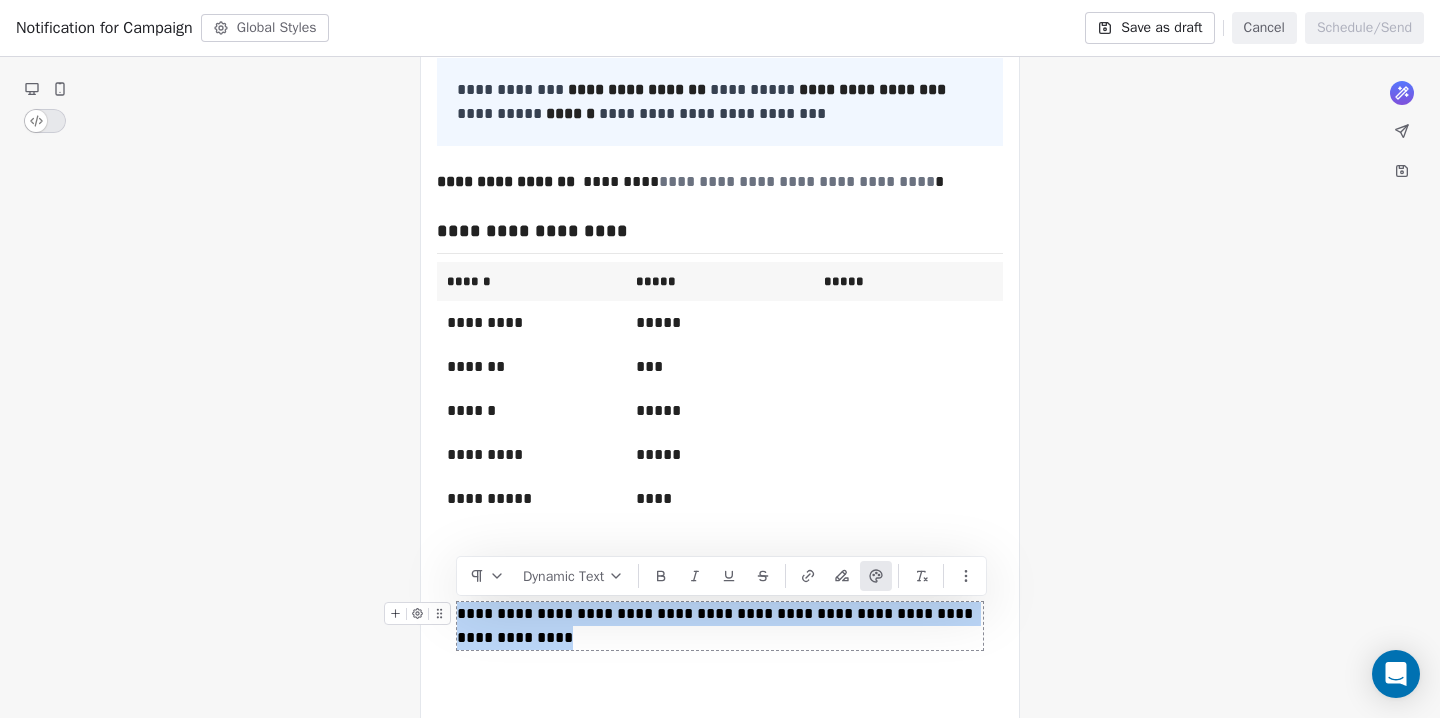 click on "**********" at bounding box center (720, 626) 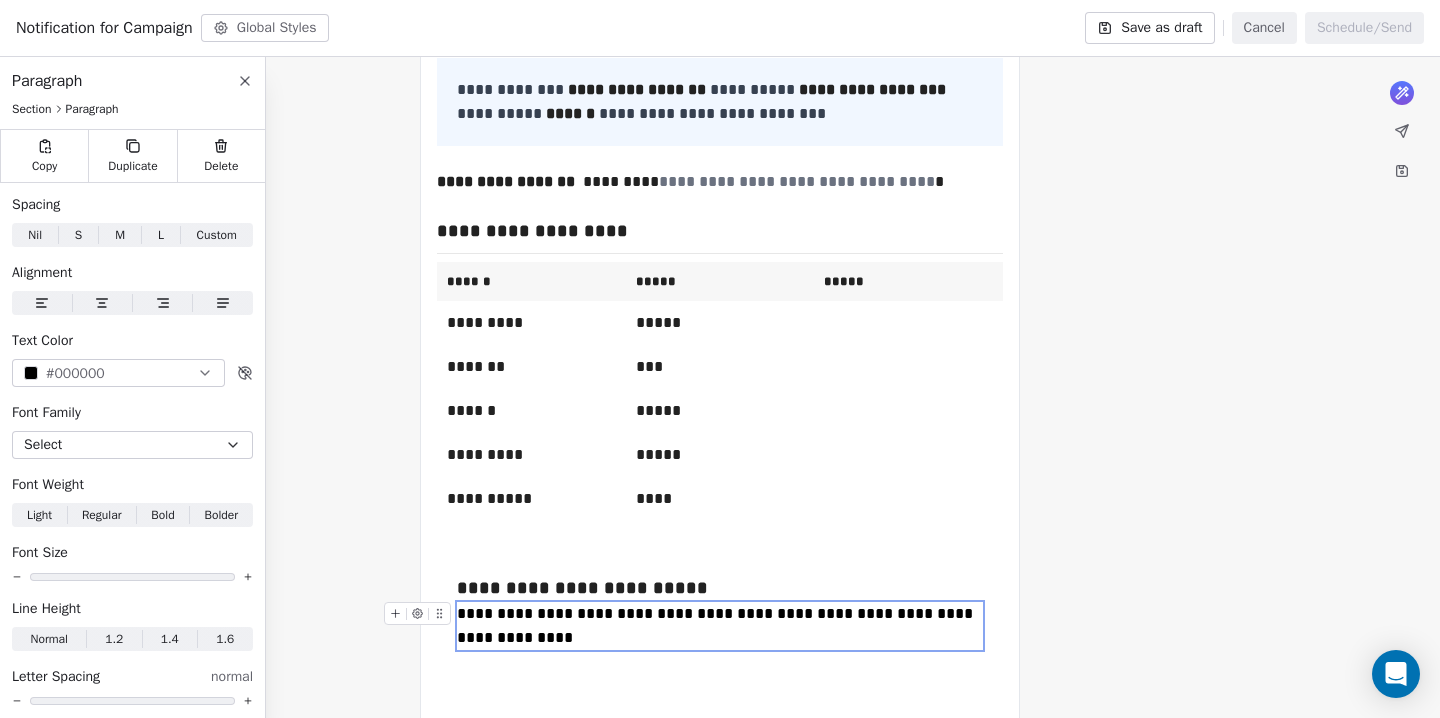 click on "**********" at bounding box center (717, 625) 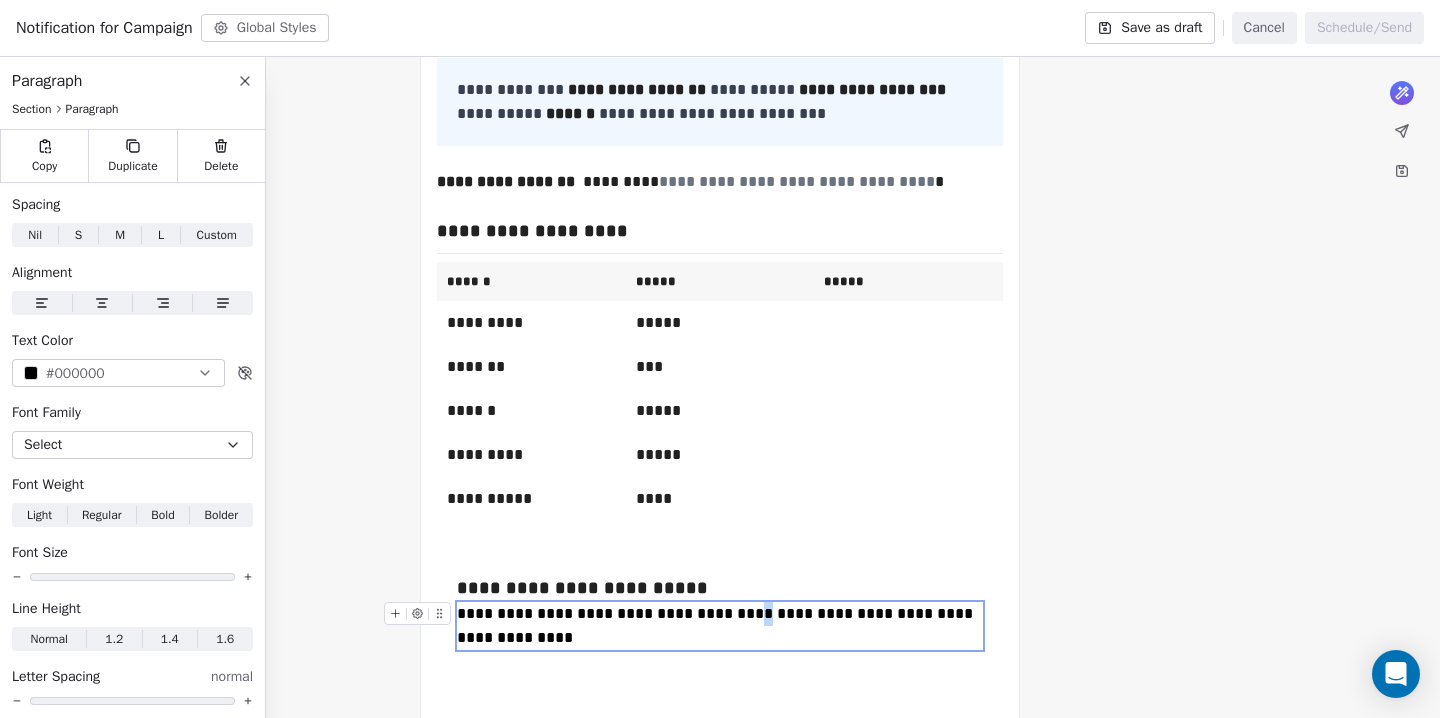 click on "**********" at bounding box center [717, 625] 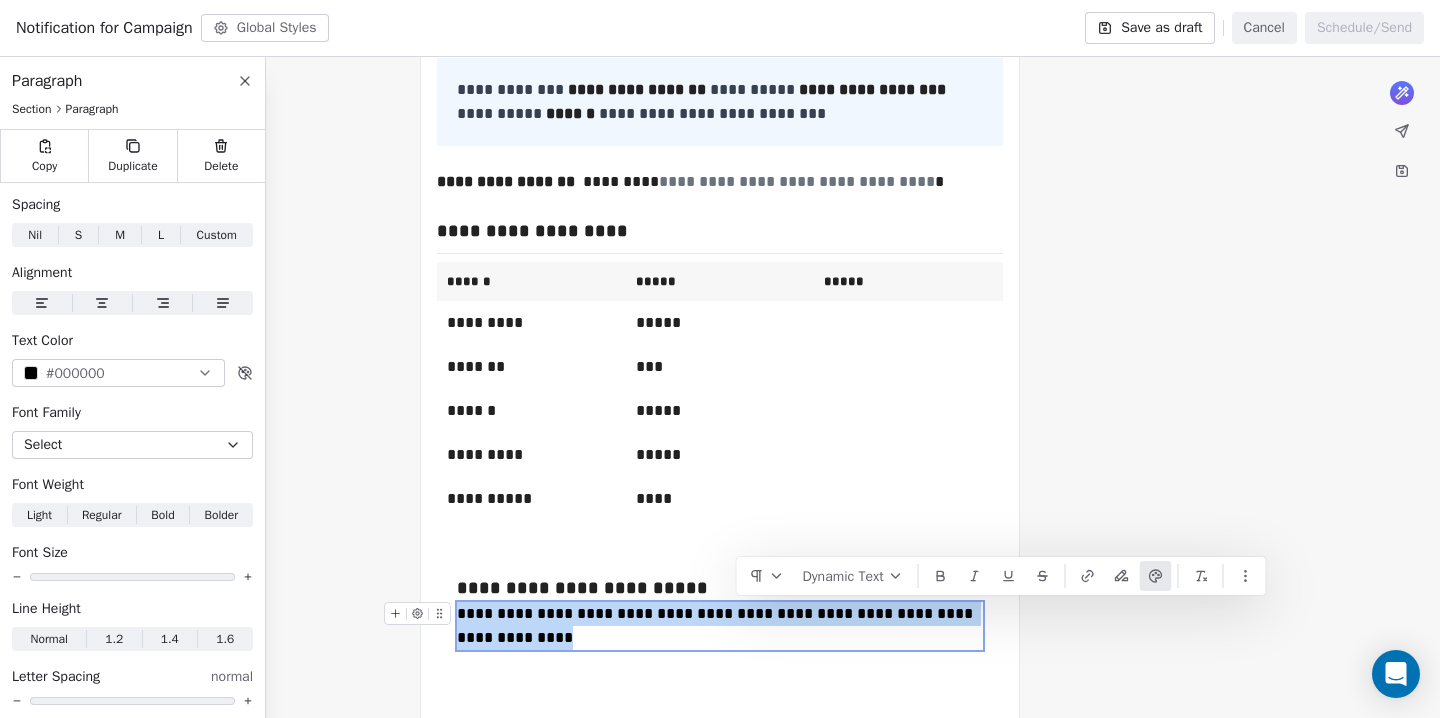 click on "**********" at bounding box center (717, 625) 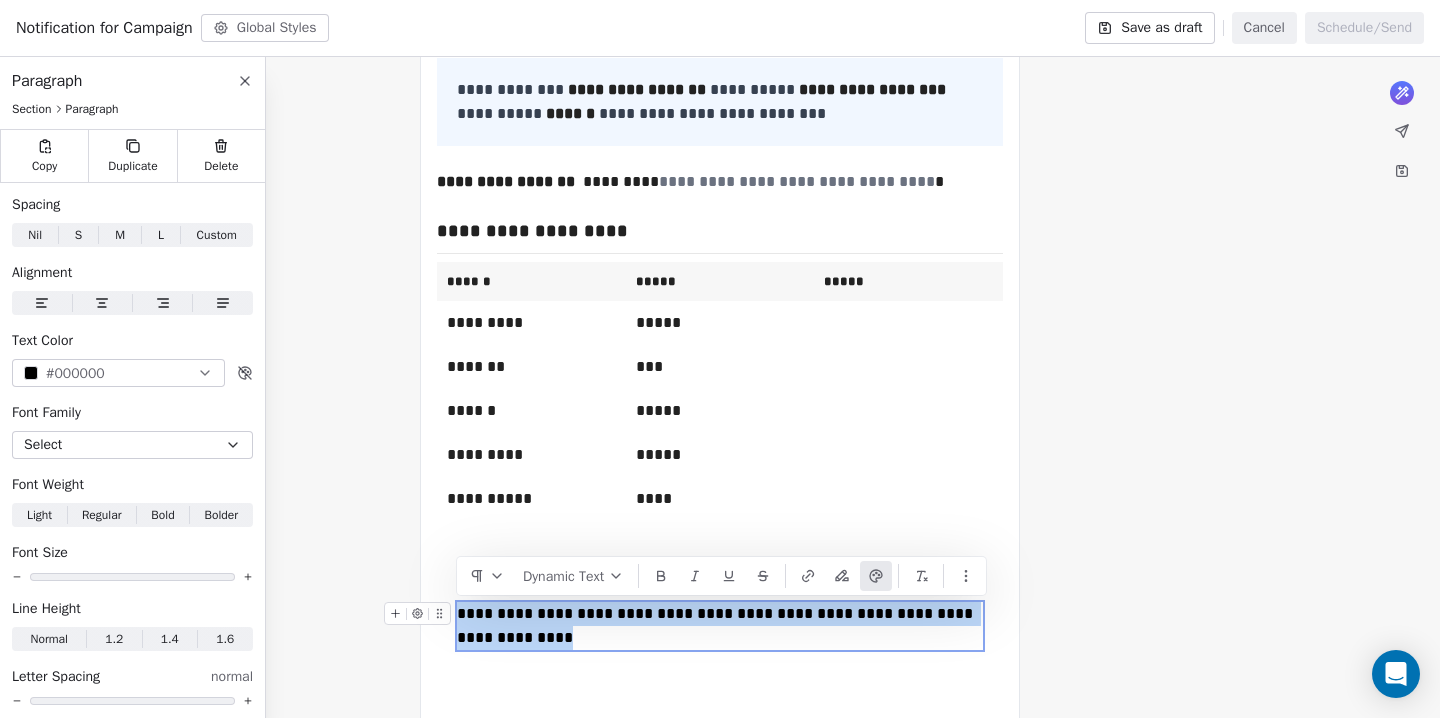 click 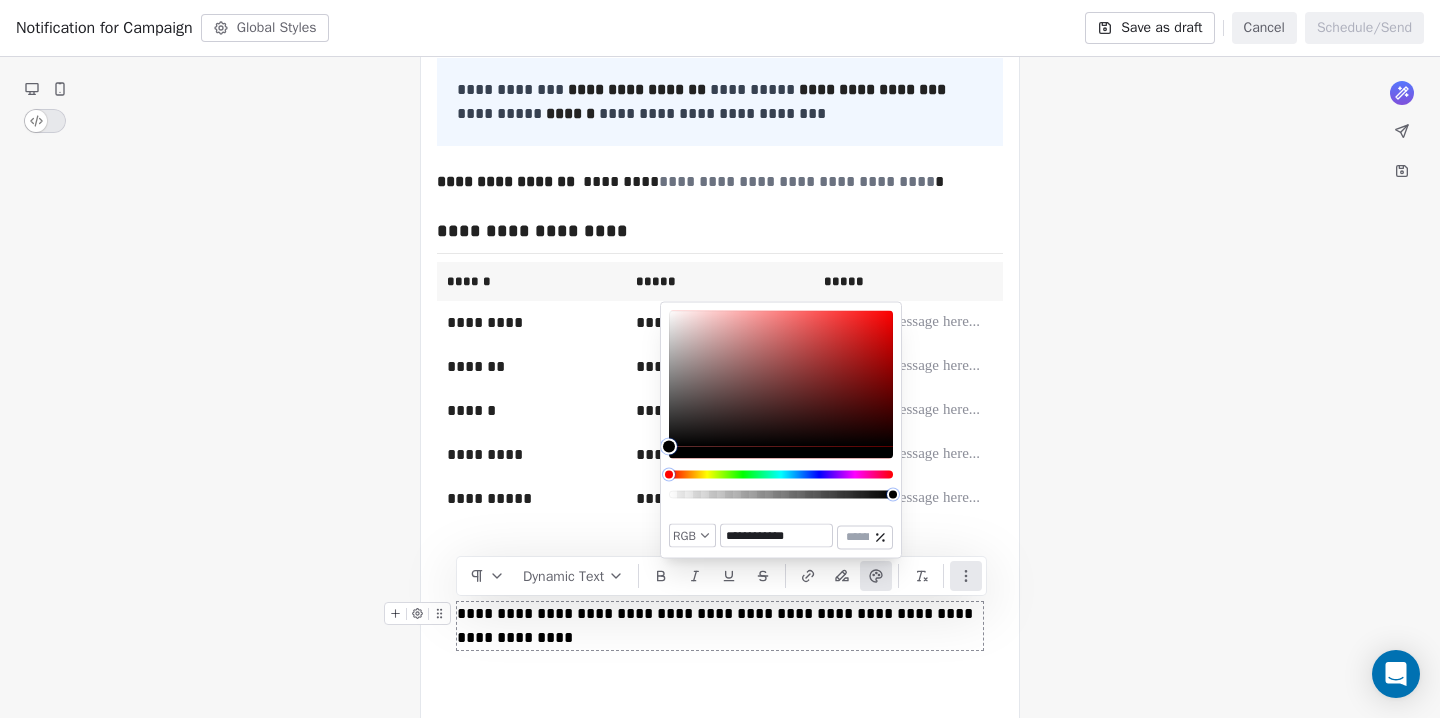 click 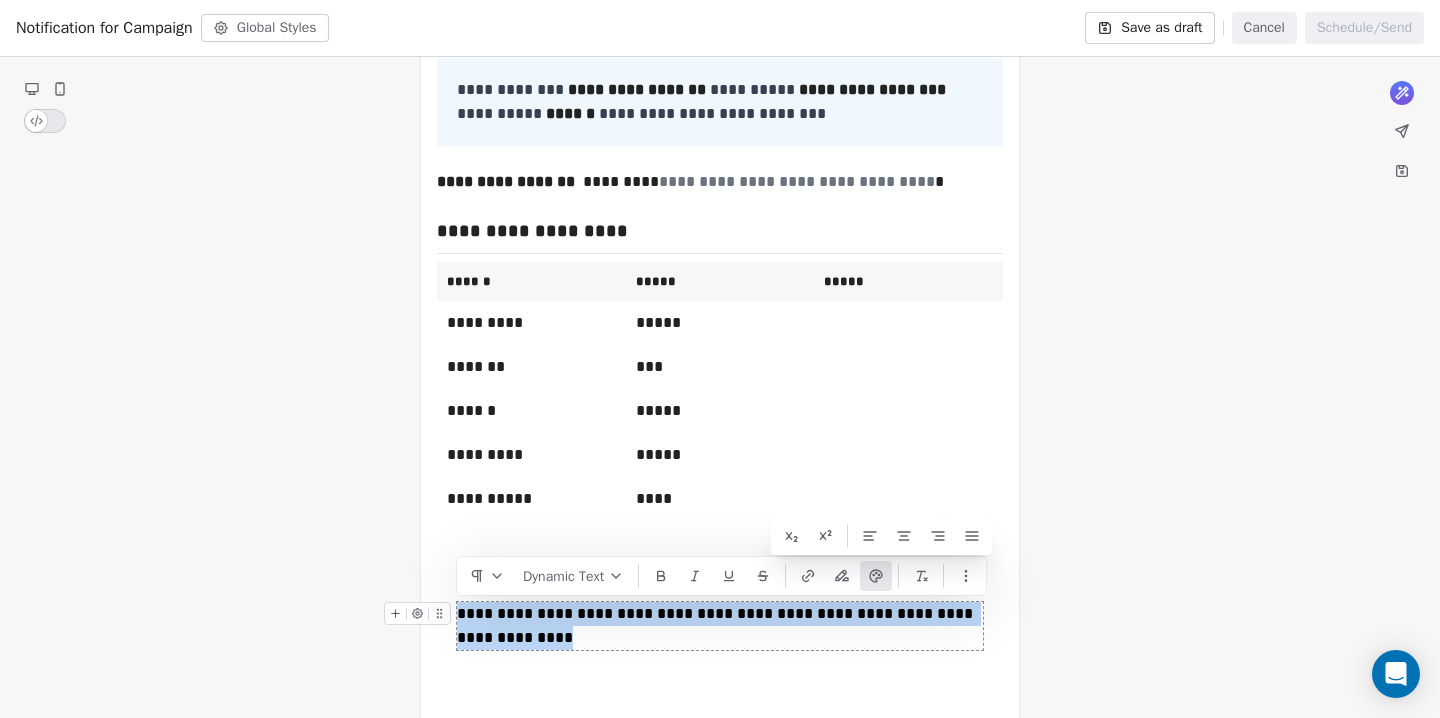 click on "**********" at bounding box center (720, 626) 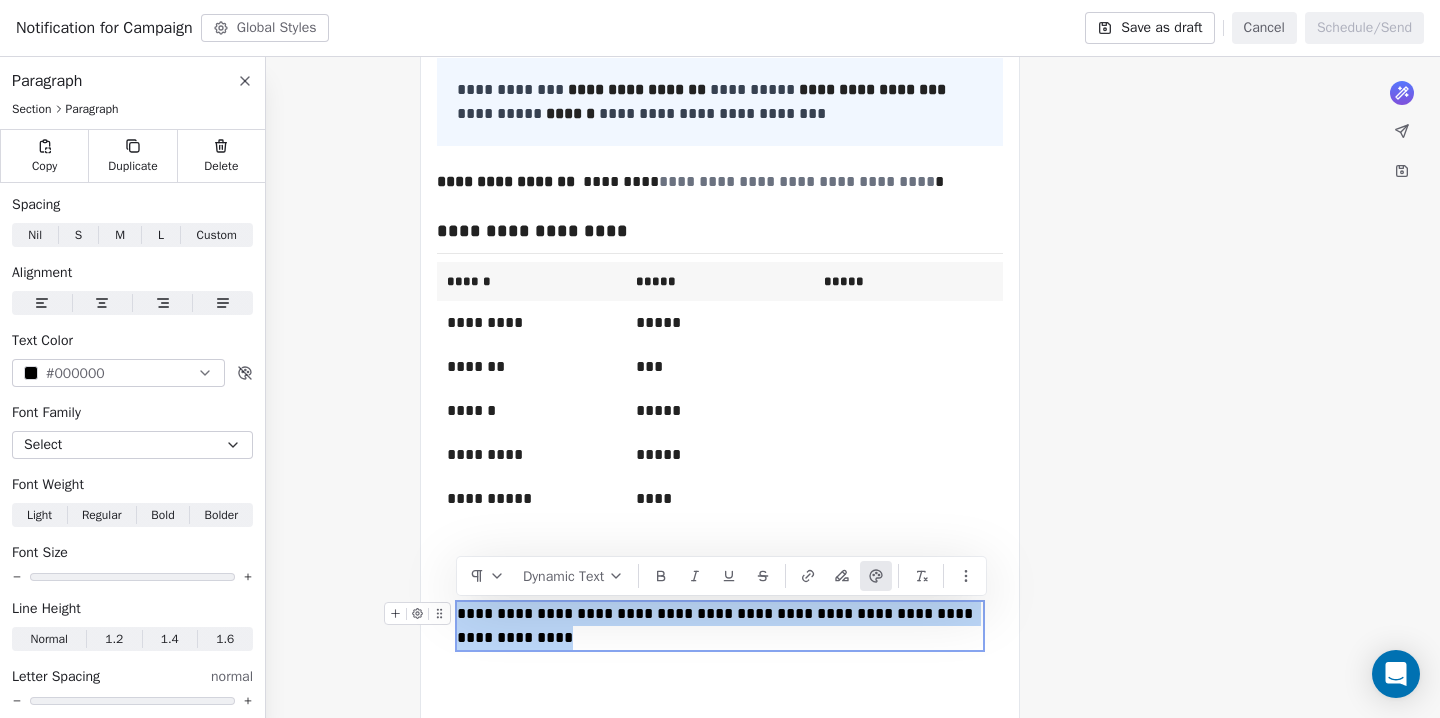 click on "**********" at bounding box center (720, 626) 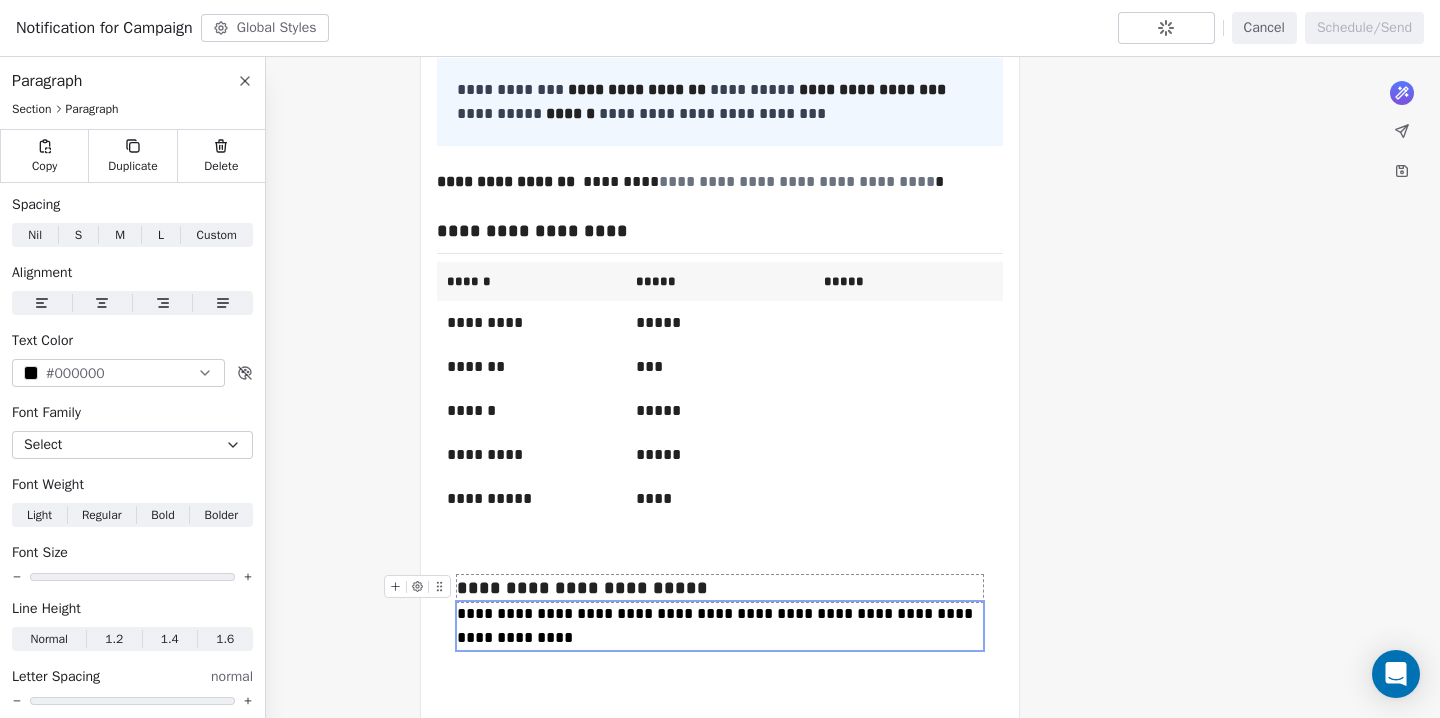 click on "**********" at bounding box center (720, 407) 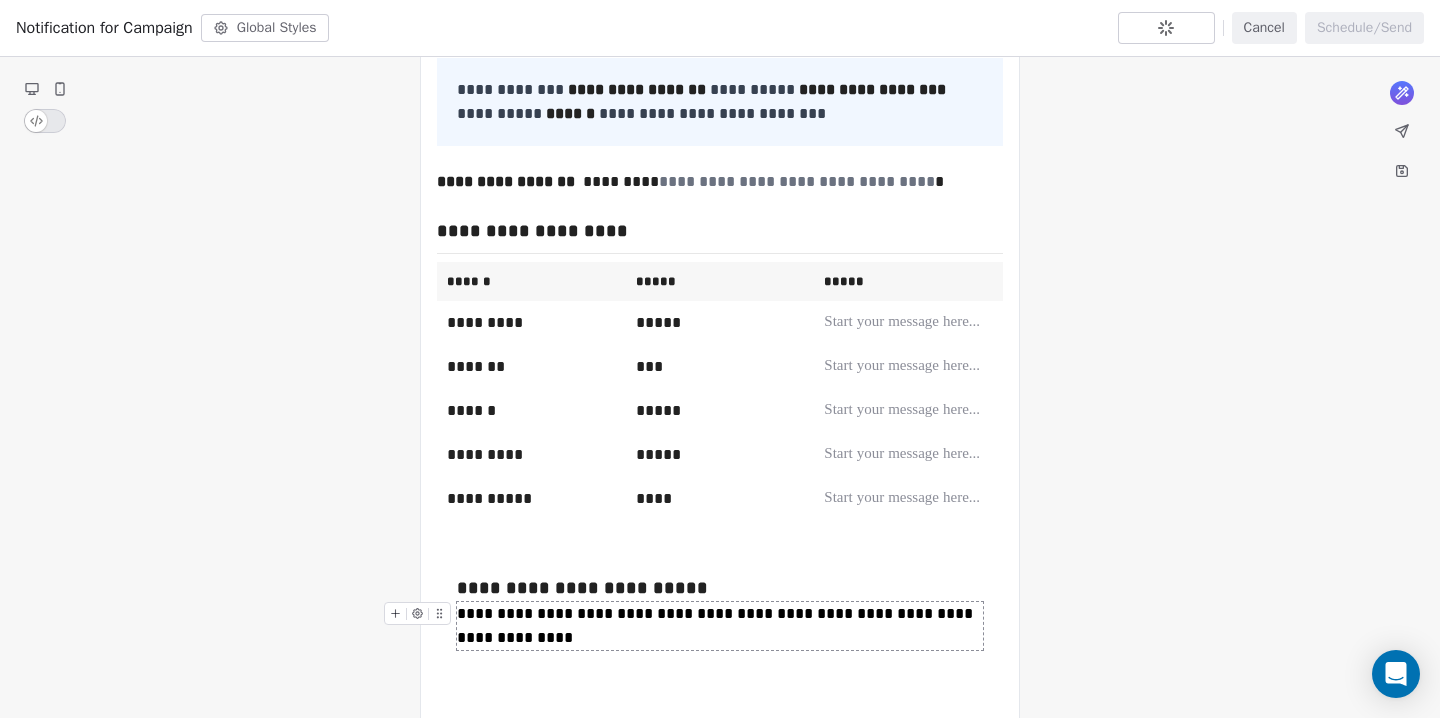 click on "**********" at bounding box center (717, 625) 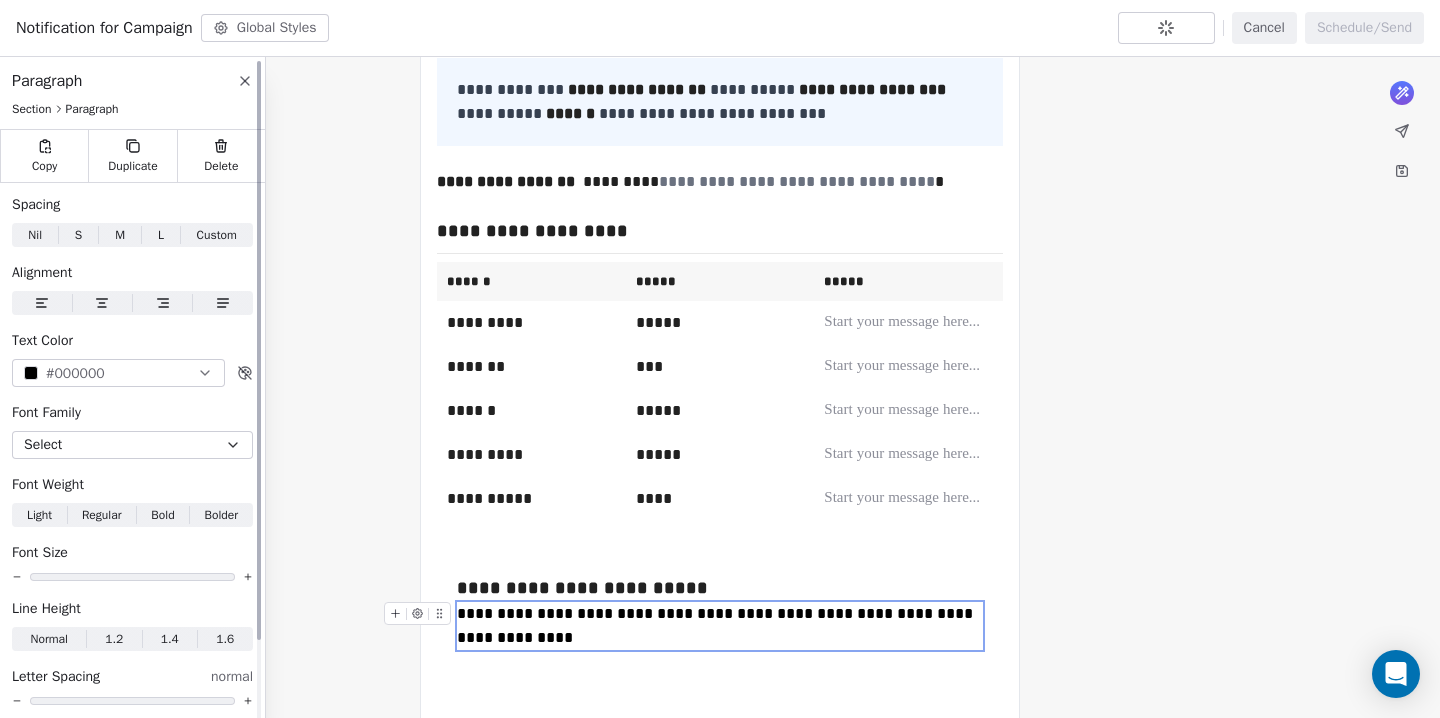 click at bounding box center (31, 373) 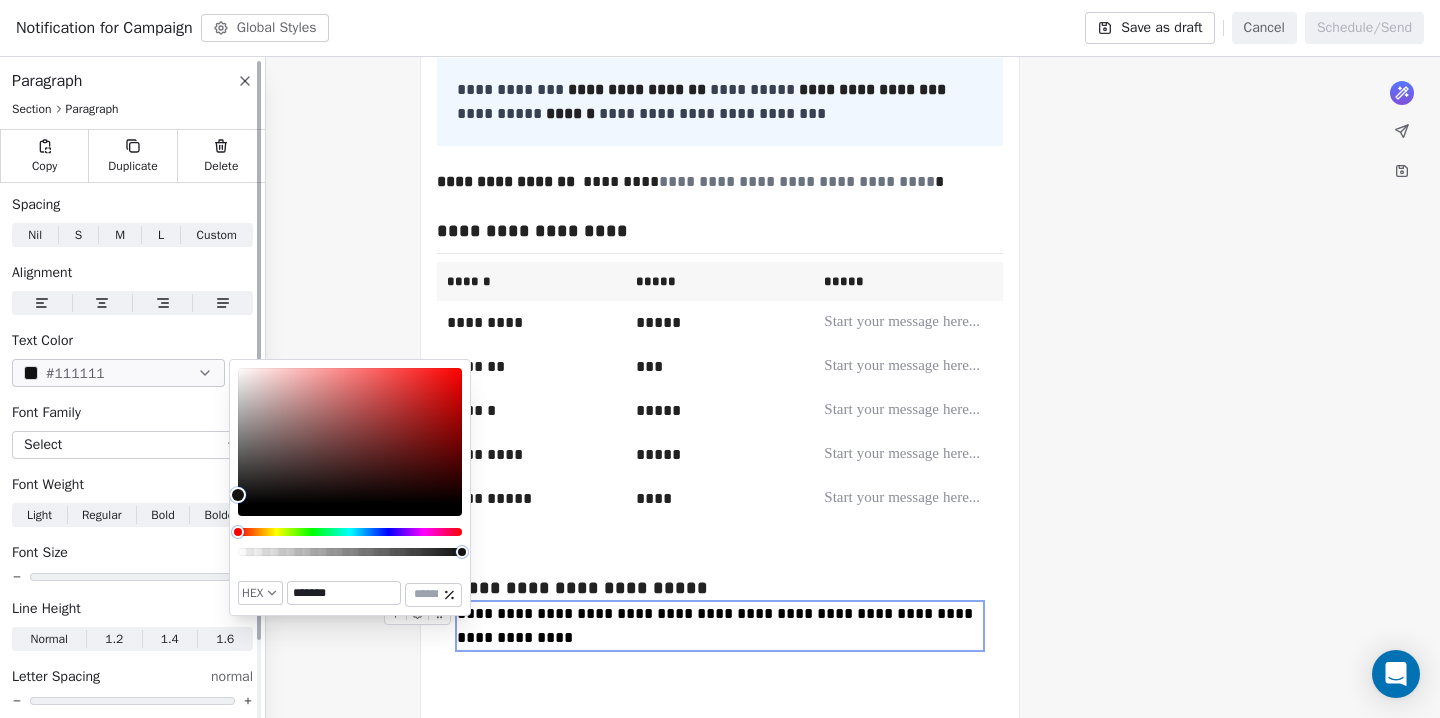 type on "*******" 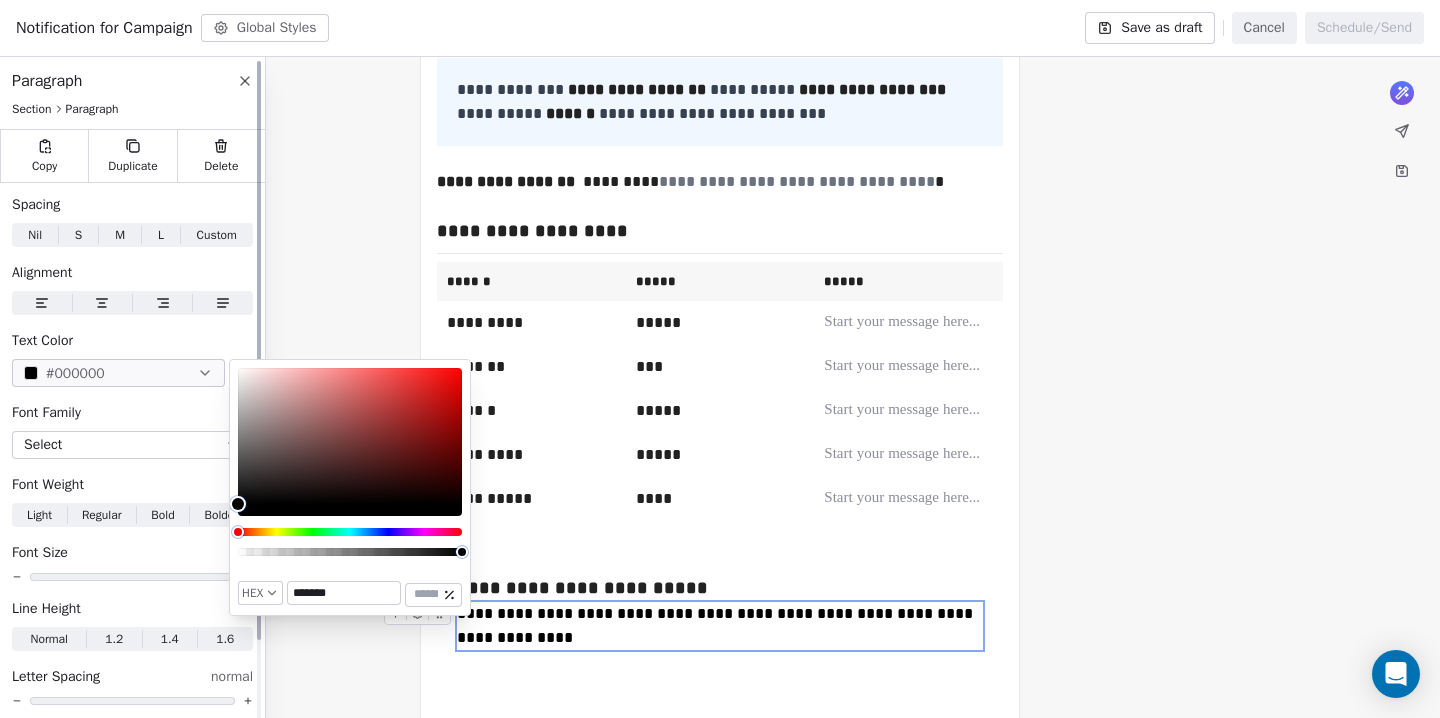 drag, startPoint x: 268, startPoint y: 426, endPoint x: 217, endPoint y: 521, distance: 107.82393 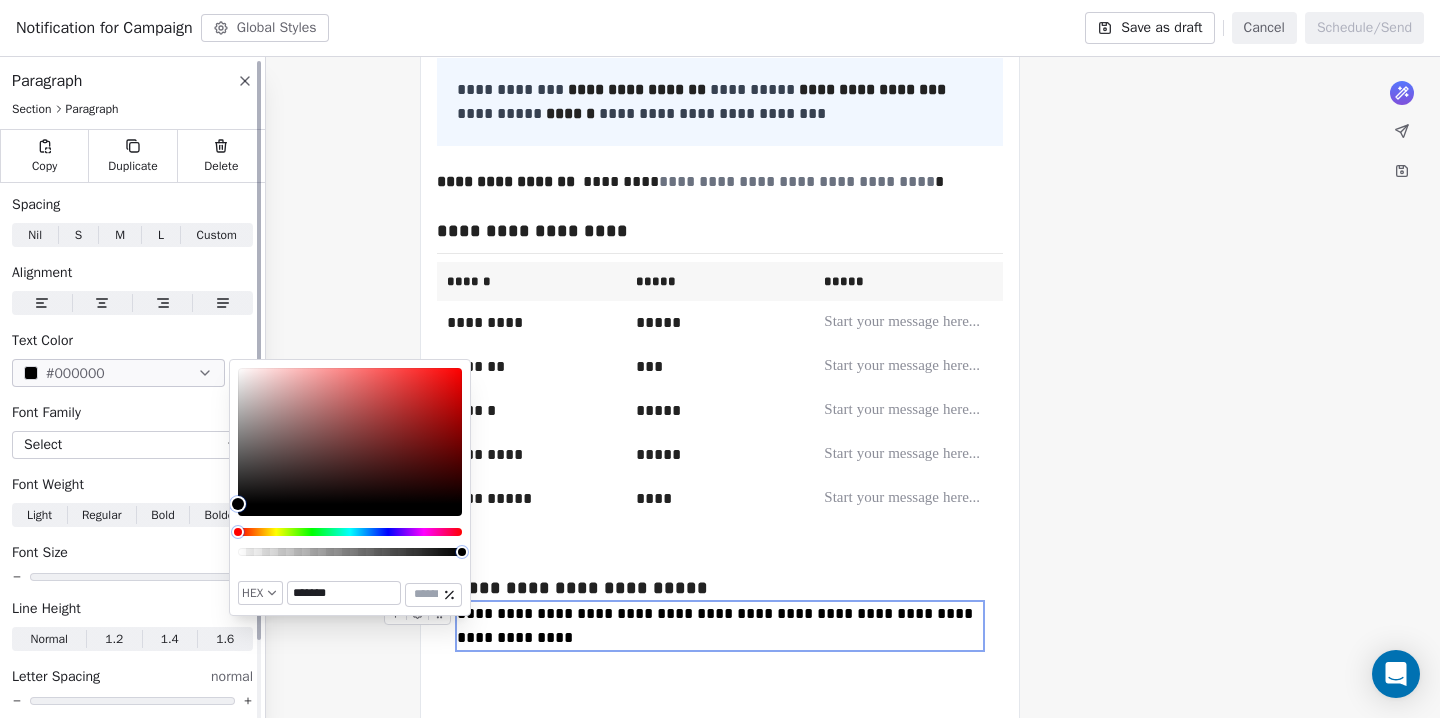 click on "T Test Contacts People Marketing Workflows Campaigns Sales Pipelines Sequences Beta Tools Apps AI Agents Help & Support Campaigns  Create new campaign All ( 10 ) All ( 10 ) Drafts ( 6 ) Drafts ( 6 ) In Progress ( 0 ) In Progress ( 0 ) Scheduled ( 0 ) Scheduled ( 0 ) Sent ( 4 ) Sent ( 4 ) Name Status Analytics Actions Notification for Campaign Created on [DATE], [TIME] To: No segment selected Draft - Open Rate - Click Rate - Unsubscribe test Created on [DATE], [TIME] To: No segment selected Draft - Open Rate - Click Rate - Unsubscribe Test Created on [DATE], [TIME] To: No segment selected Draft - Open Rate - Click Rate - Unsubscribe Task Reminder Email Created on [DATE], [TIME] To: No segment selected Draft - Open Rate - Click Rate - Unsubscribe TEST 2 Created on [DATE], [TIME] To: No segment selected Draft - Open Rate - Click Rate - Unsubscribe TEST Created on [DATE], [TIME] To: No segment selected Draft - Open Rate - Click Rate - Unsubscribe To: Unsubscribed Emails" at bounding box center [720, 359] 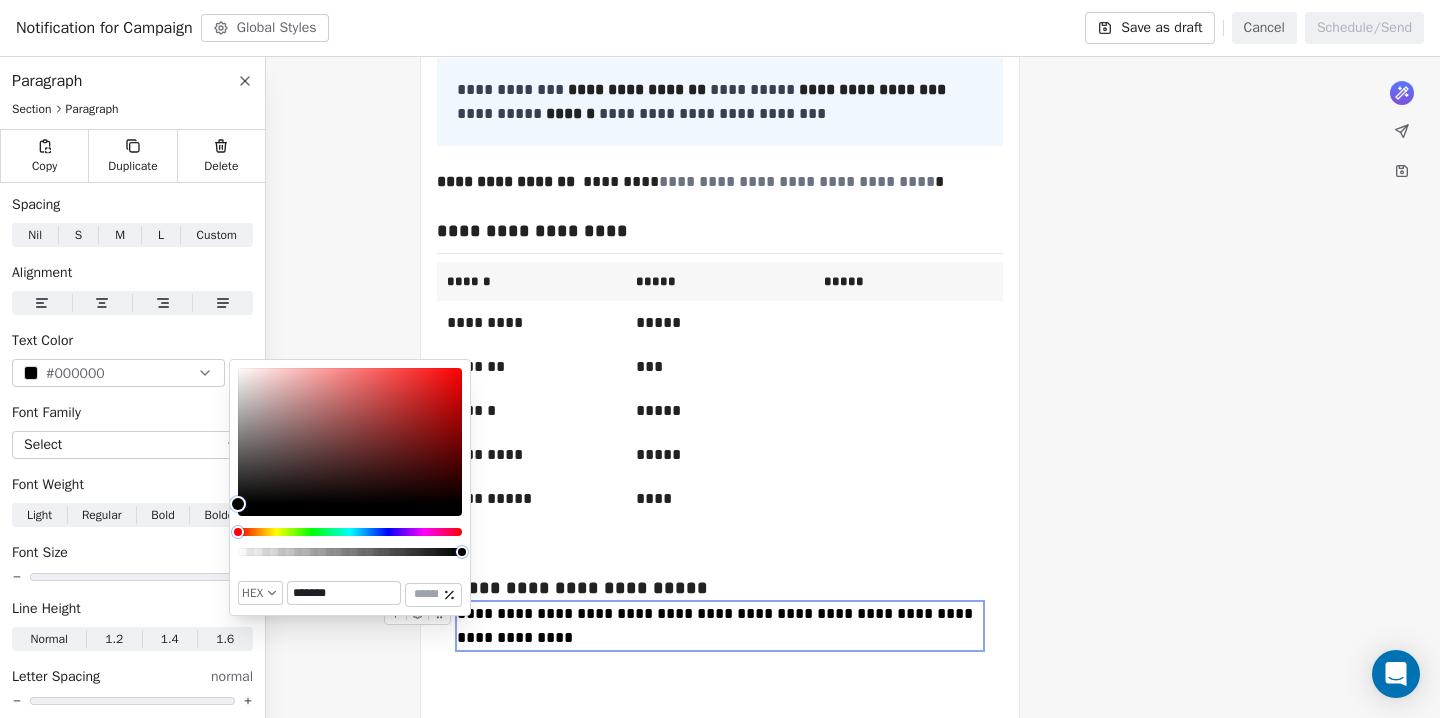 click on "**********" at bounding box center [717, 625] 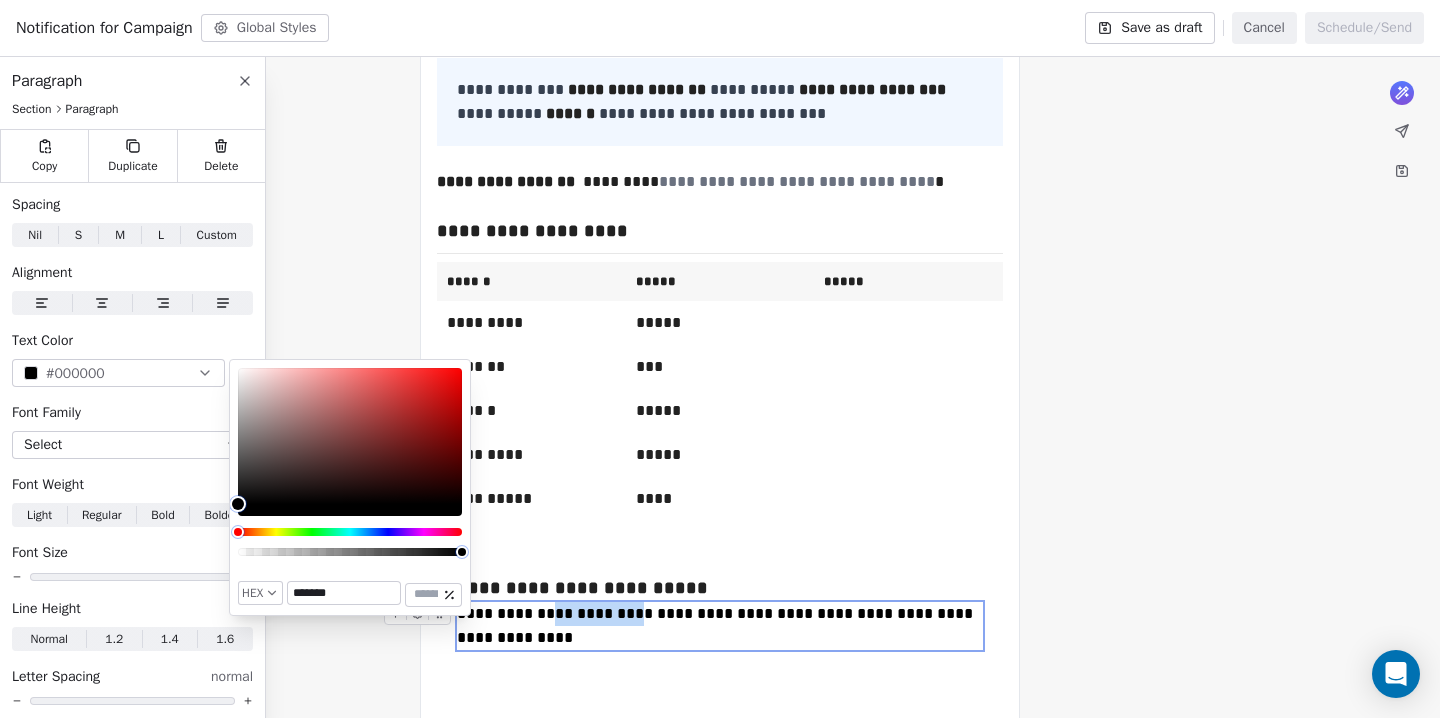 click on "**********" at bounding box center [717, 625] 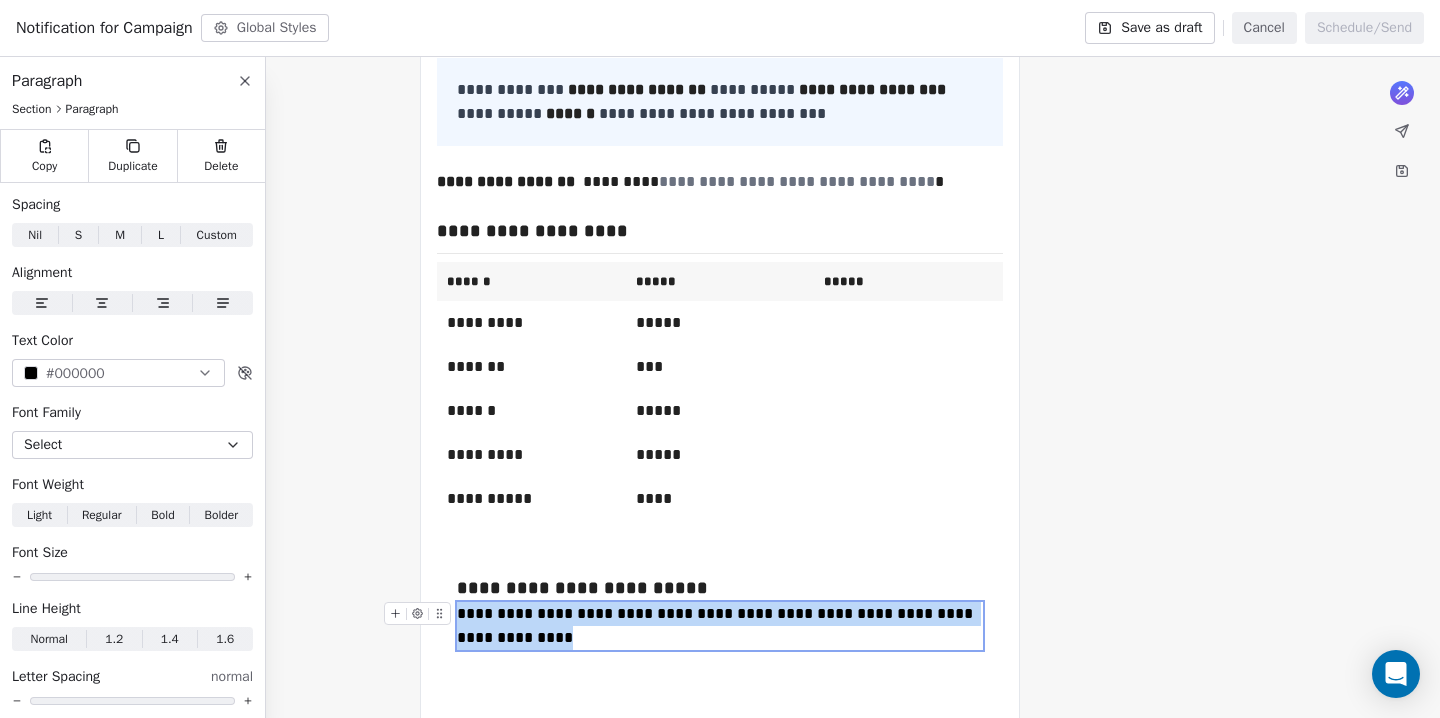 click on "**********" at bounding box center (717, 625) 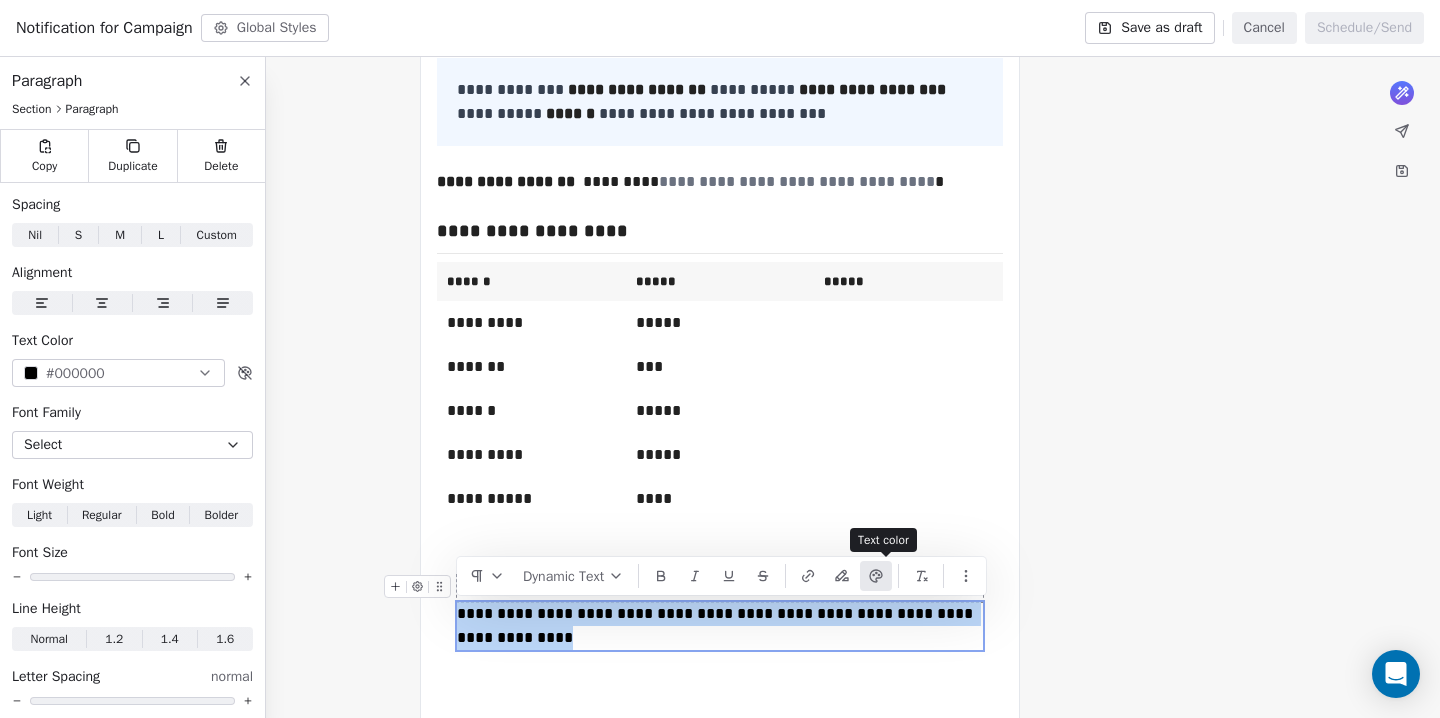 click 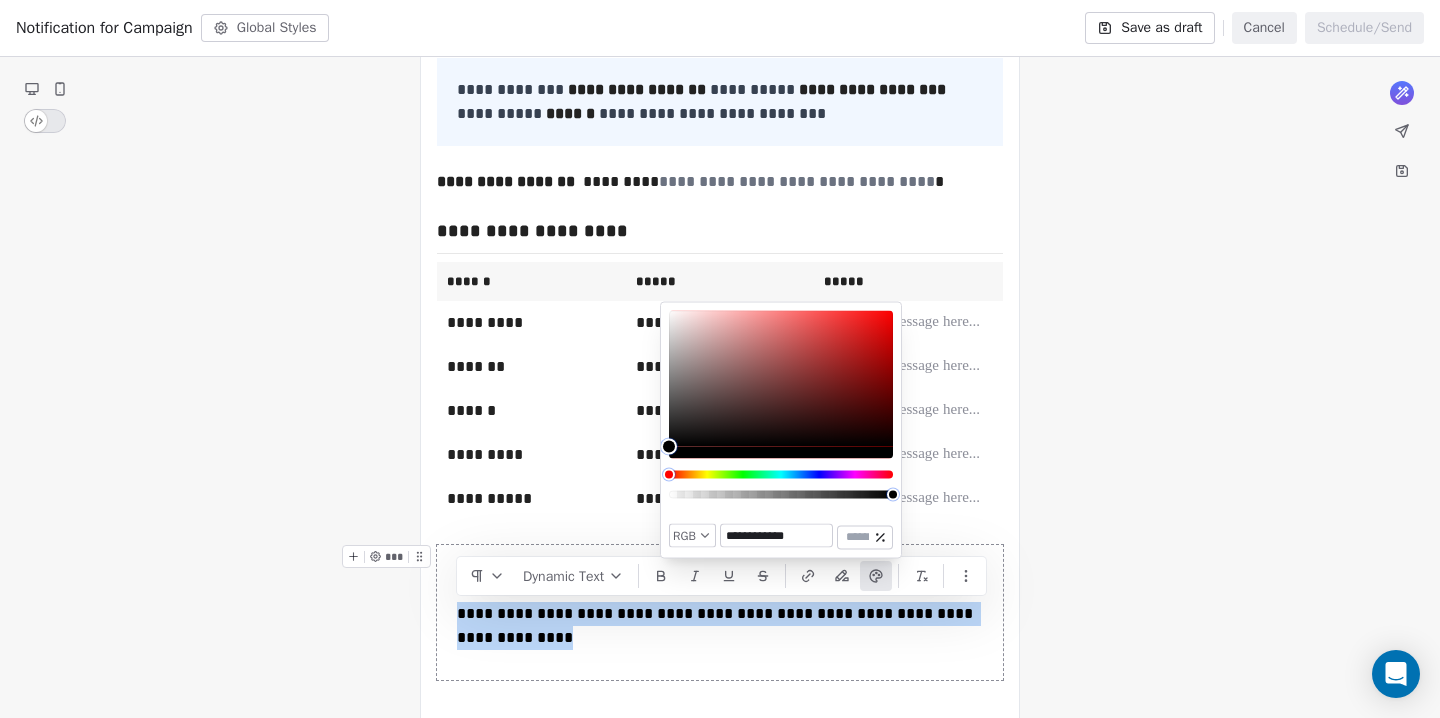 click on "**********" at bounding box center (720, 612) 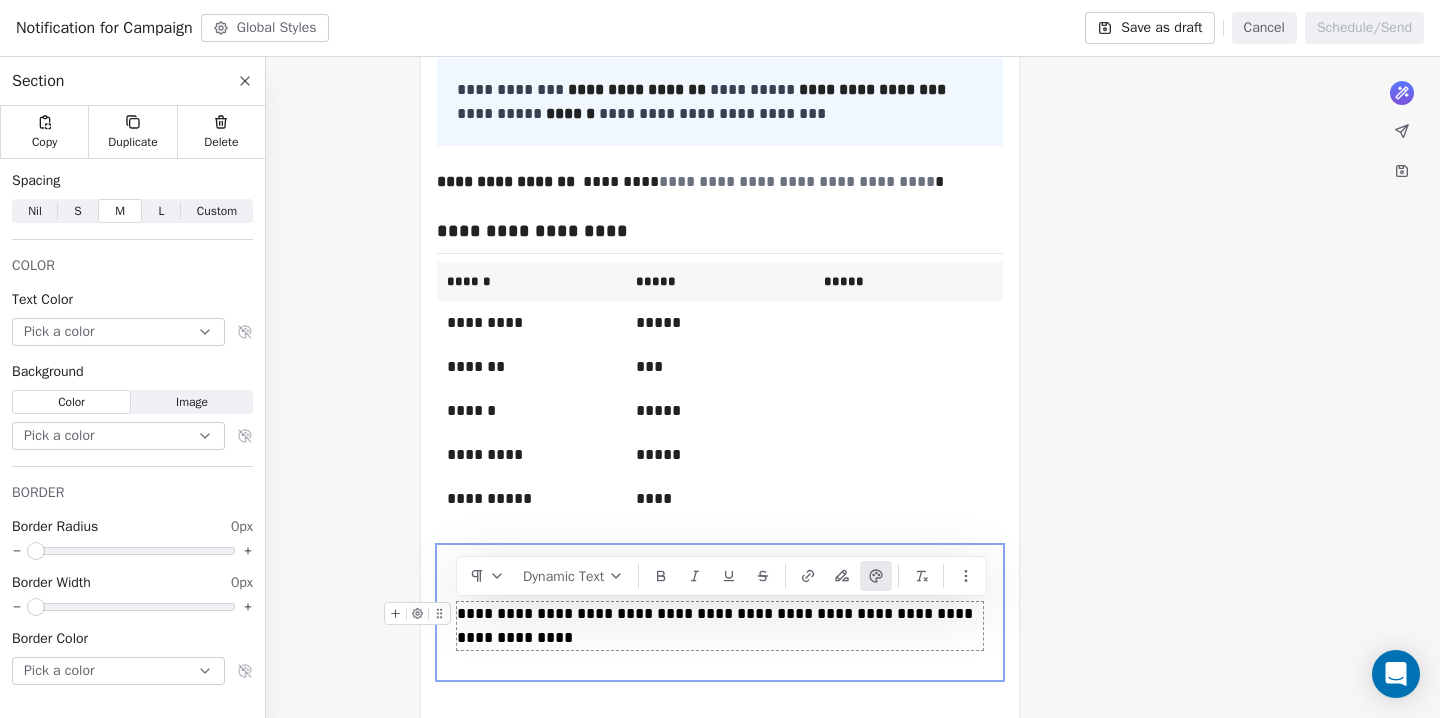 click on "**********" at bounding box center [720, 626] 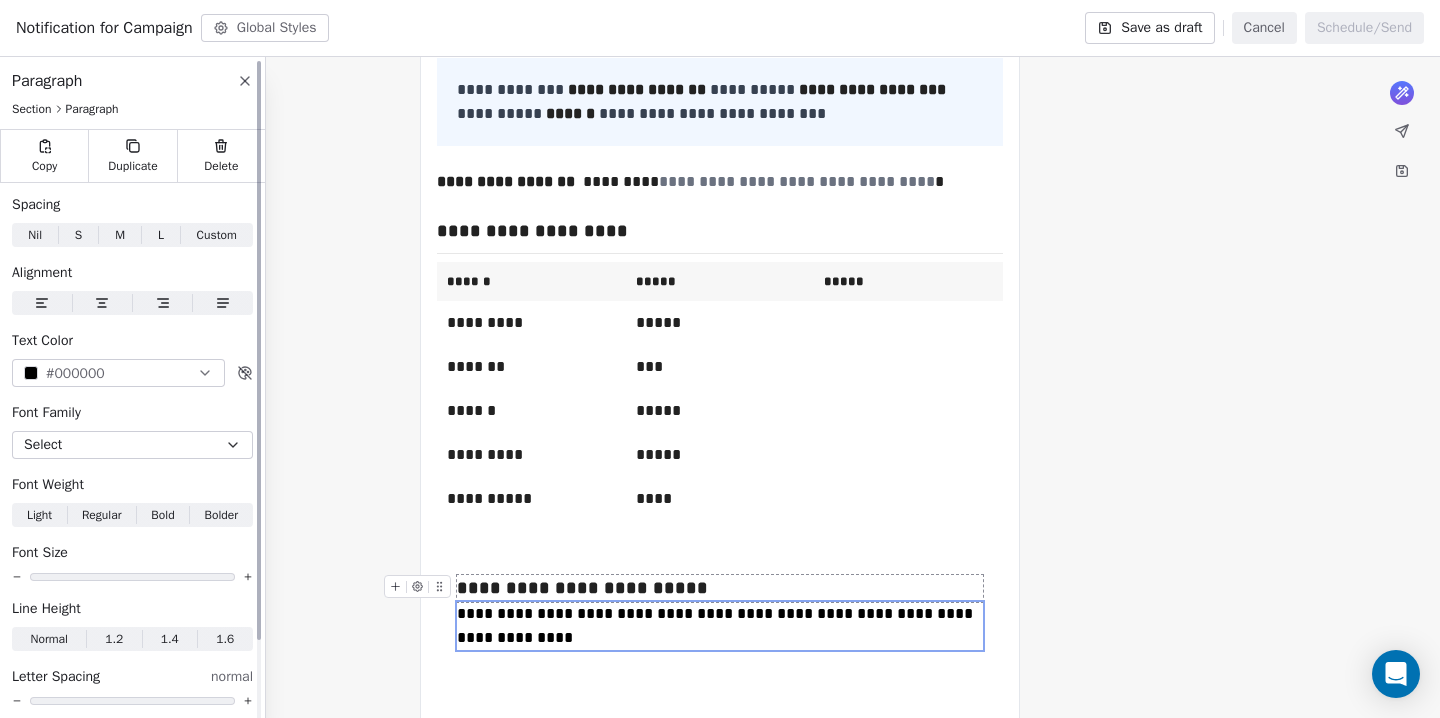 click 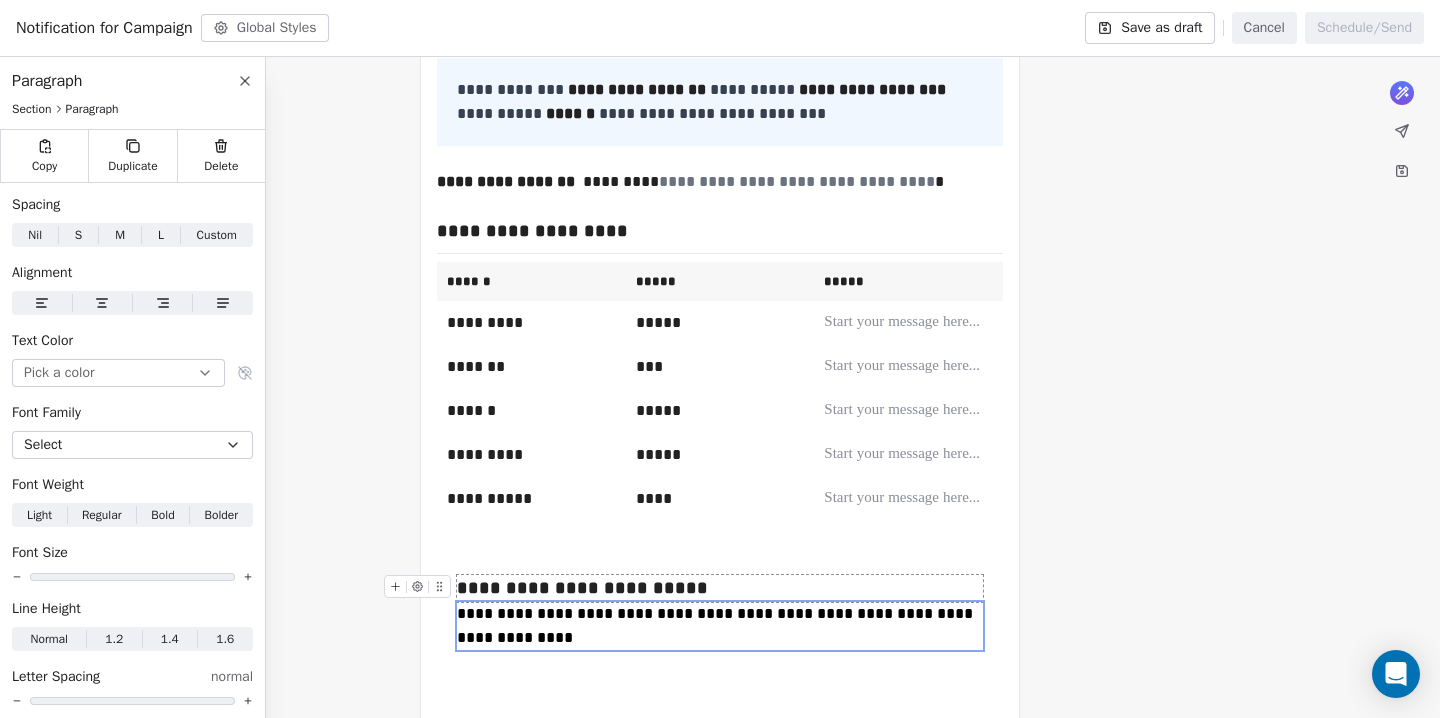 click on "**********" at bounding box center (720, 407) 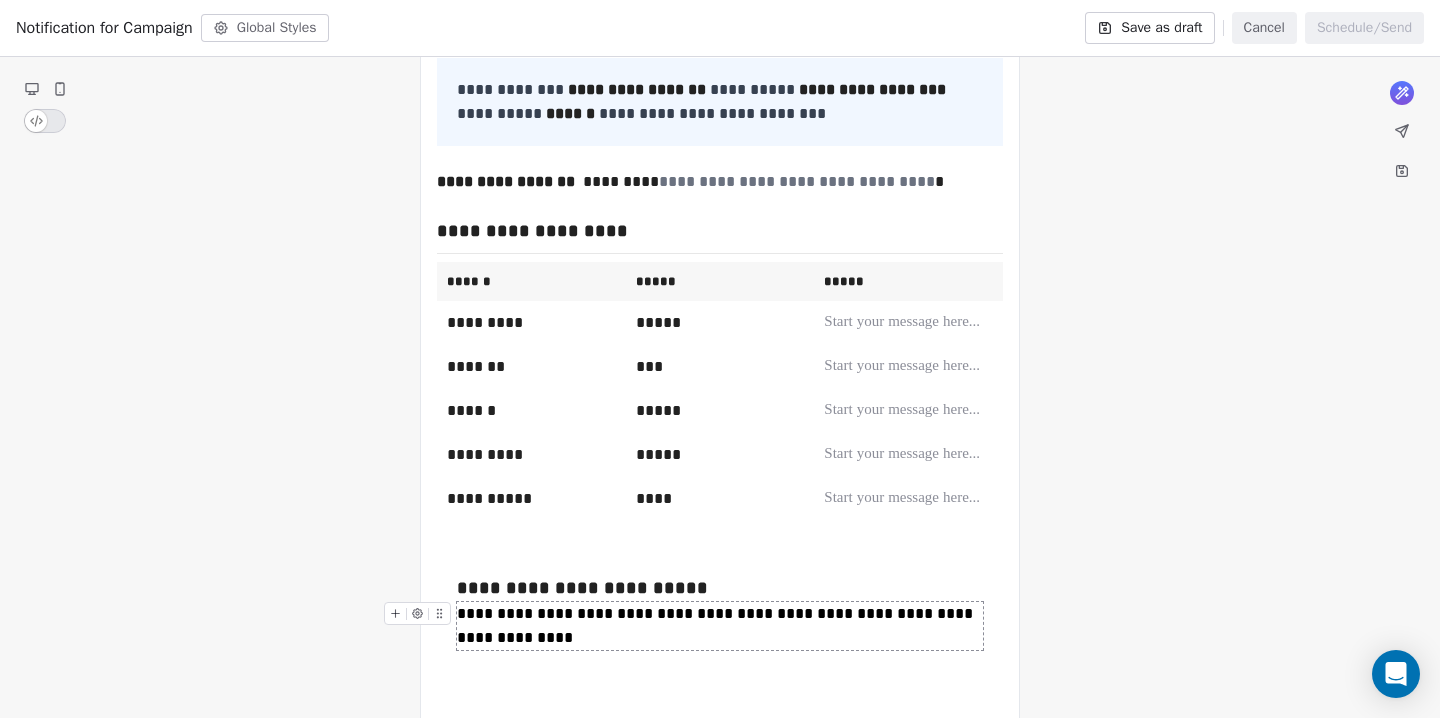 click on "**********" at bounding box center (717, 625) 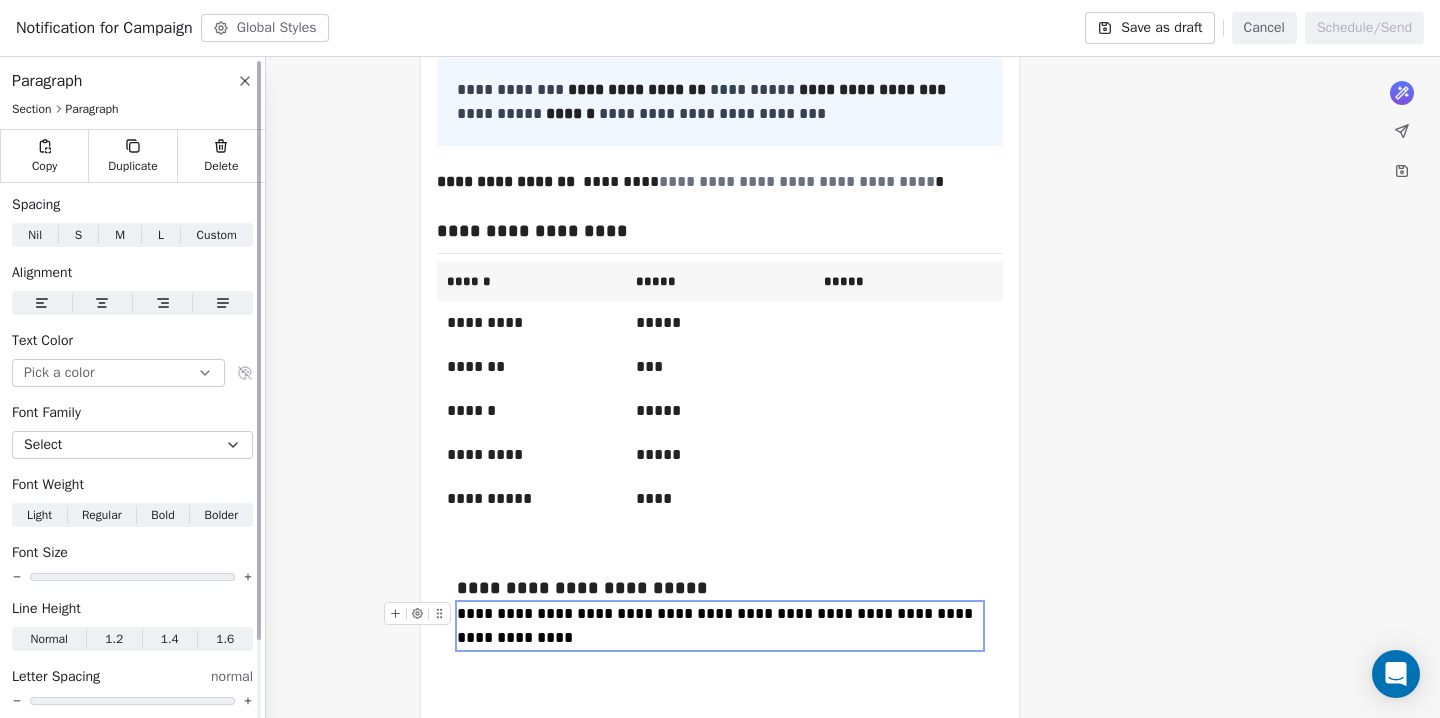 click on "Pick a color" at bounding box center (118, 373) 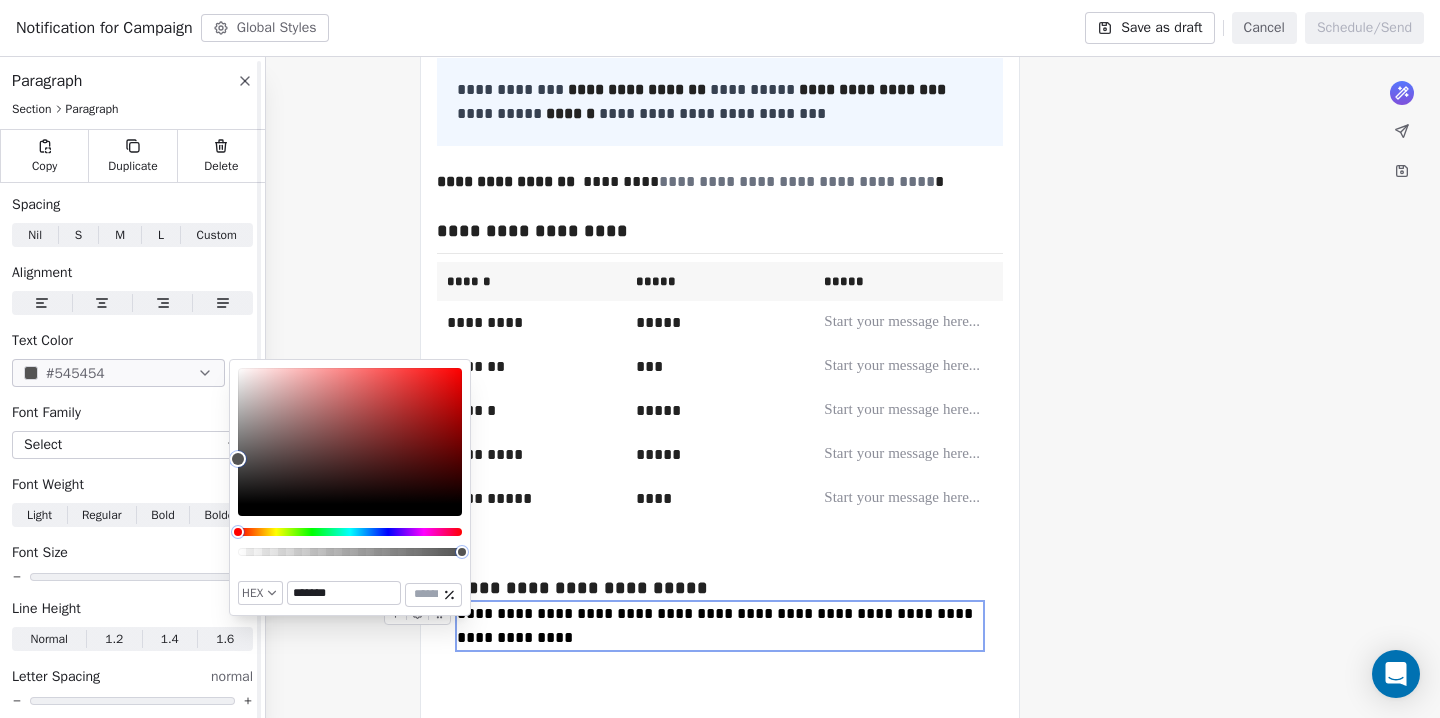 type on "*******" 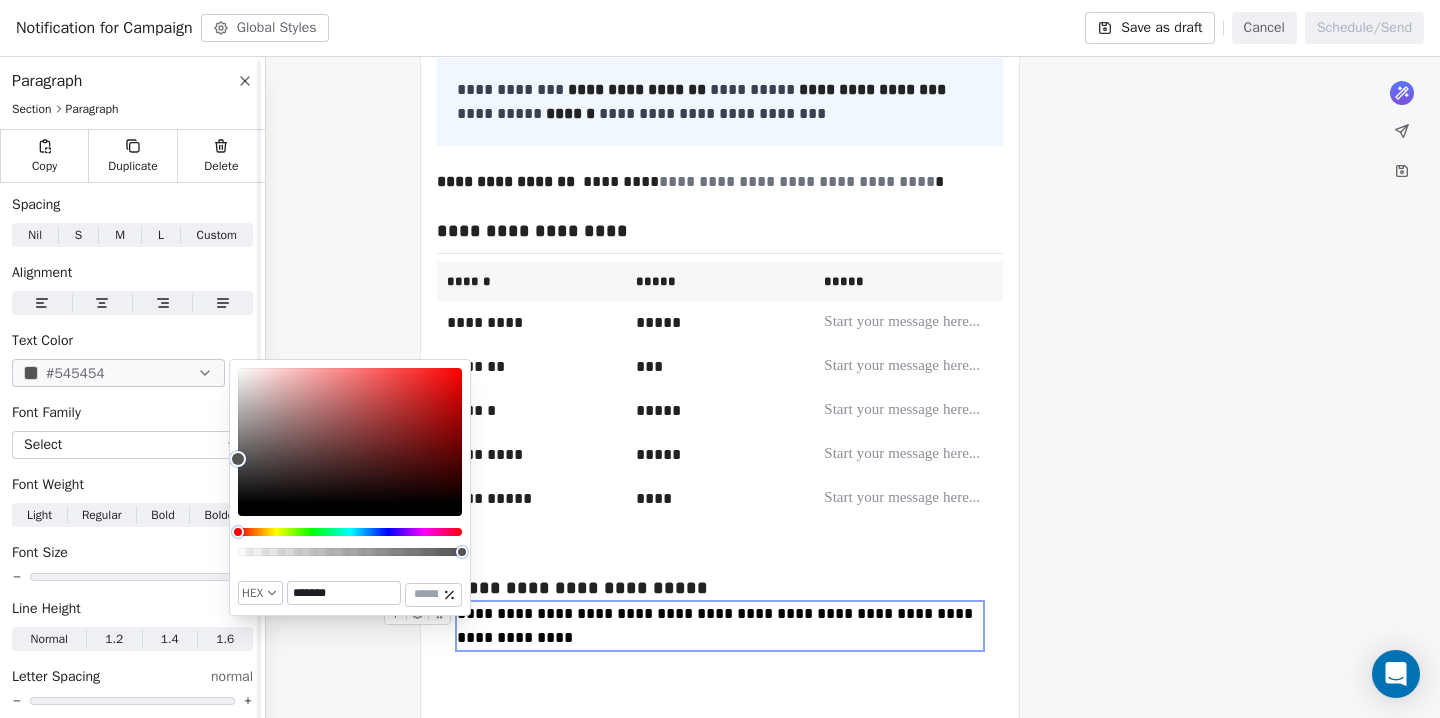 drag, startPoint x: 302, startPoint y: 437, endPoint x: 211, endPoint y: 461, distance: 94.11163 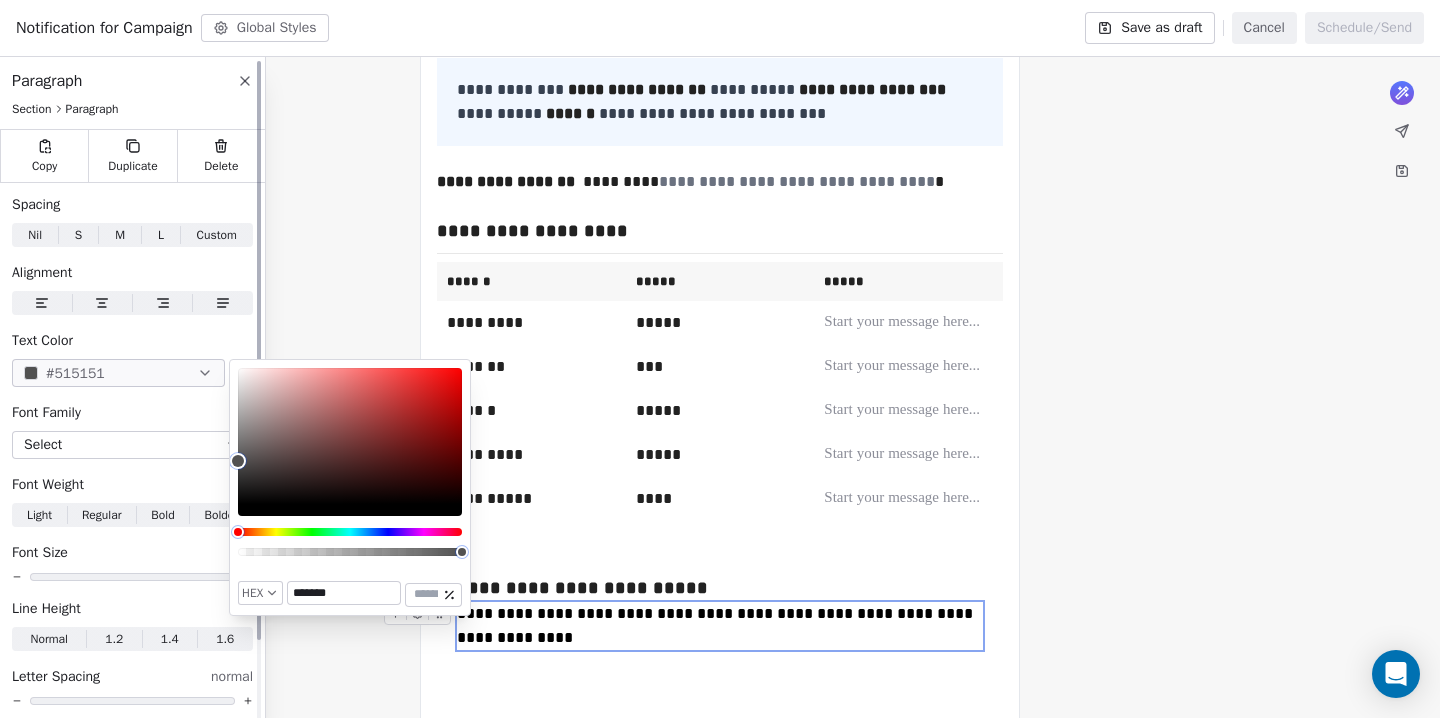 click on "Text Color" at bounding box center [132, 341] 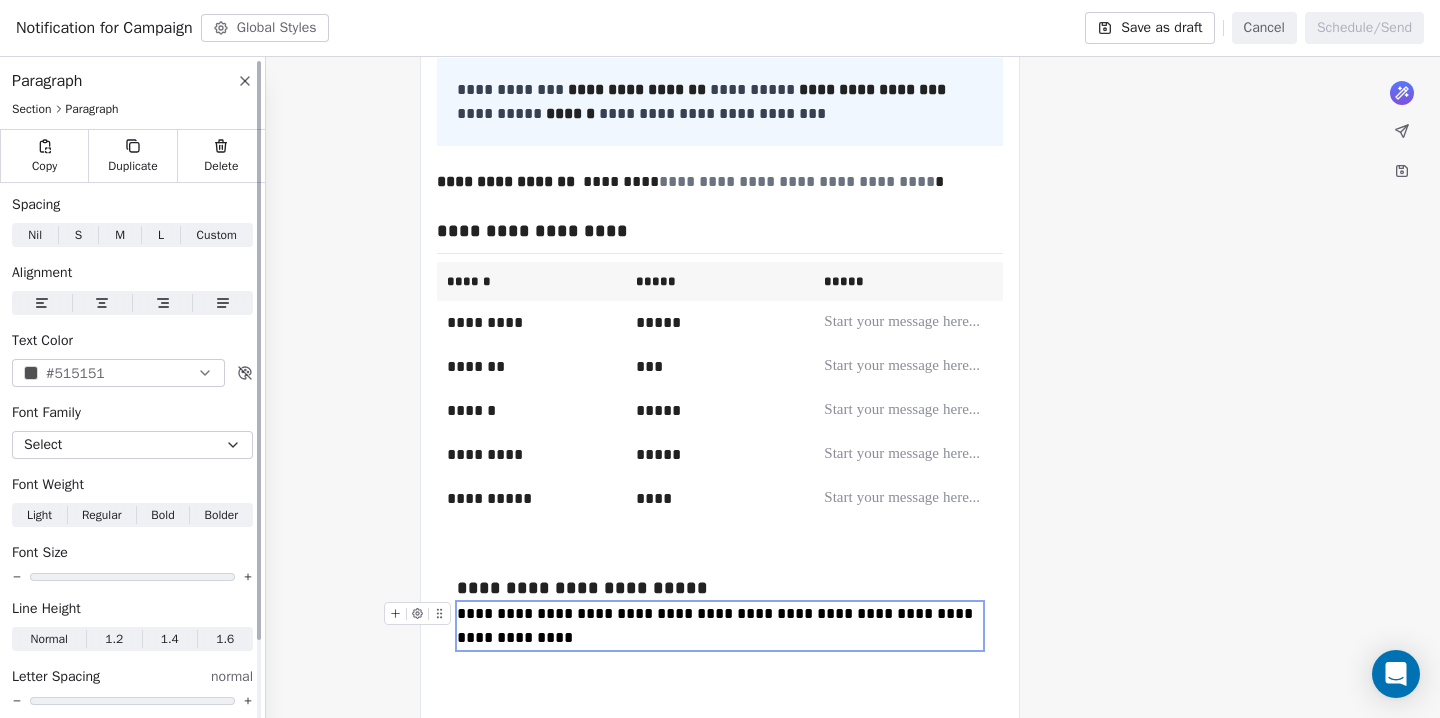click 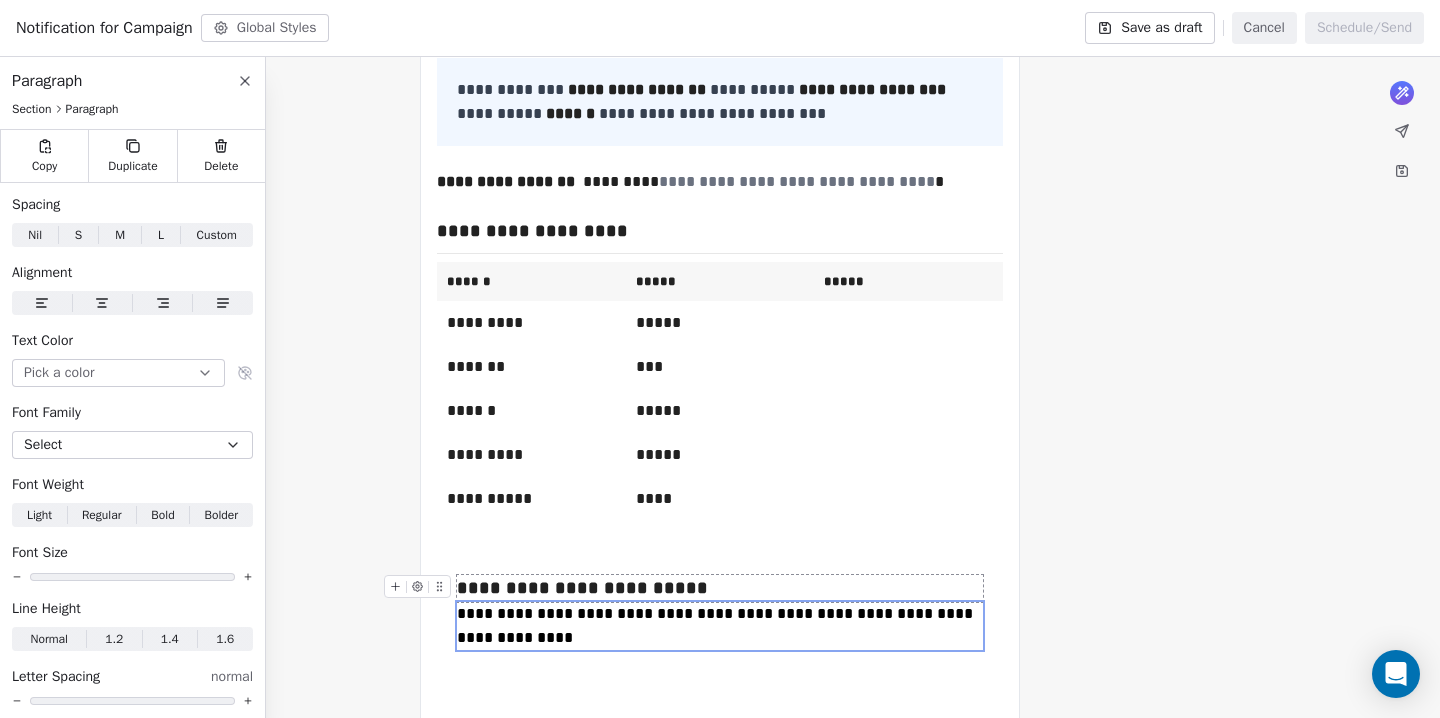 click on "**********" at bounding box center [720, 588] 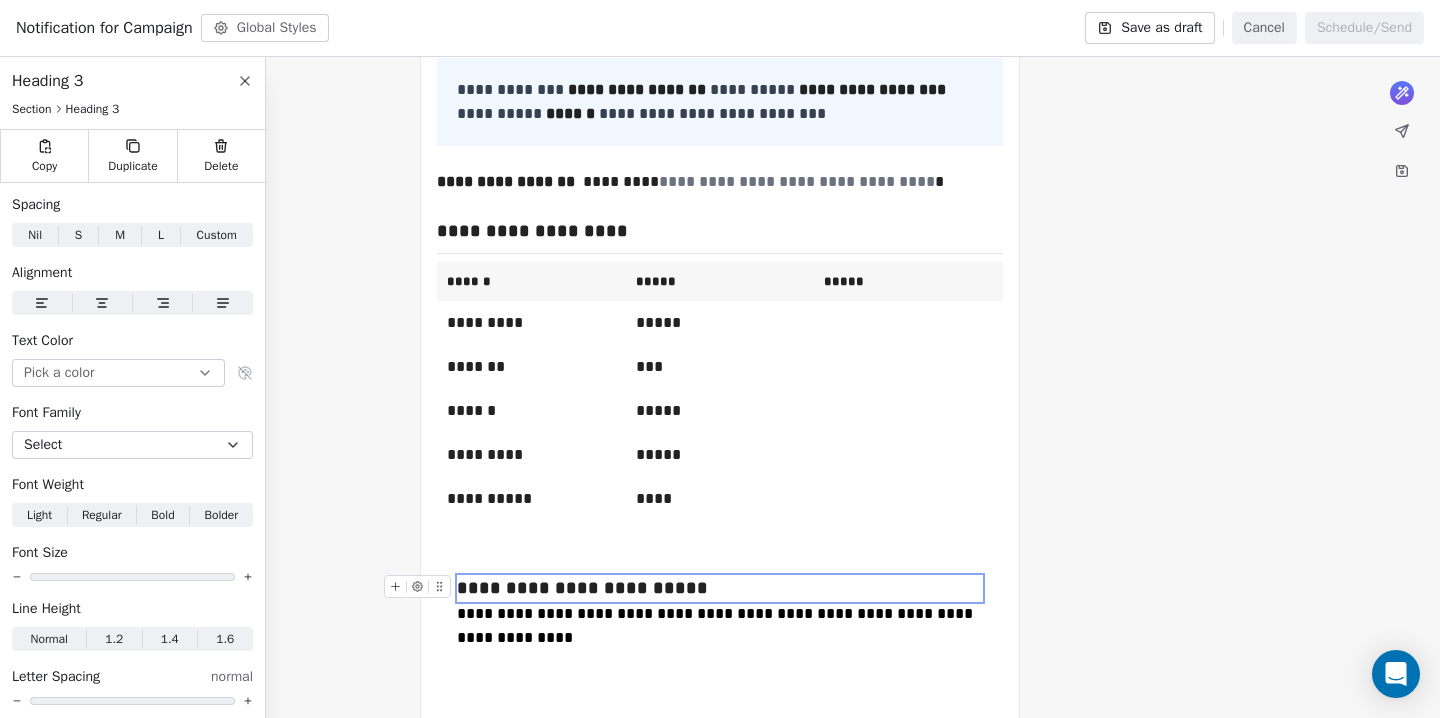 click on "**********" at bounding box center (720, 588) 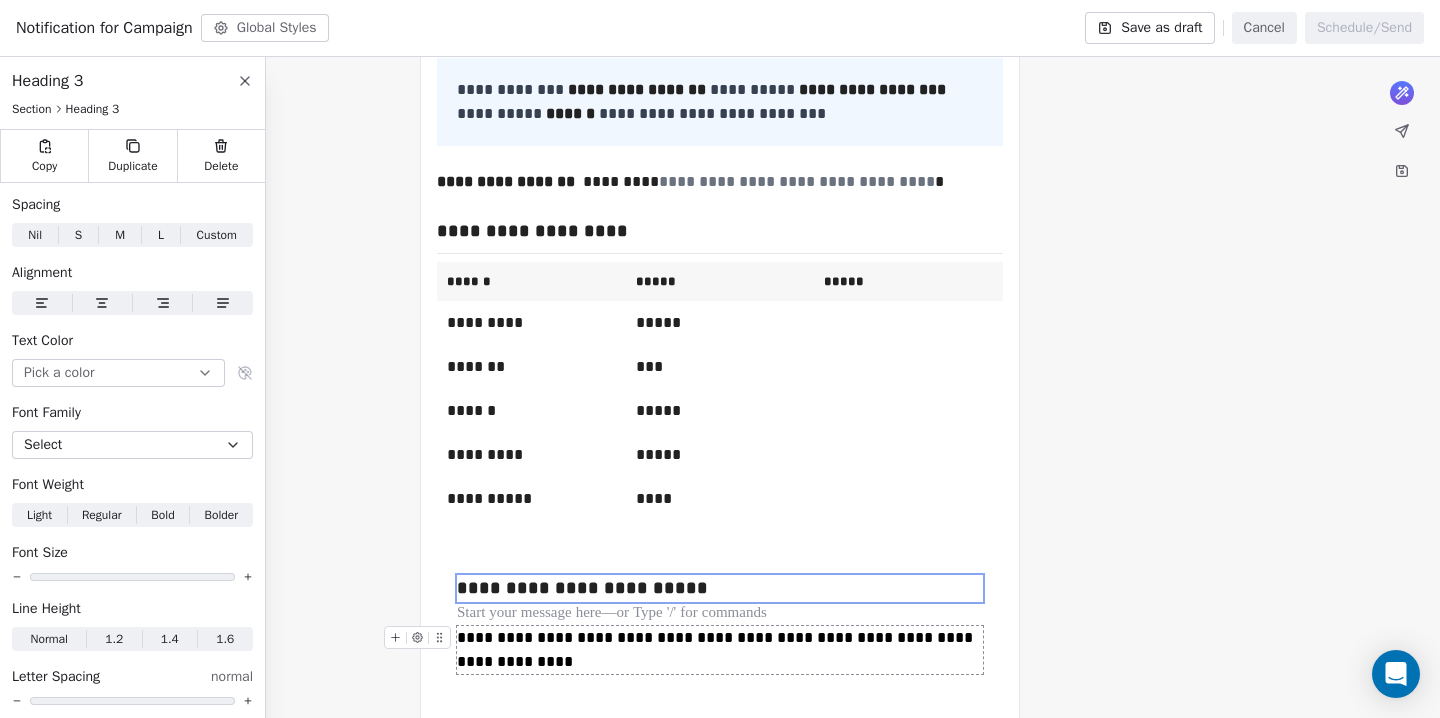 click on "**********" at bounding box center [720, 650] 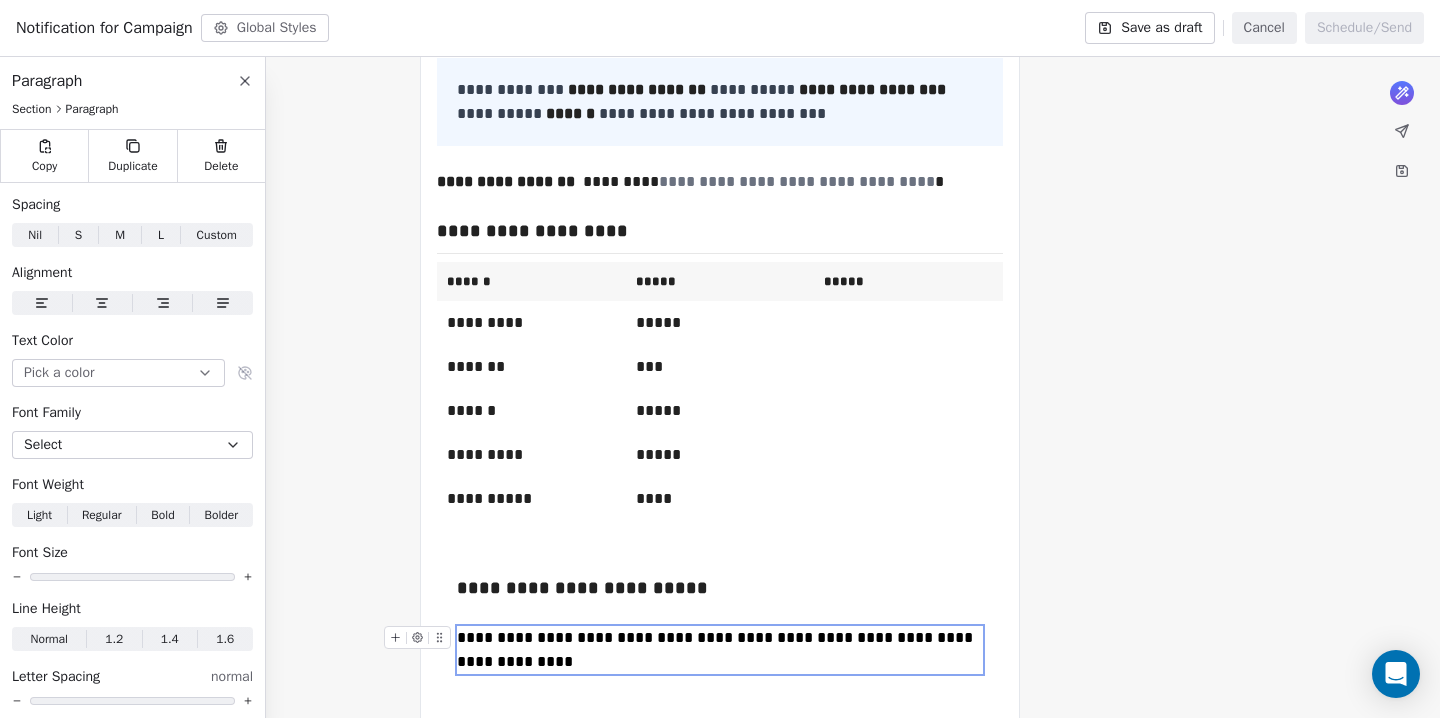 click on "**********" at bounding box center [720, 650] 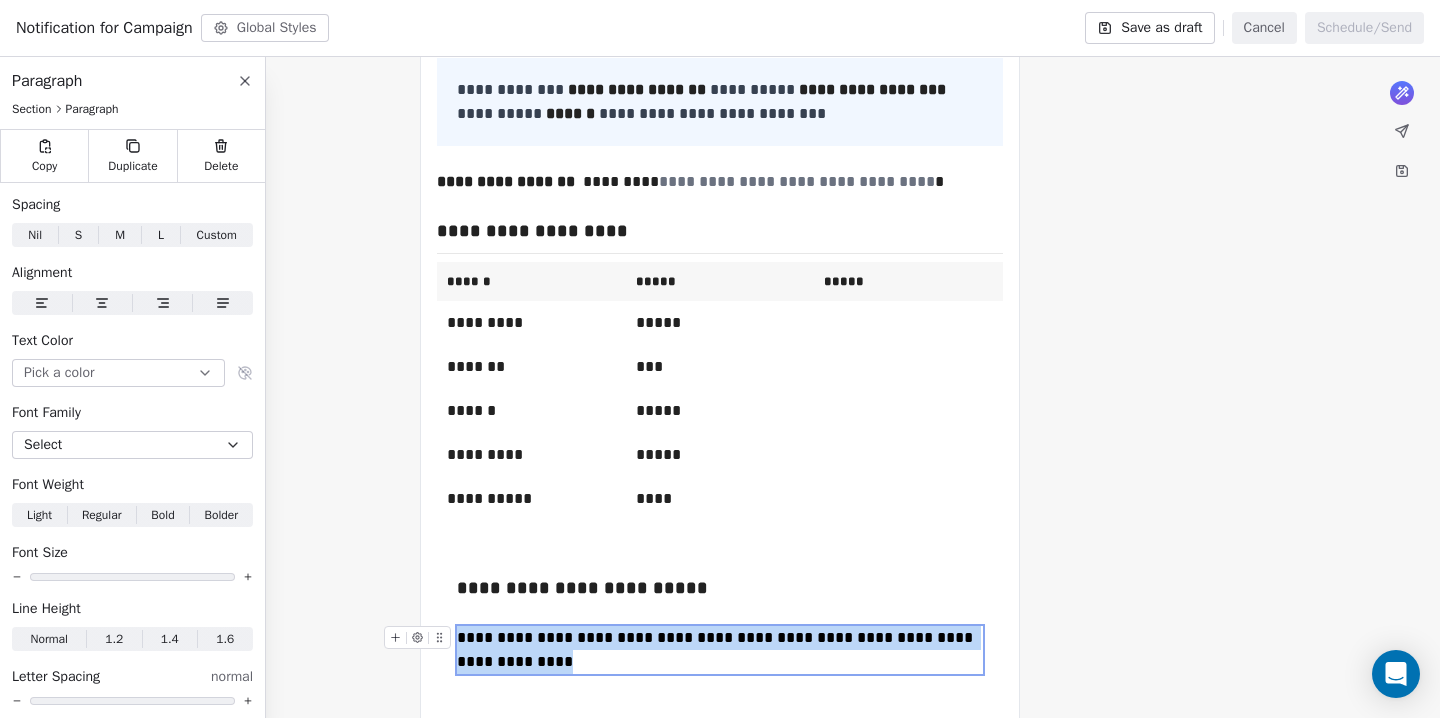 click on "**********" at bounding box center (720, 650) 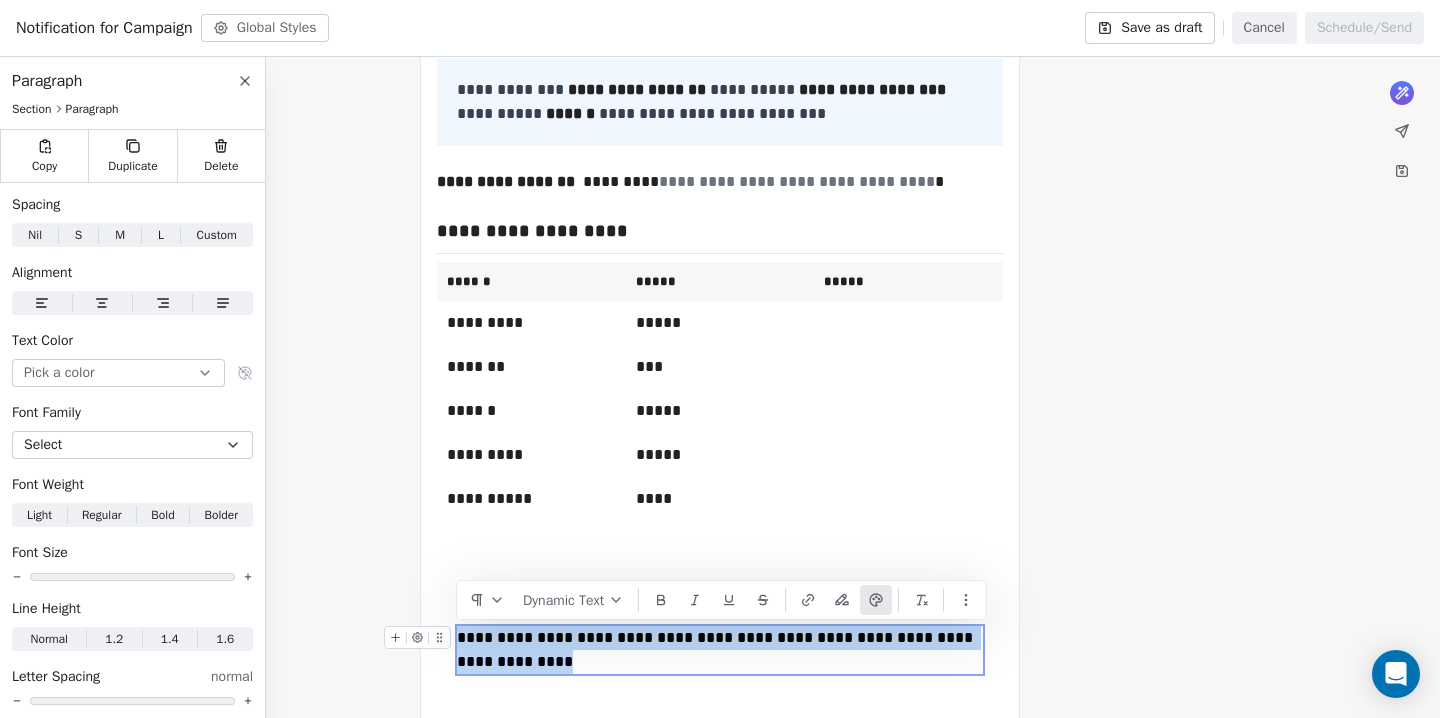 copy on "**********" 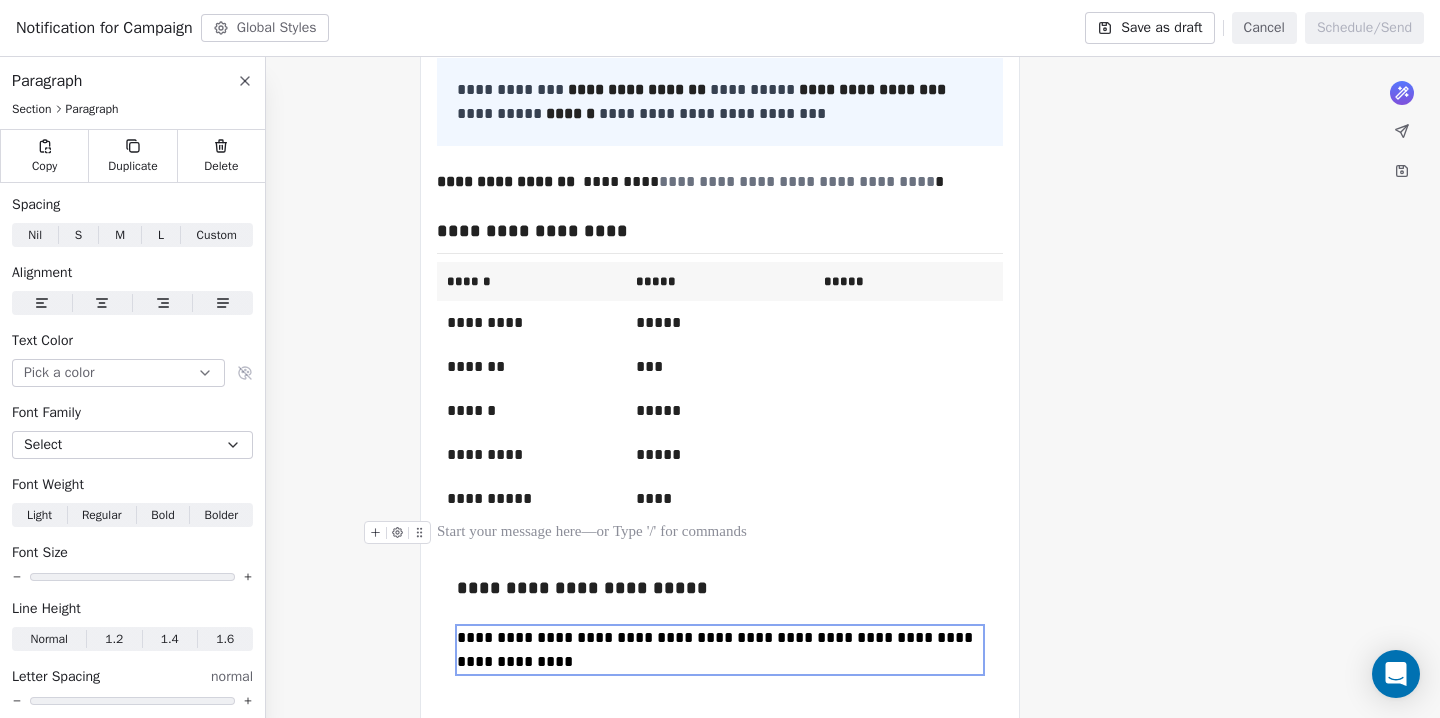 click at bounding box center (720, 533) 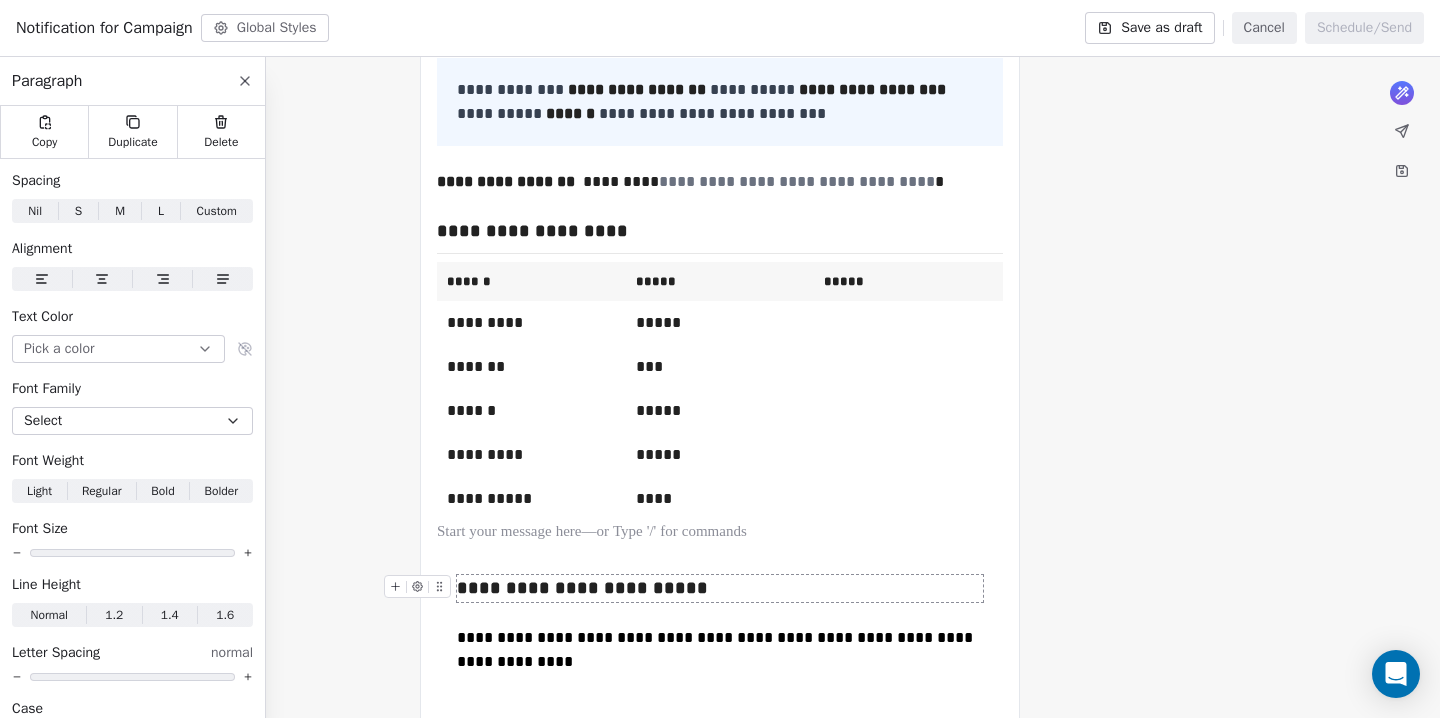 click on "**********" at bounding box center [720, 588] 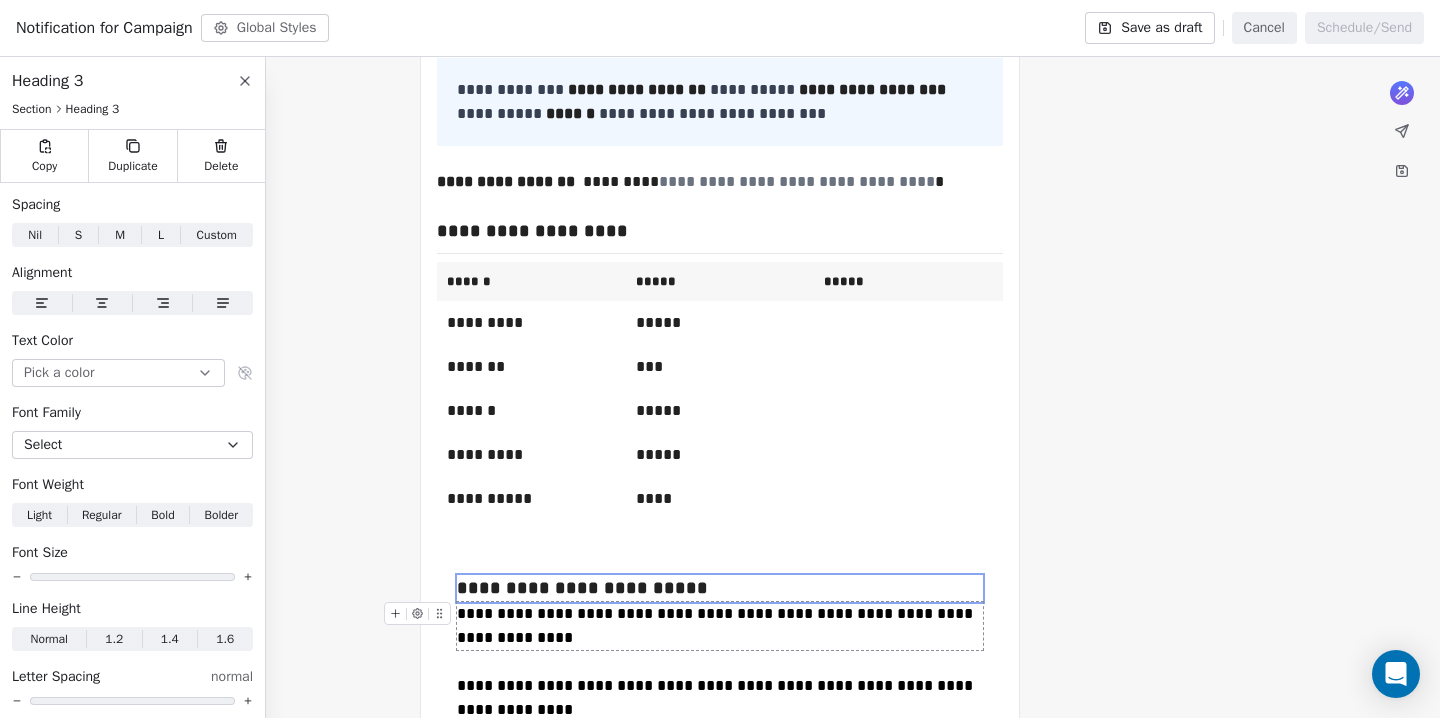 click on "**********" at bounding box center [720, 626] 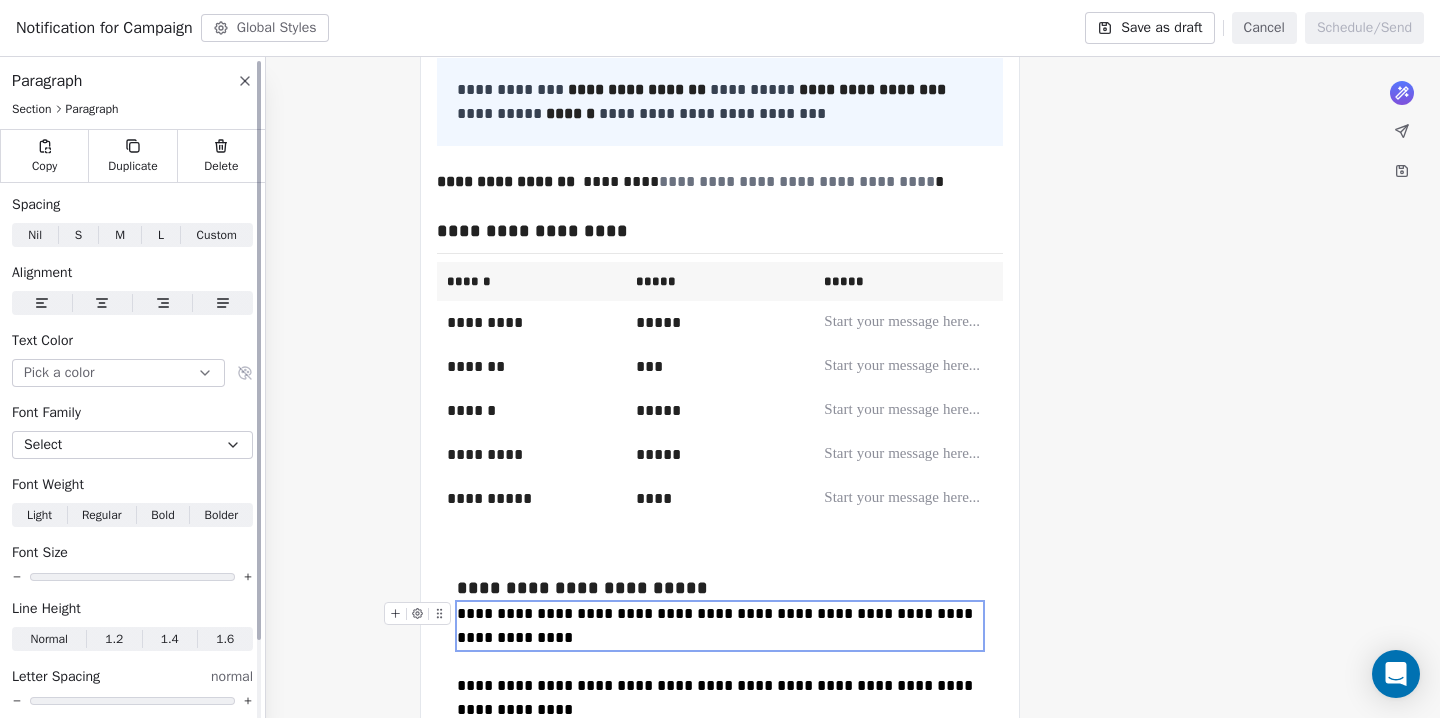 click on "Pick a color" at bounding box center [118, 373] 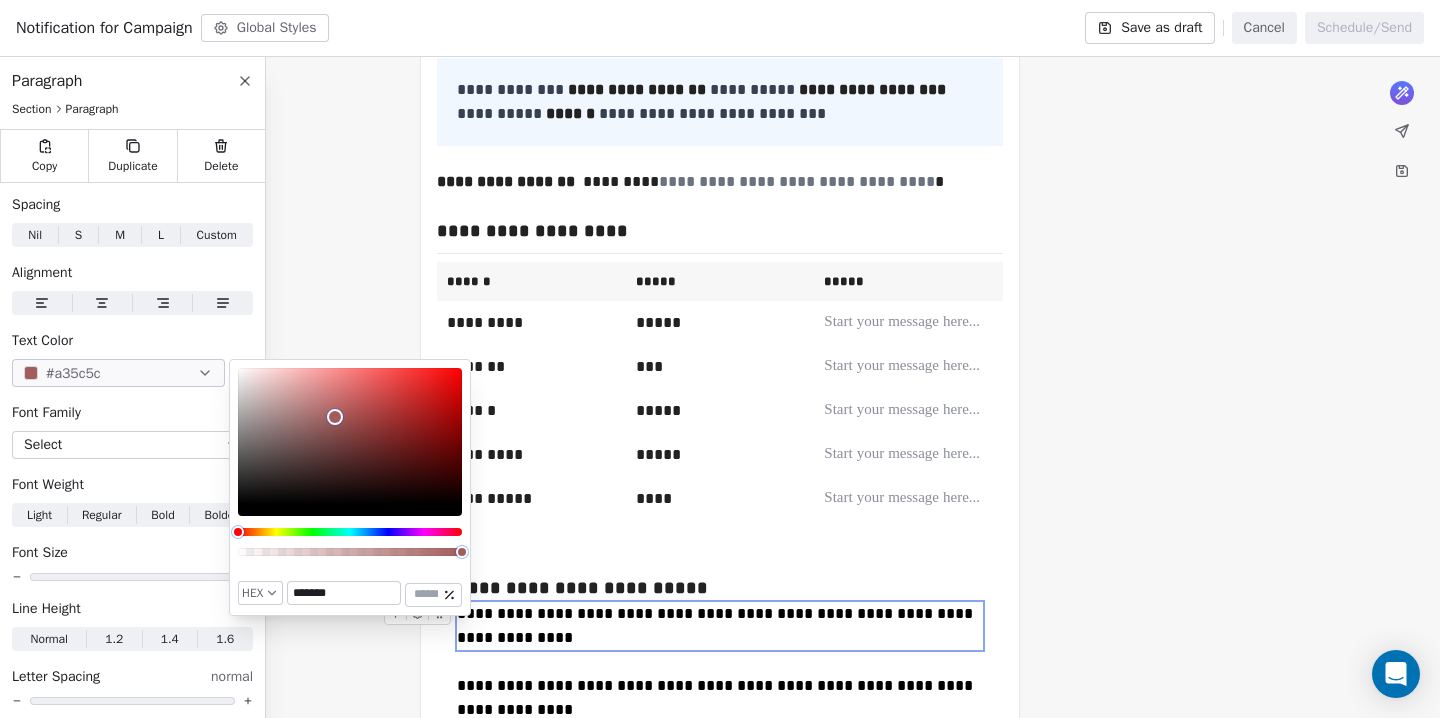 type on "*******" 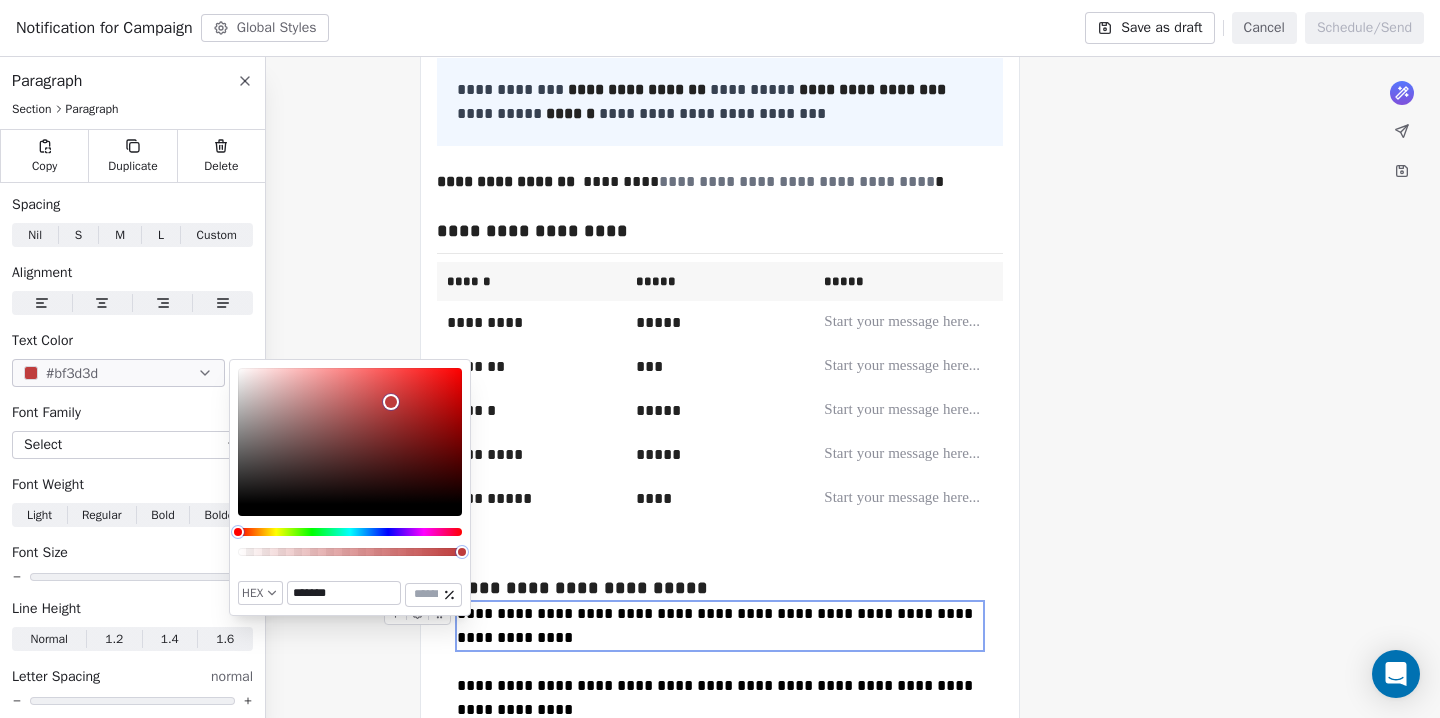 drag, startPoint x: 335, startPoint y: 417, endPoint x: 391, endPoint y: 402, distance: 57.974133 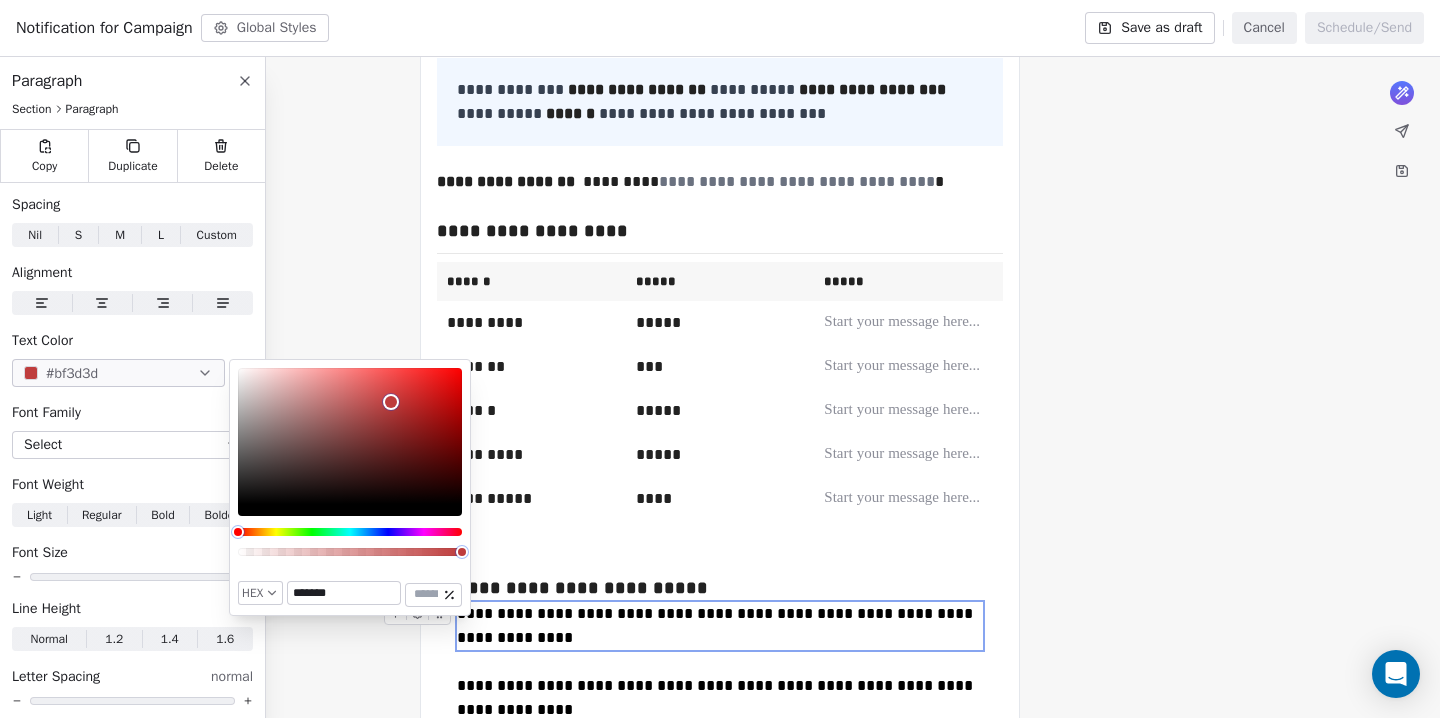 click at bounding box center (350, 436) 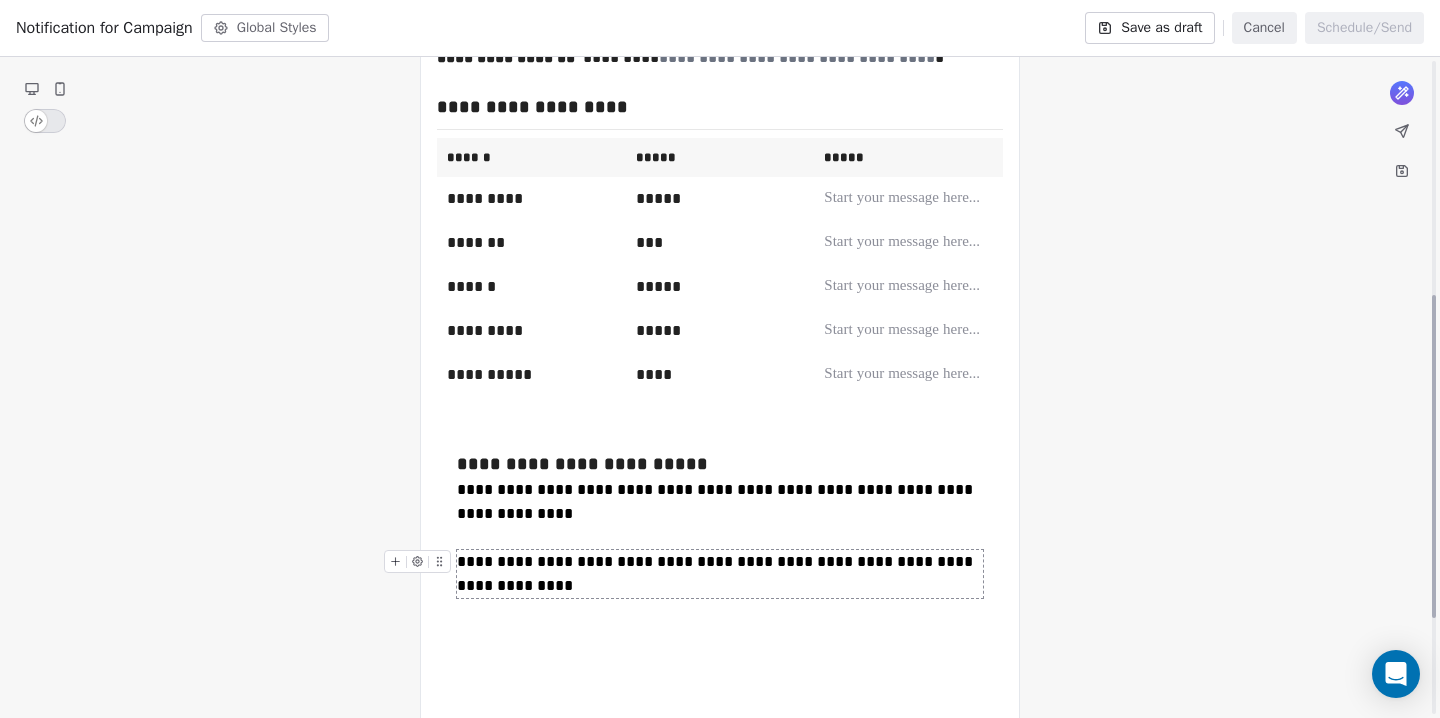 scroll, scrollTop: 482, scrollLeft: 0, axis: vertical 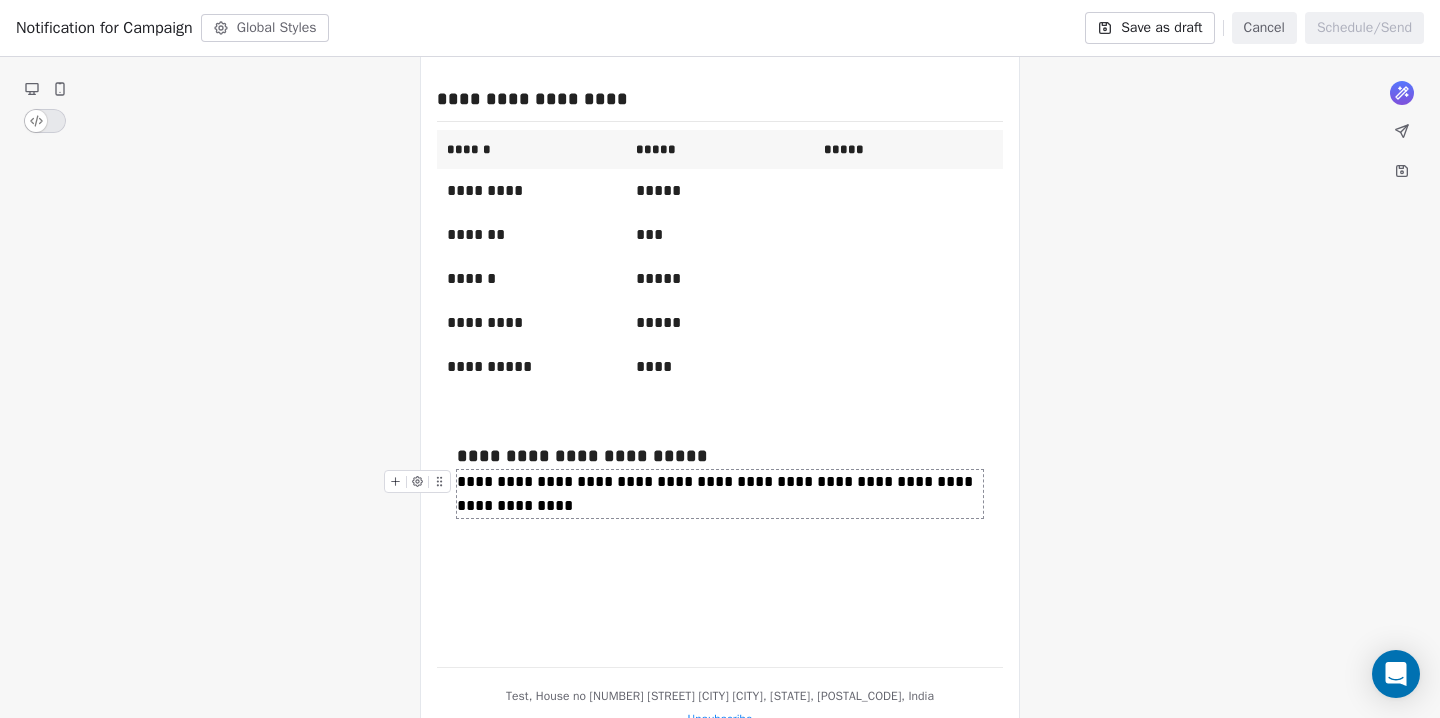 click on "**********" at bounding box center [720, 494] 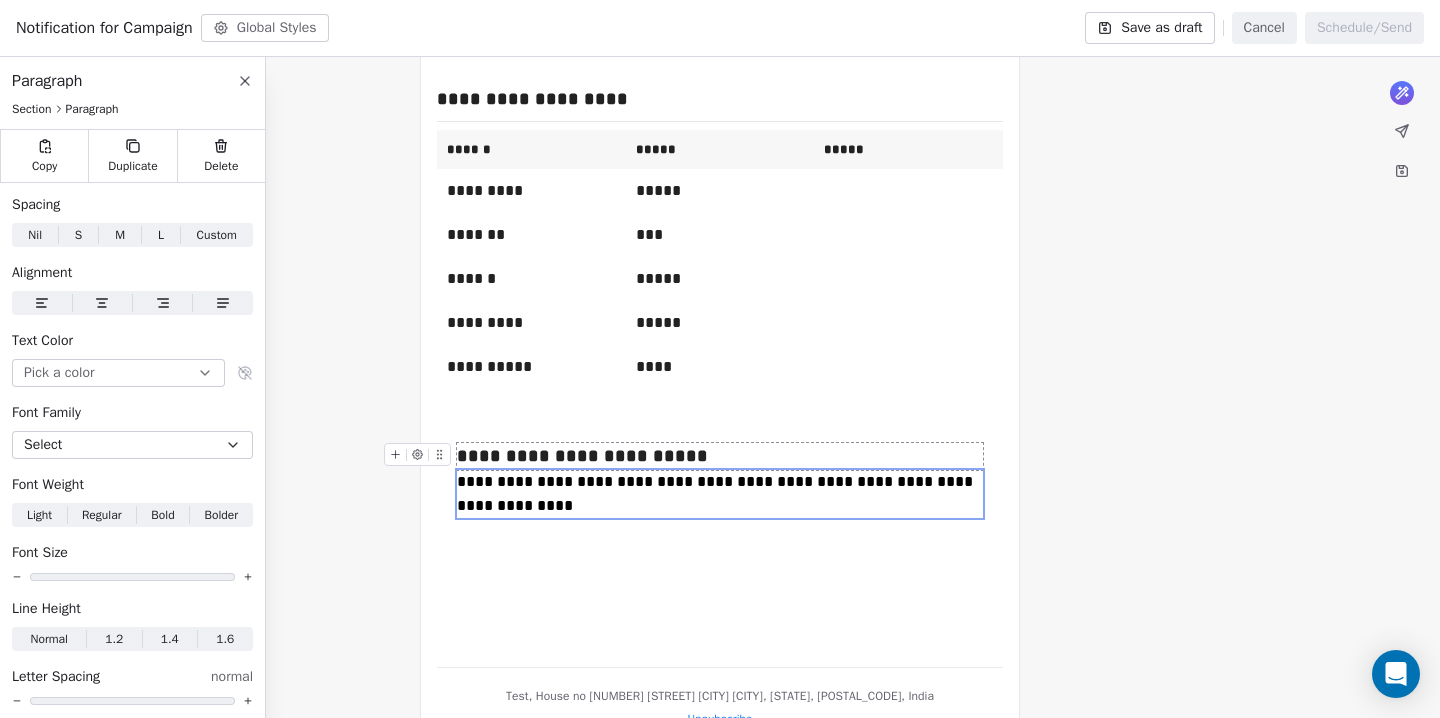 click on "**********" at bounding box center (582, 456) 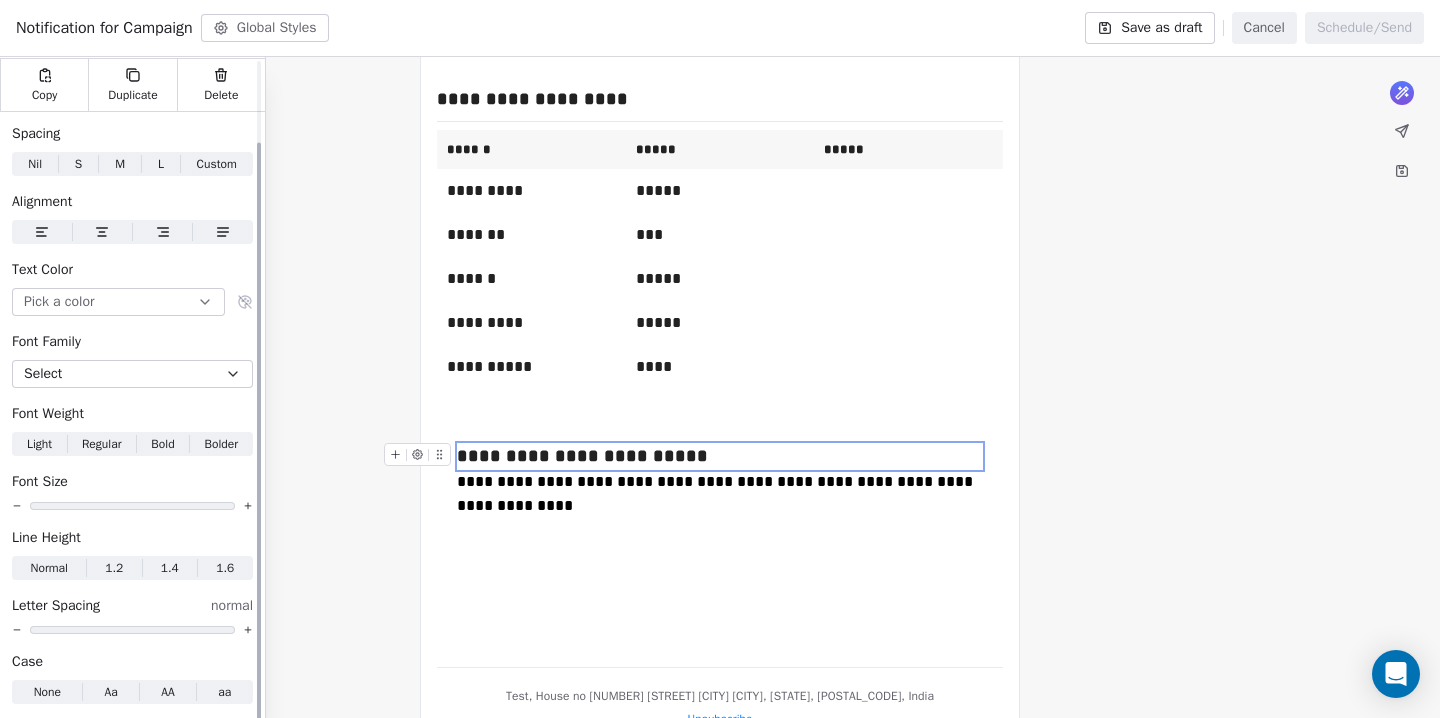 scroll, scrollTop: 94, scrollLeft: 0, axis: vertical 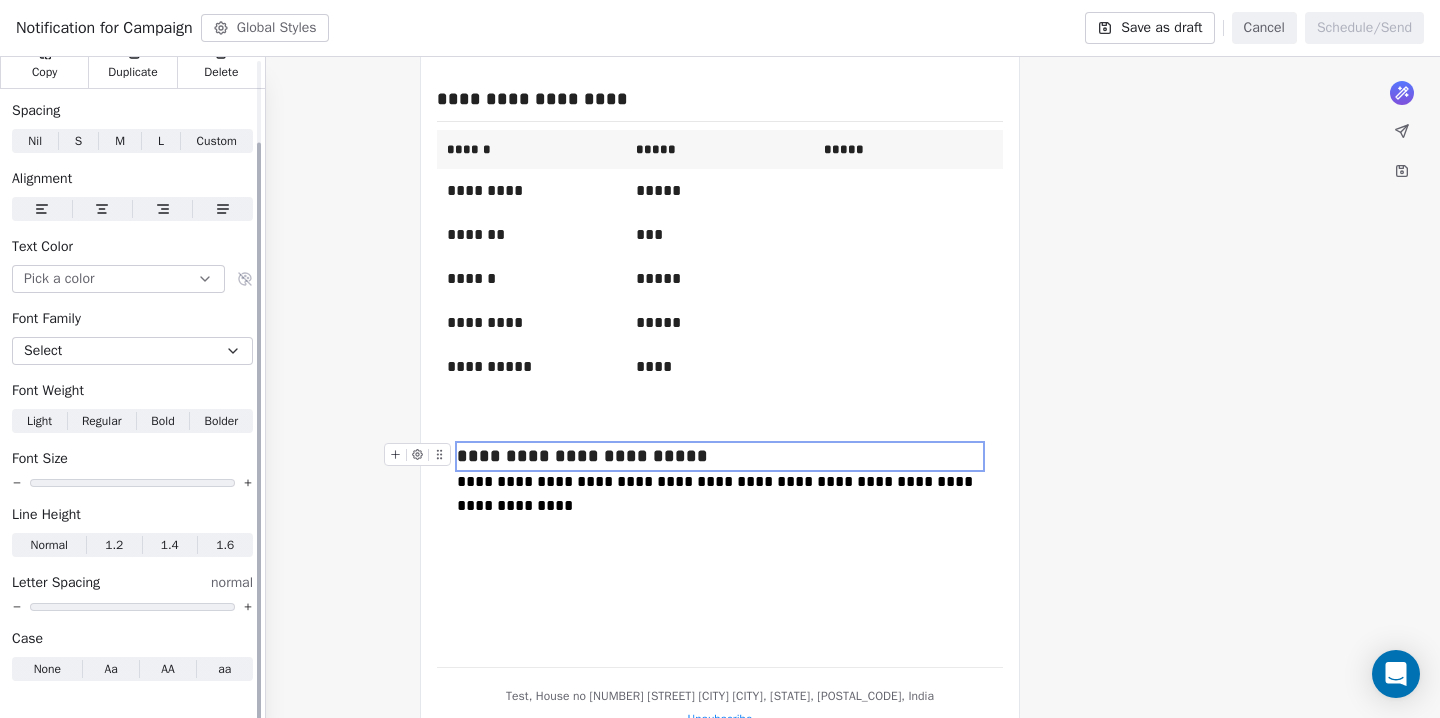 click on "M" at bounding box center (120, 141) 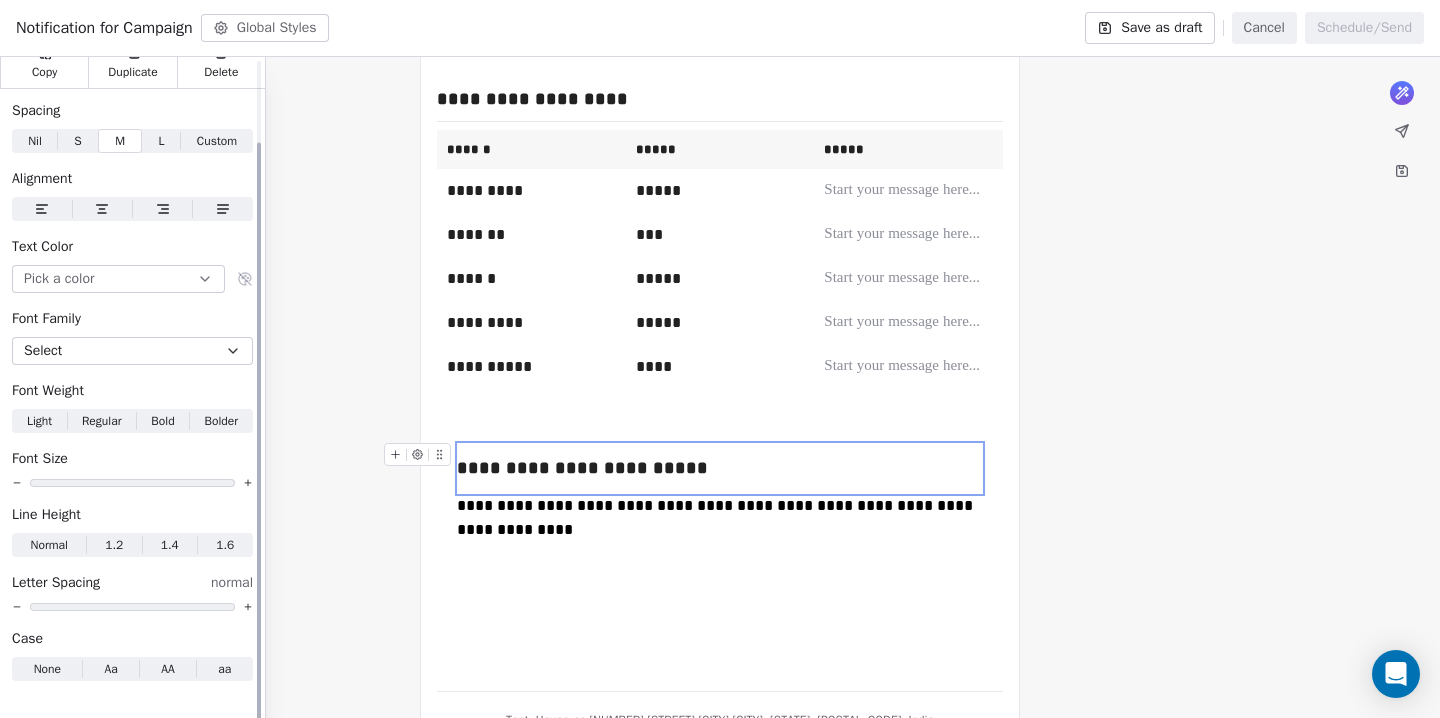 click on "S" at bounding box center [77, 141] 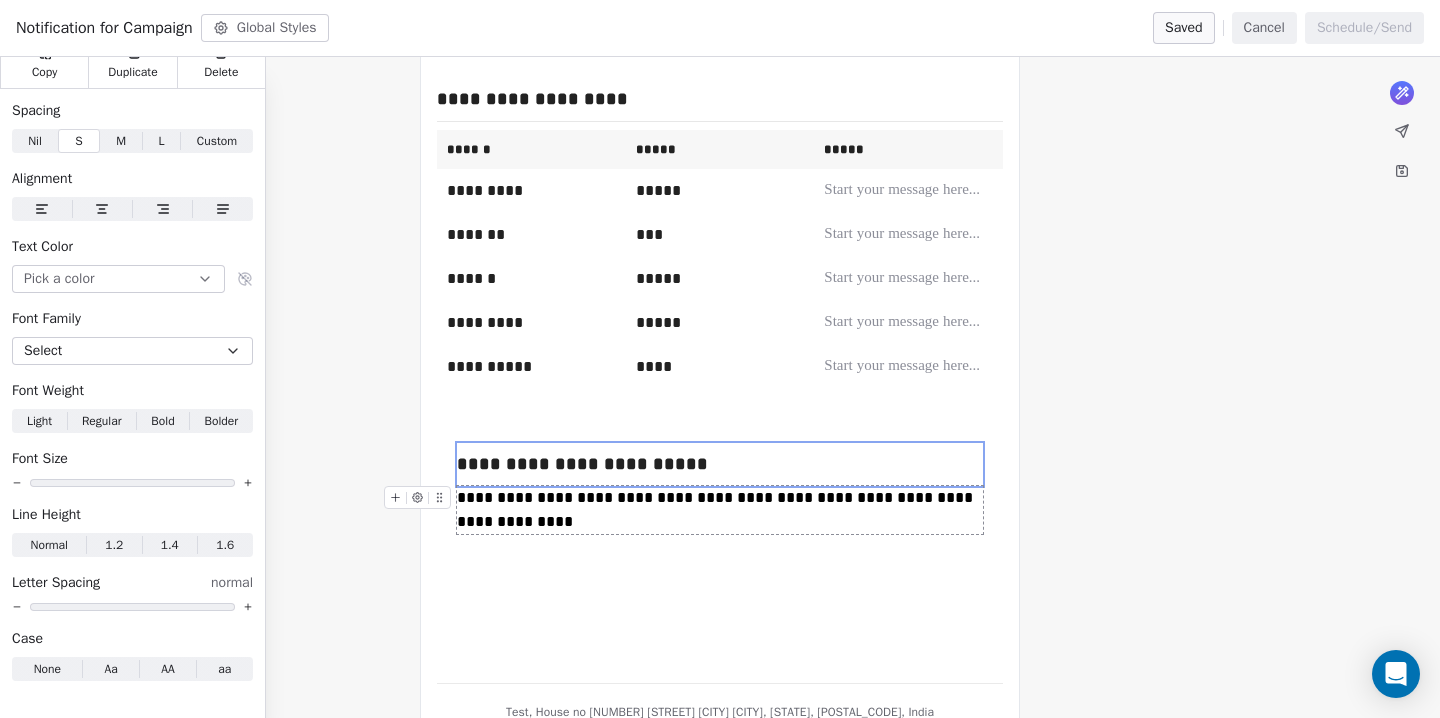 type 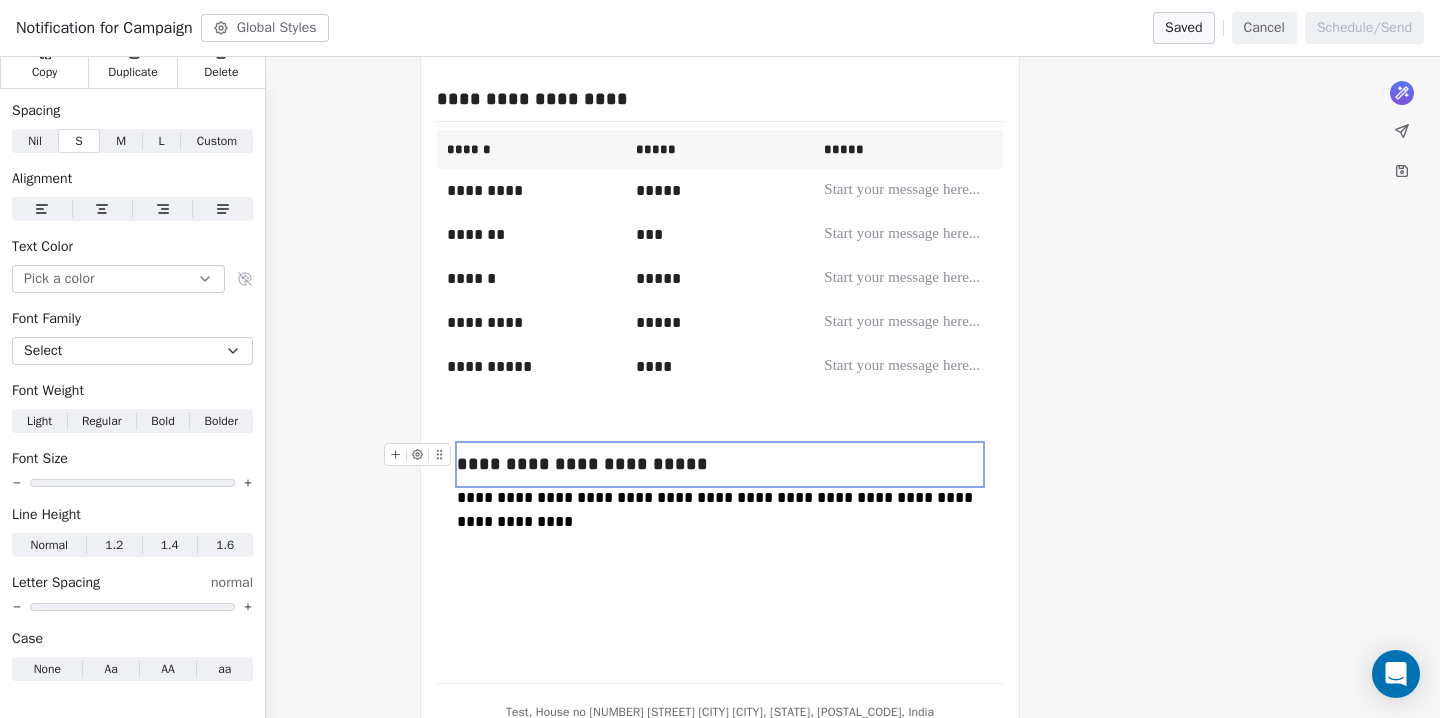 click on "**********" at bounding box center (720, 464) 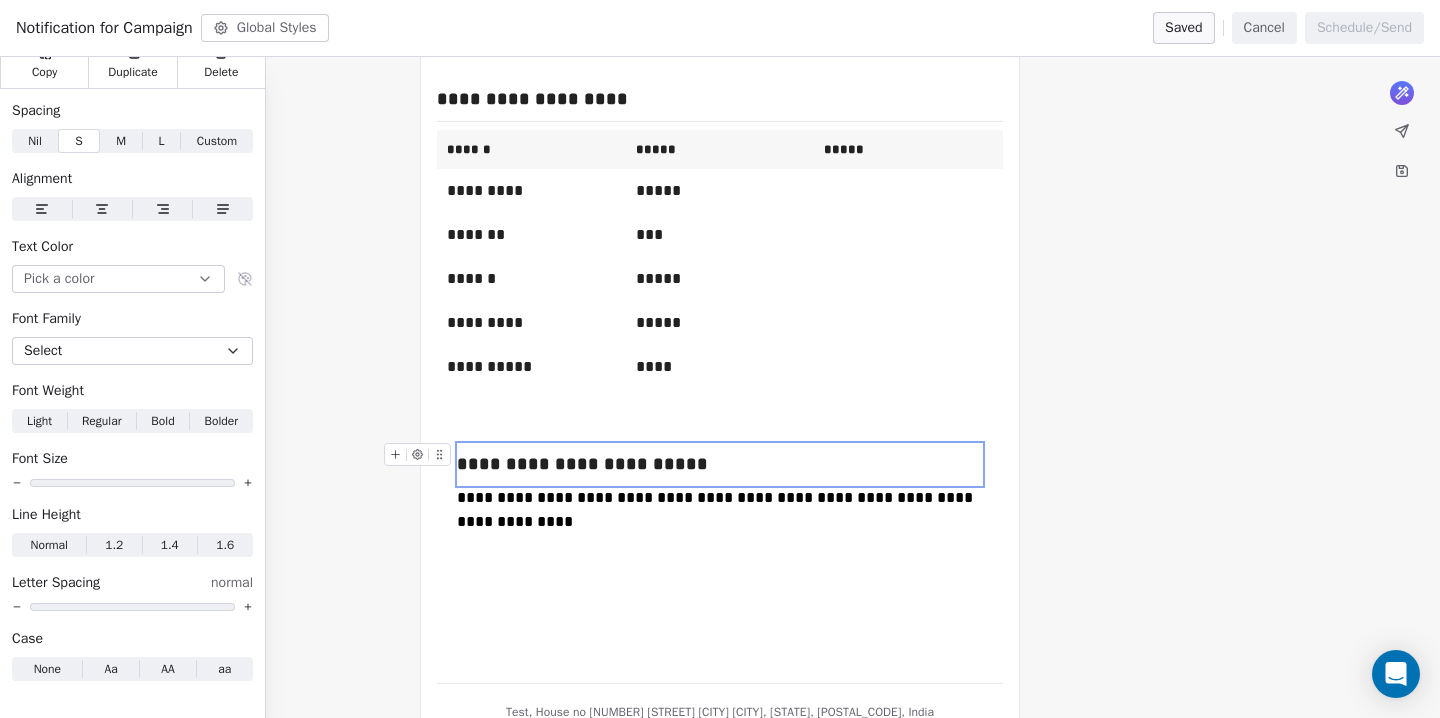 click on "**********" at bounding box center (582, 464) 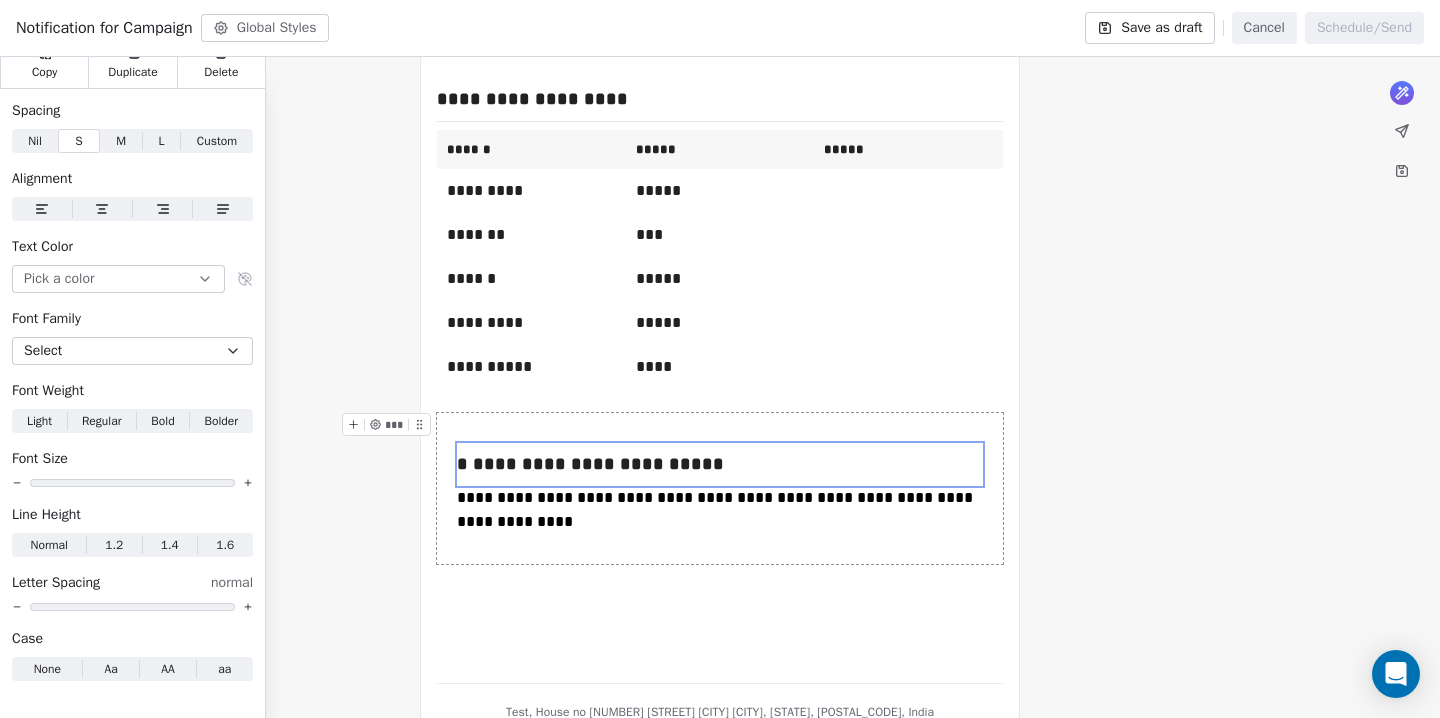 click on "**********" at bounding box center (720, 488) 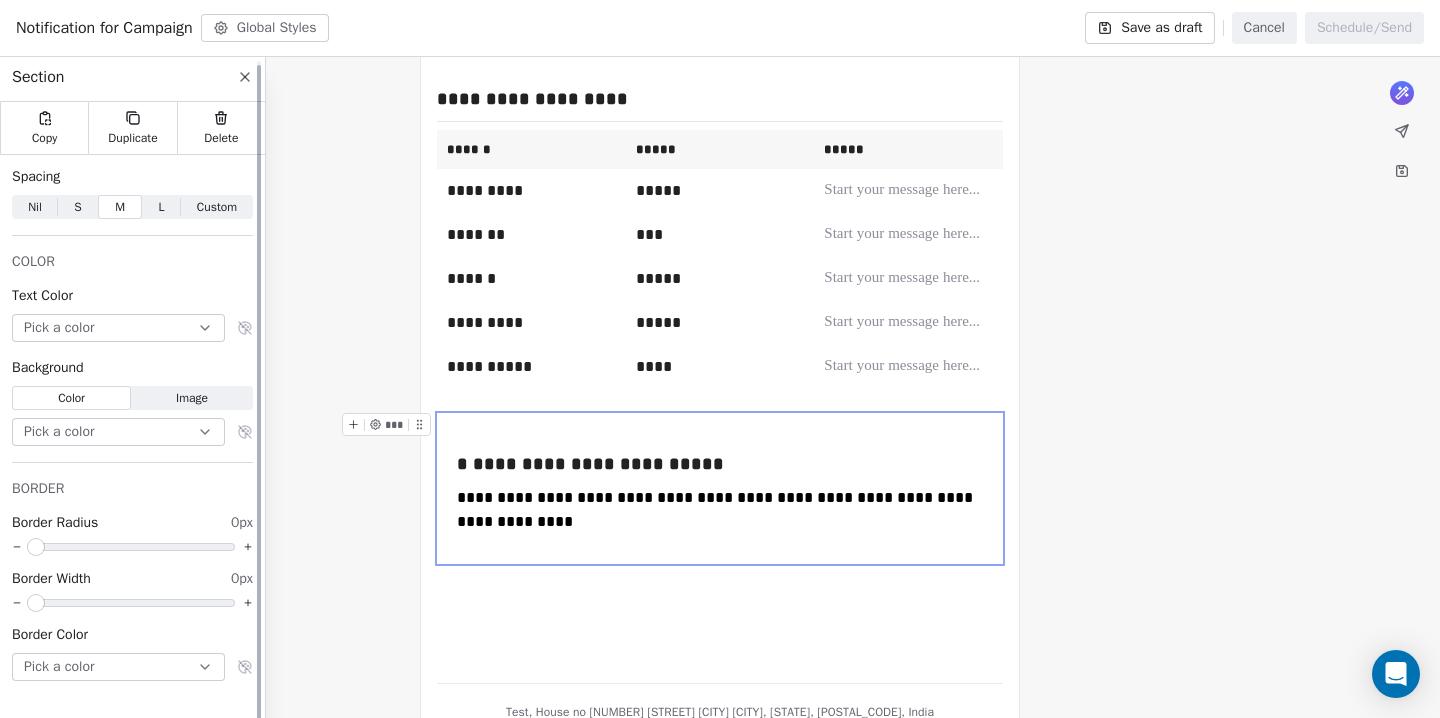 click on "Pick a color" at bounding box center (118, 432) 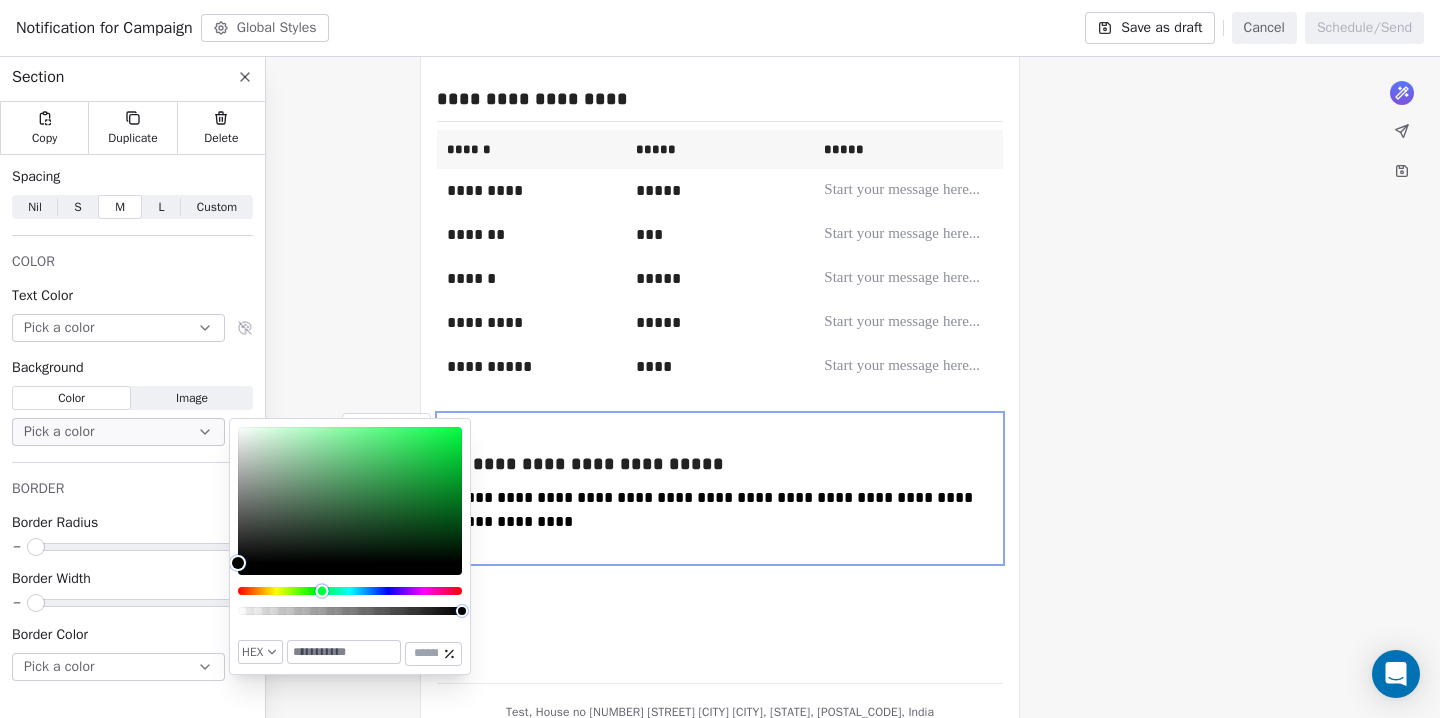 click at bounding box center (350, 591) 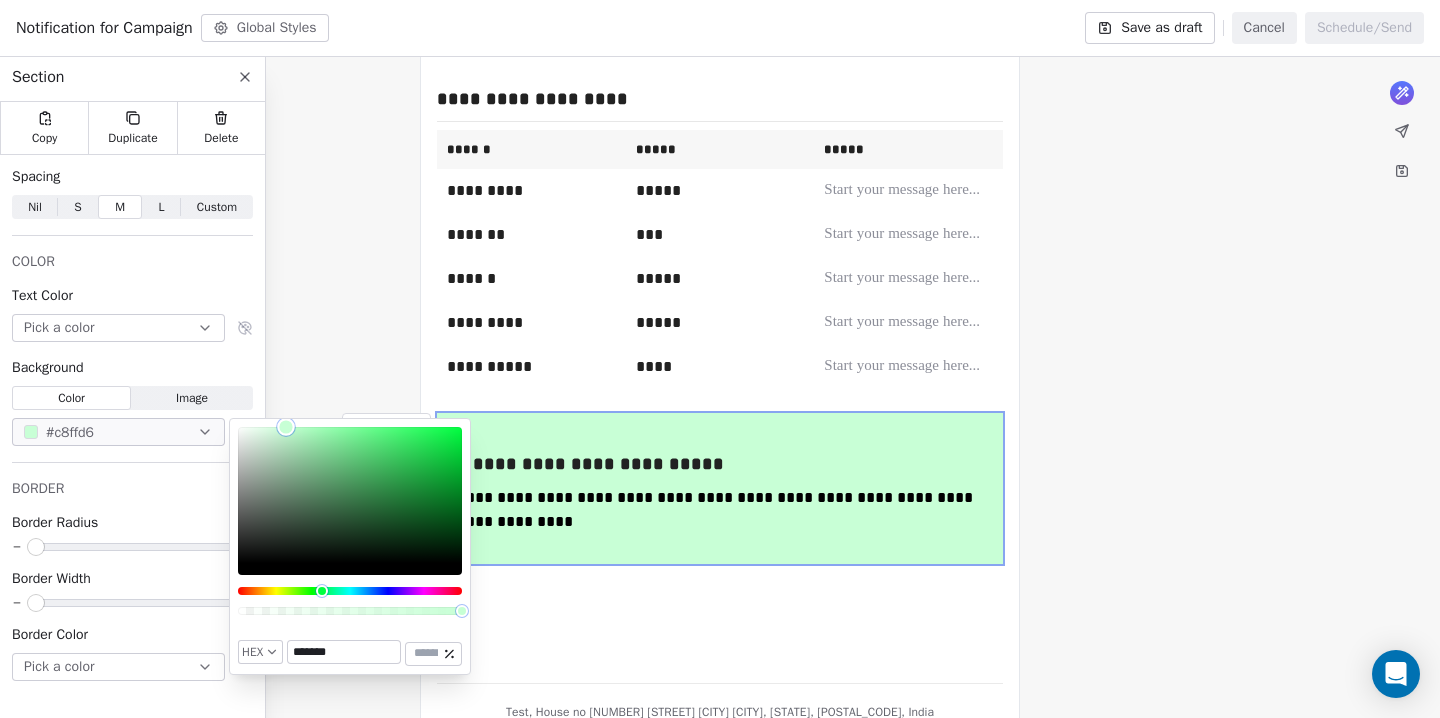 drag, startPoint x: 336, startPoint y: 455, endPoint x: 286, endPoint y: 412, distance: 65.946945 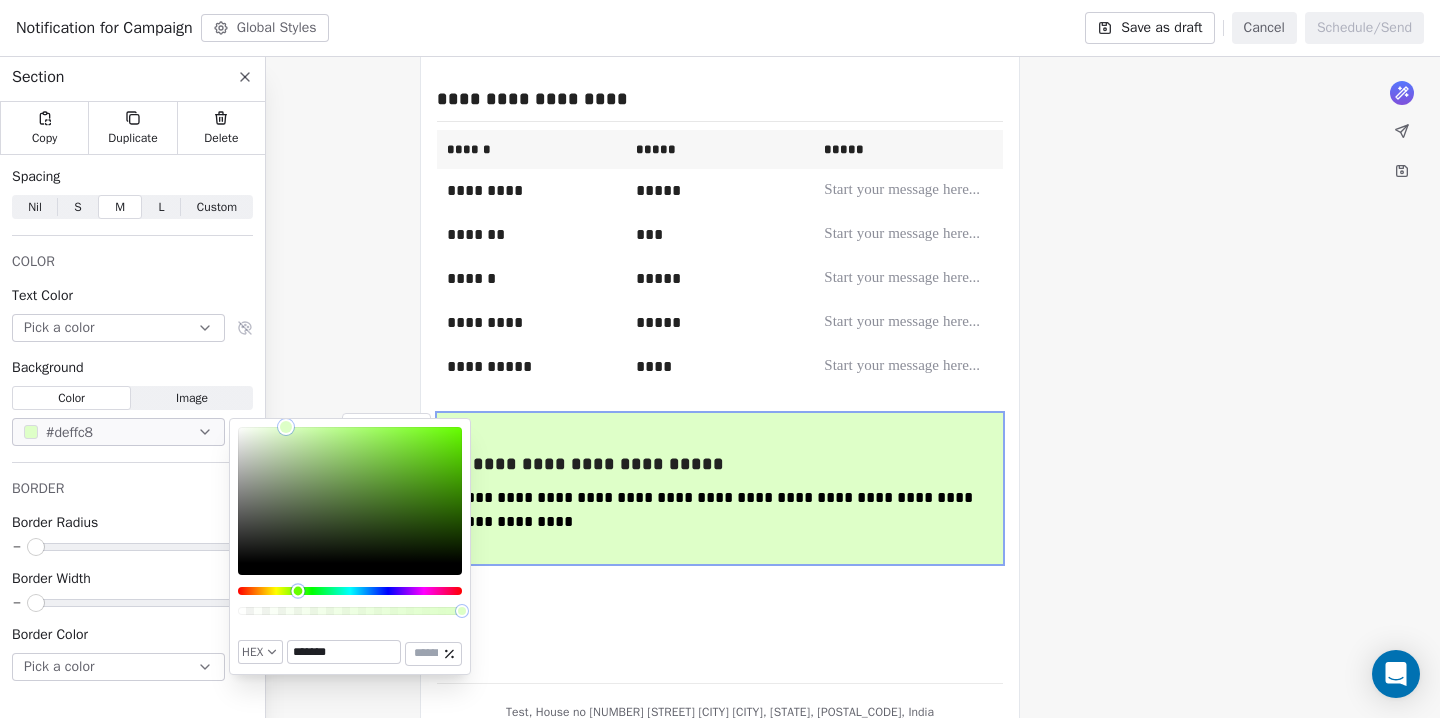 drag, startPoint x: 320, startPoint y: 591, endPoint x: 298, endPoint y: 590, distance: 22.022715 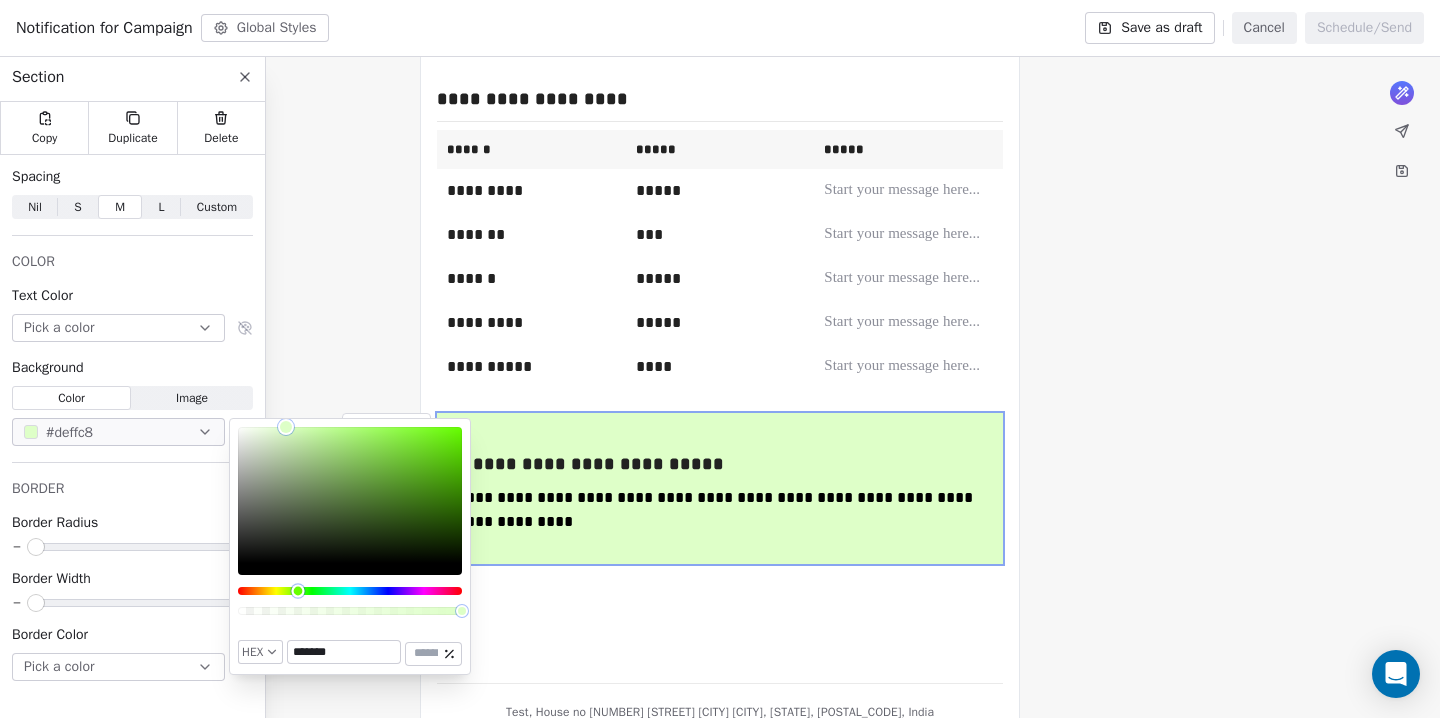 click at bounding box center [297, 590] 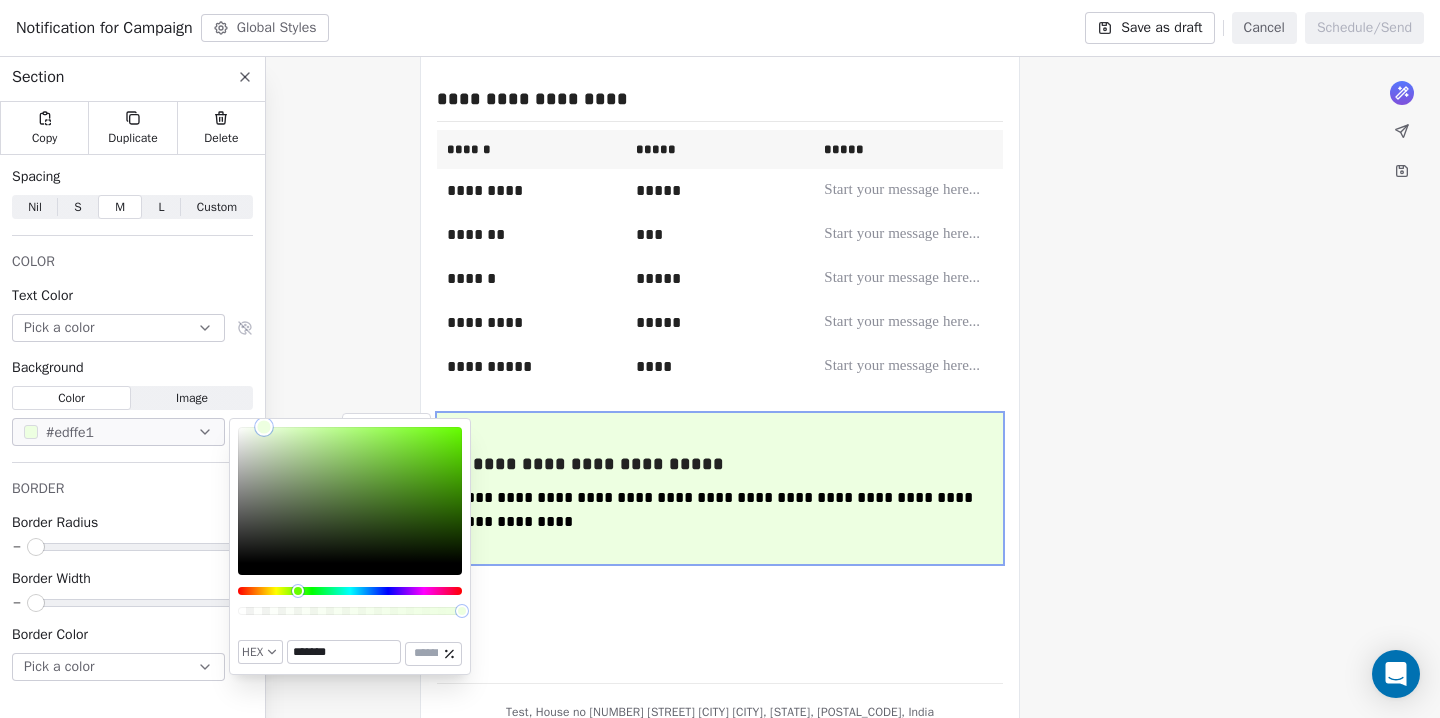 type on "*******" 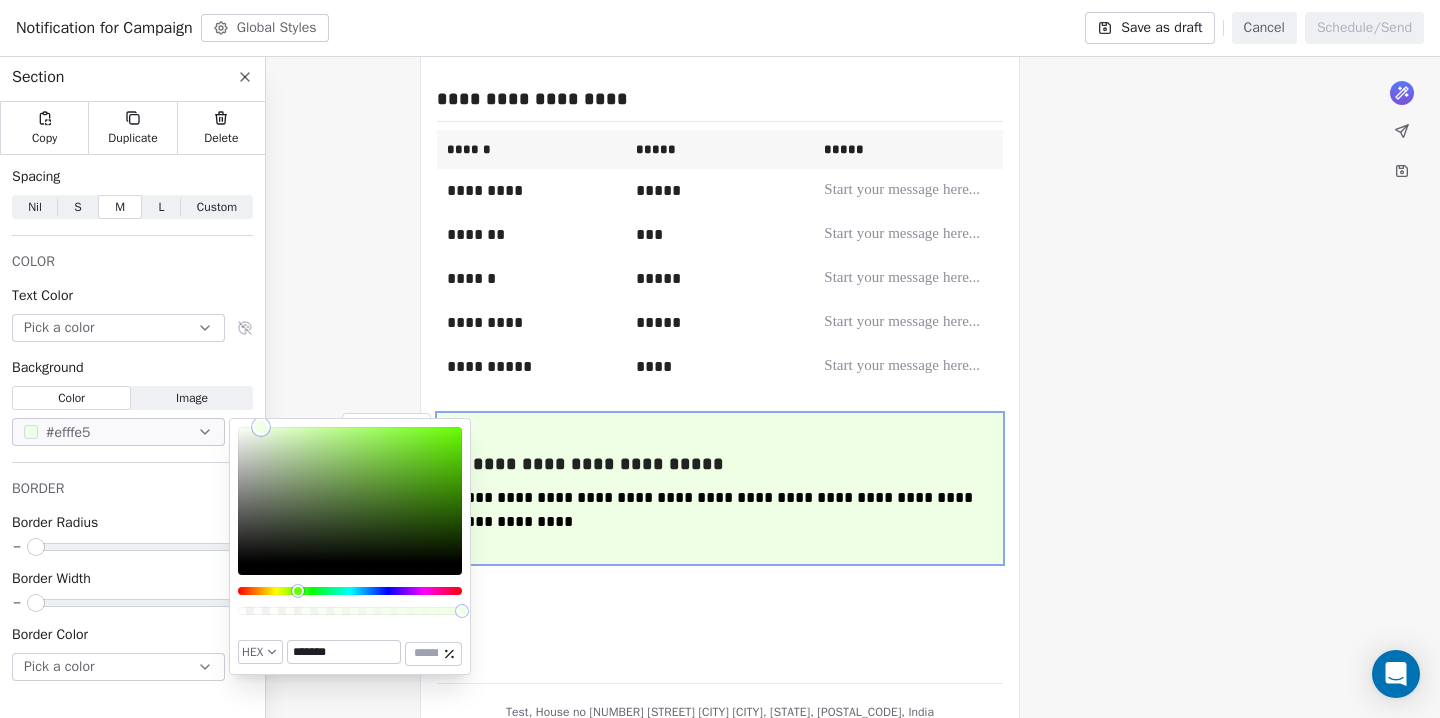 drag, startPoint x: 285, startPoint y: 424, endPoint x: 264, endPoint y: 422, distance: 21.095022 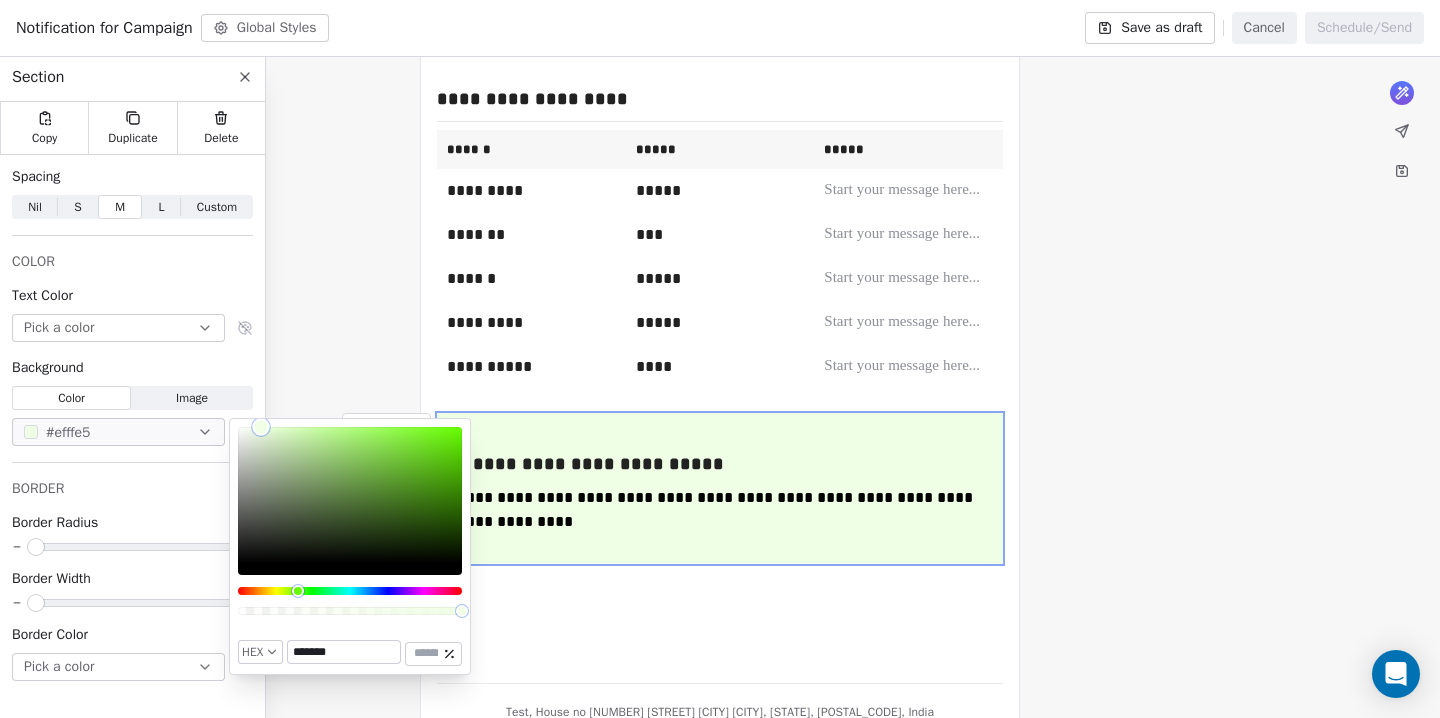 click at bounding box center (261, 427) 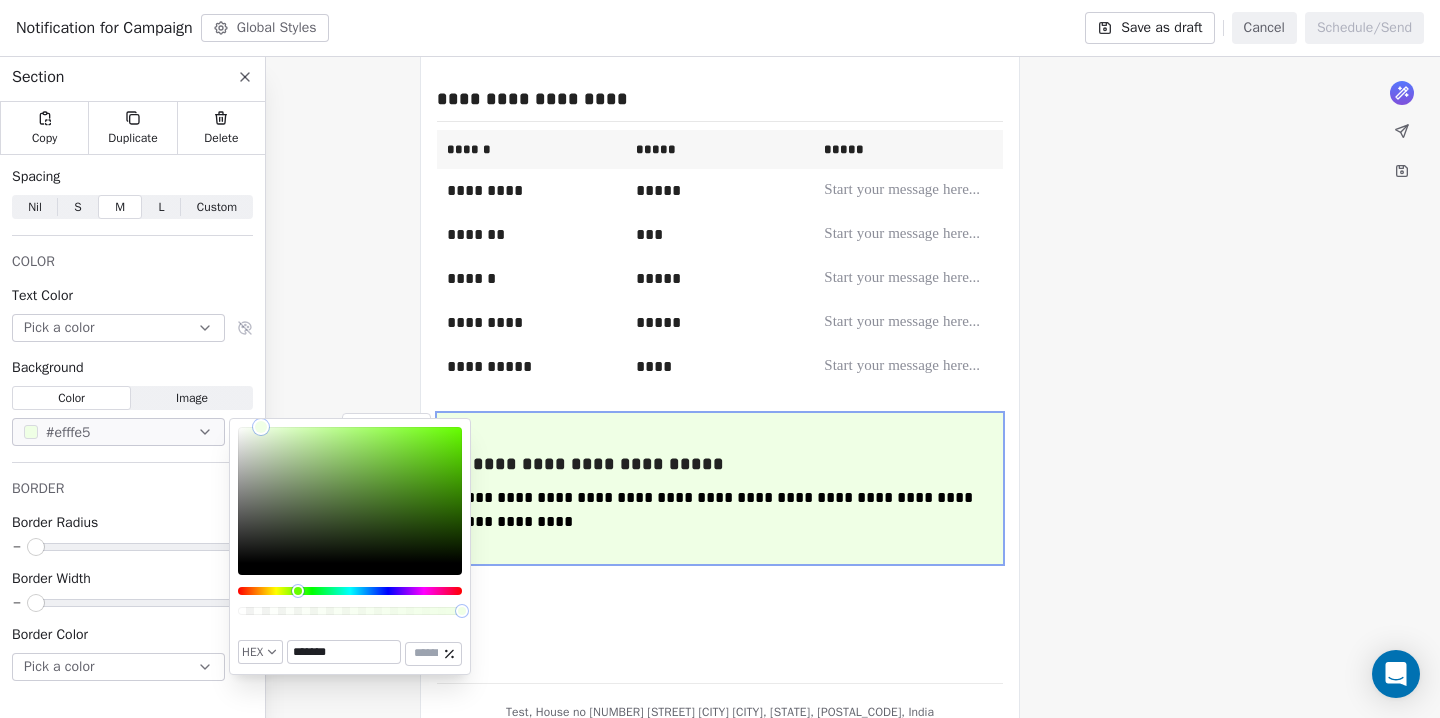 click on "**********" at bounding box center (720, 283) 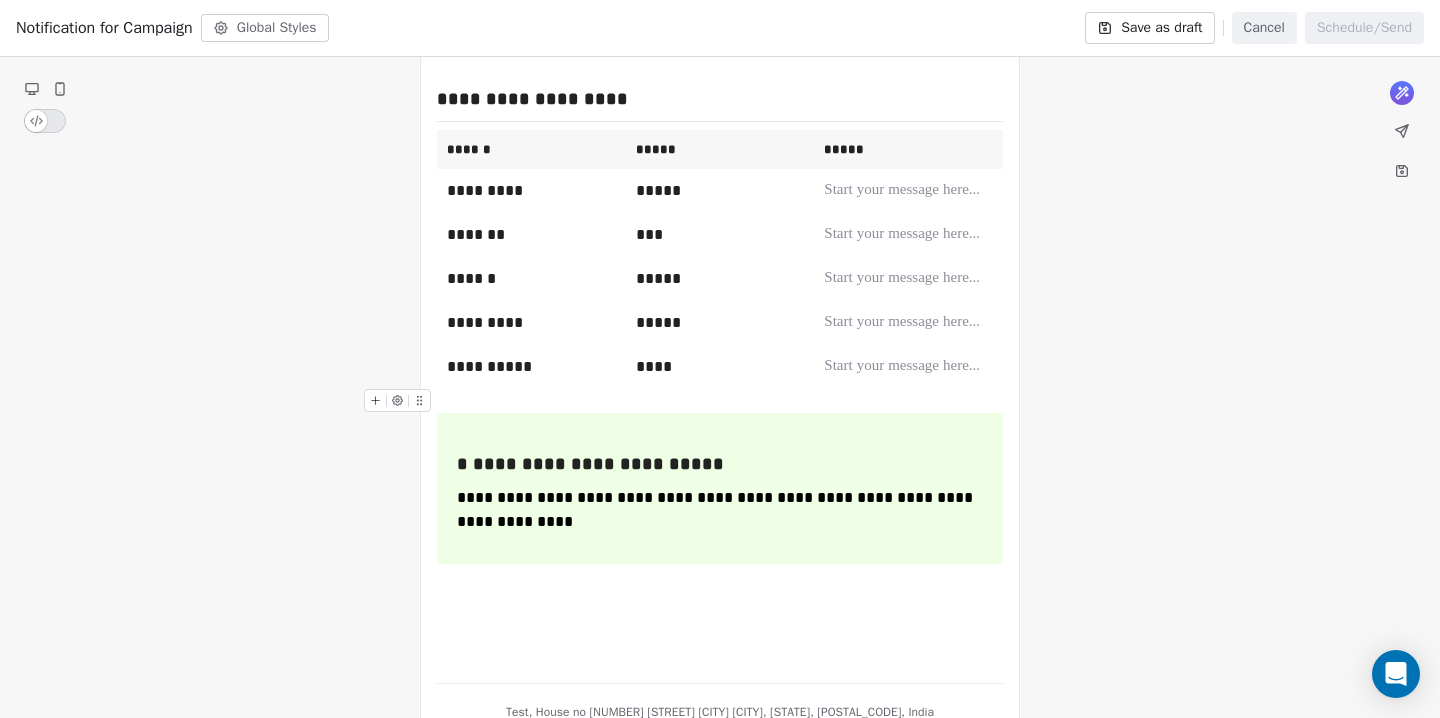click on "**********" at bounding box center [720, 488] 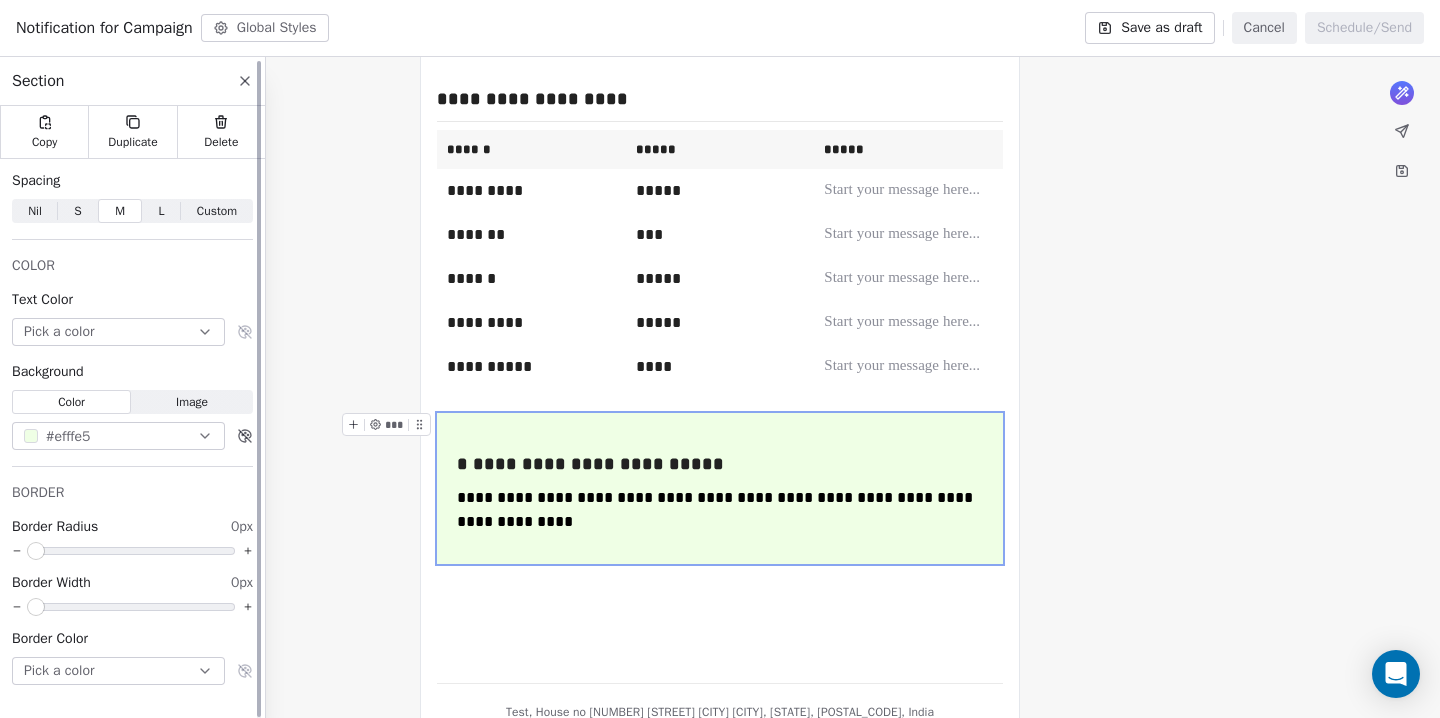 click on "S" at bounding box center (77, 211) 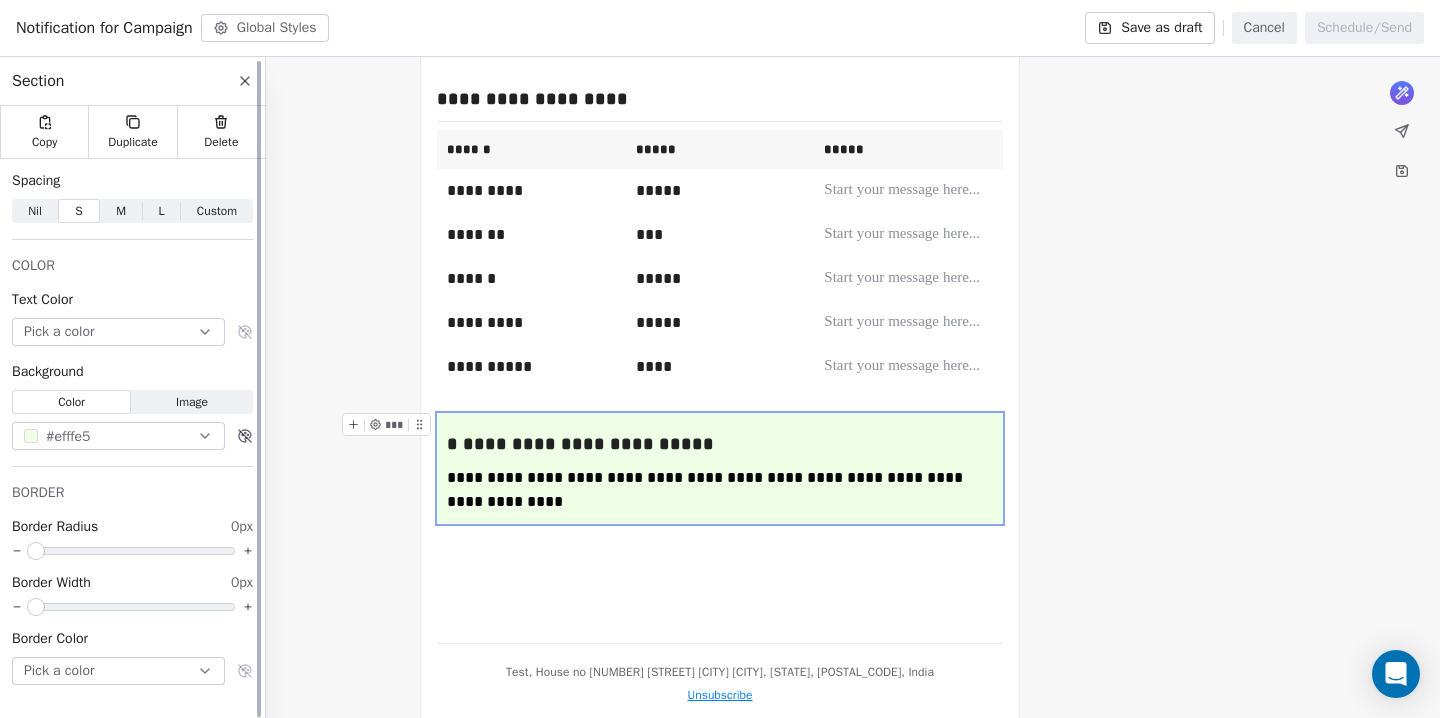click on "Custom" at bounding box center [217, 211] 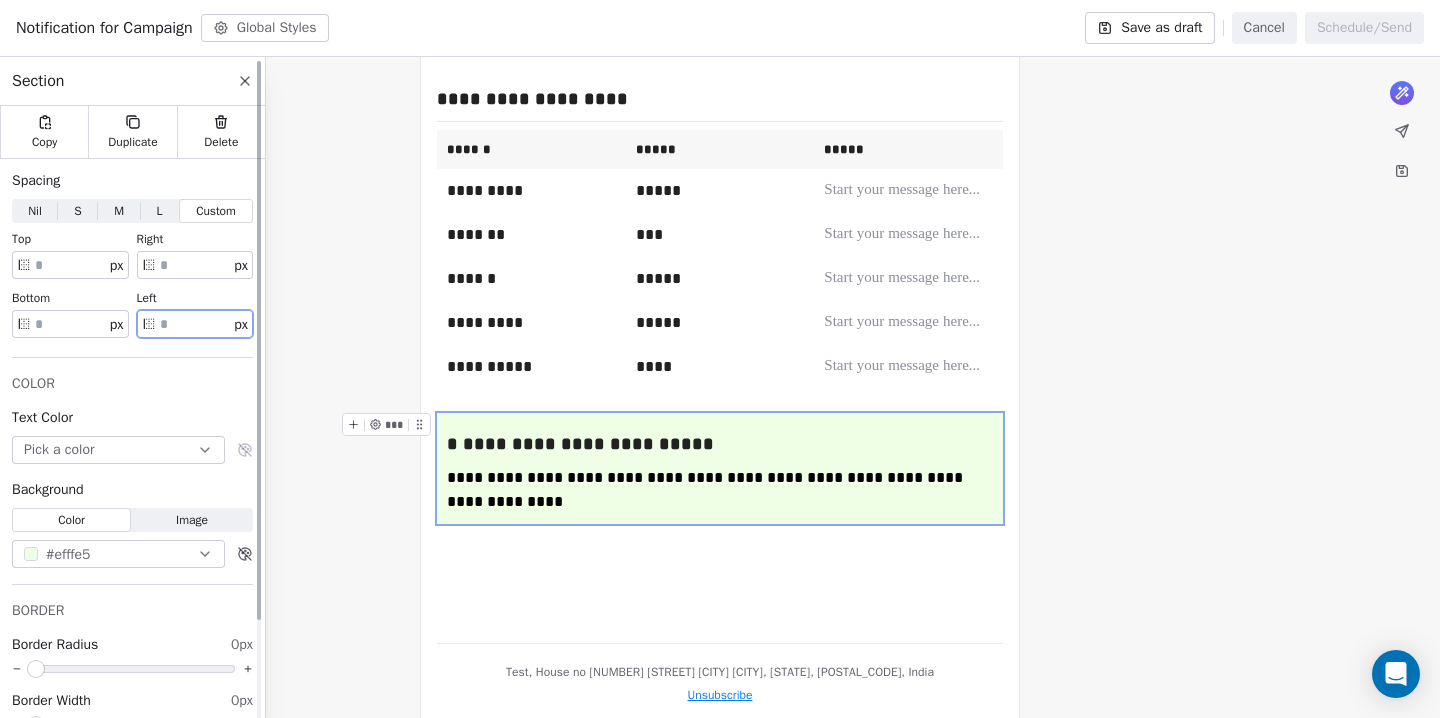 click on "**" at bounding box center (195, 324) 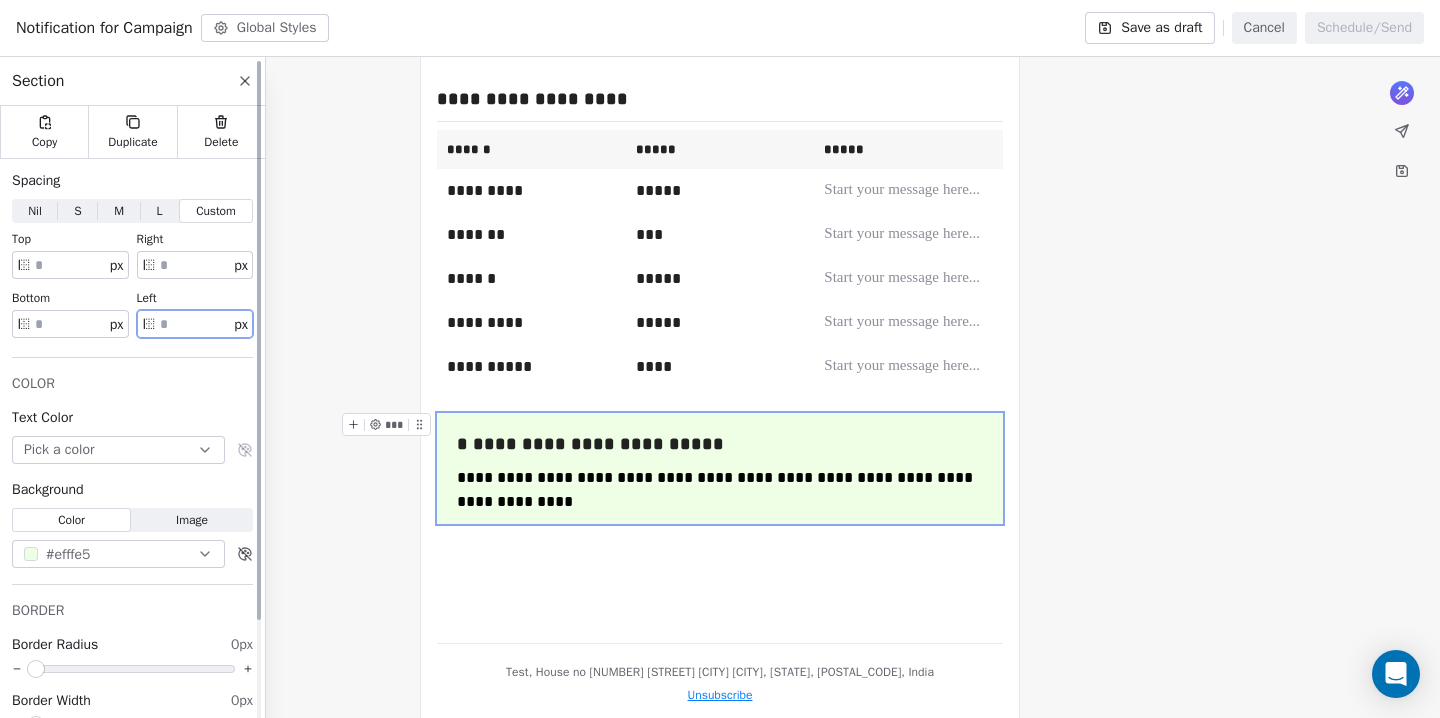 type on "**" 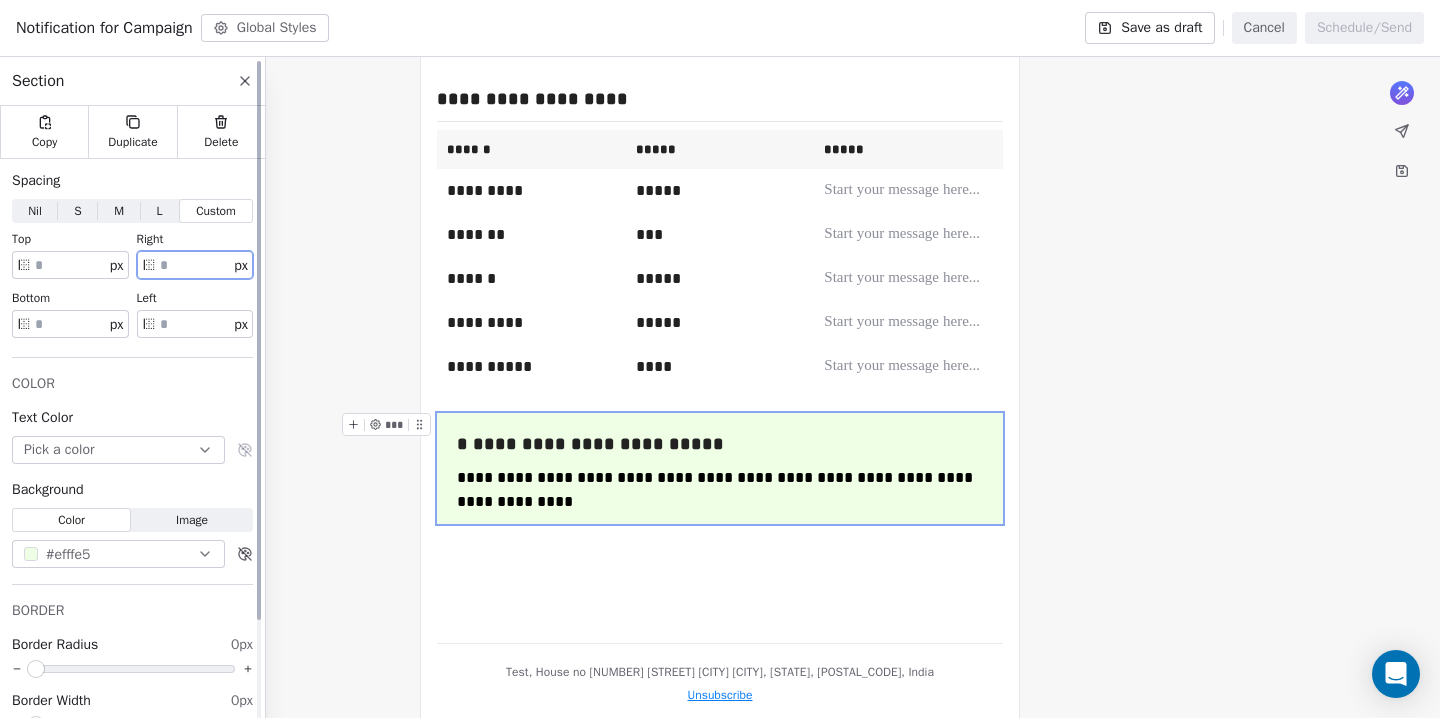 click on "**" at bounding box center (195, 265) 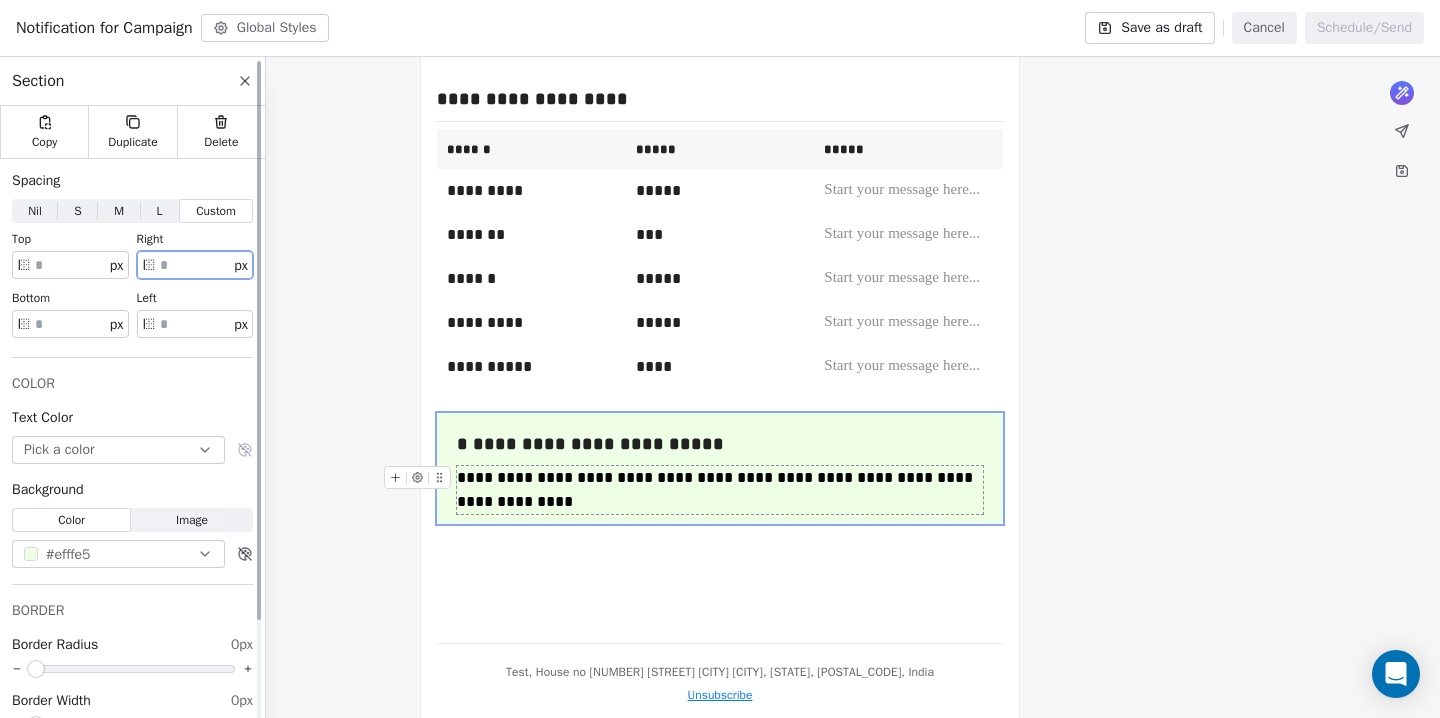 type on "**" 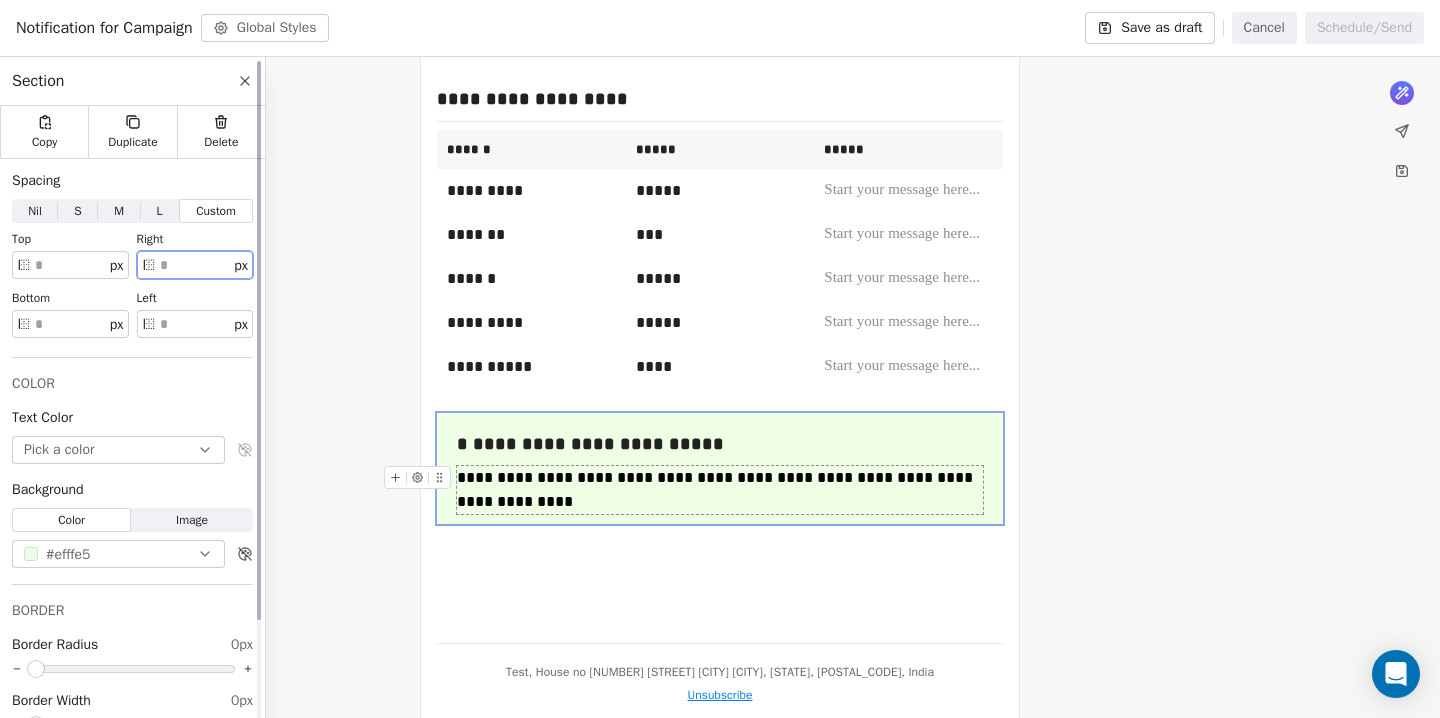 click on "**" at bounding box center [195, 324] 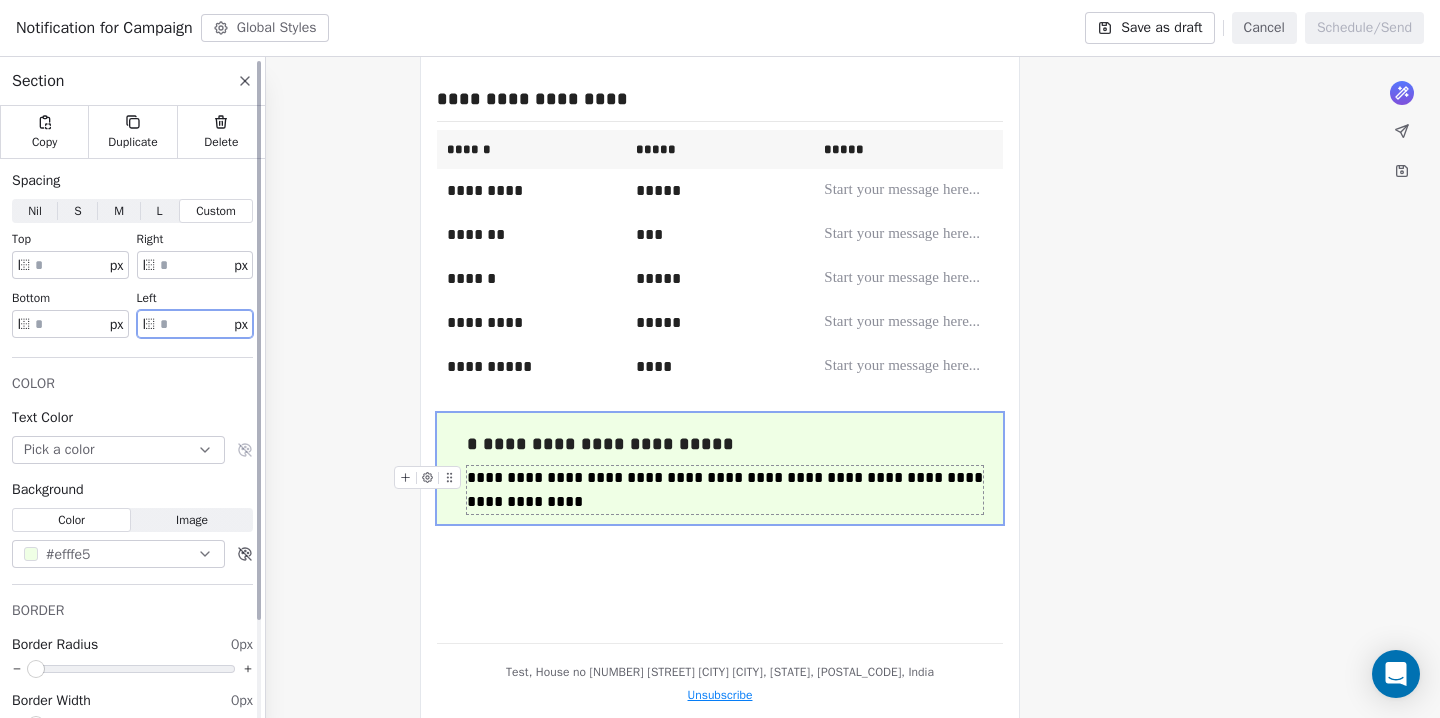 type on "**" 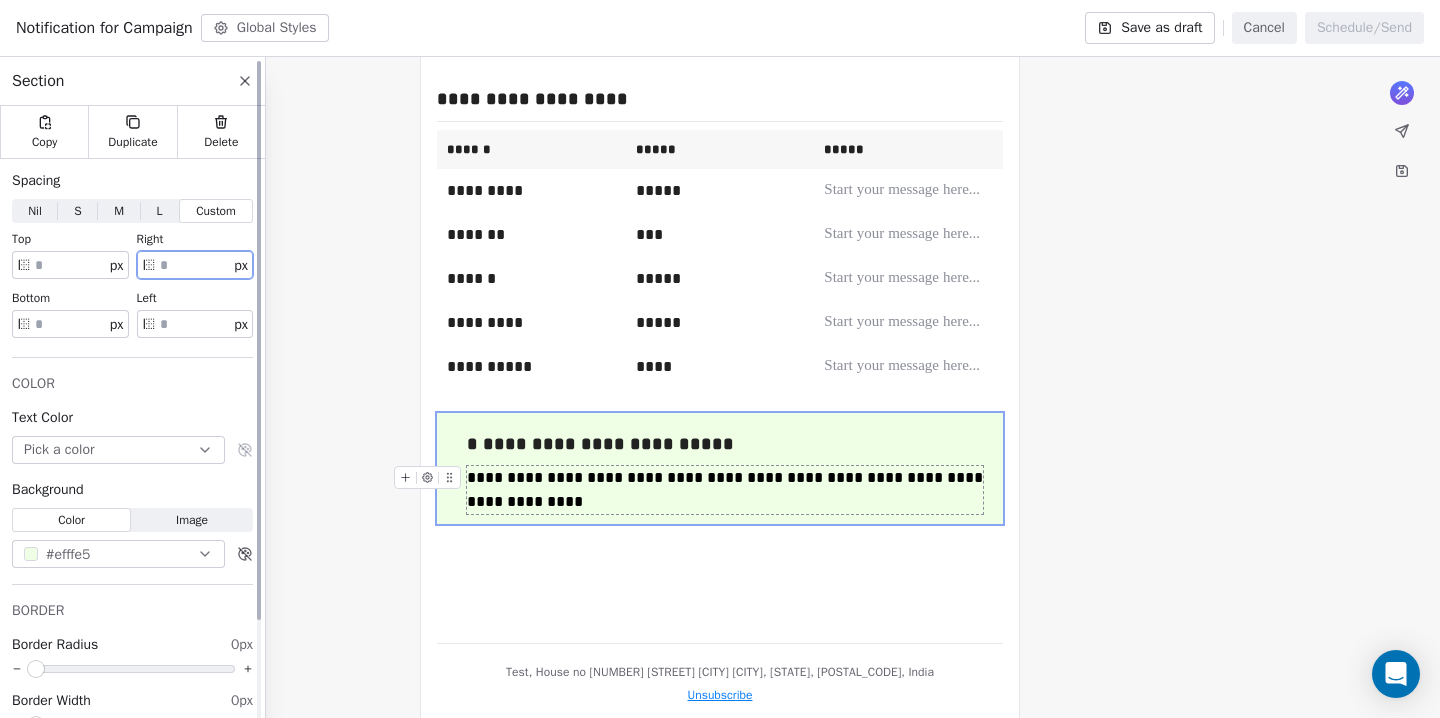 click on "**" at bounding box center [195, 265] 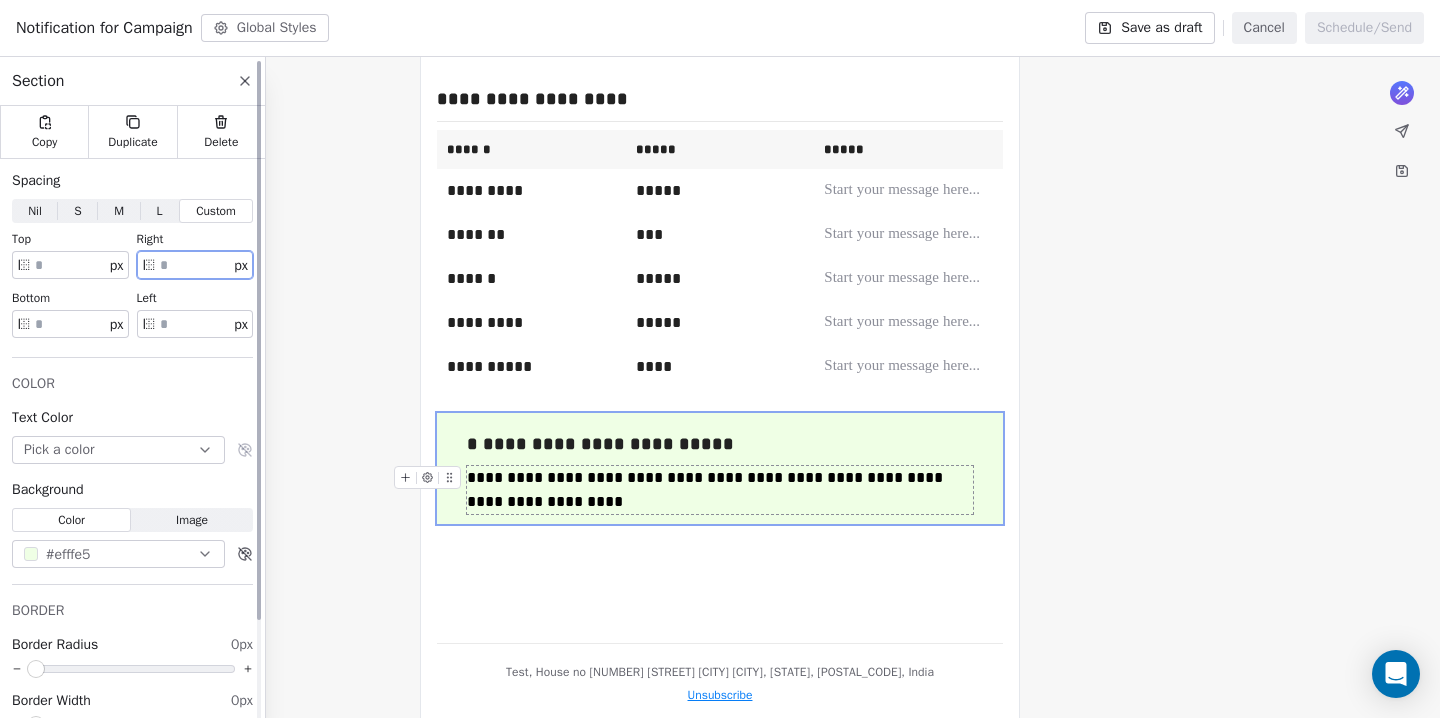 type on "**" 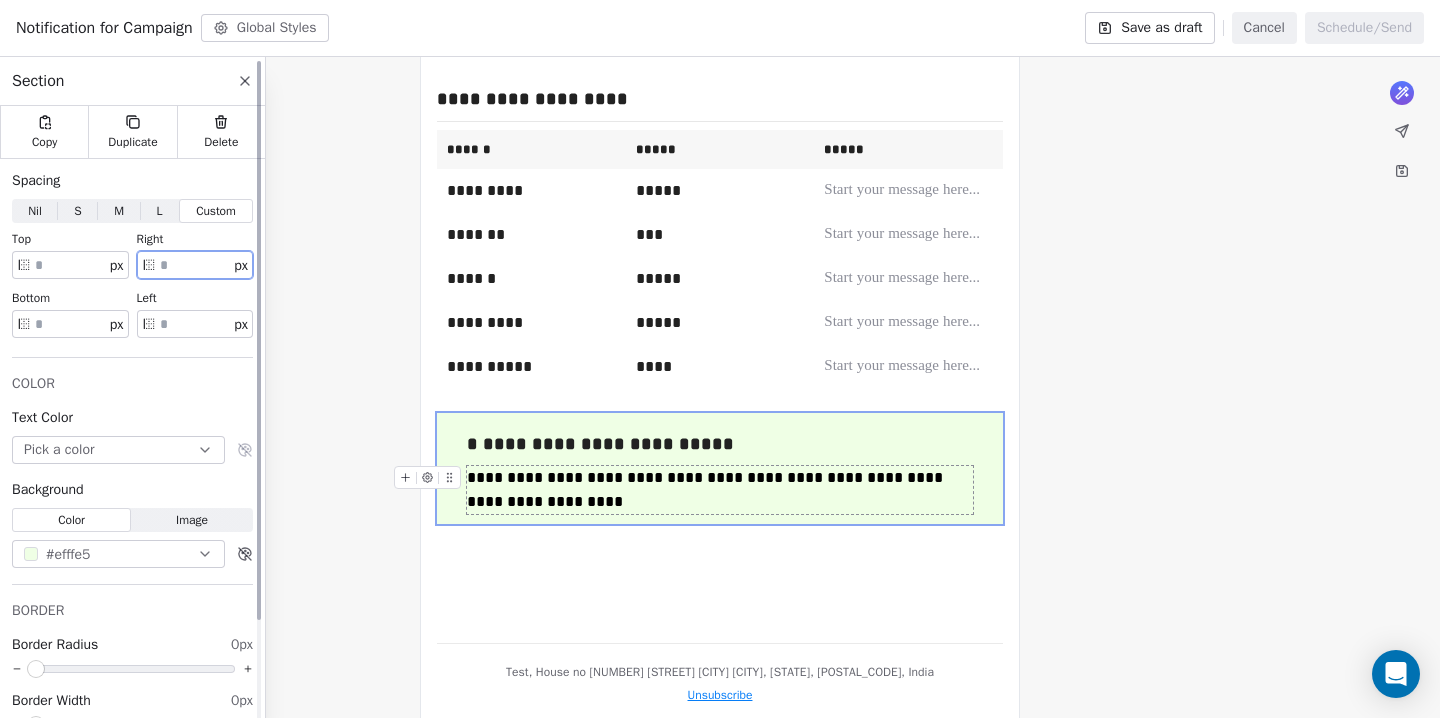 click on "**" at bounding box center (70, 265) 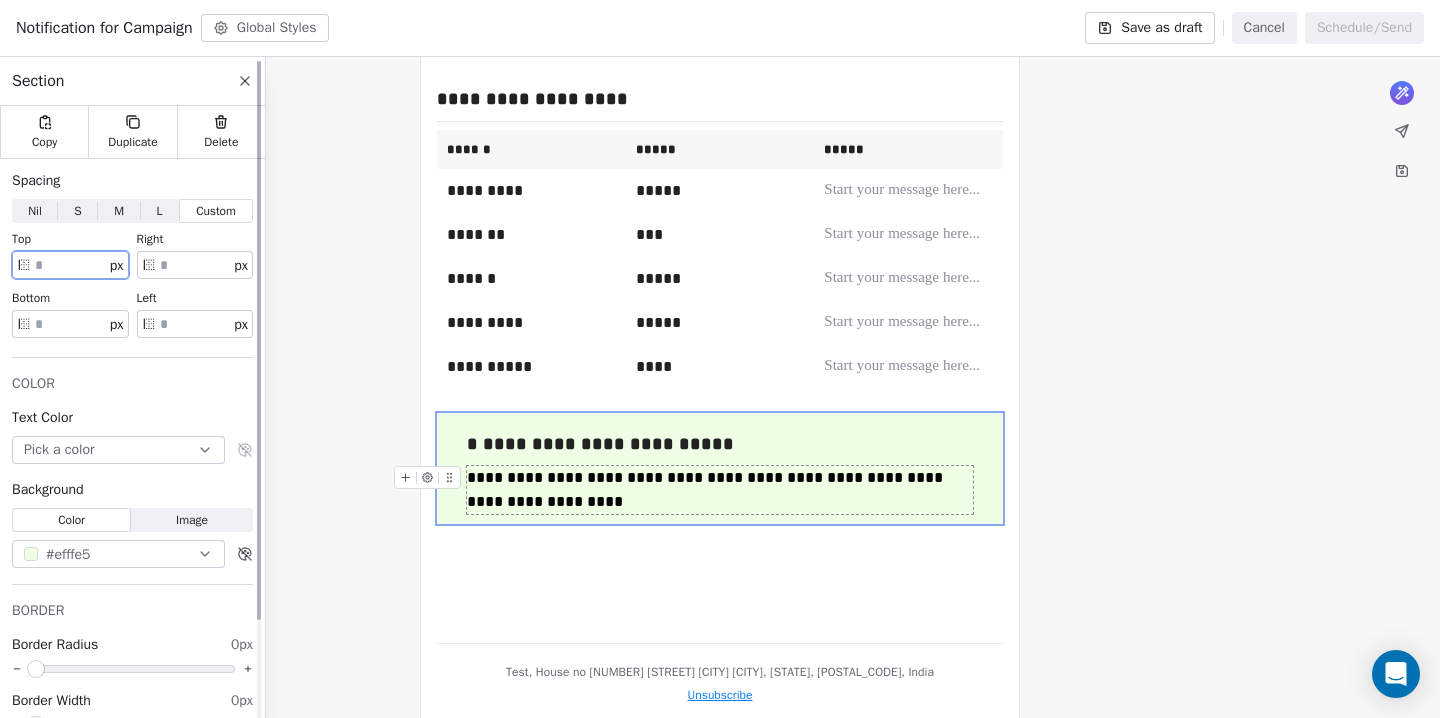 click on "**" at bounding box center (70, 265) 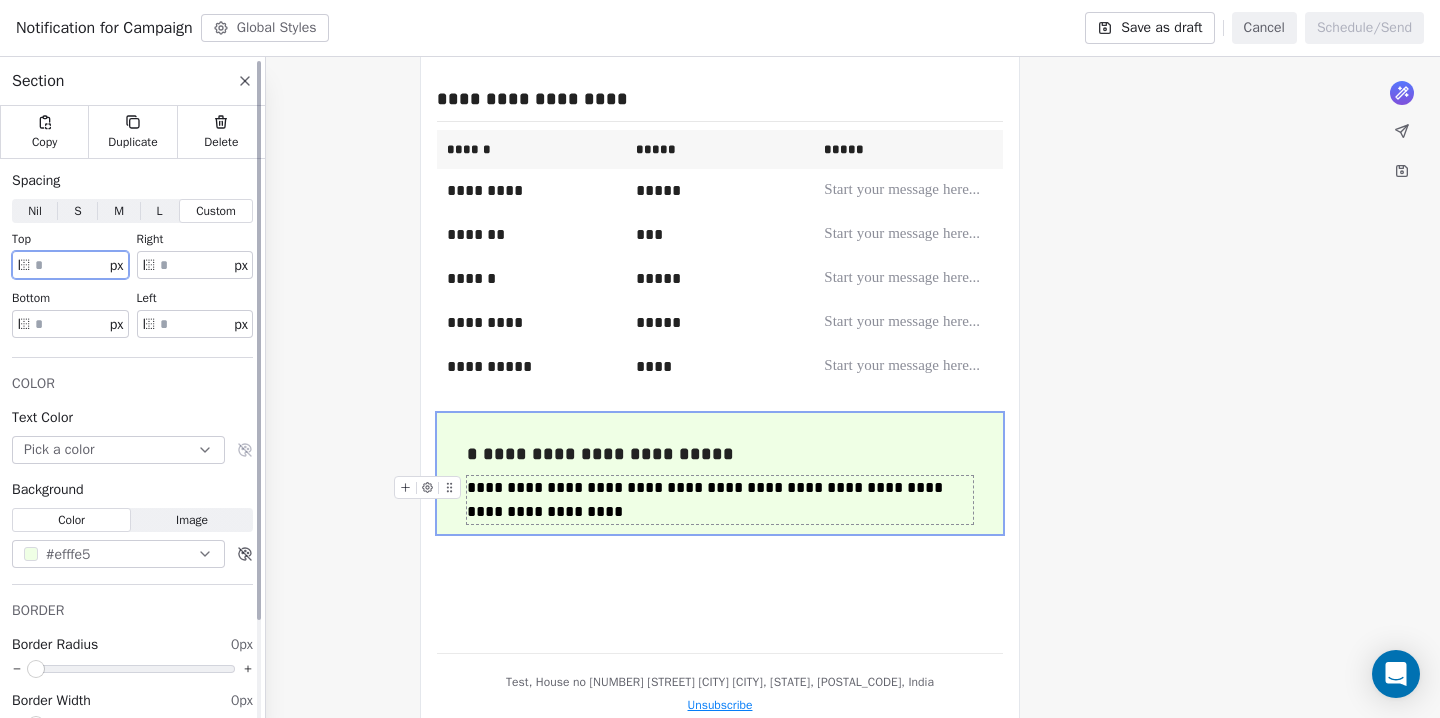 type on "**" 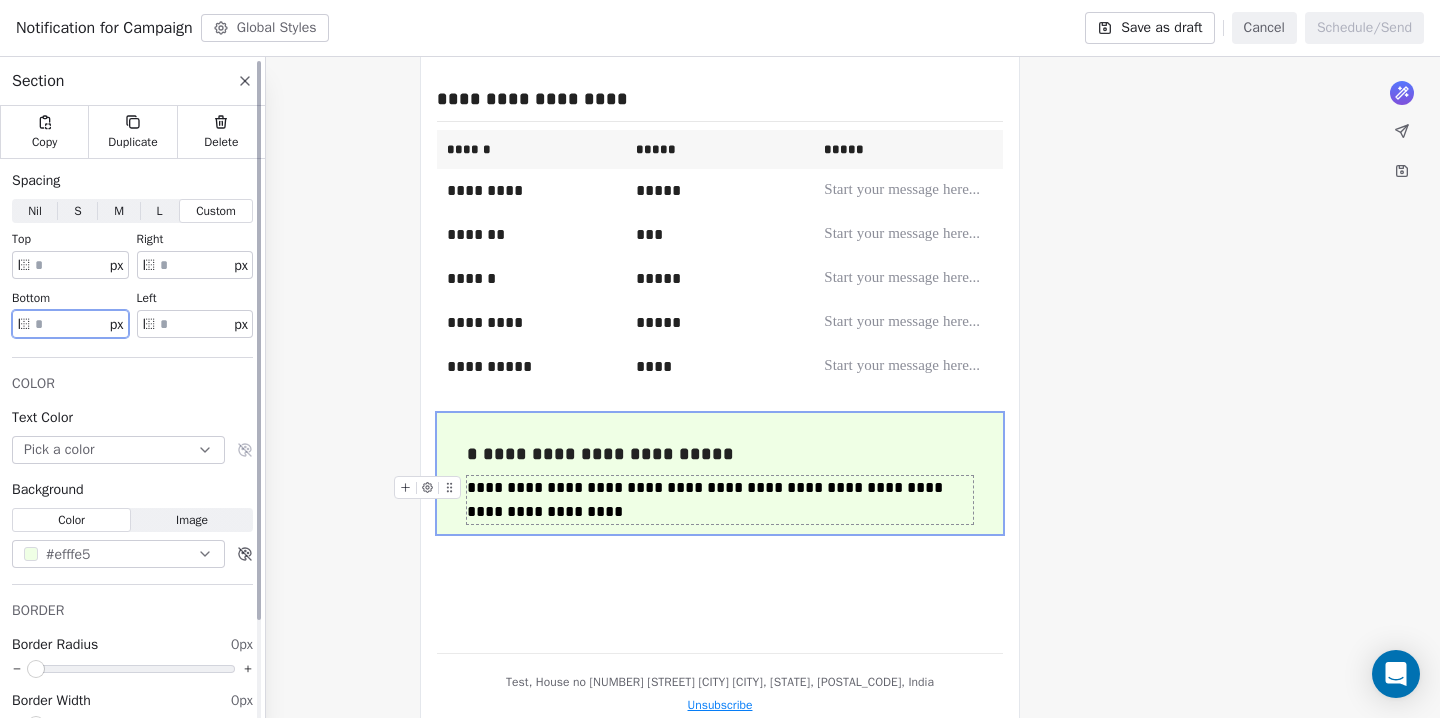 click on "**" at bounding box center (70, 324) 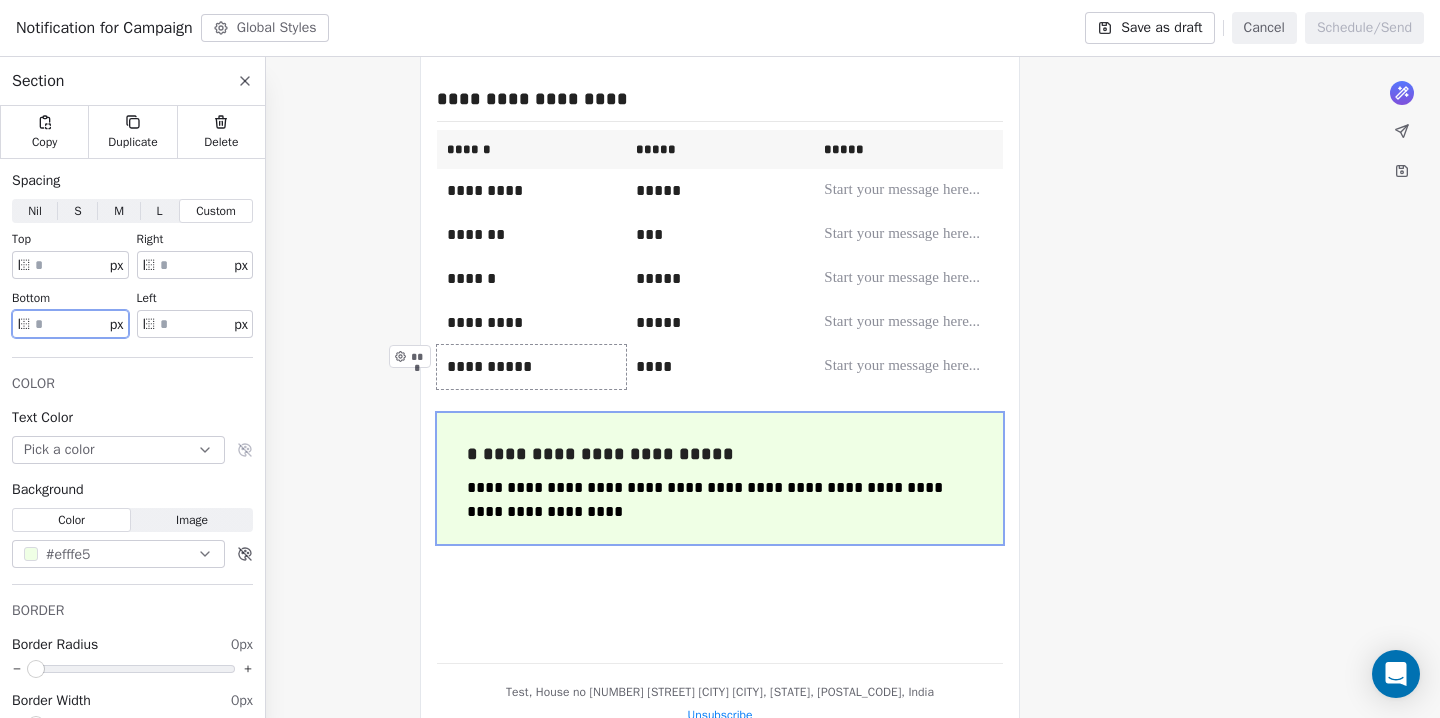 type on "**" 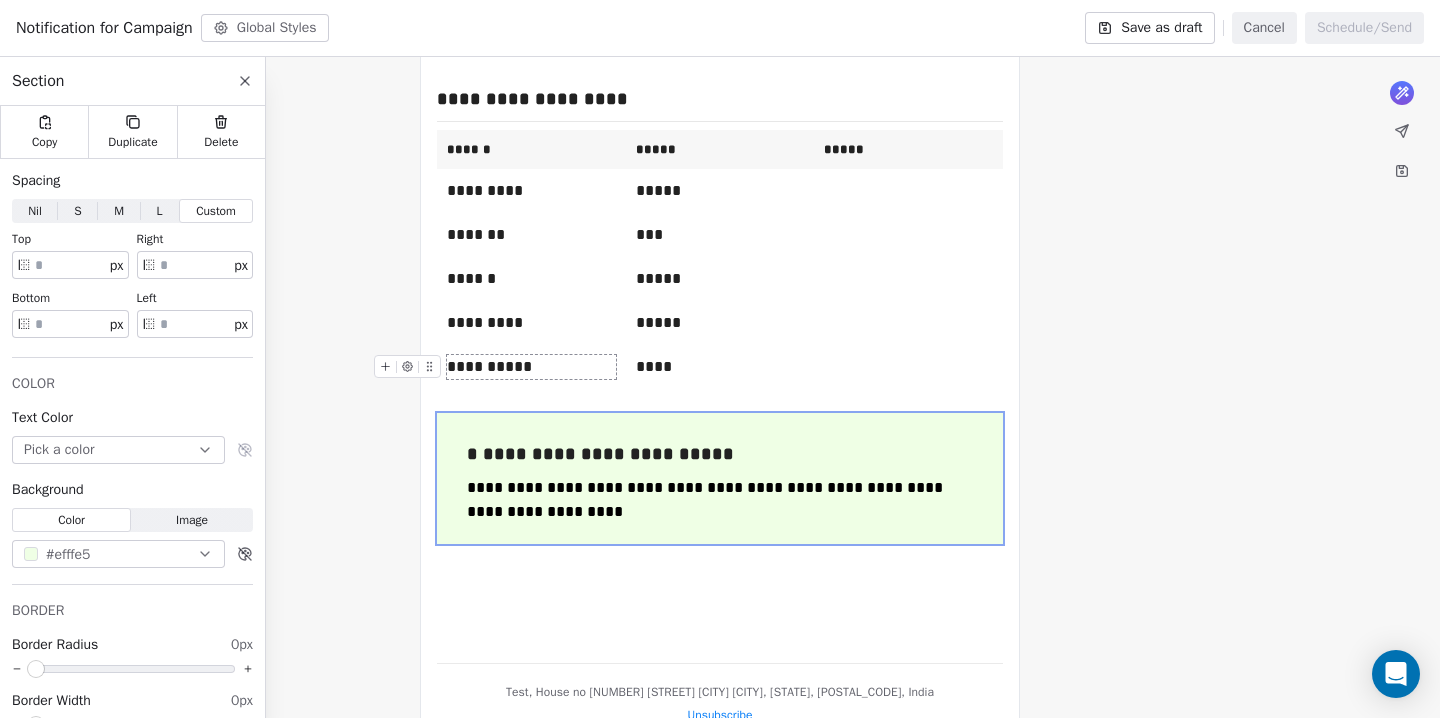 click on "**********" at bounding box center [531, 367] 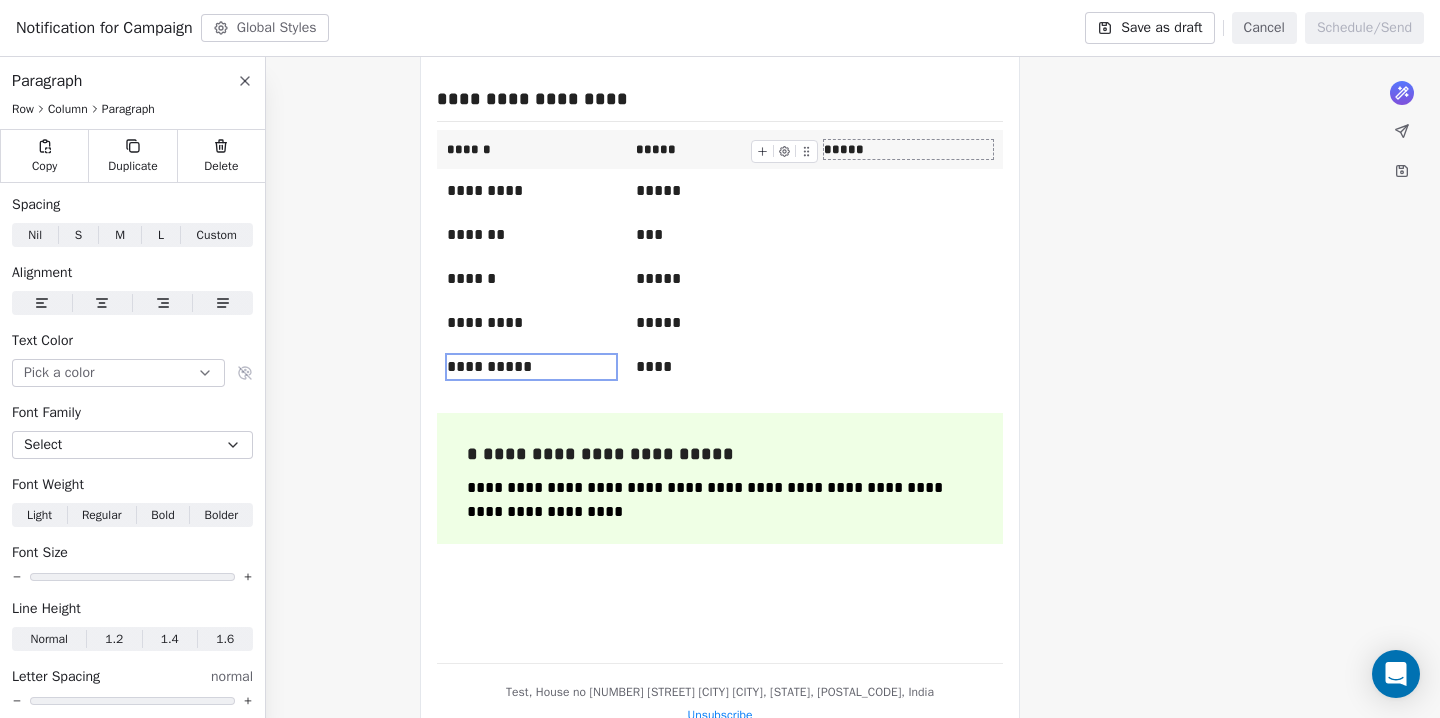 click on "*****" at bounding box center (908, 150) 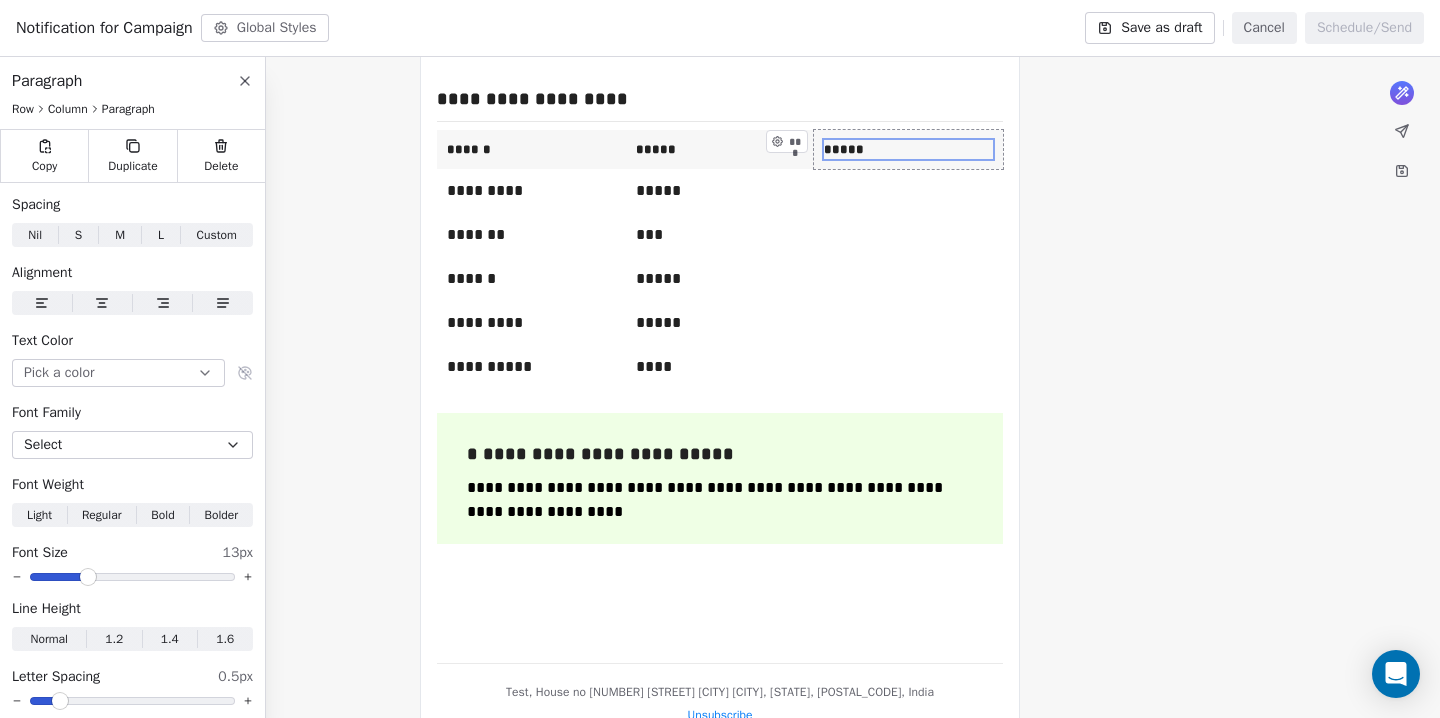 click on "***** ***" at bounding box center (908, 150) 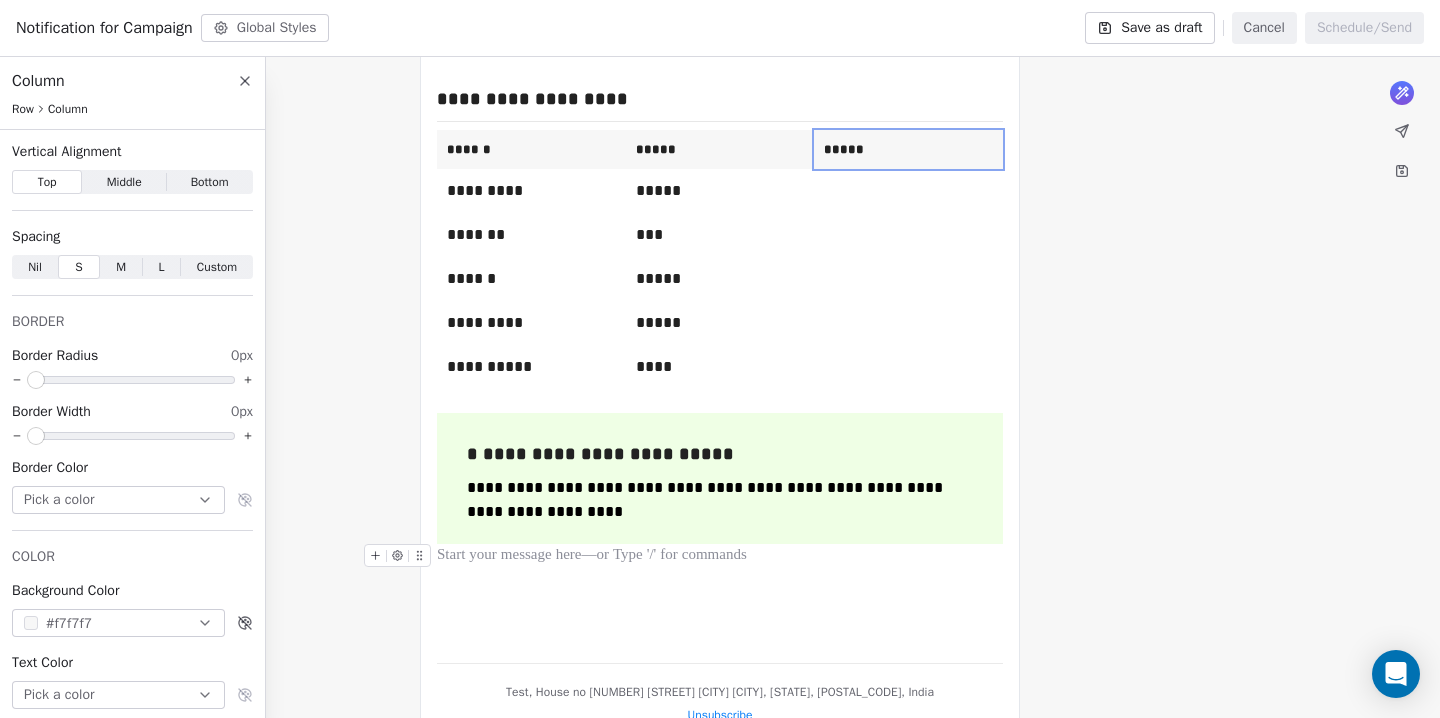 click on "**********" at bounding box center (720, 211) 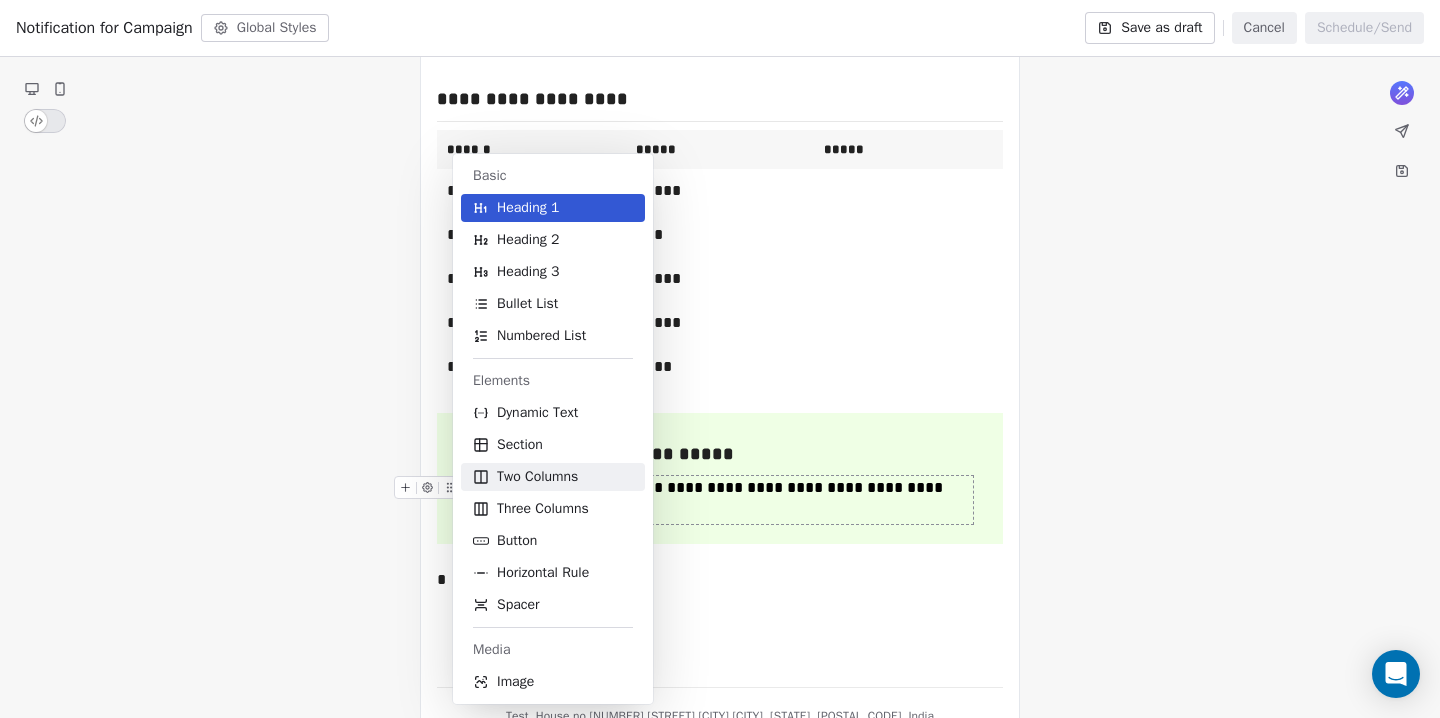 click on "Two Columns" at bounding box center (537, 477) 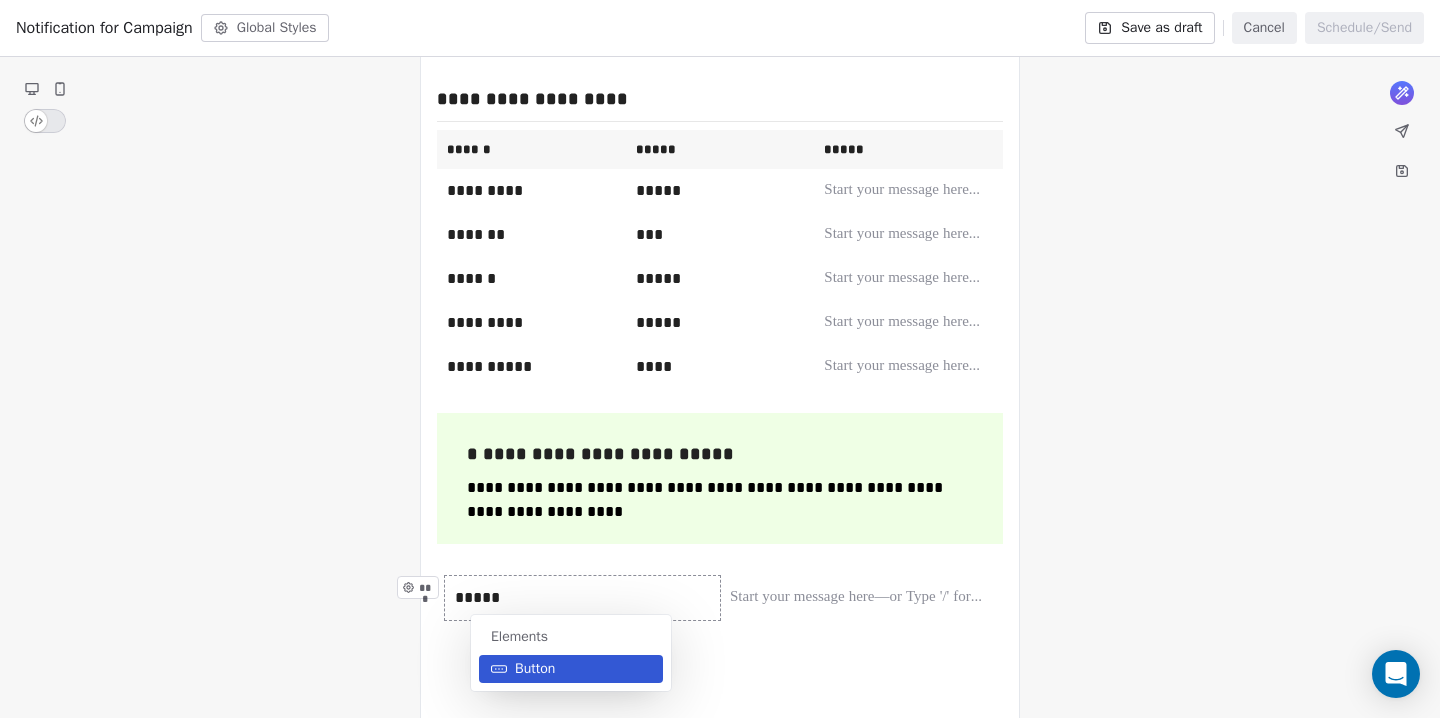 click on "Button" at bounding box center [535, 669] 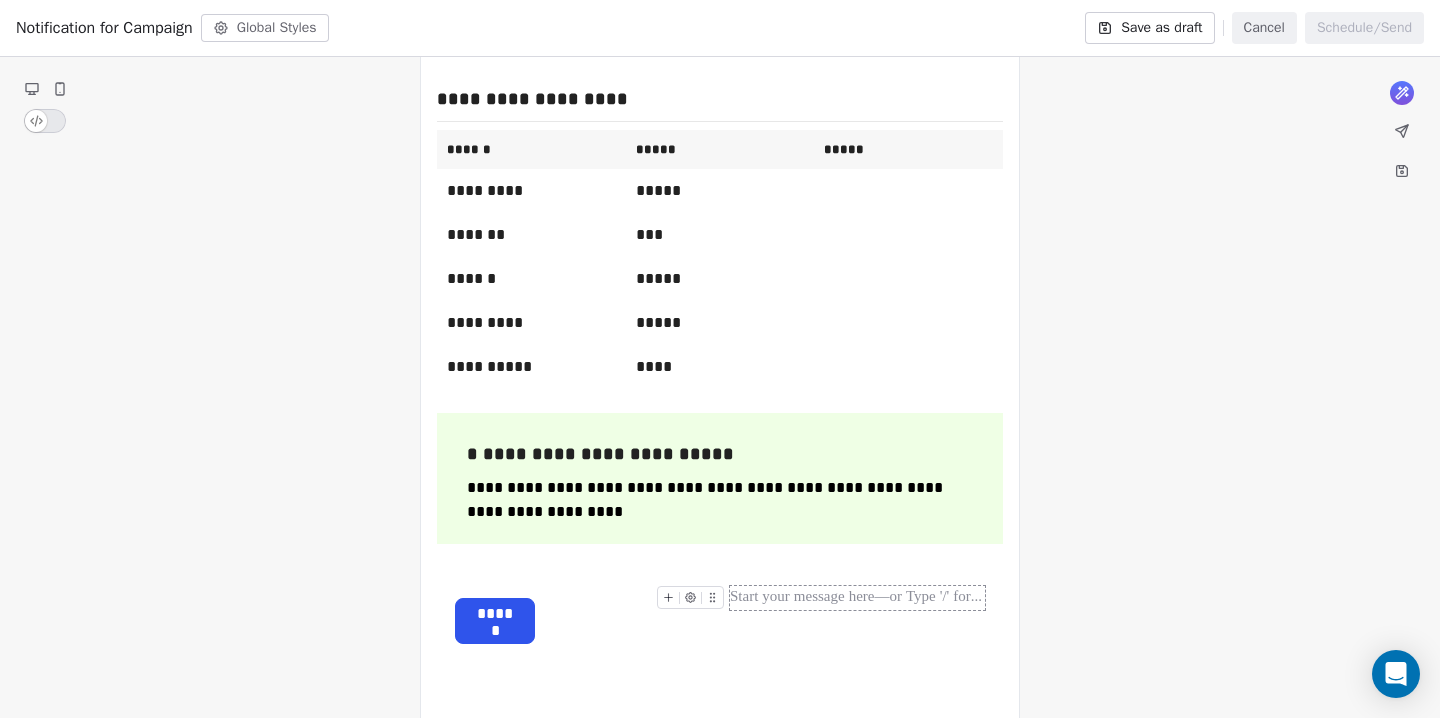 click at bounding box center [857, 598] 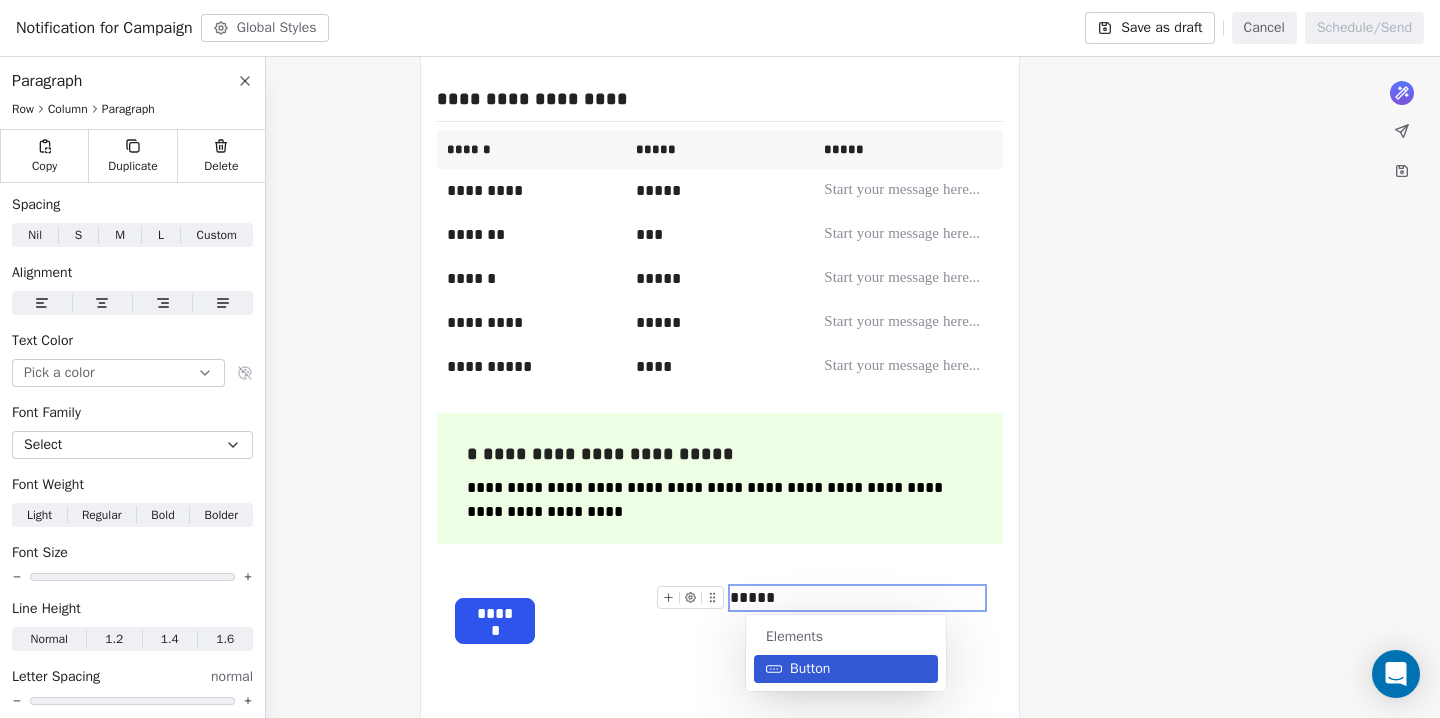 click on "Button" at bounding box center [810, 669] 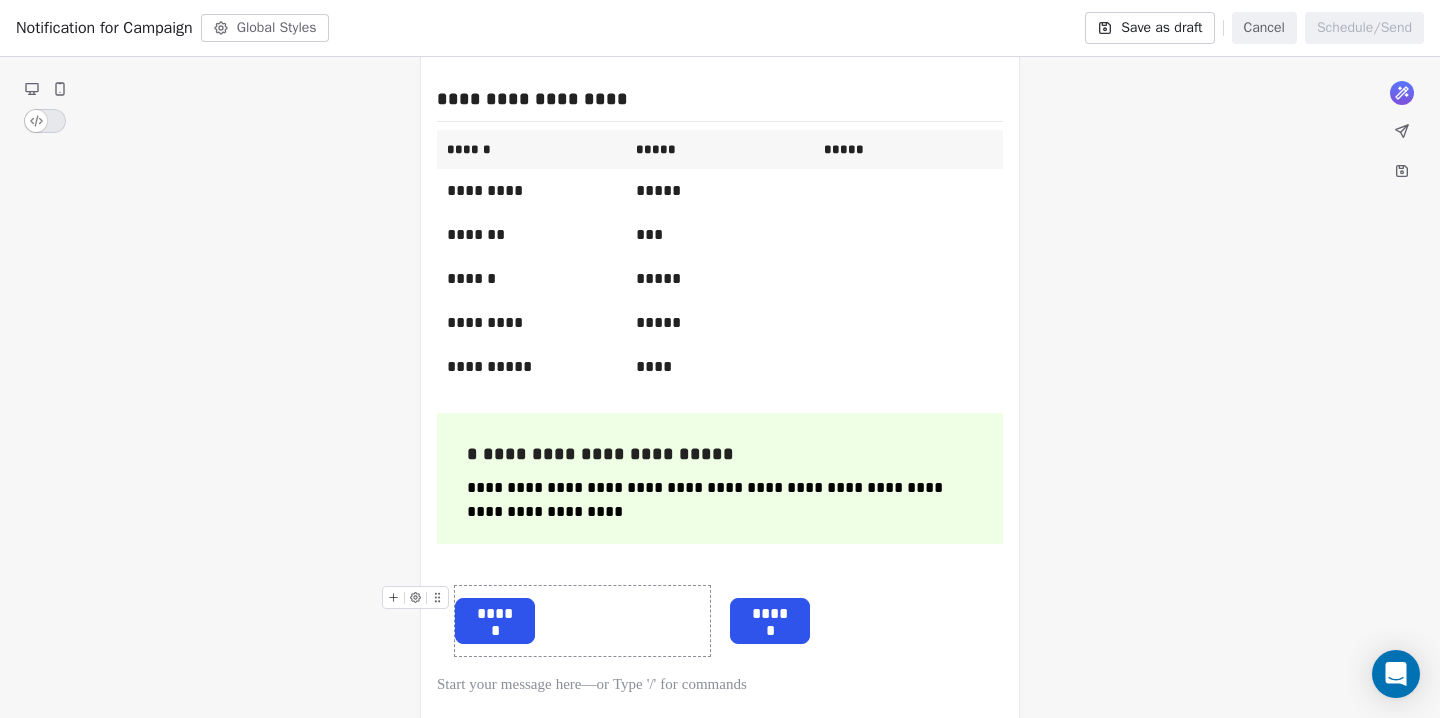 click on "******" at bounding box center (582, 621) 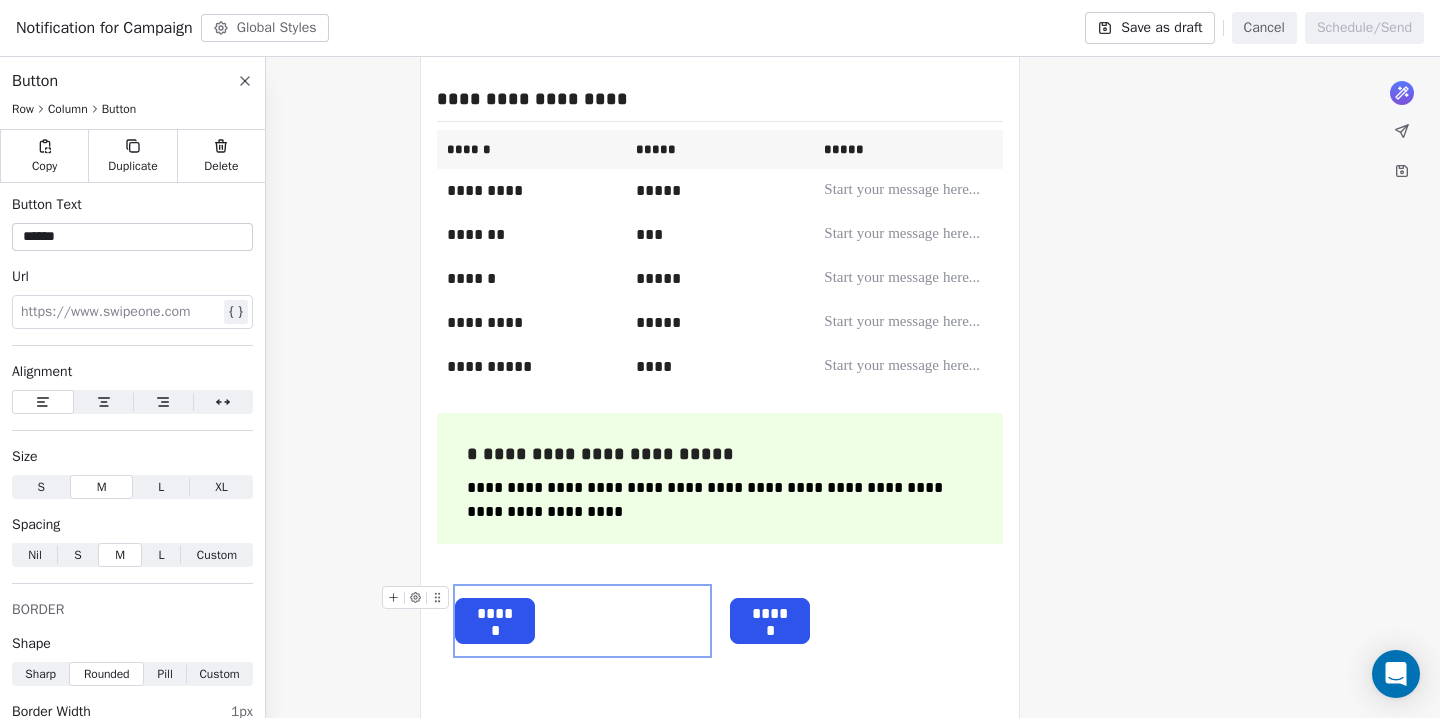 click on "******" at bounding box center [495, 614] 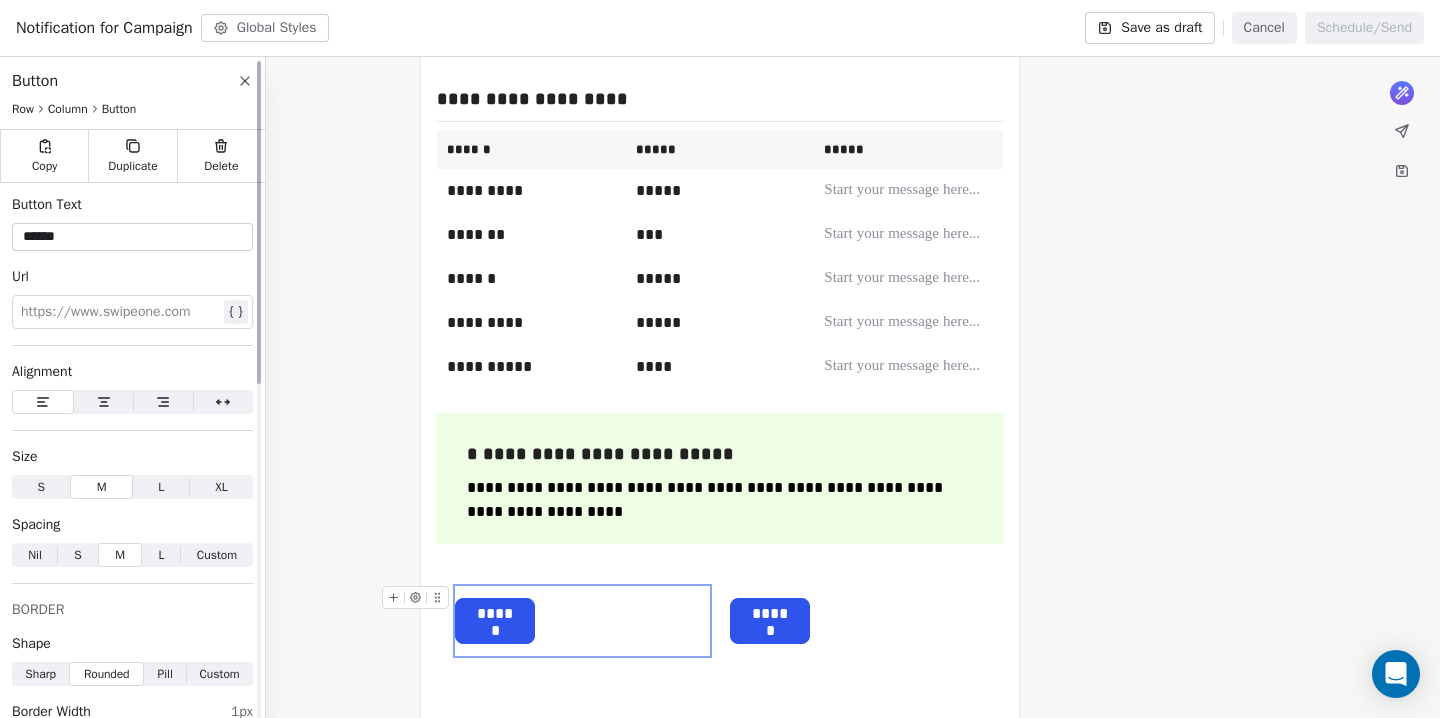 click on "XL" at bounding box center [221, 487] 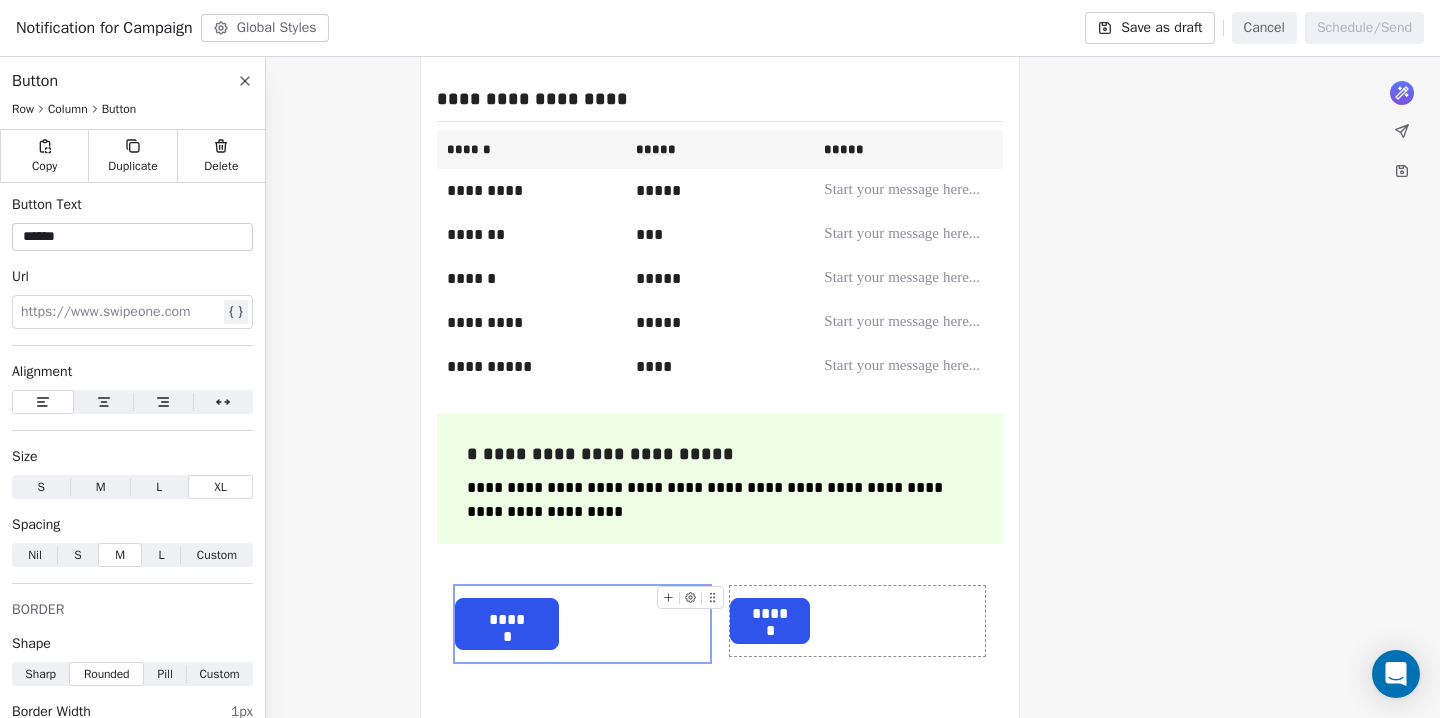 click on "******" at bounding box center [770, 614] 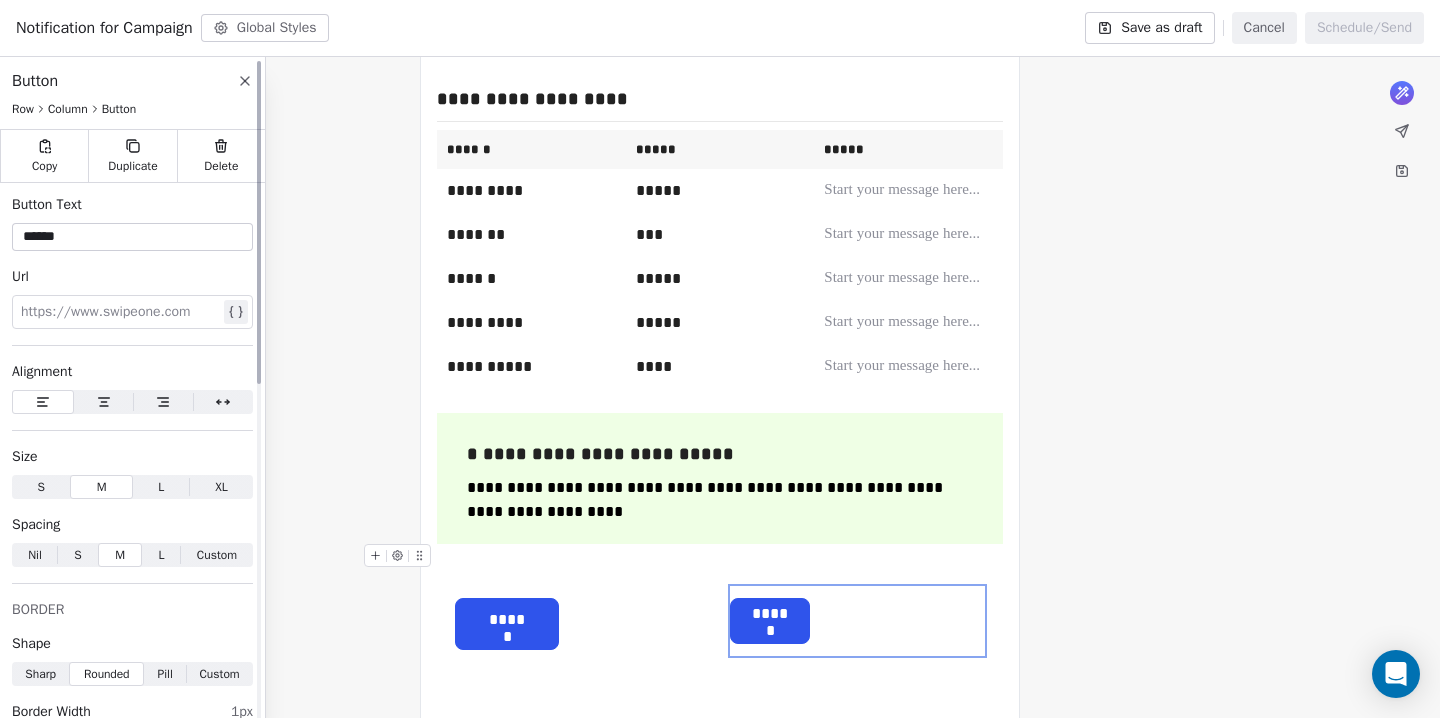 click on "XL" at bounding box center [221, 487] 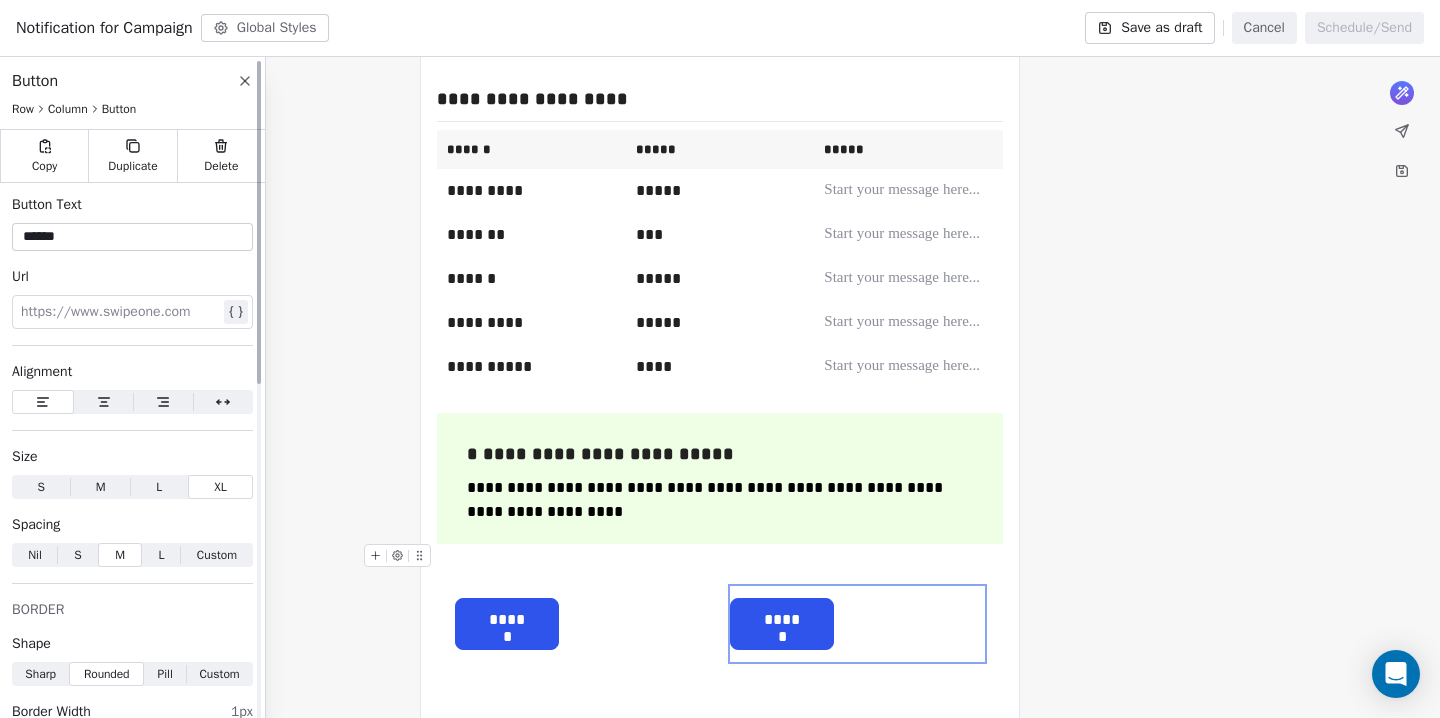 click 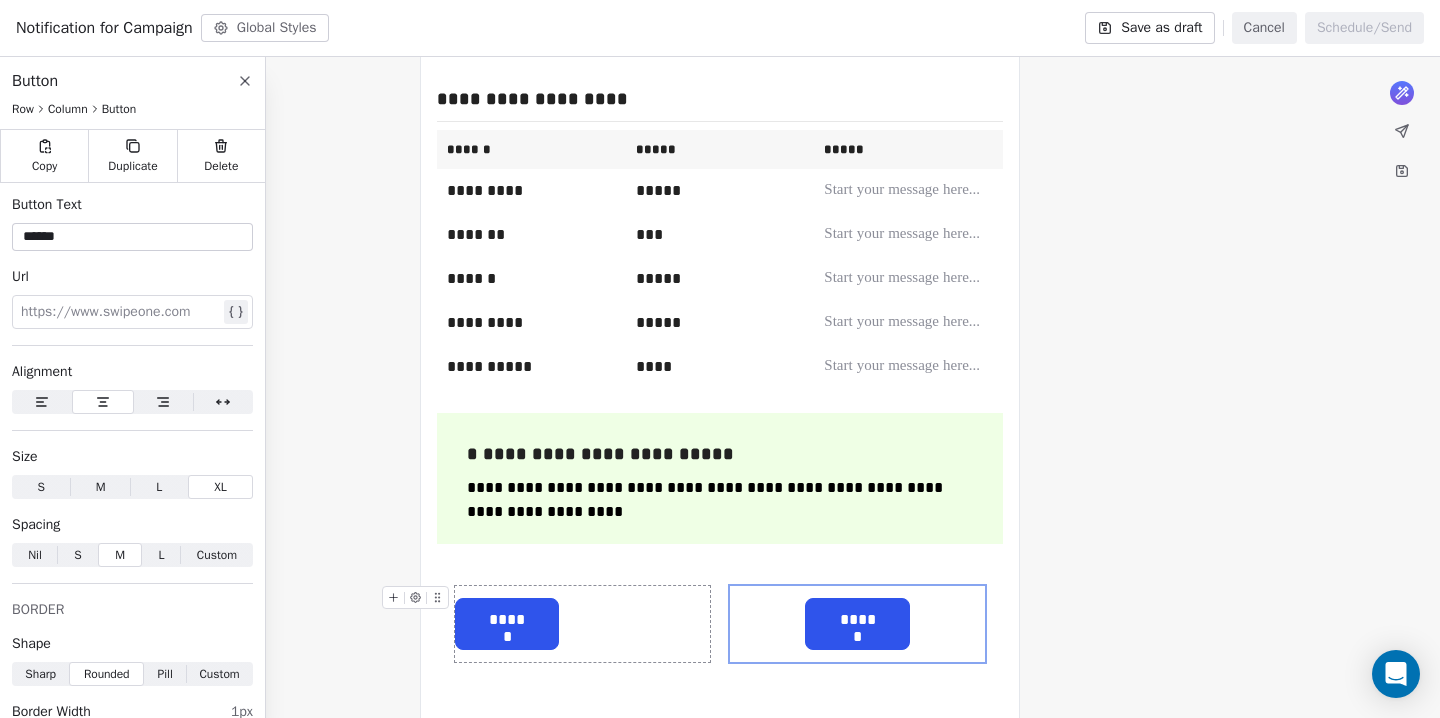 click on "******" at bounding box center (507, 620) 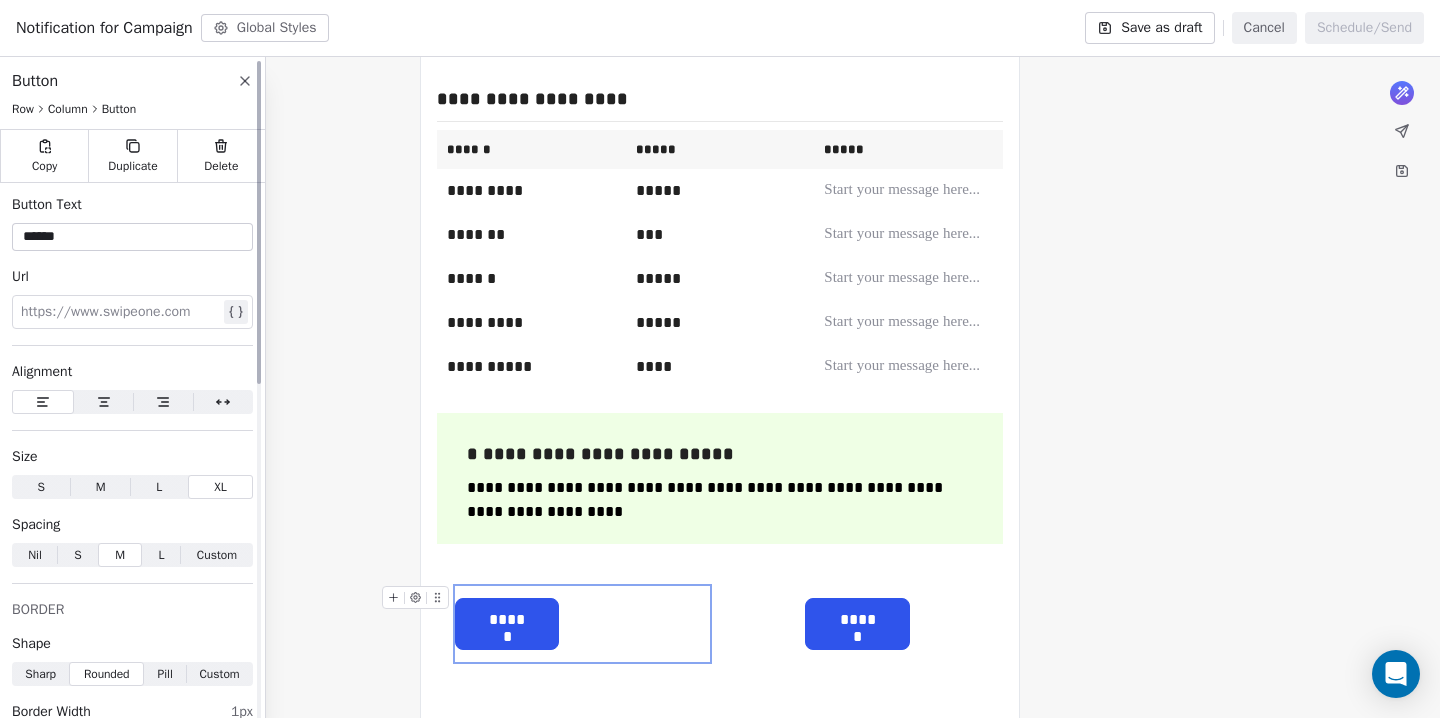 click 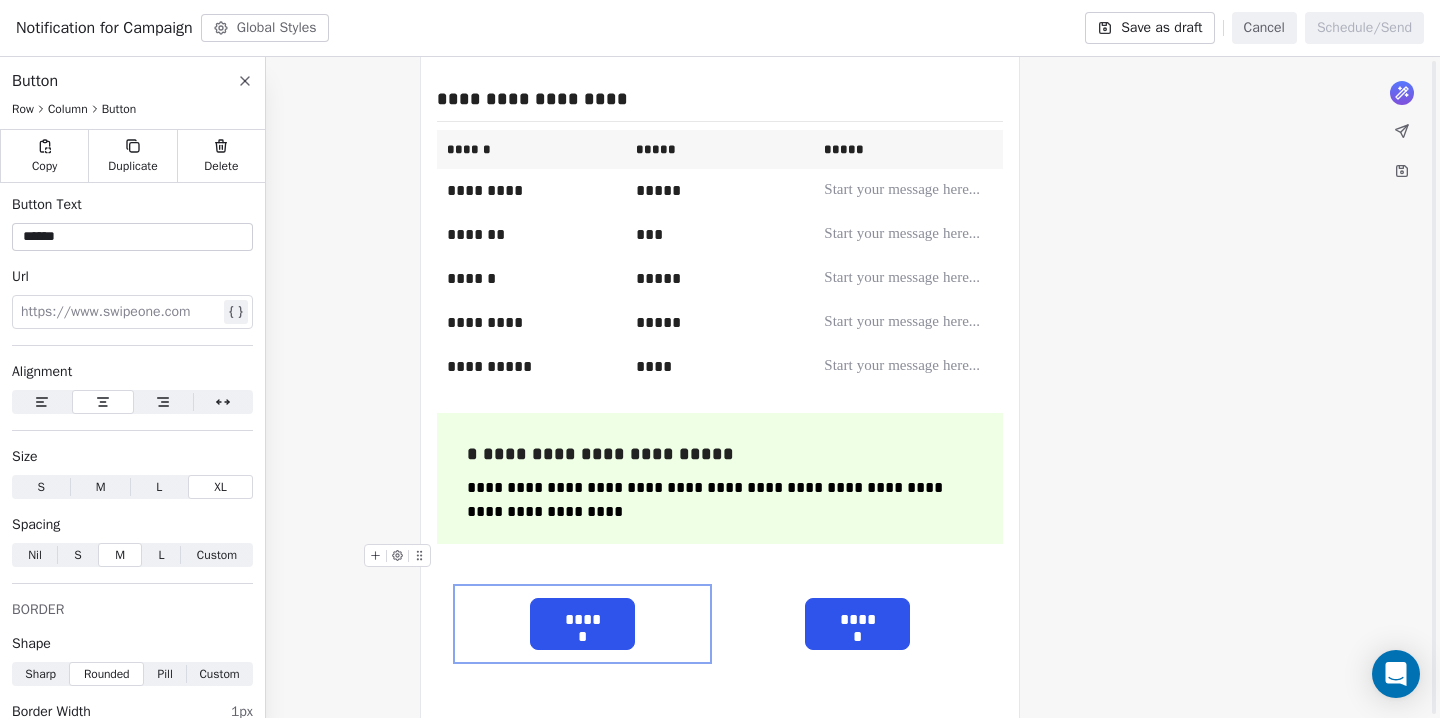 scroll, scrollTop: 526, scrollLeft: 0, axis: vertical 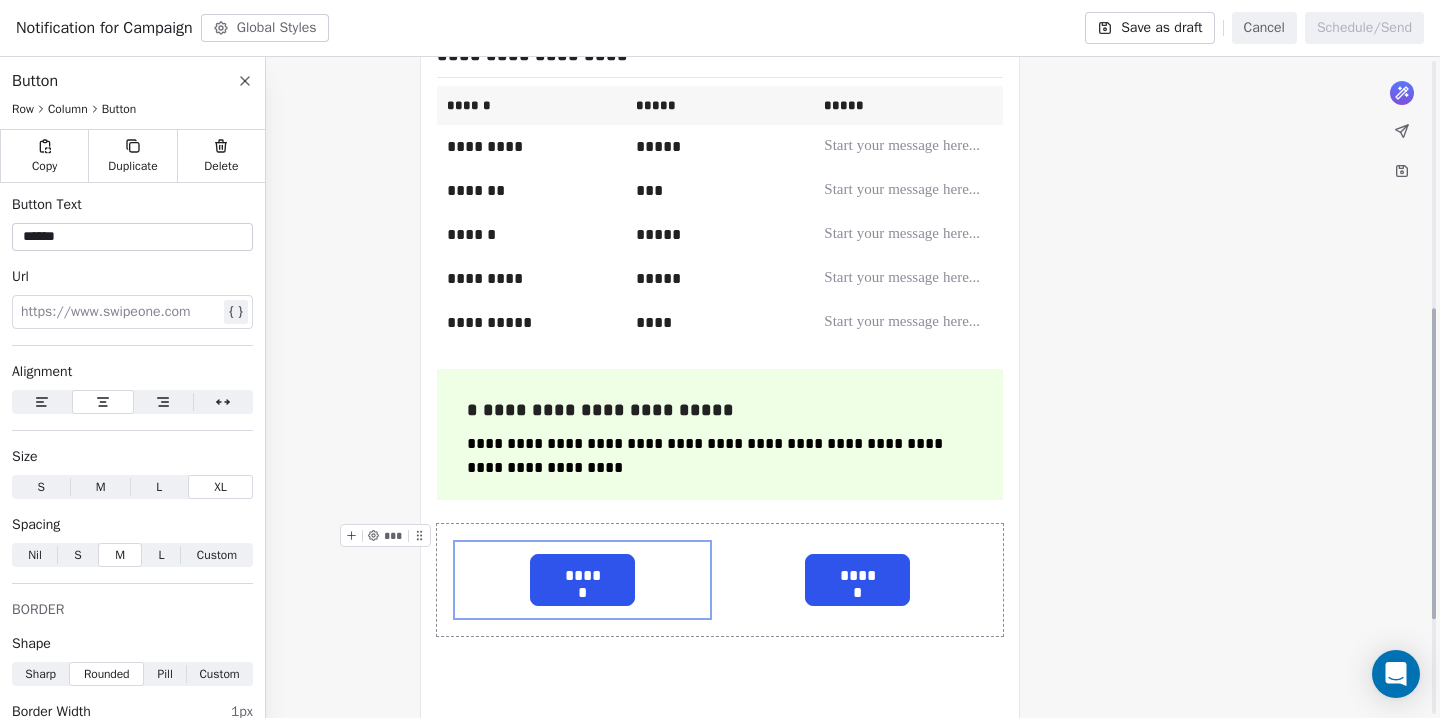 click at bounding box center (720, 512) 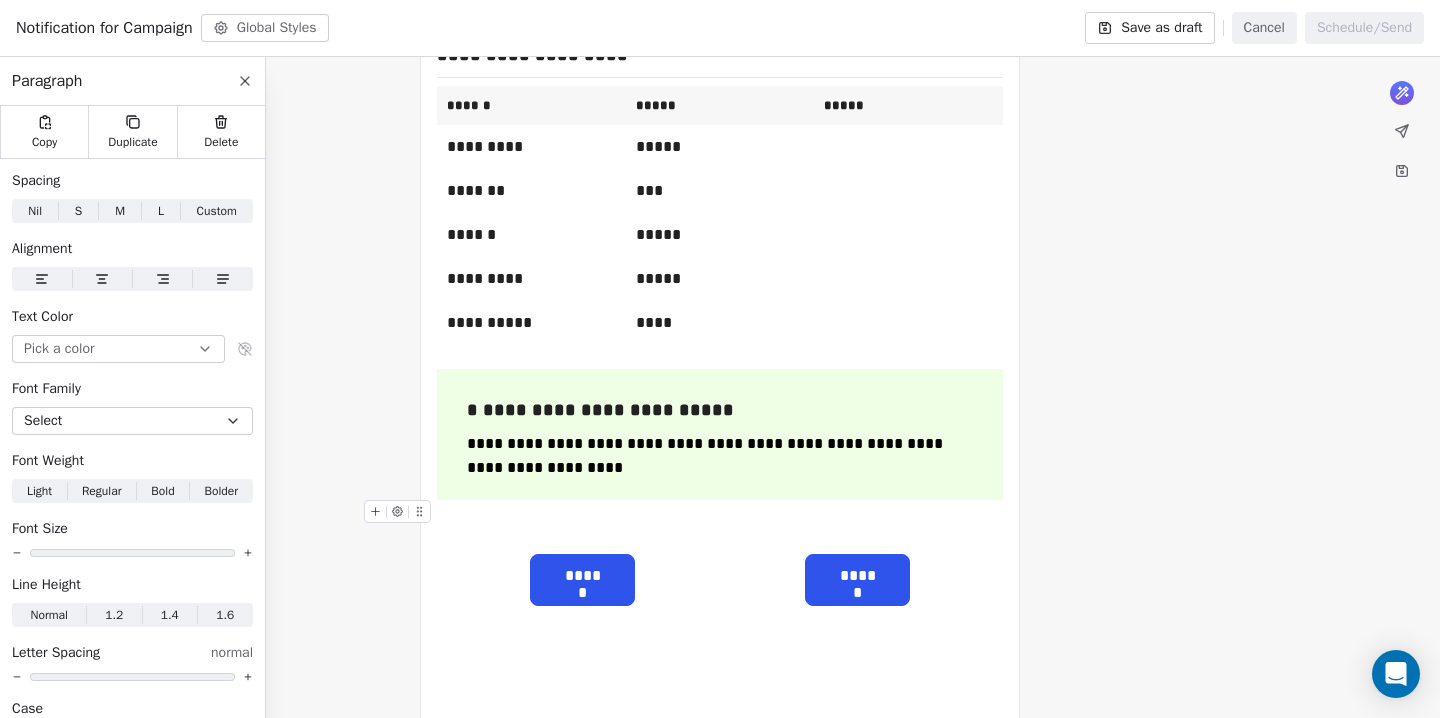 click at bounding box center (720, 512) 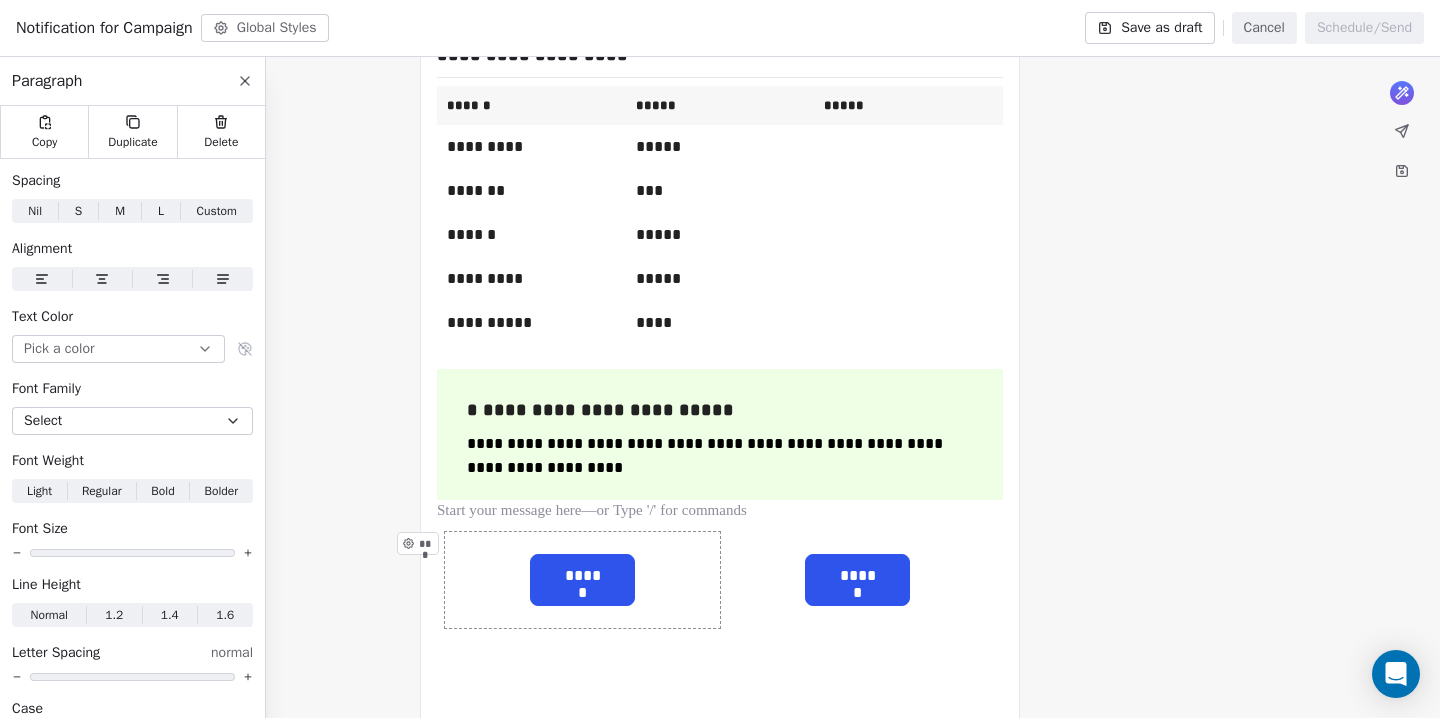click on "****** ***" at bounding box center [582, 580] 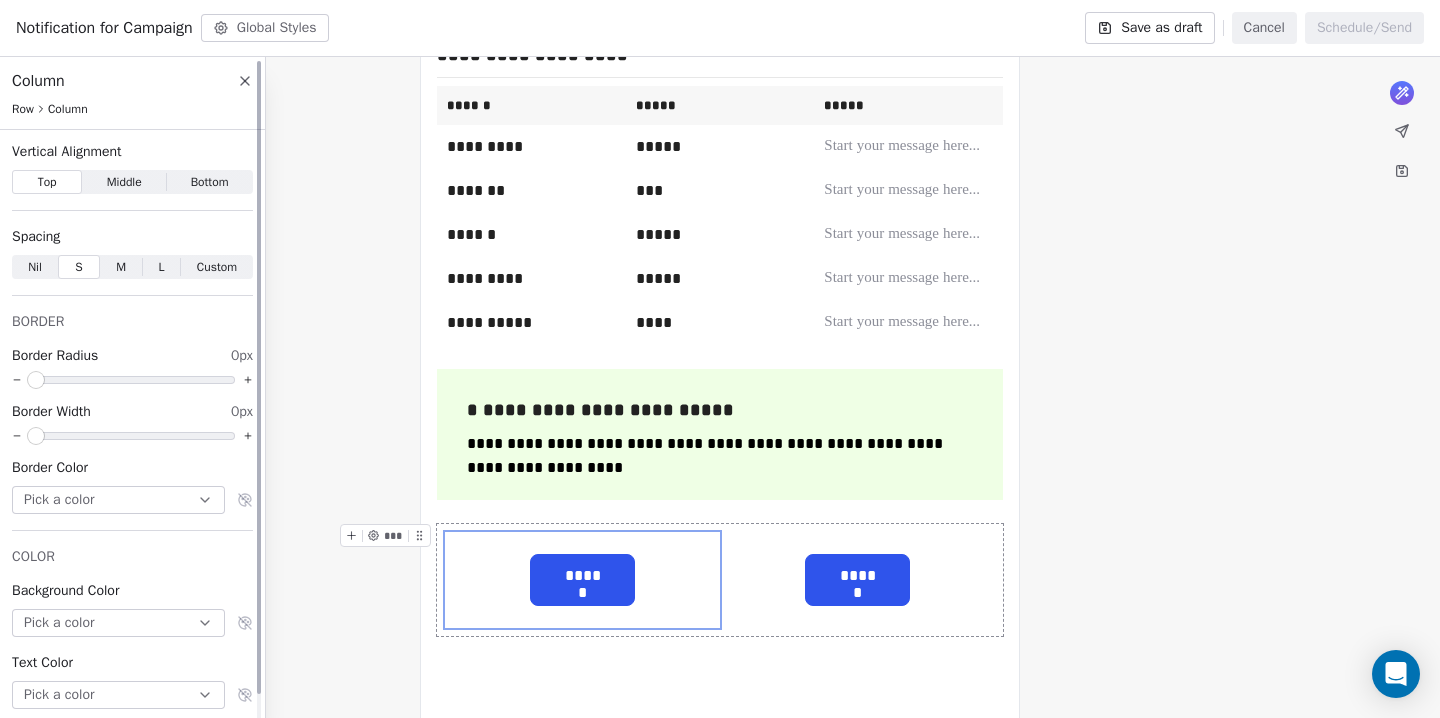 click on "Nil" at bounding box center [35, 267] 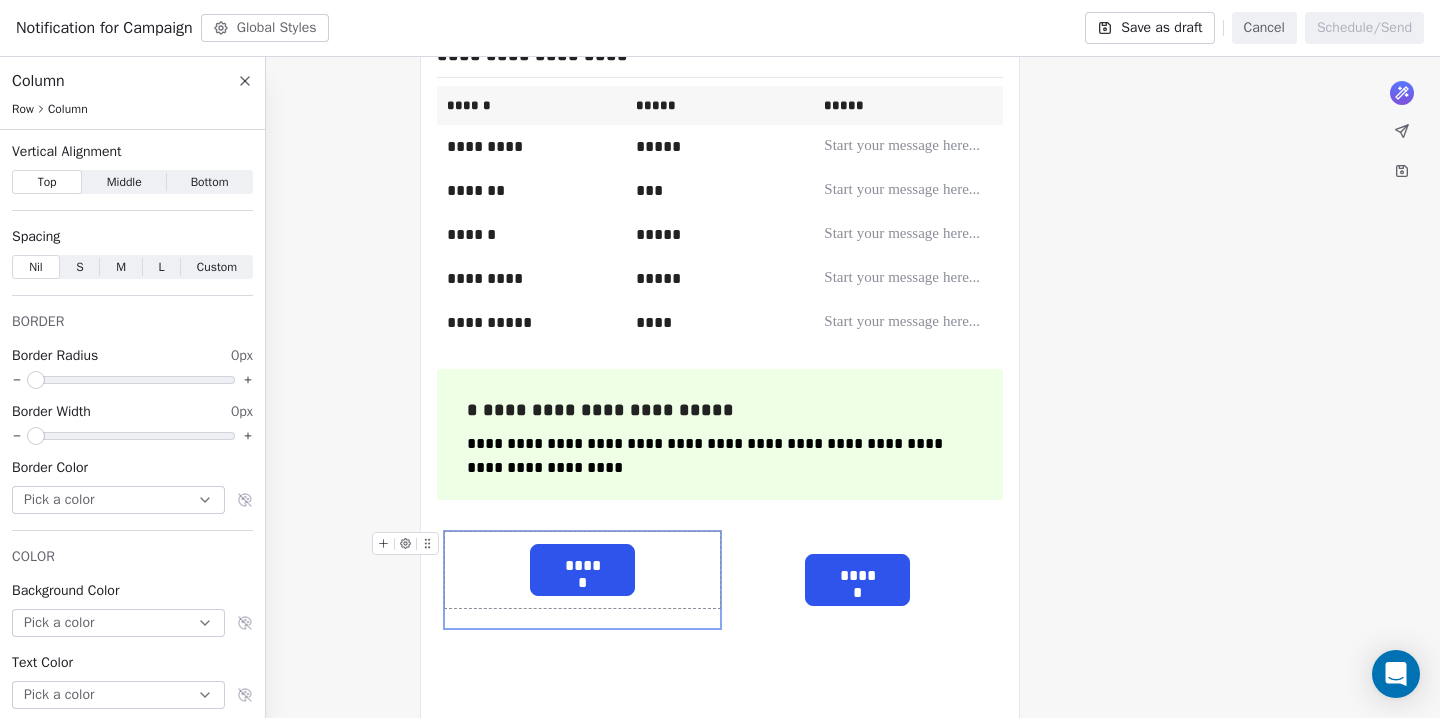click on "******" at bounding box center (582, 570) 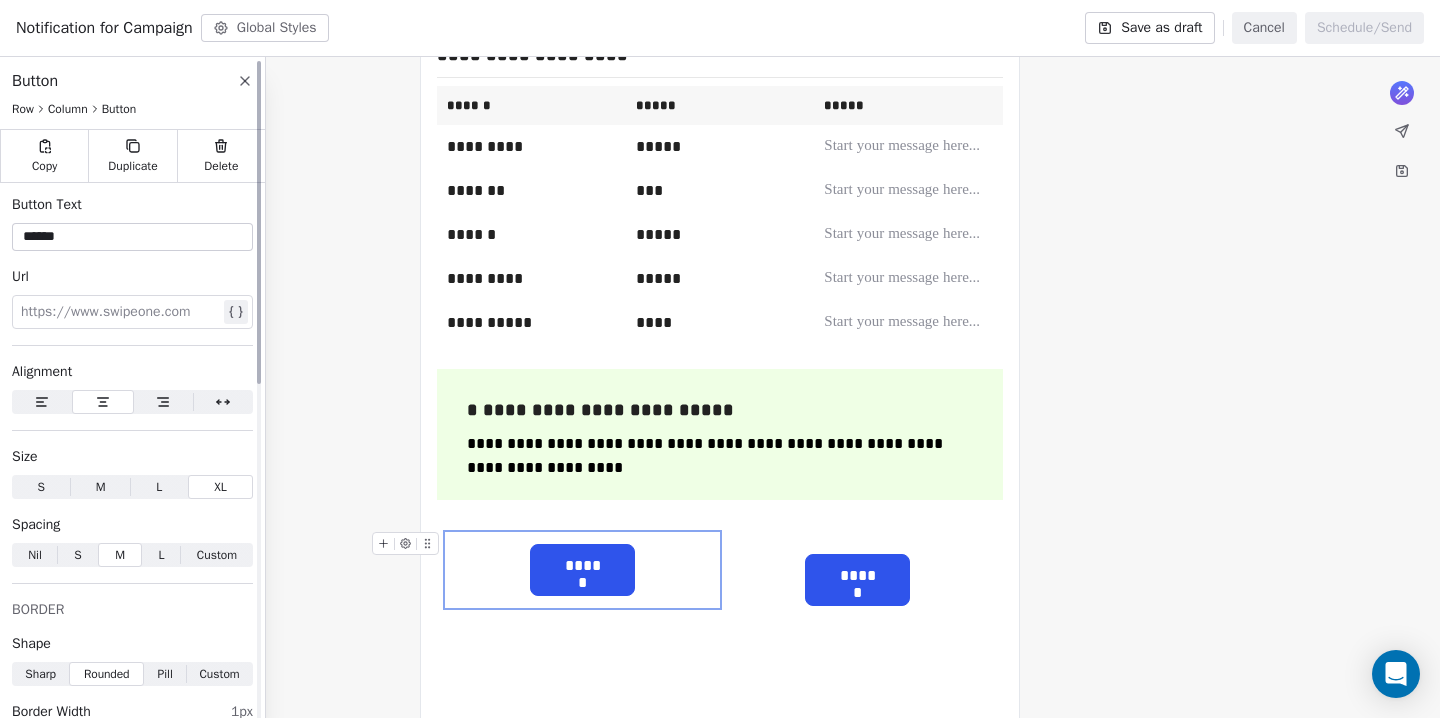 click on "S" at bounding box center [77, 555] 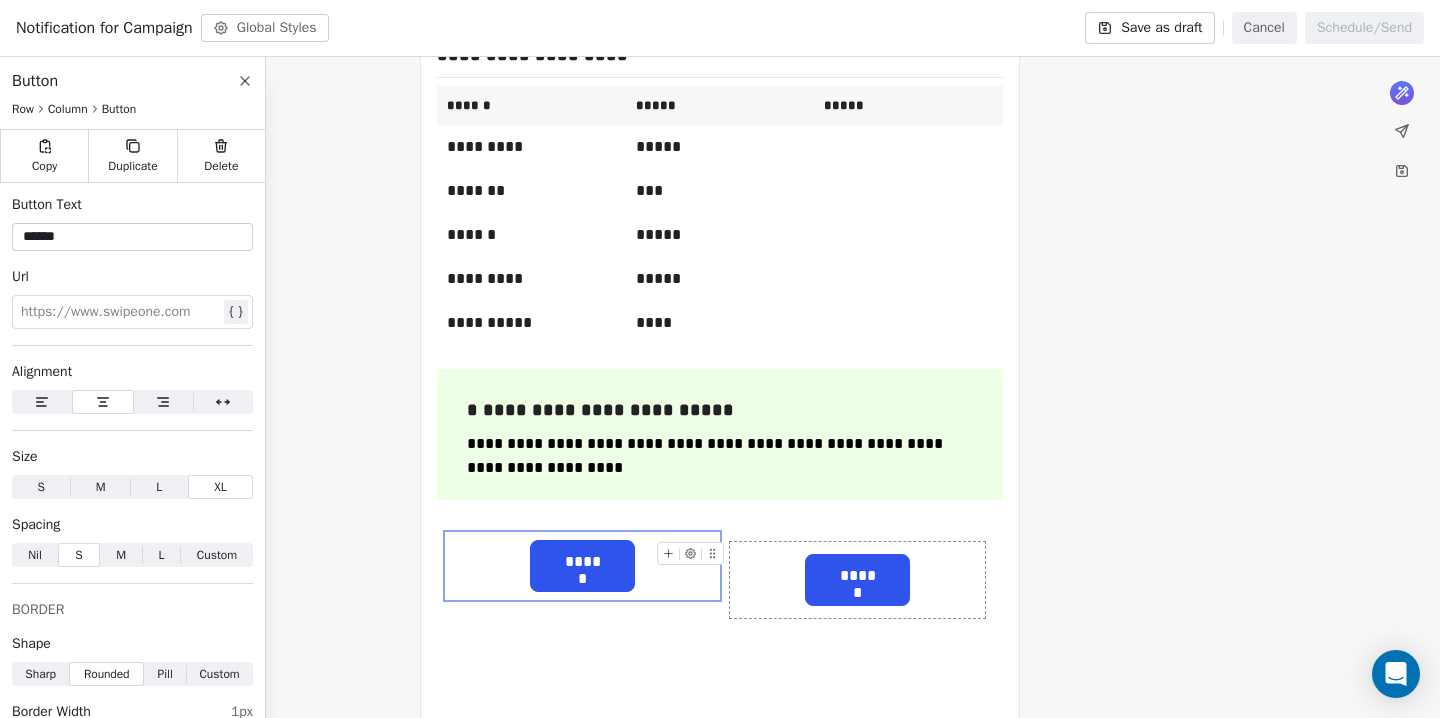 click on "******" at bounding box center (857, 580) 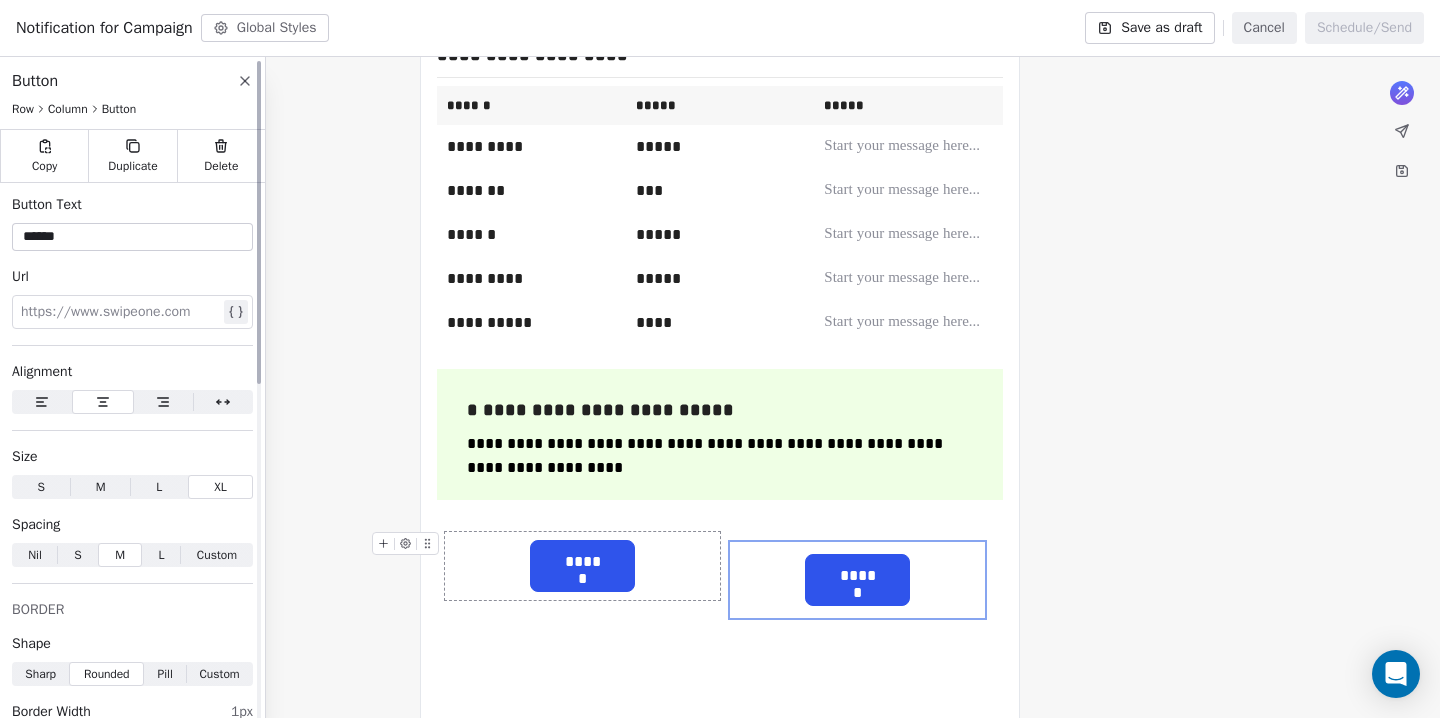 click on "S S" at bounding box center (78, 555) 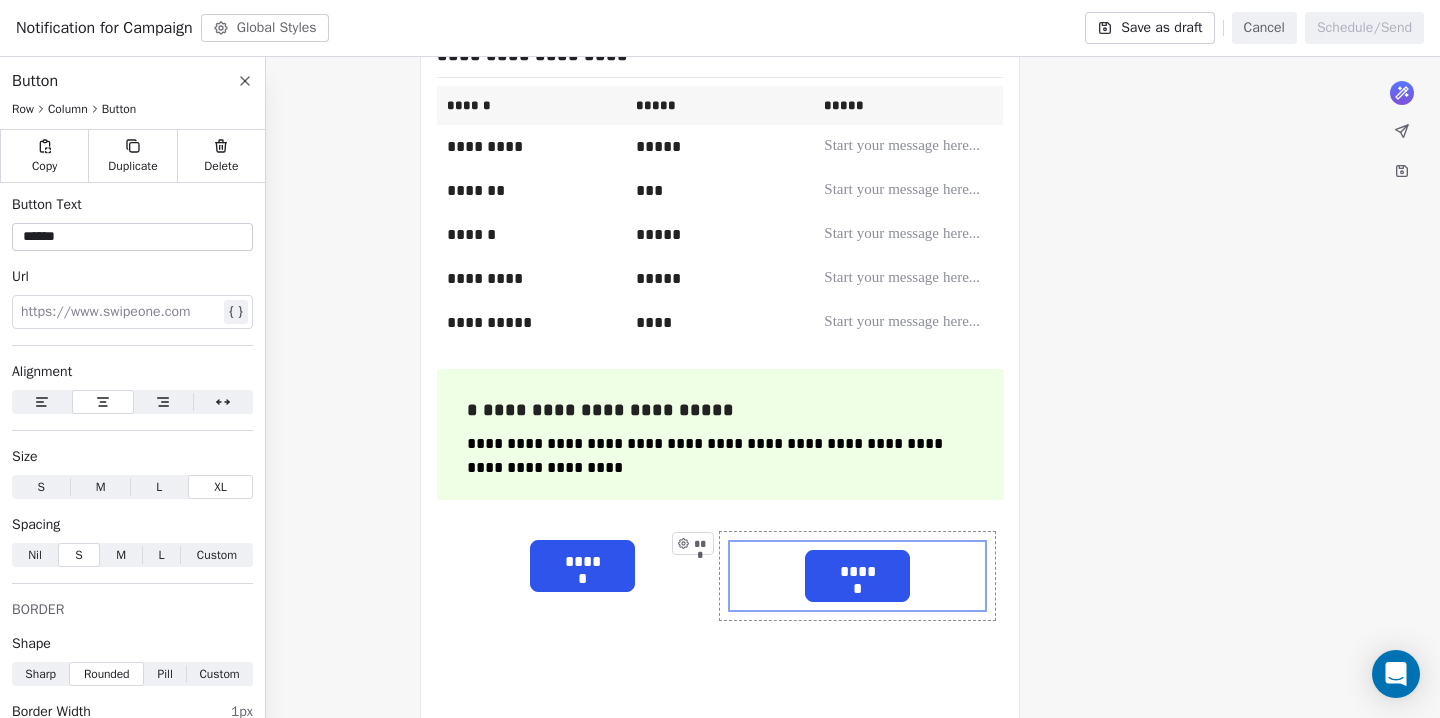 click on "****** ***" at bounding box center (857, 576) 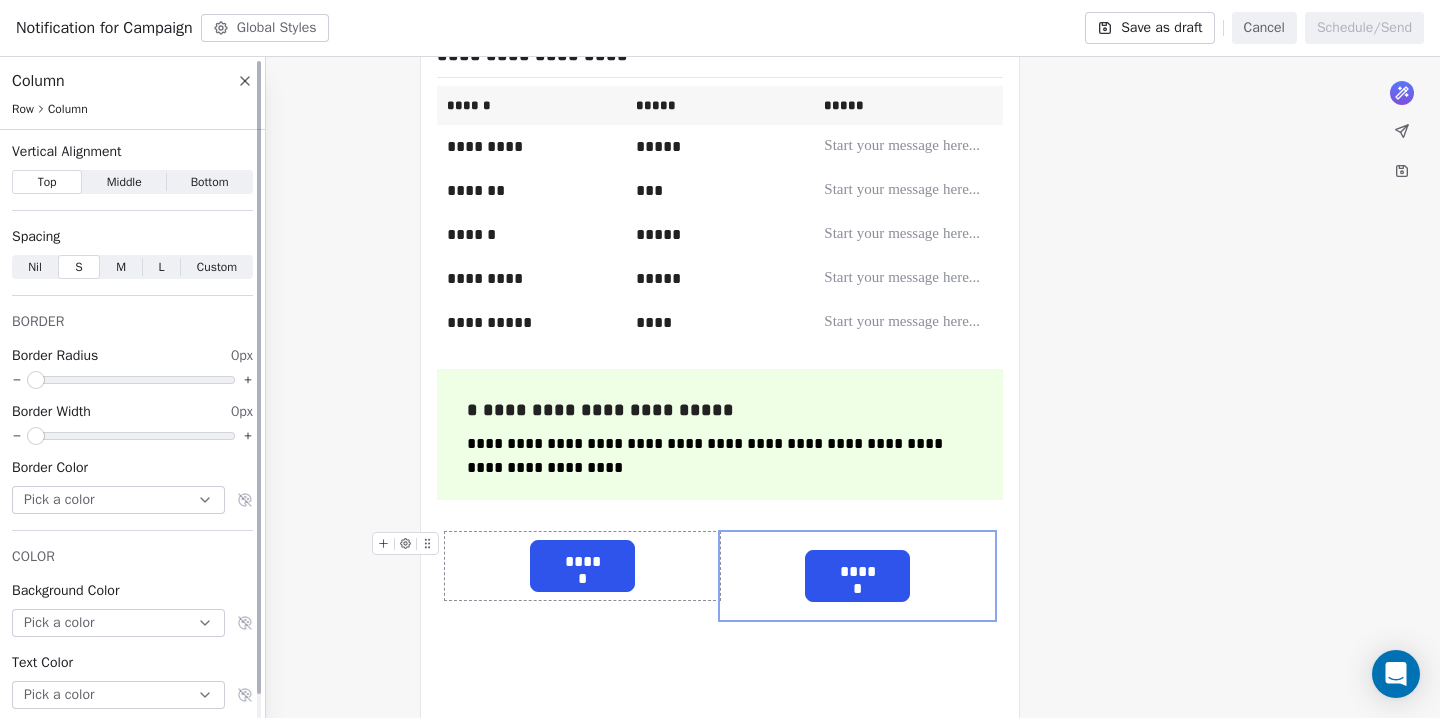 click on "Nil Nil" at bounding box center [35, 267] 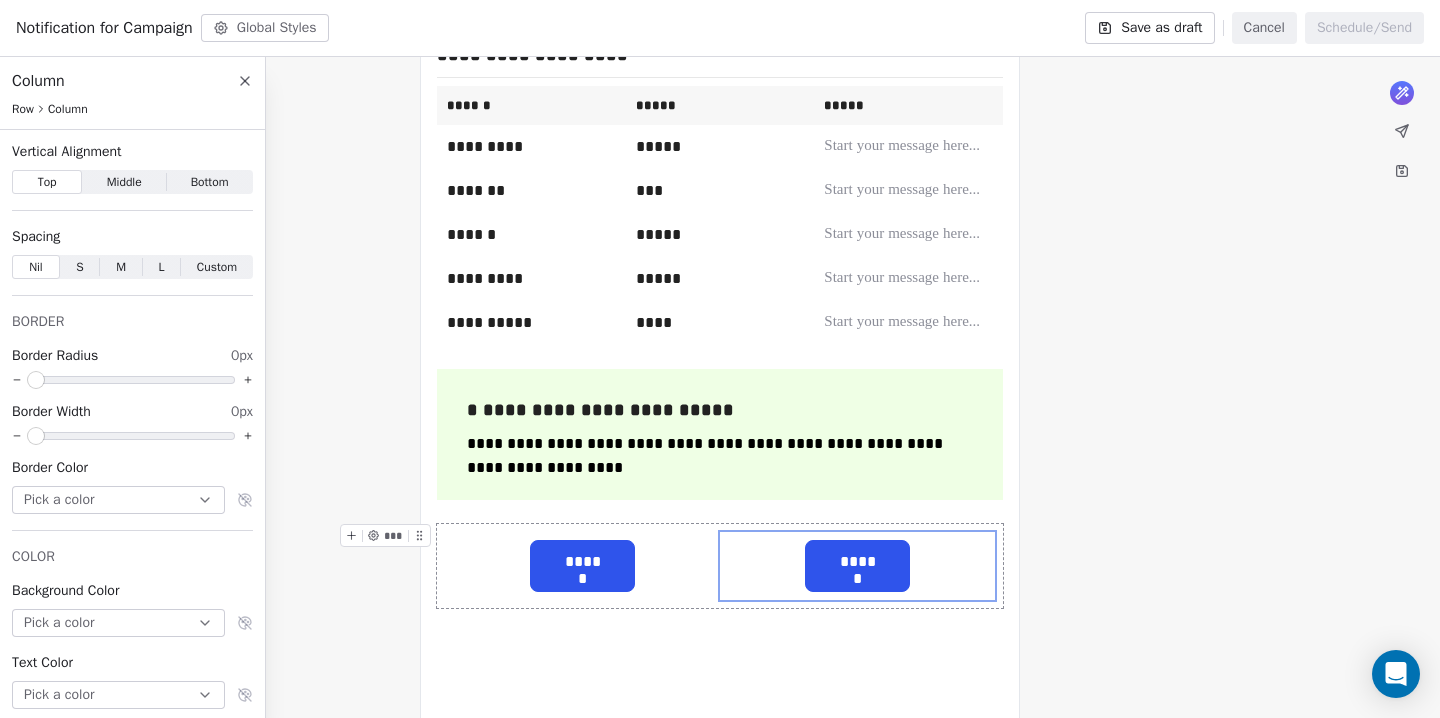 click on "****** *** ****** ***" at bounding box center (720, 566) 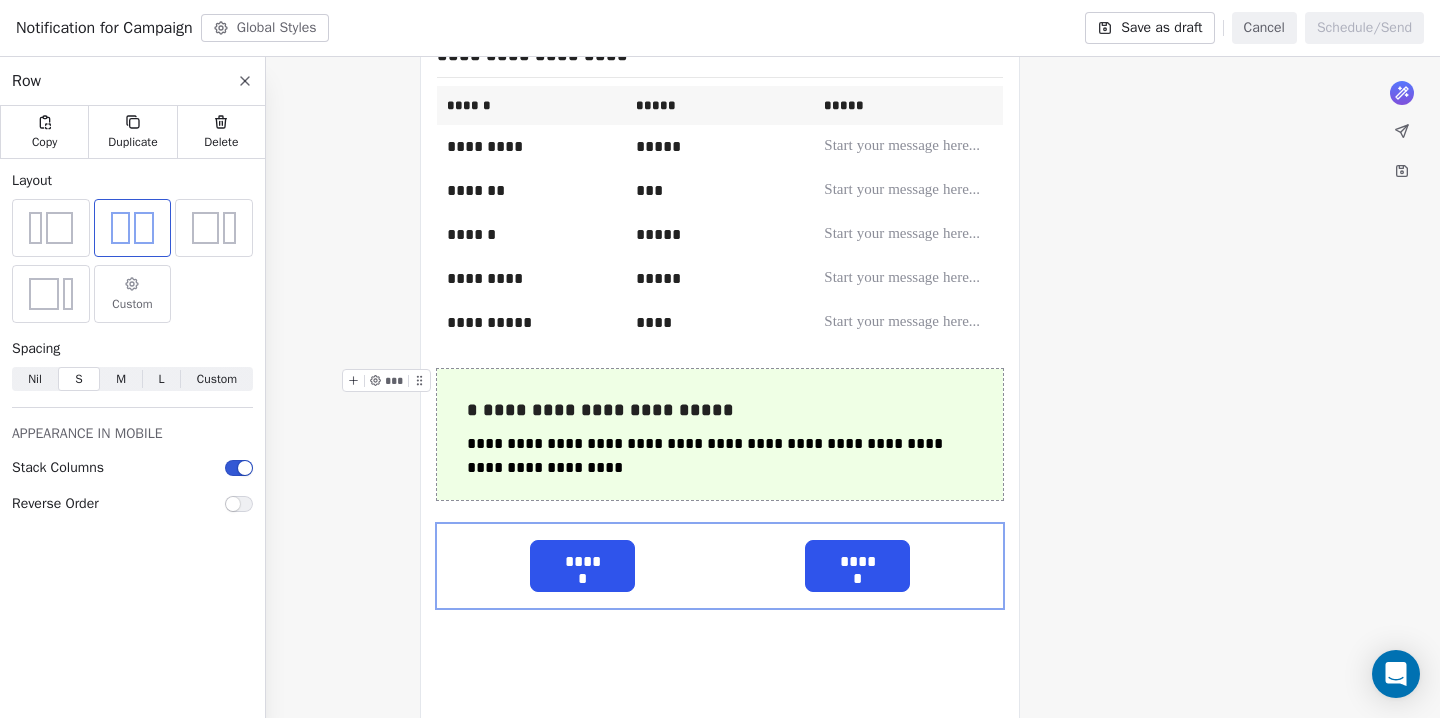 click on "Nil" at bounding box center [35, 379] 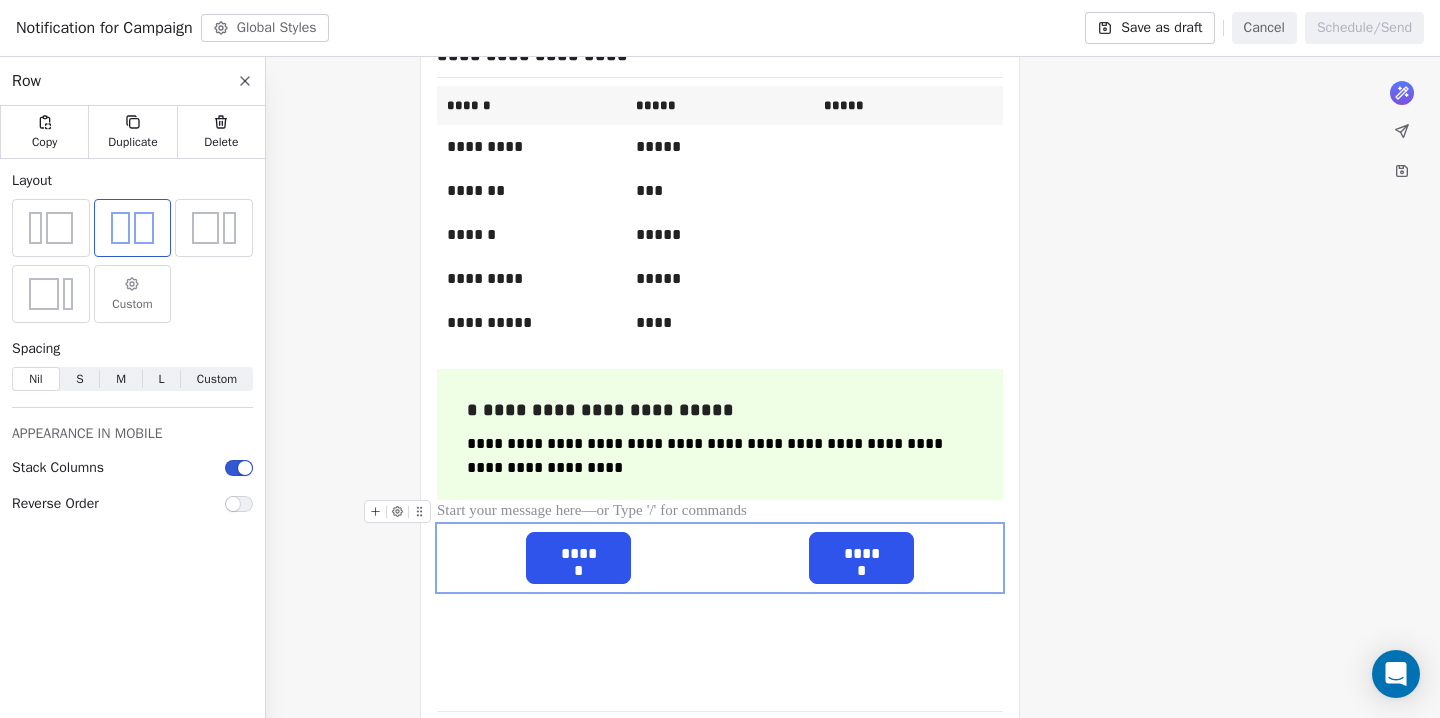 click at bounding box center (720, 512) 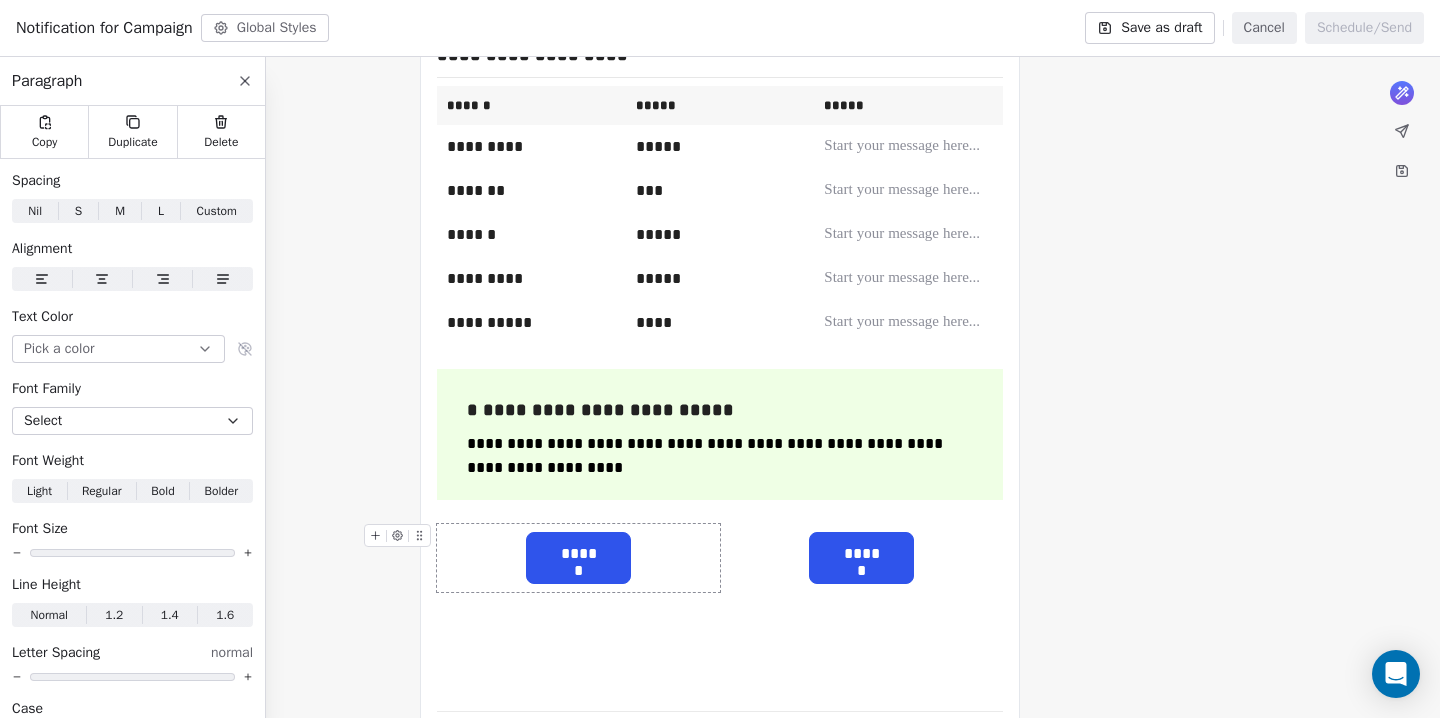 click on "******" at bounding box center [578, 554] 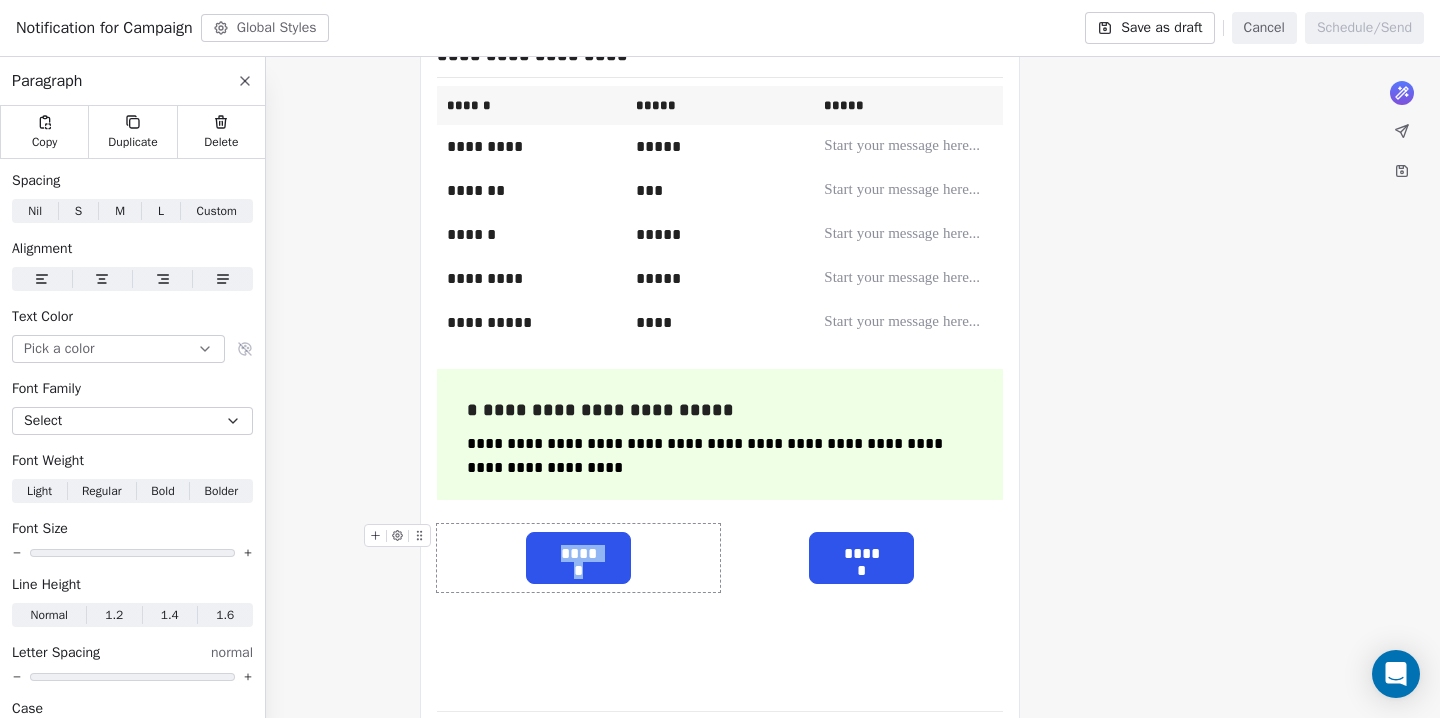 click on "******" at bounding box center [578, 554] 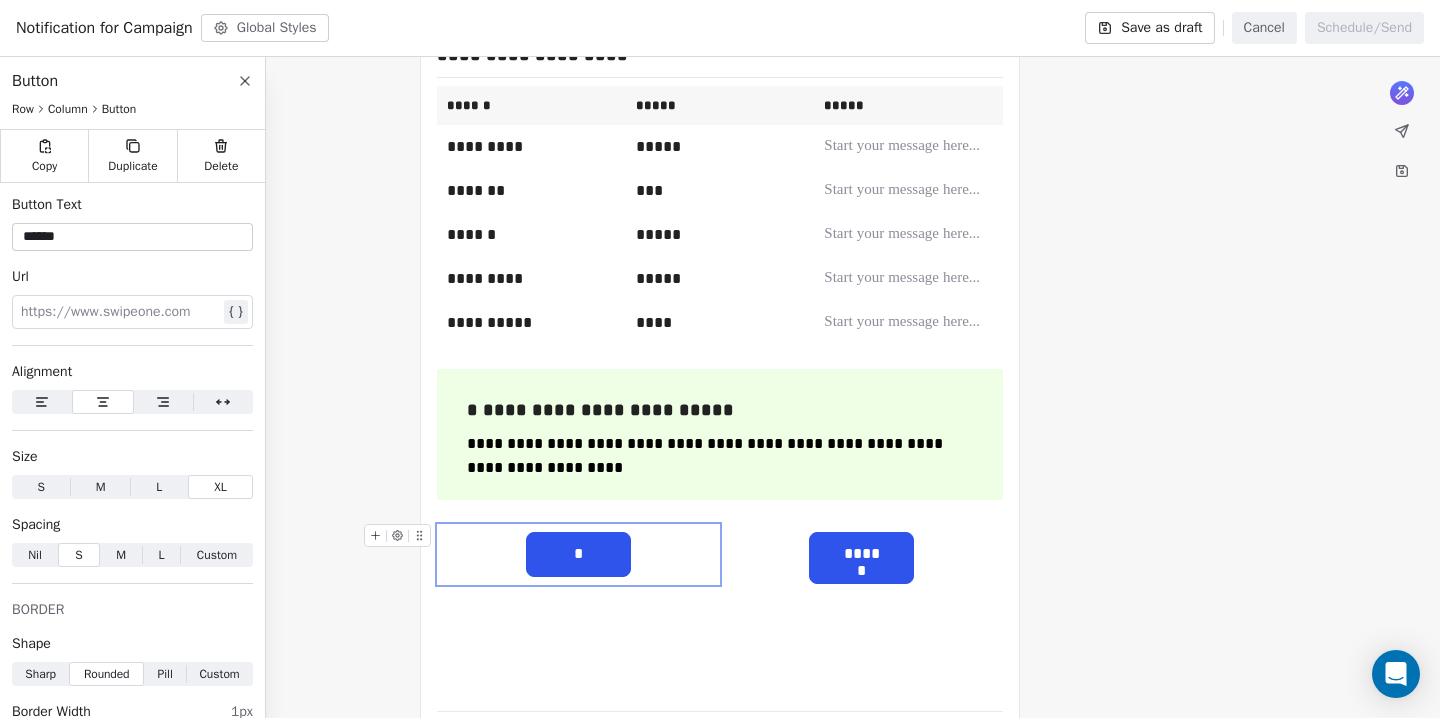 type 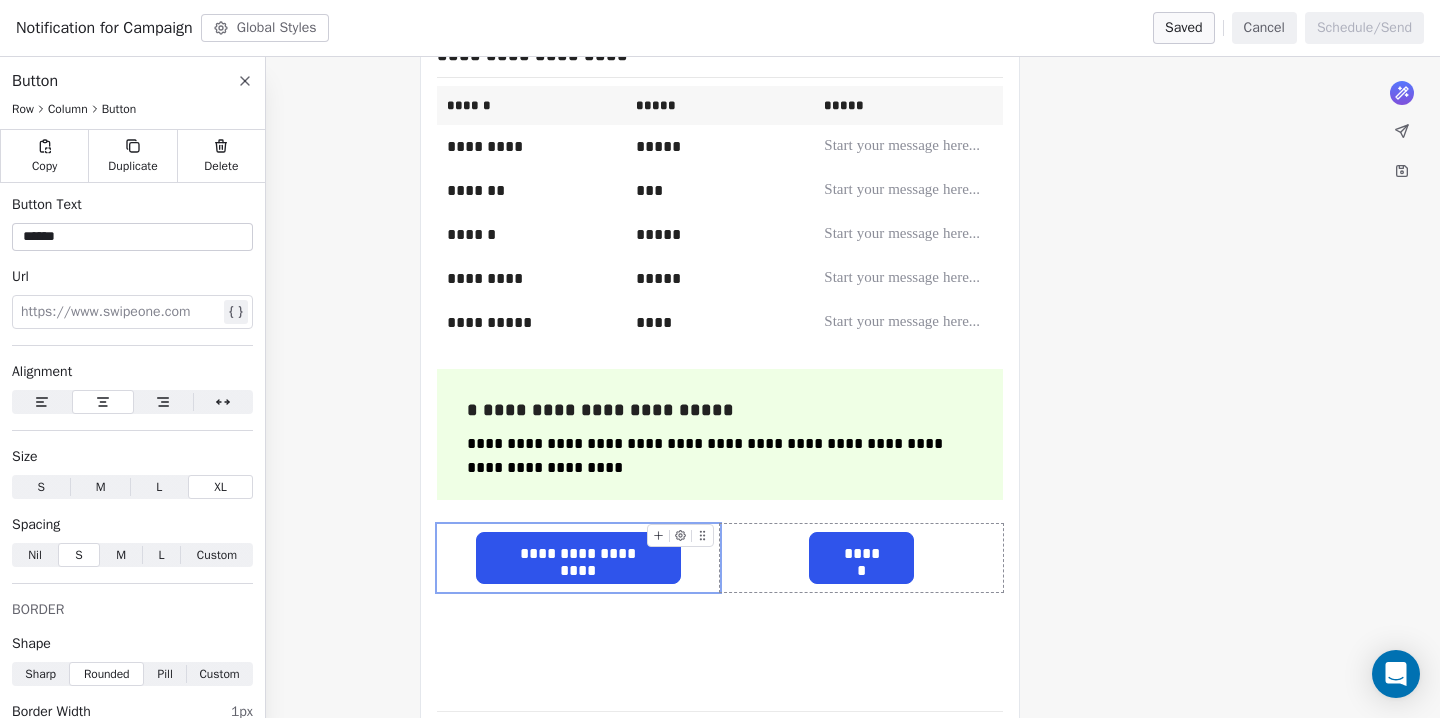 click on "******" at bounding box center (861, 554) 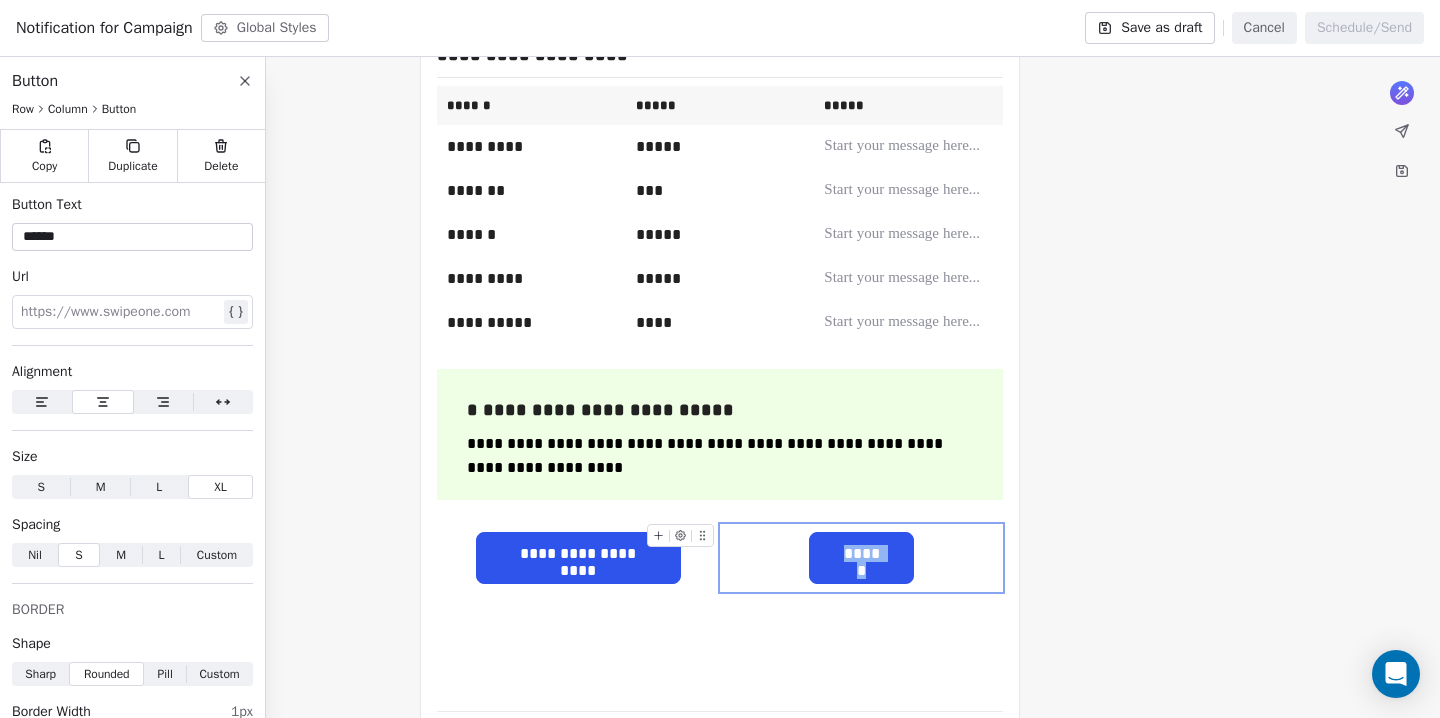 click on "******" at bounding box center [861, 554] 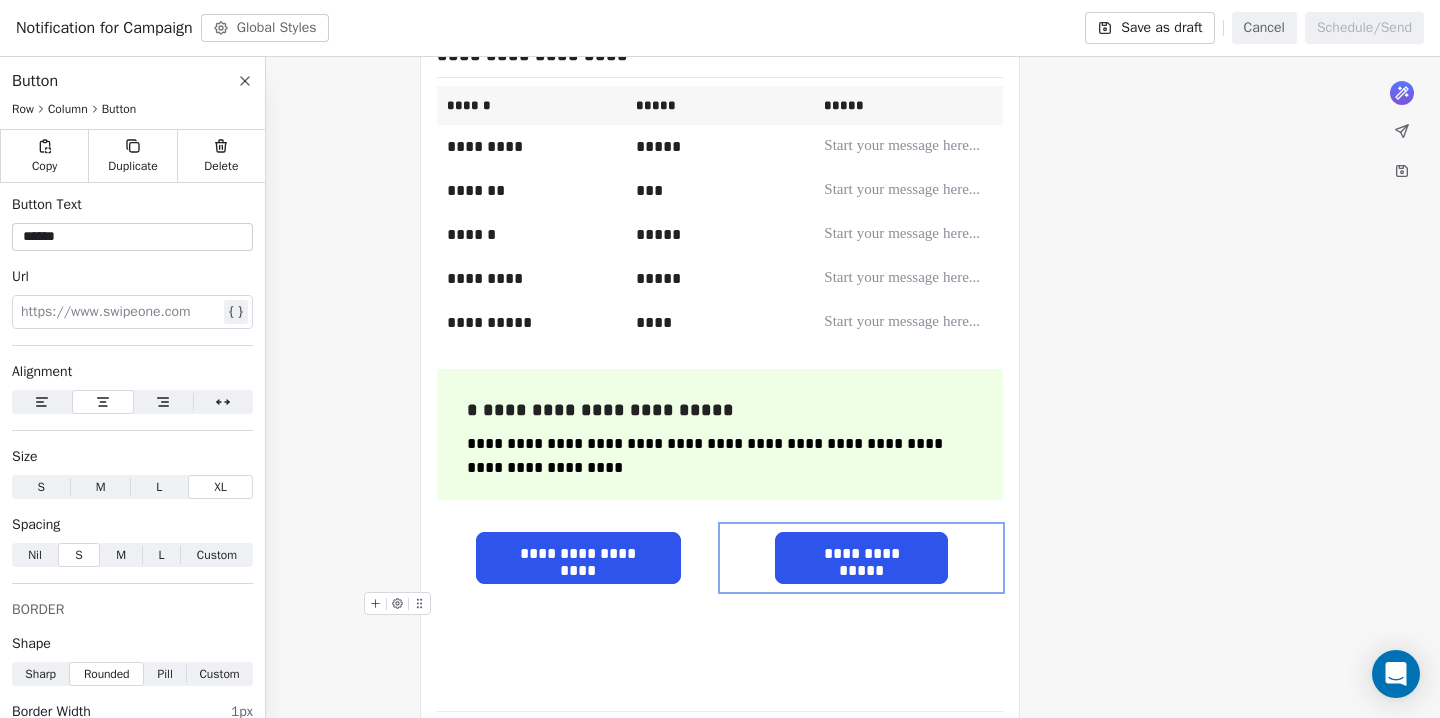 click on "**********" at bounding box center (720, 213) 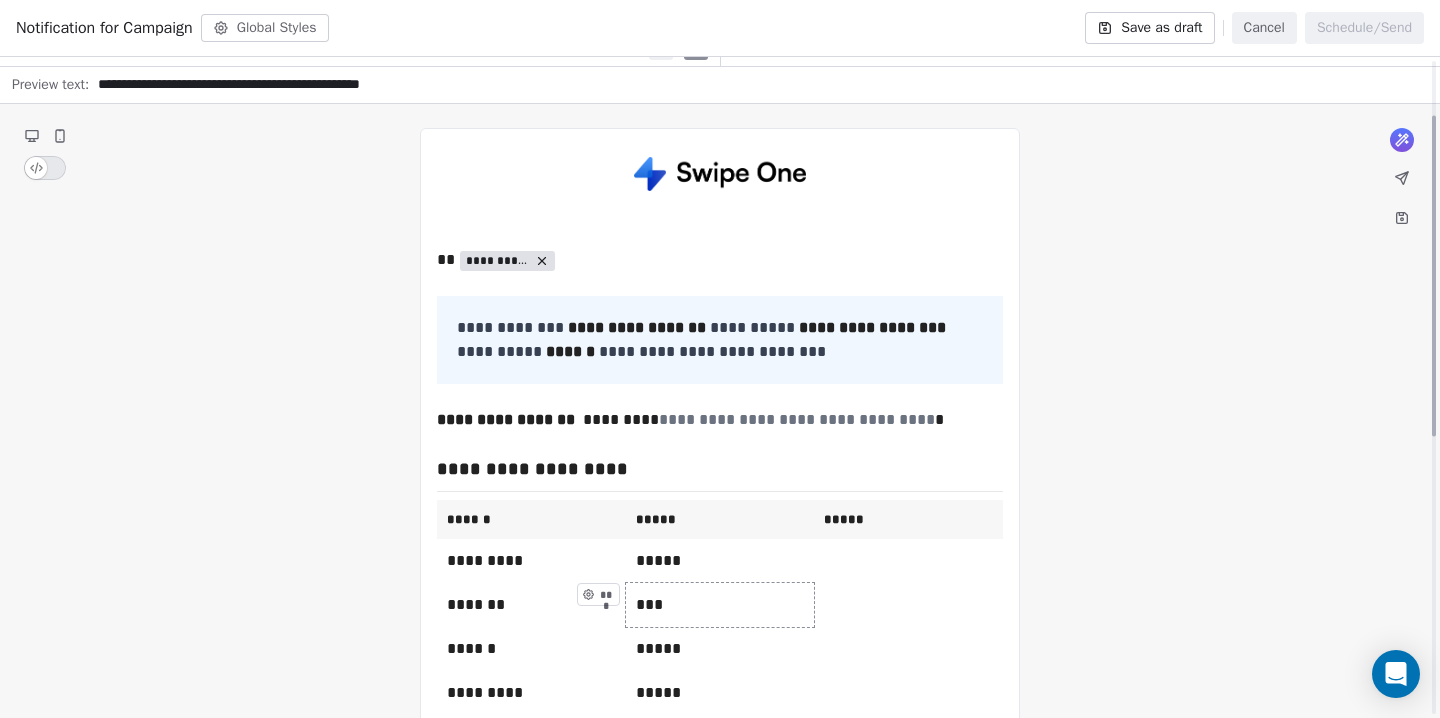 scroll, scrollTop: 107, scrollLeft: 0, axis: vertical 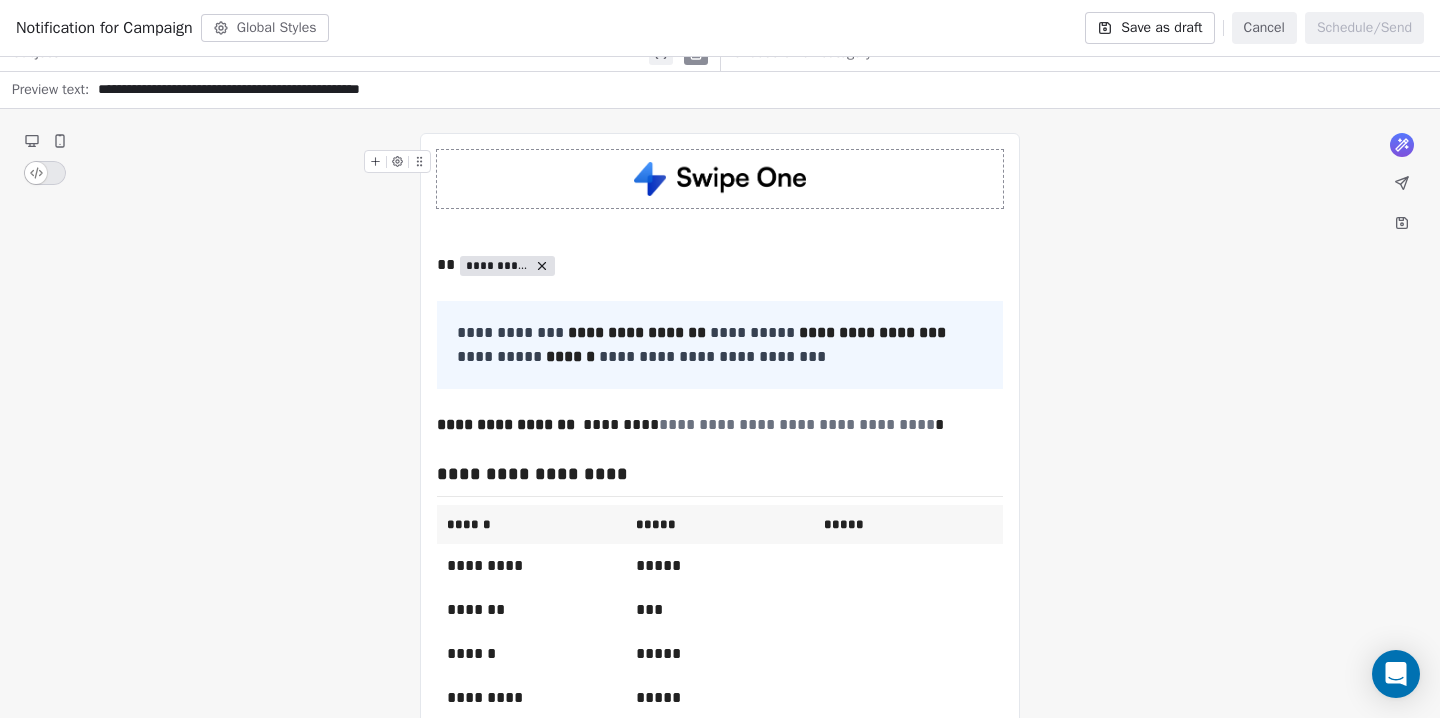 click on "**********" at bounding box center [720, 694] 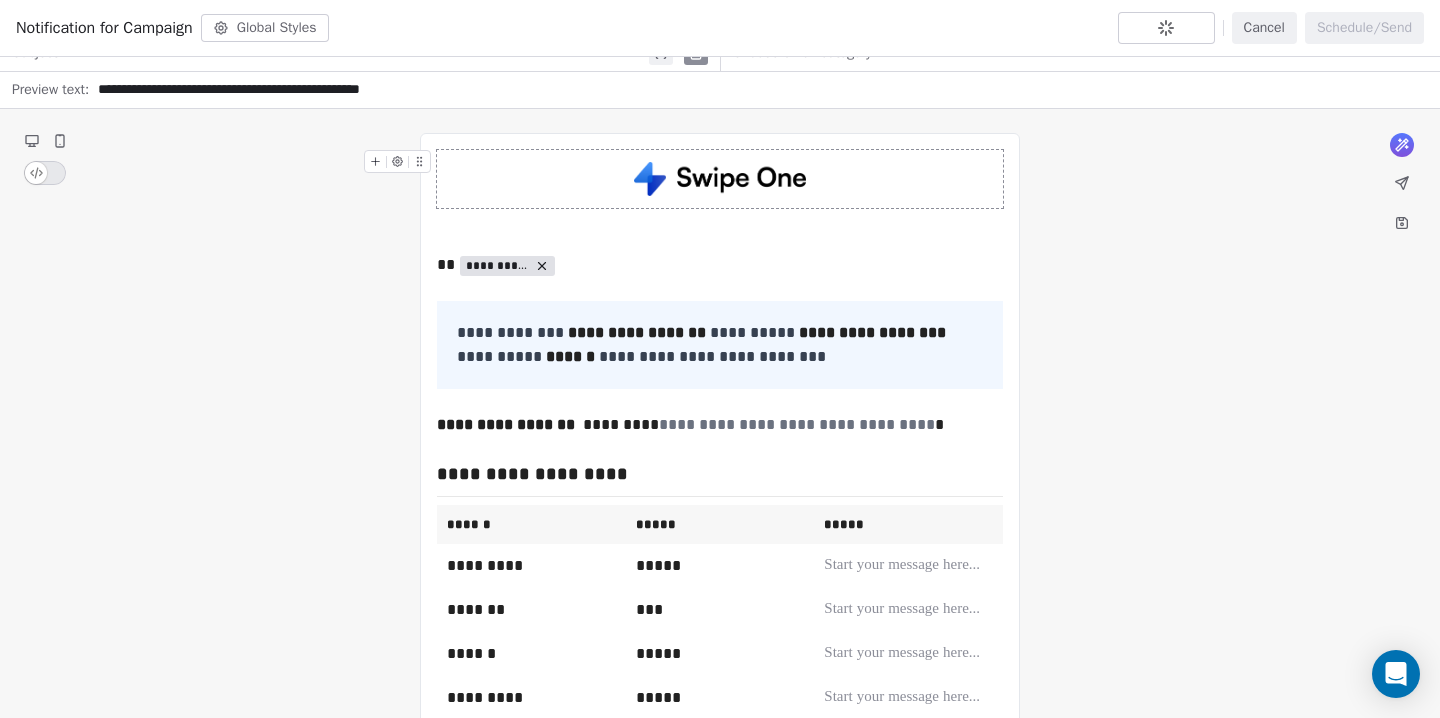 click on "Global Styles" at bounding box center (265, 28) 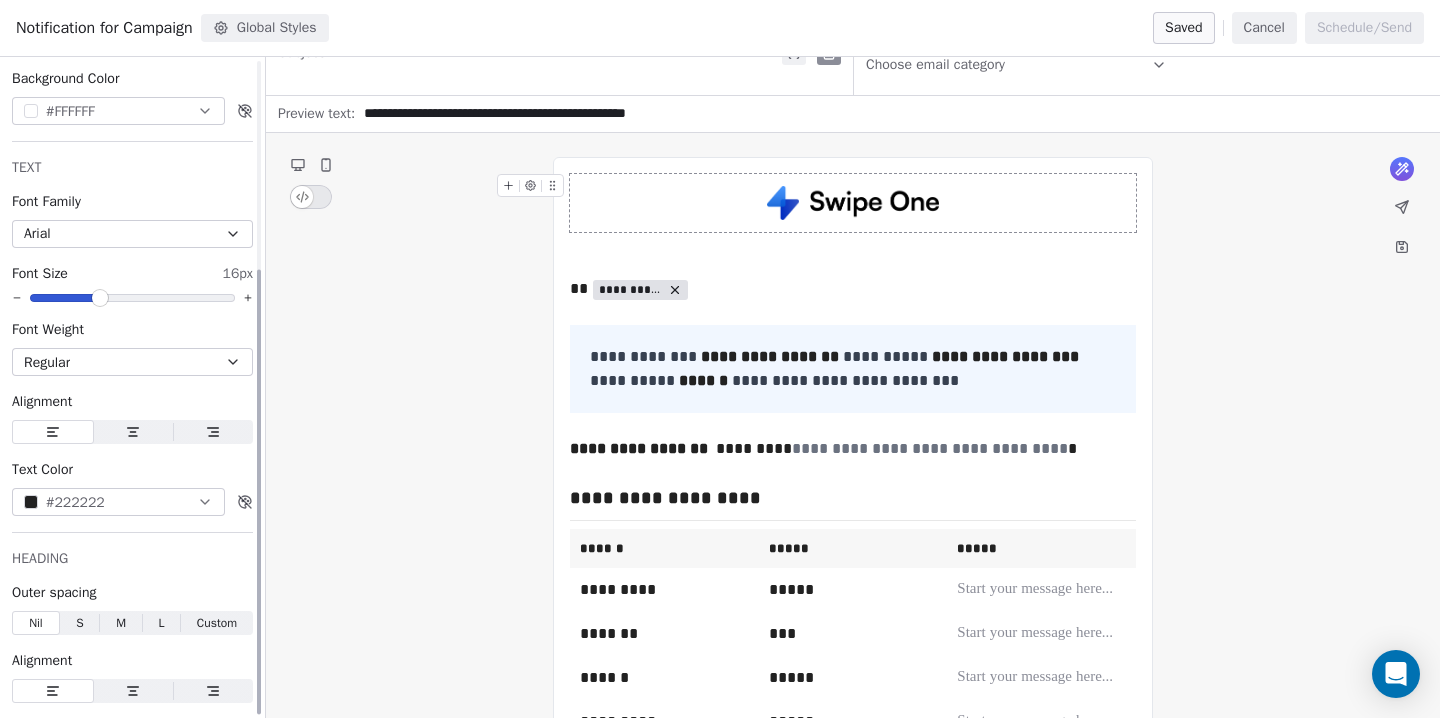 scroll, scrollTop: 310, scrollLeft: 0, axis: vertical 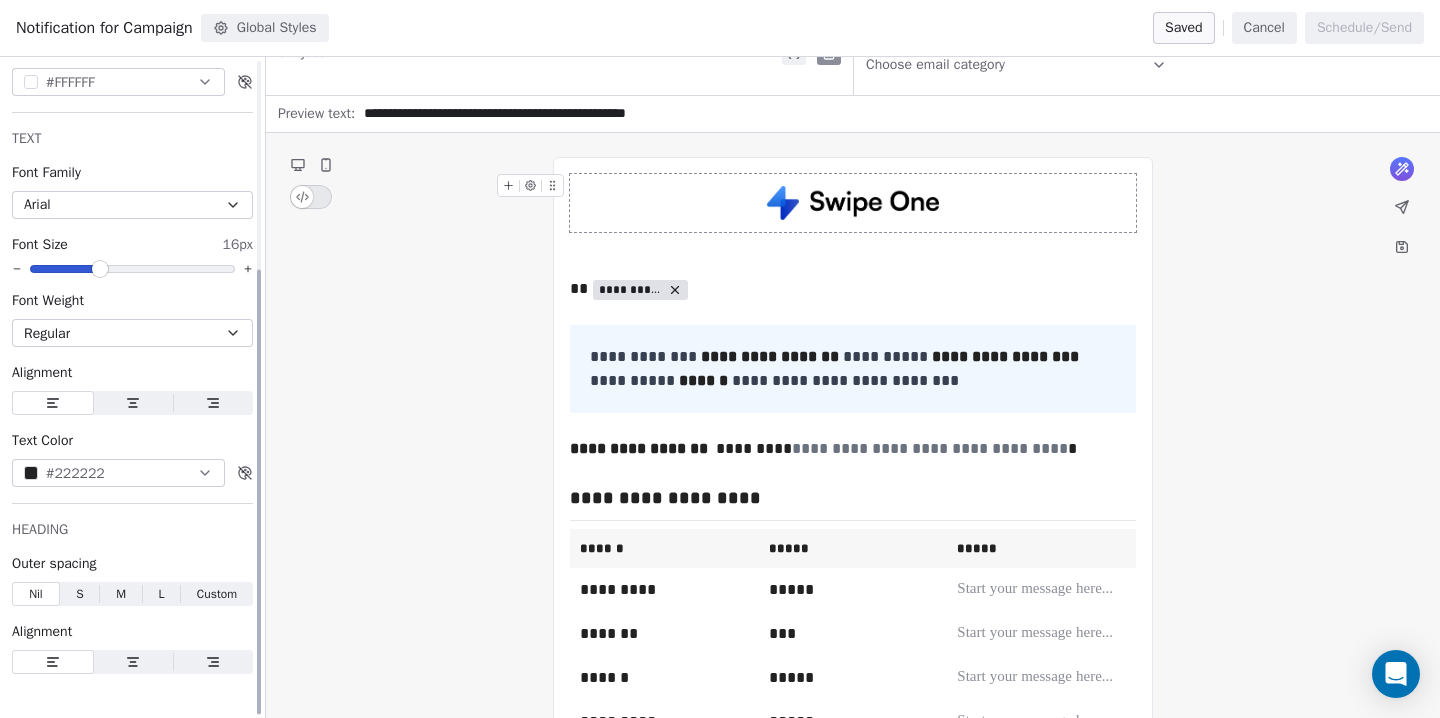 click on "Custom" at bounding box center (217, 594) 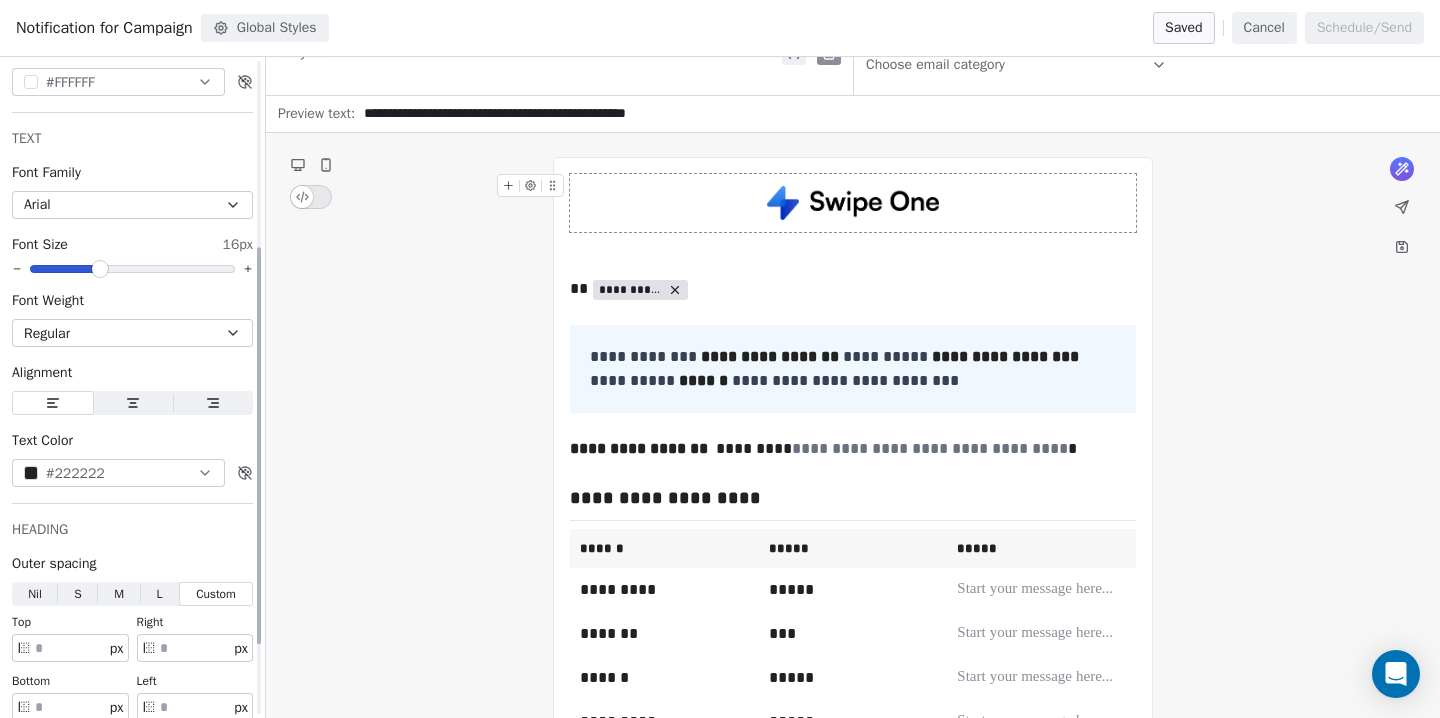 scroll, scrollTop: 343, scrollLeft: 0, axis: vertical 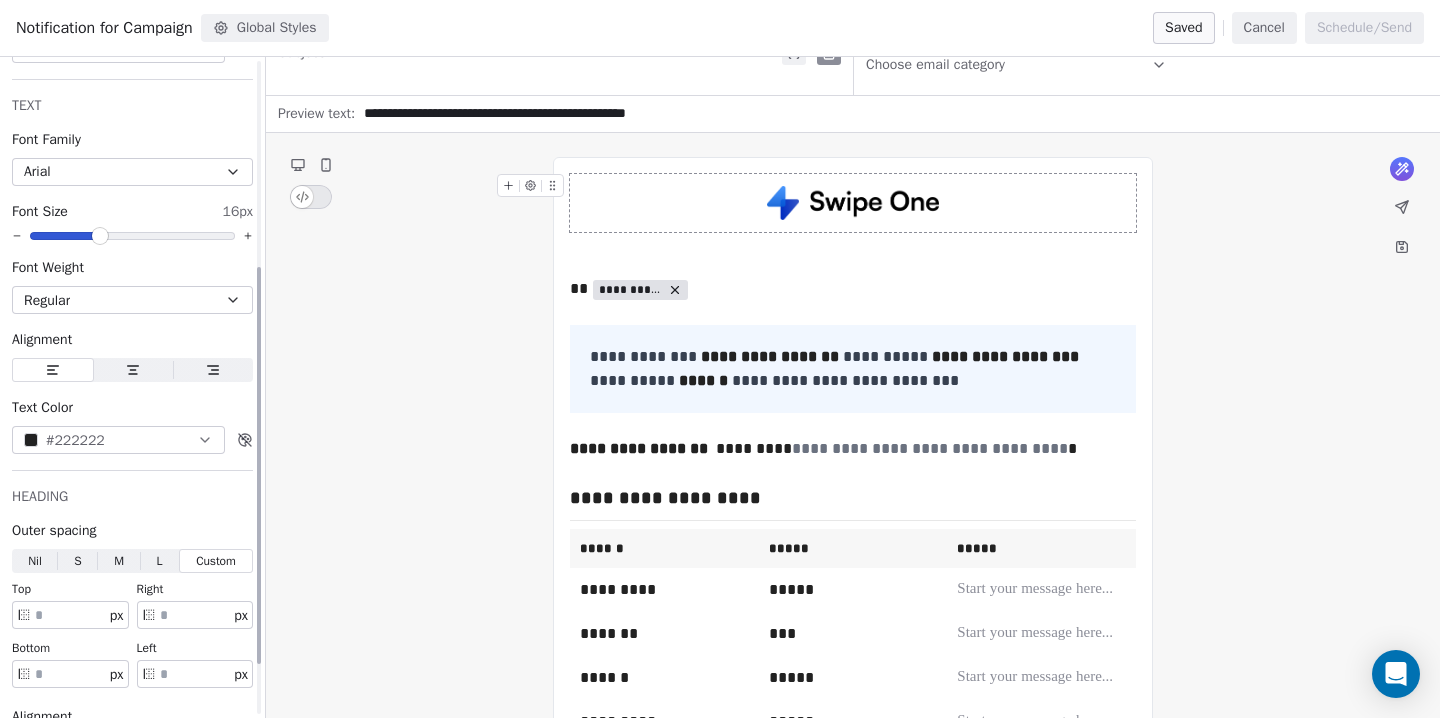 click on "*" at bounding box center (195, 674) 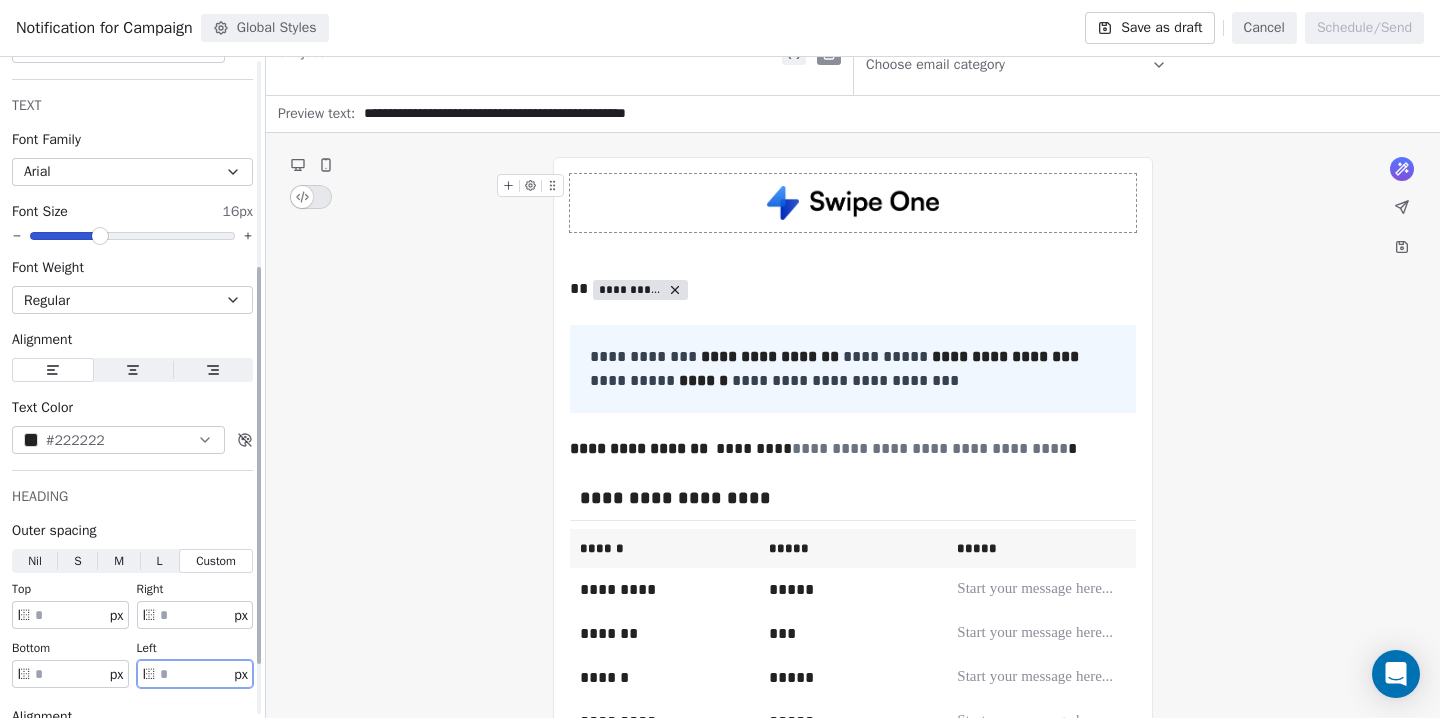 type on "**" 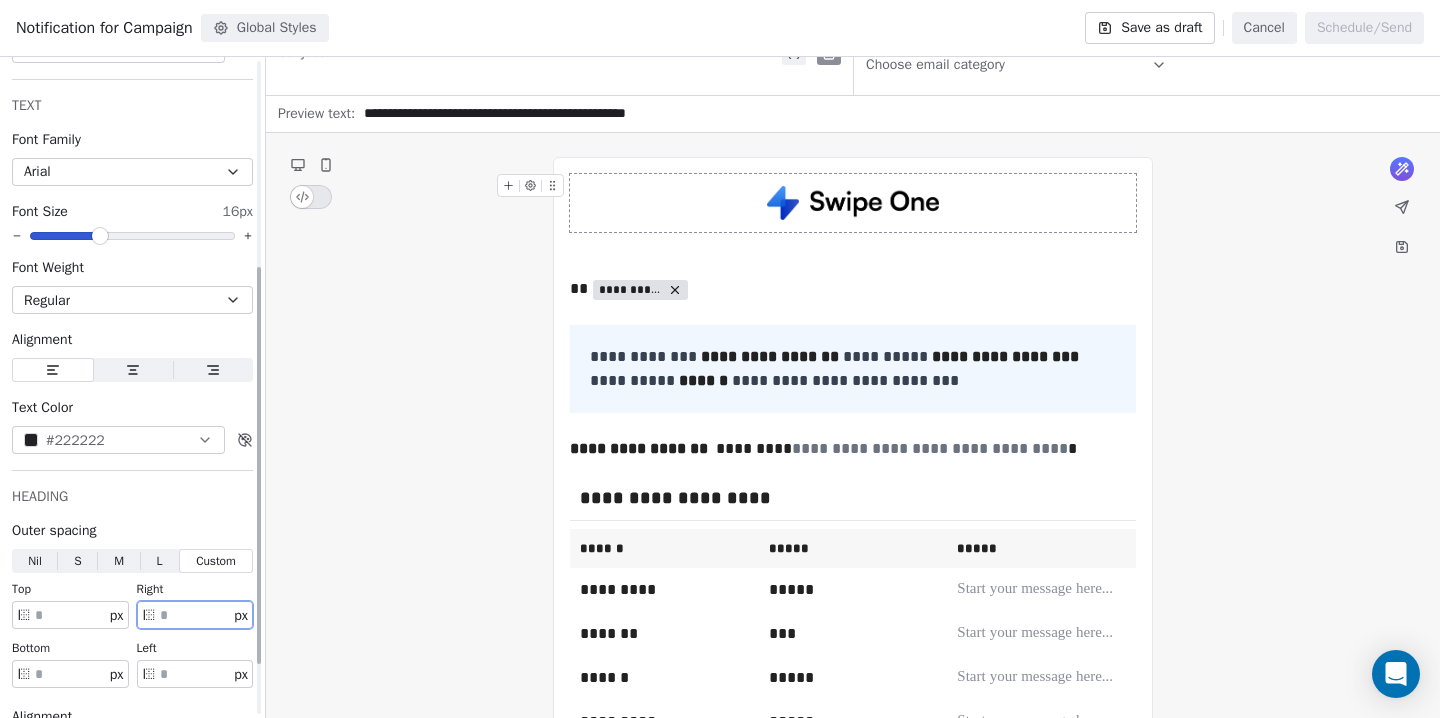 click on "*" at bounding box center (195, 615) 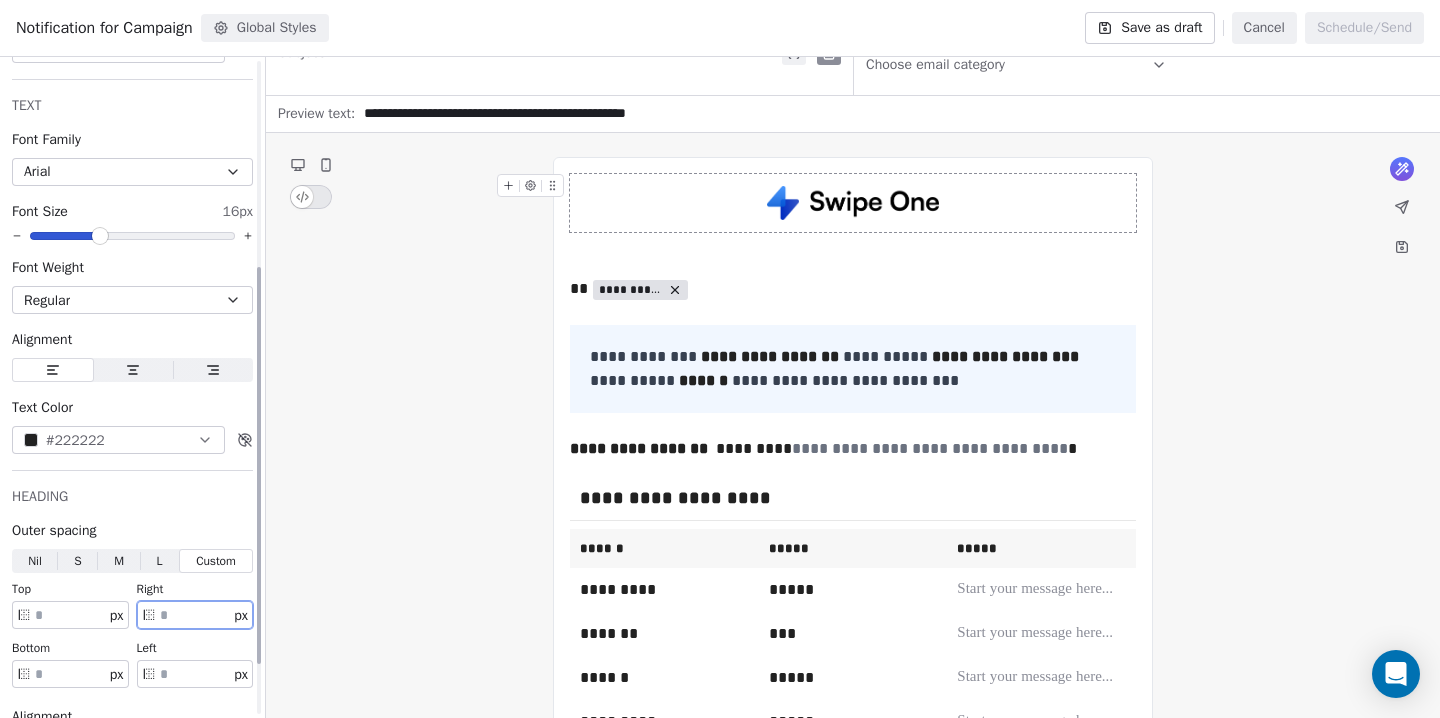 type on "**" 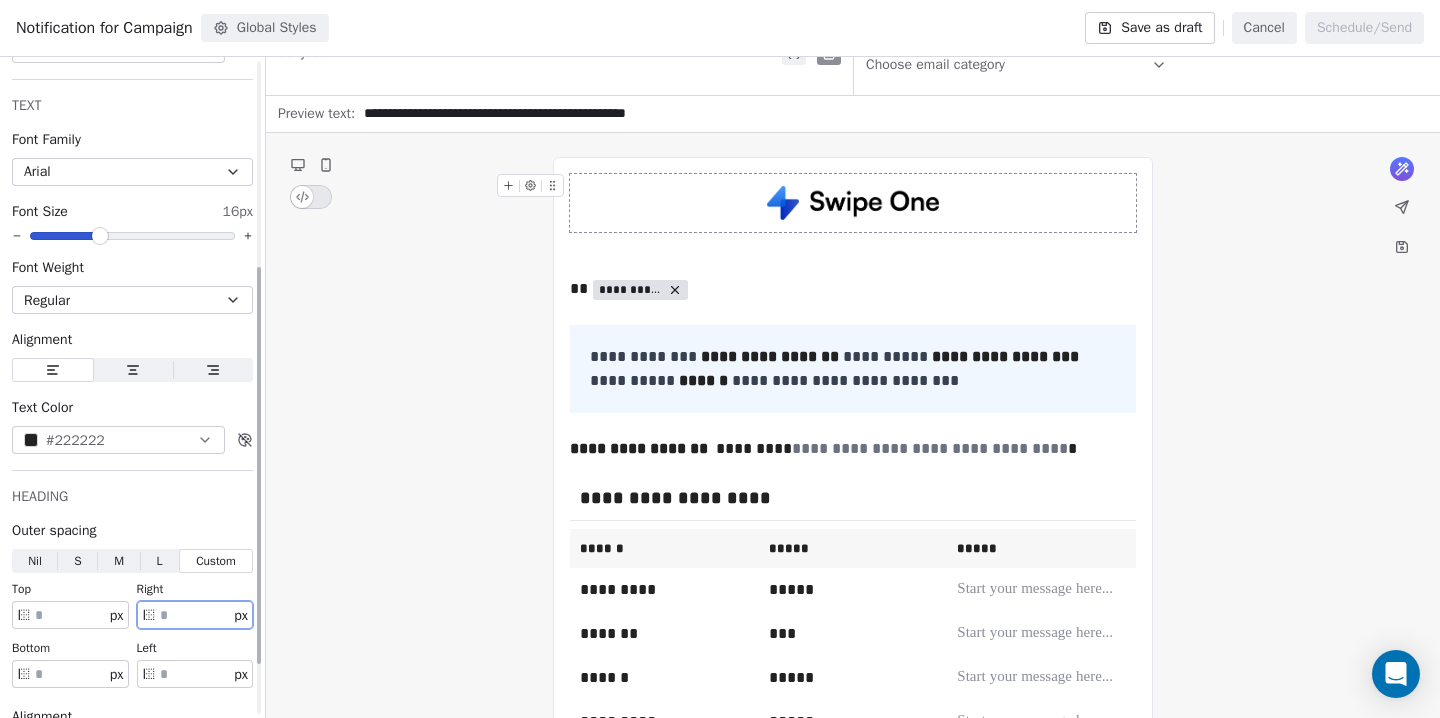 click on "**" at bounding box center [195, 674] 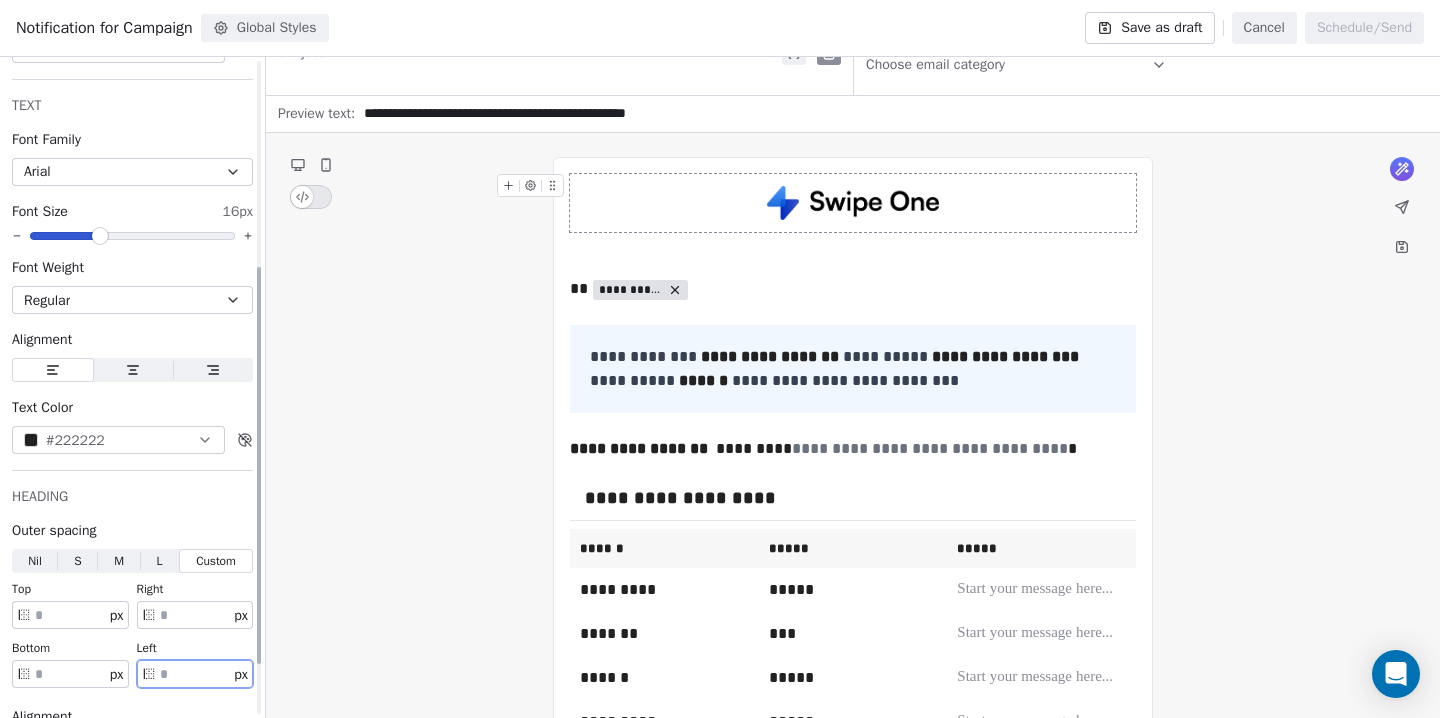 type on "**" 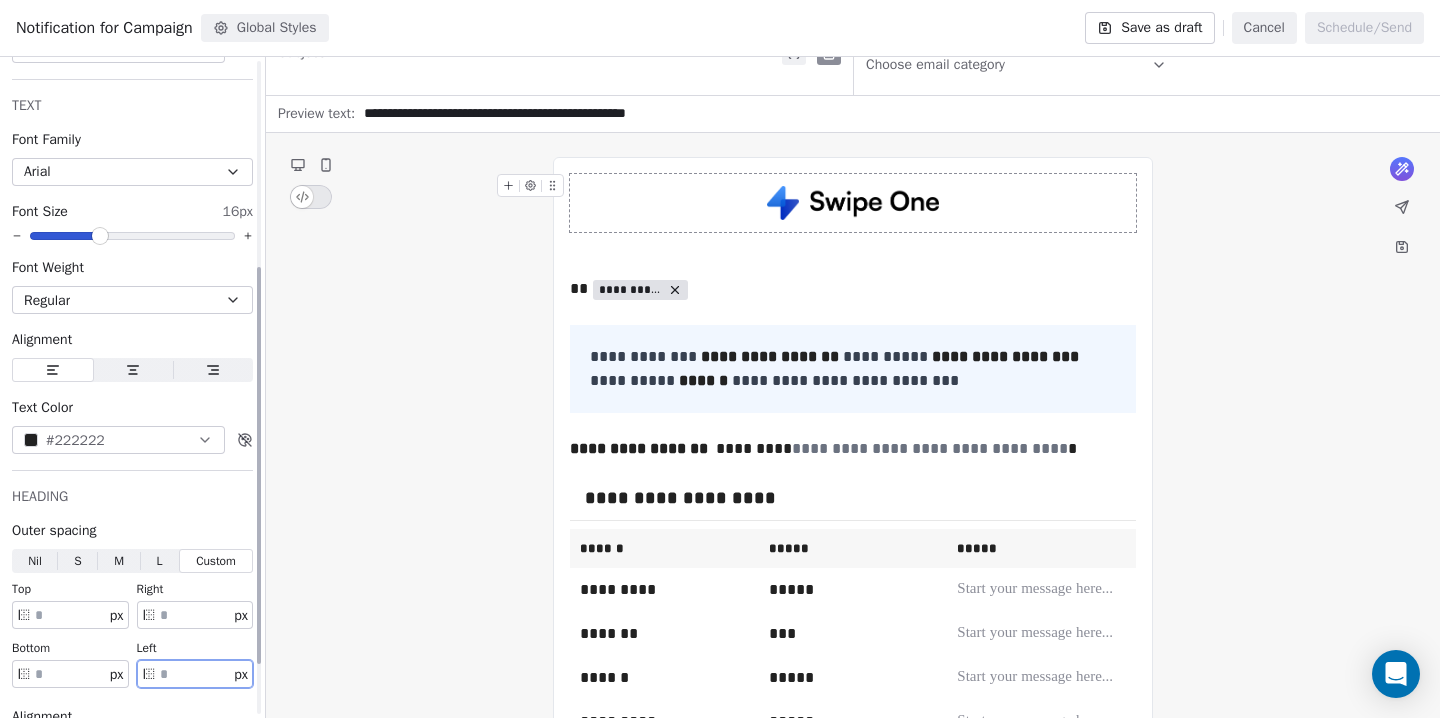 click on "**" at bounding box center [195, 615] 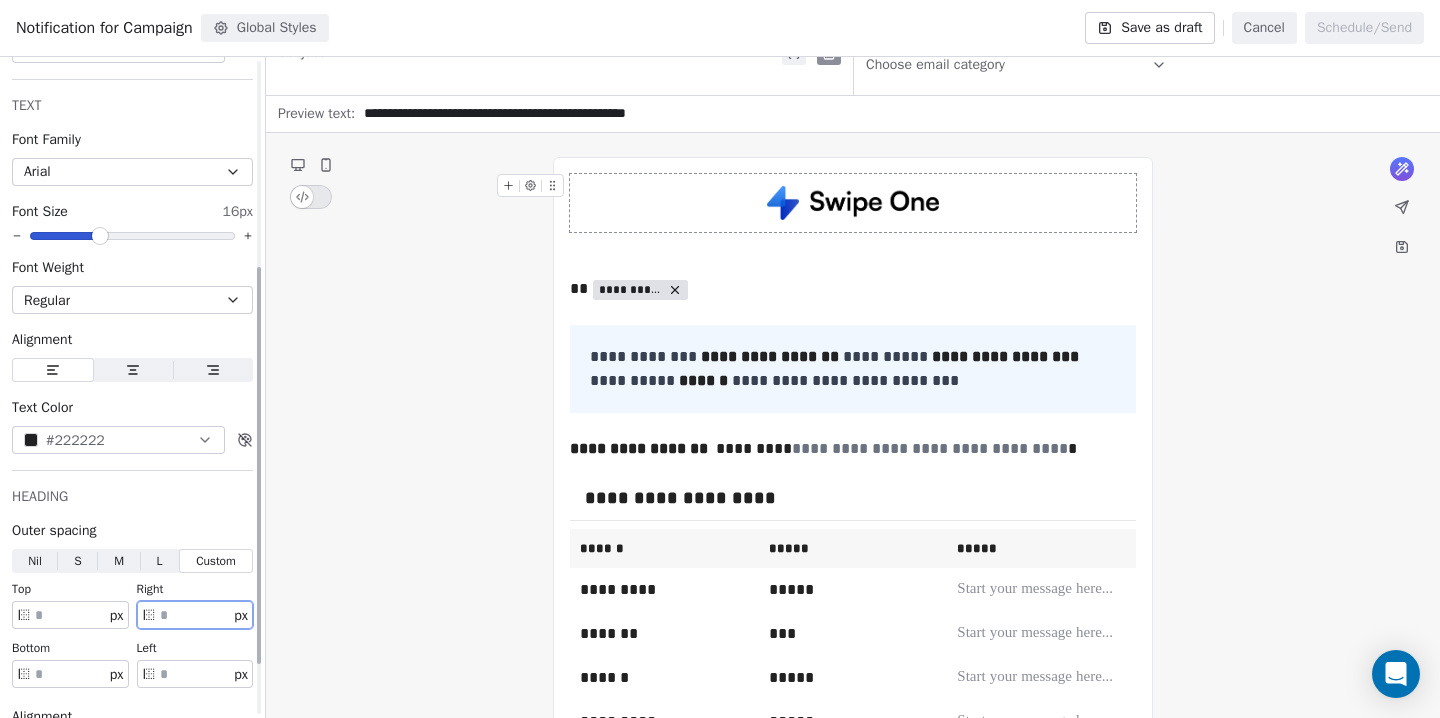 type on "**" 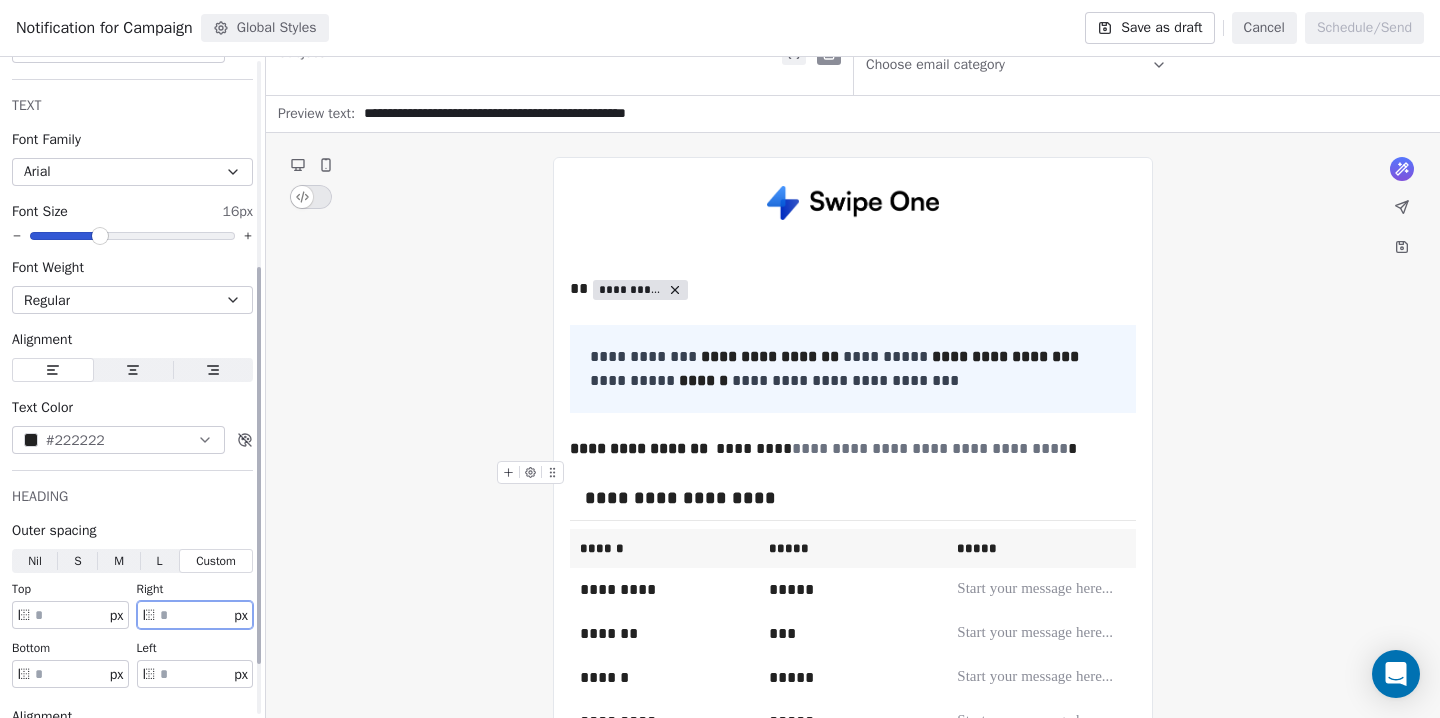 scroll, scrollTop: 426, scrollLeft: 0, axis: vertical 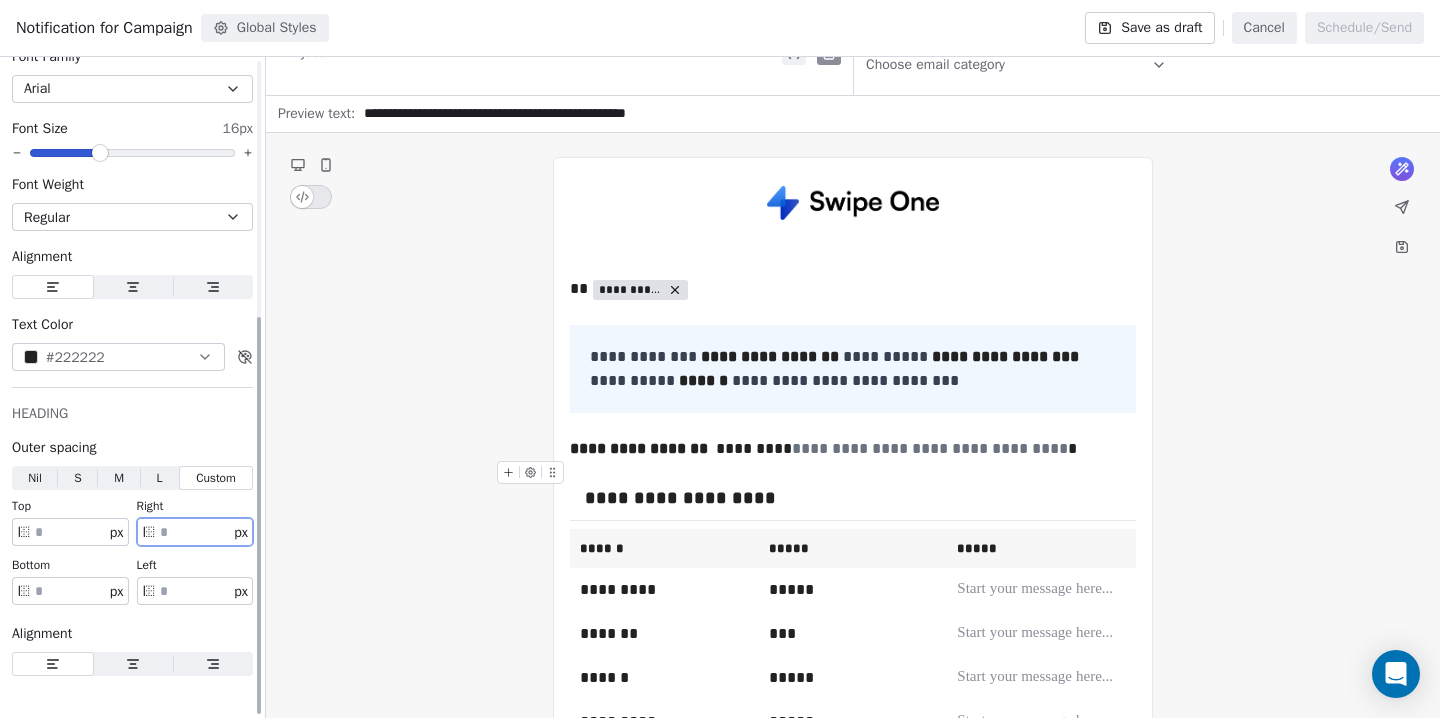 click on "** px" at bounding box center [195, 532] 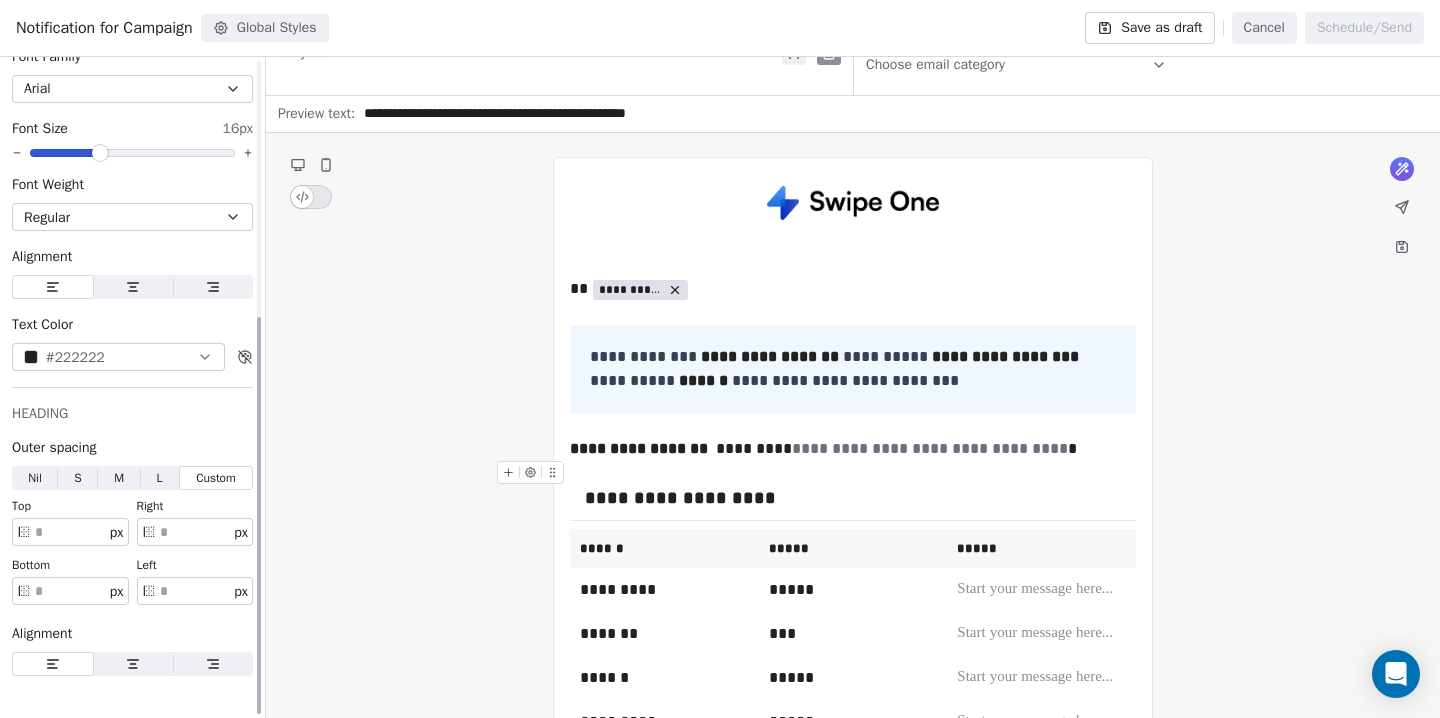 click on "** px" at bounding box center (195, 532) 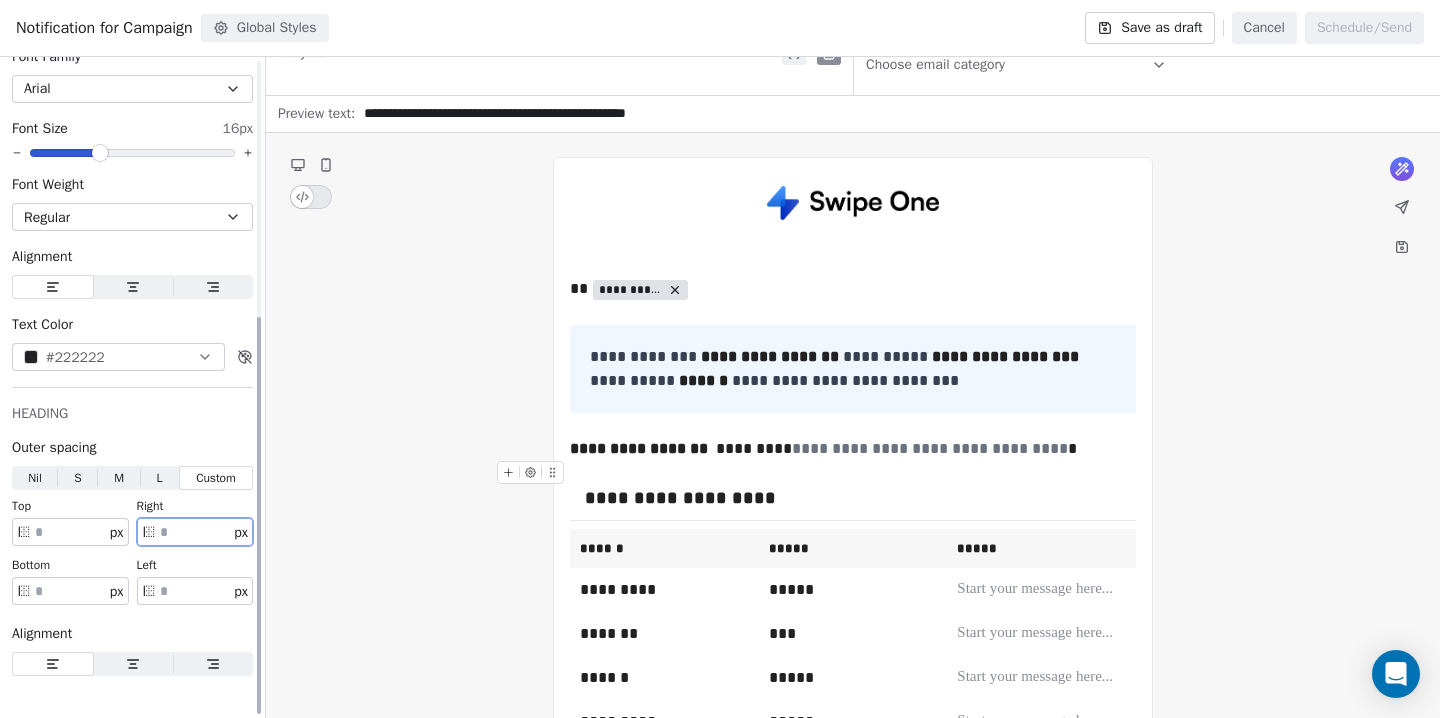 click on "**" at bounding box center (195, 532) 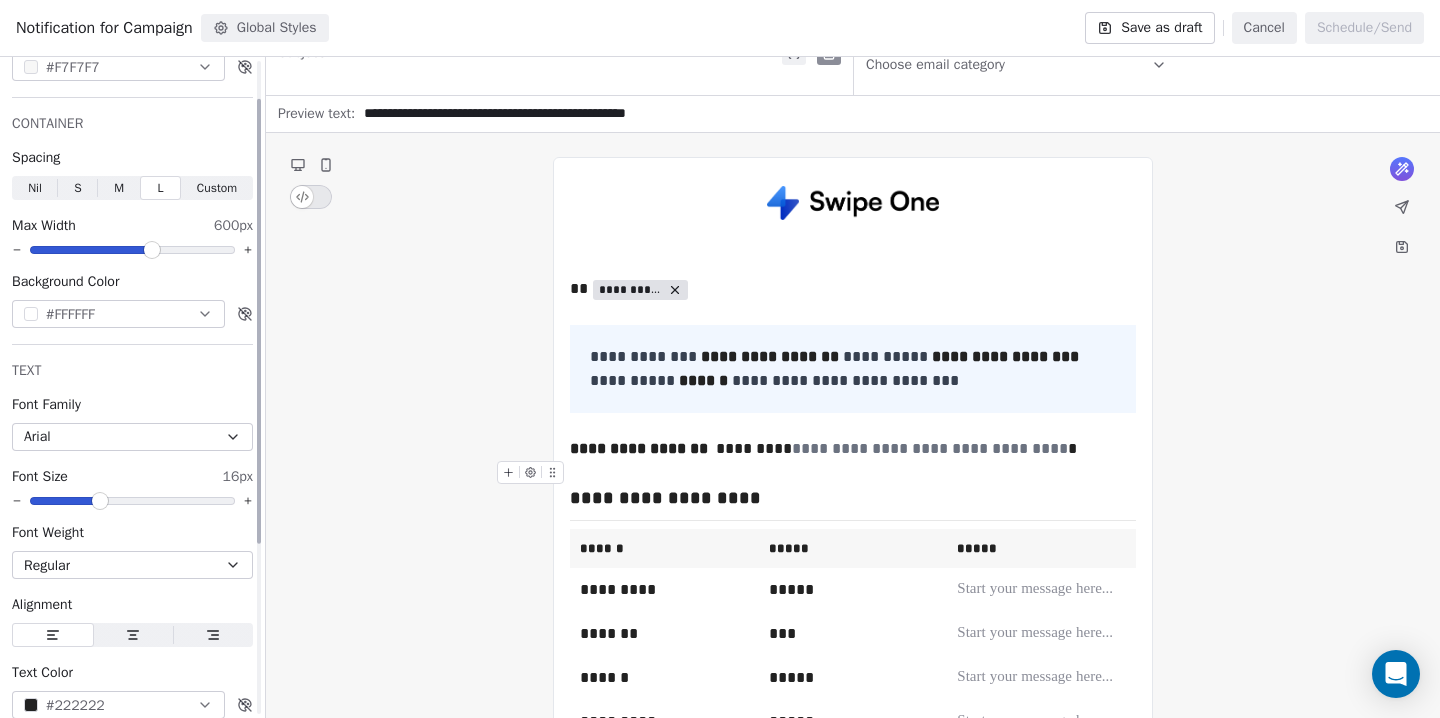 scroll, scrollTop: 0, scrollLeft: 0, axis: both 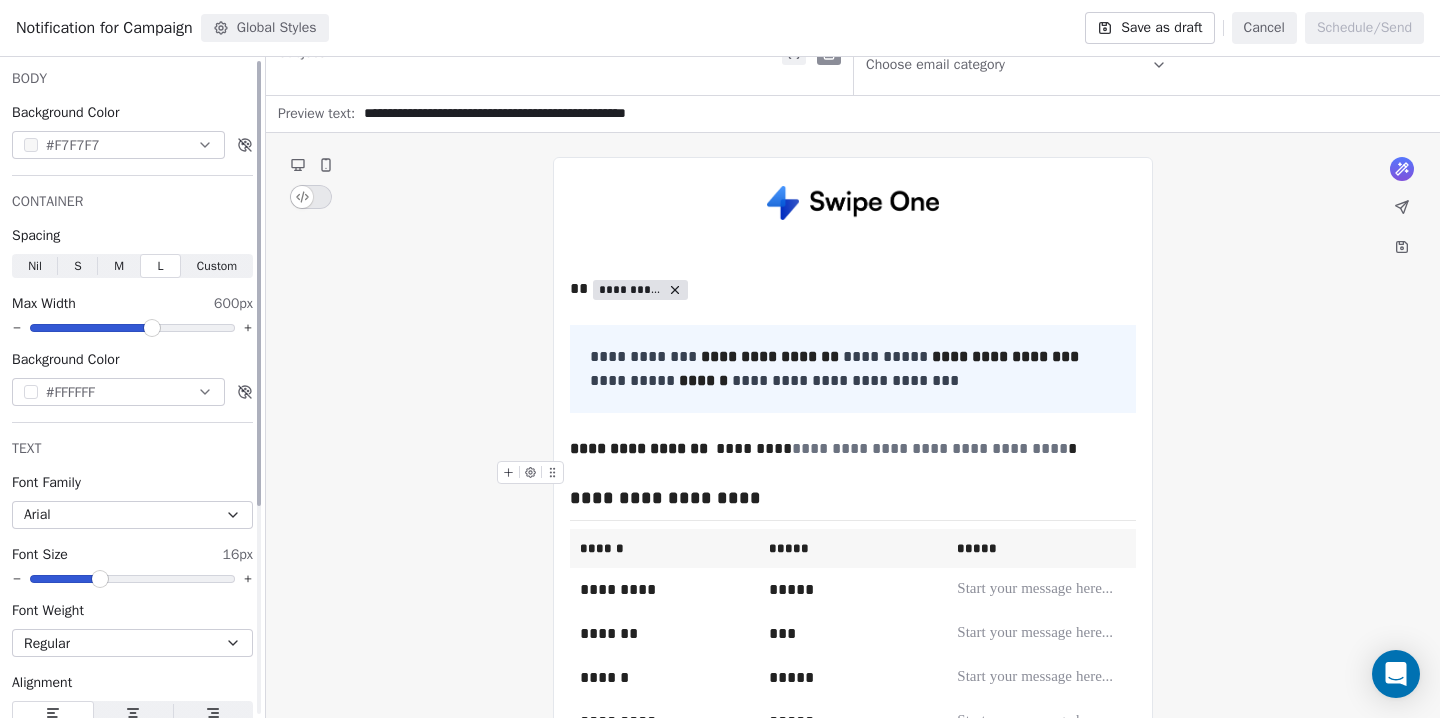click on "Custom" at bounding box center [217, 266] 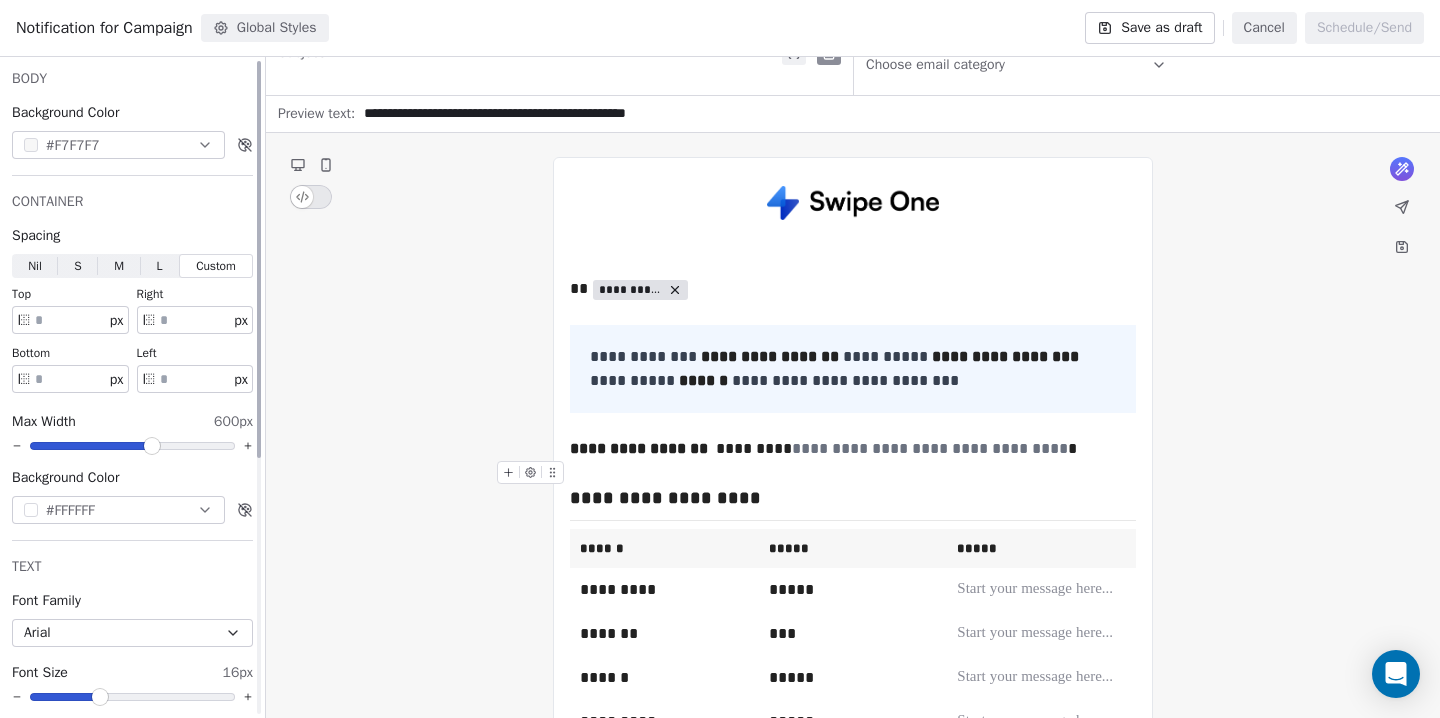 click on "**" at bounding box center (195, 320) 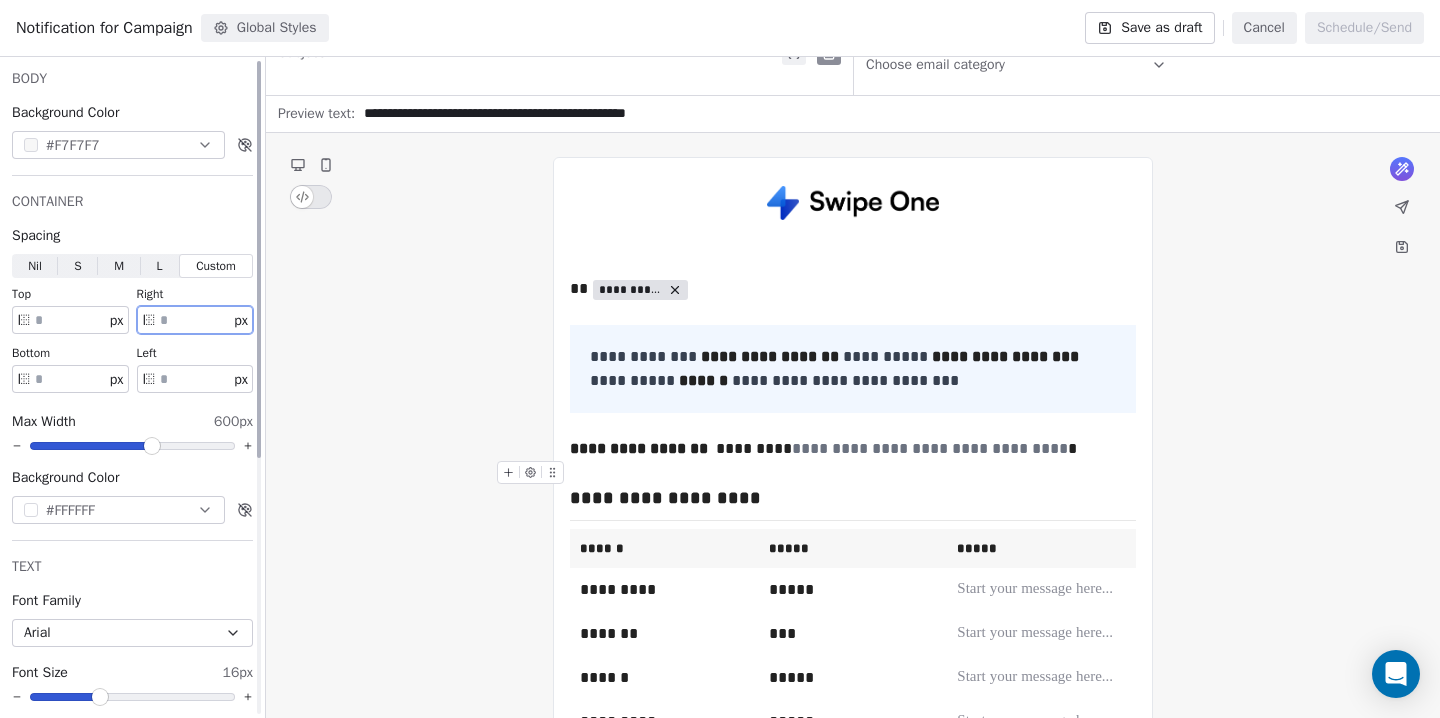 click on "**" at bounding box center [195, 320] 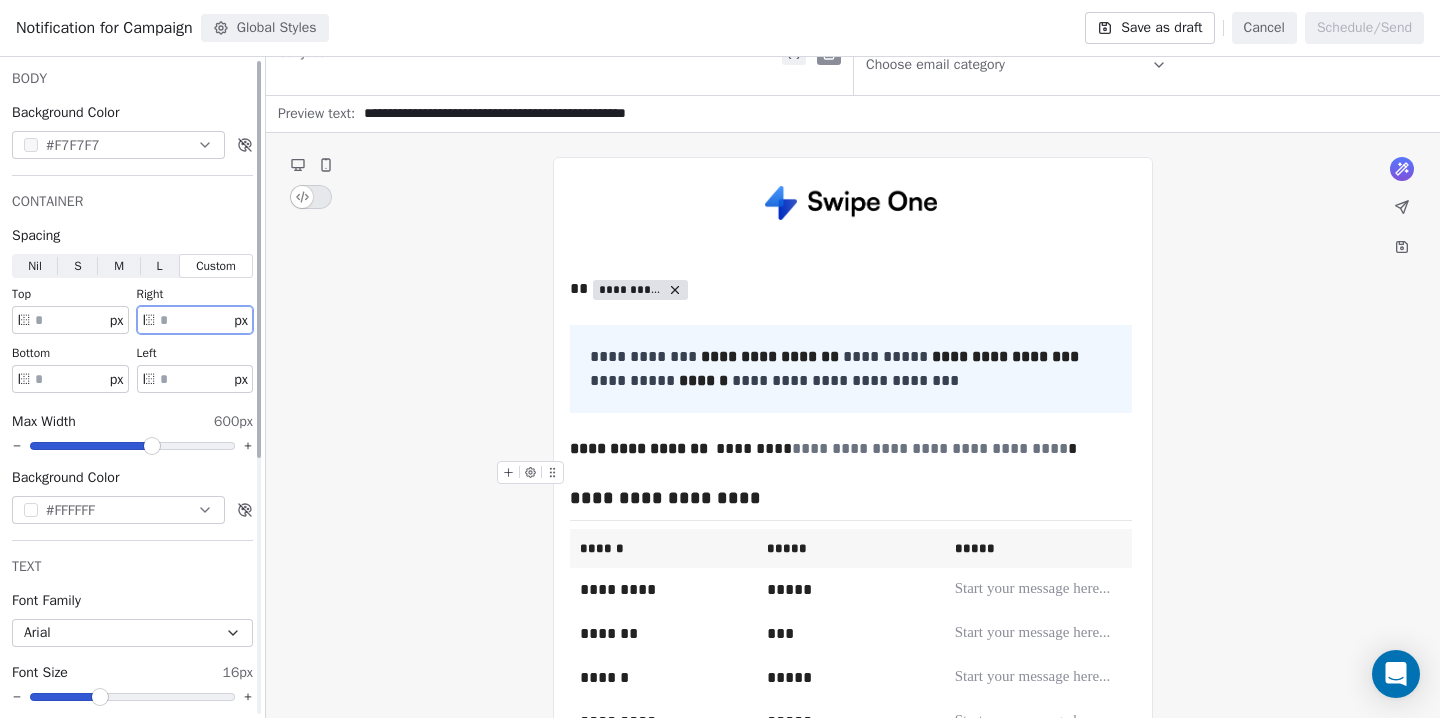 type on "**" 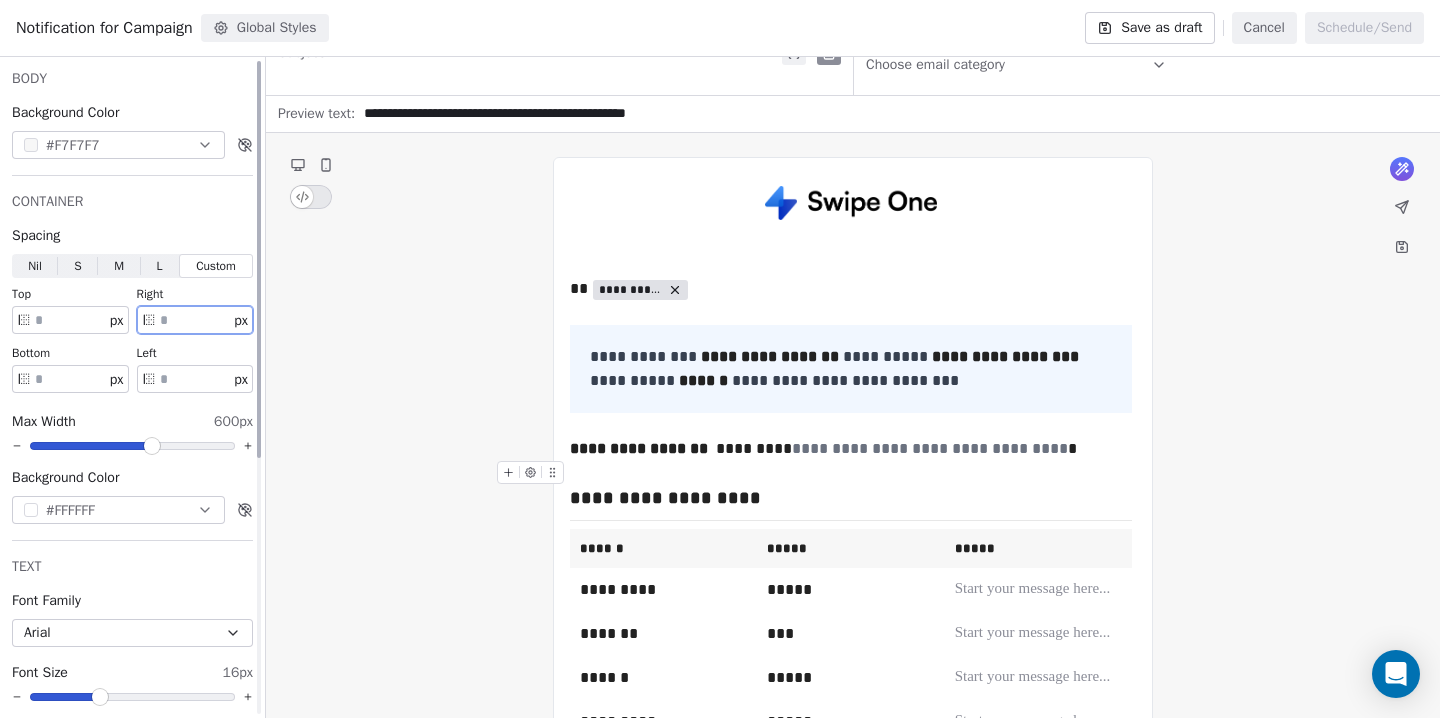 click on "**" at bounding box center [195, 379] 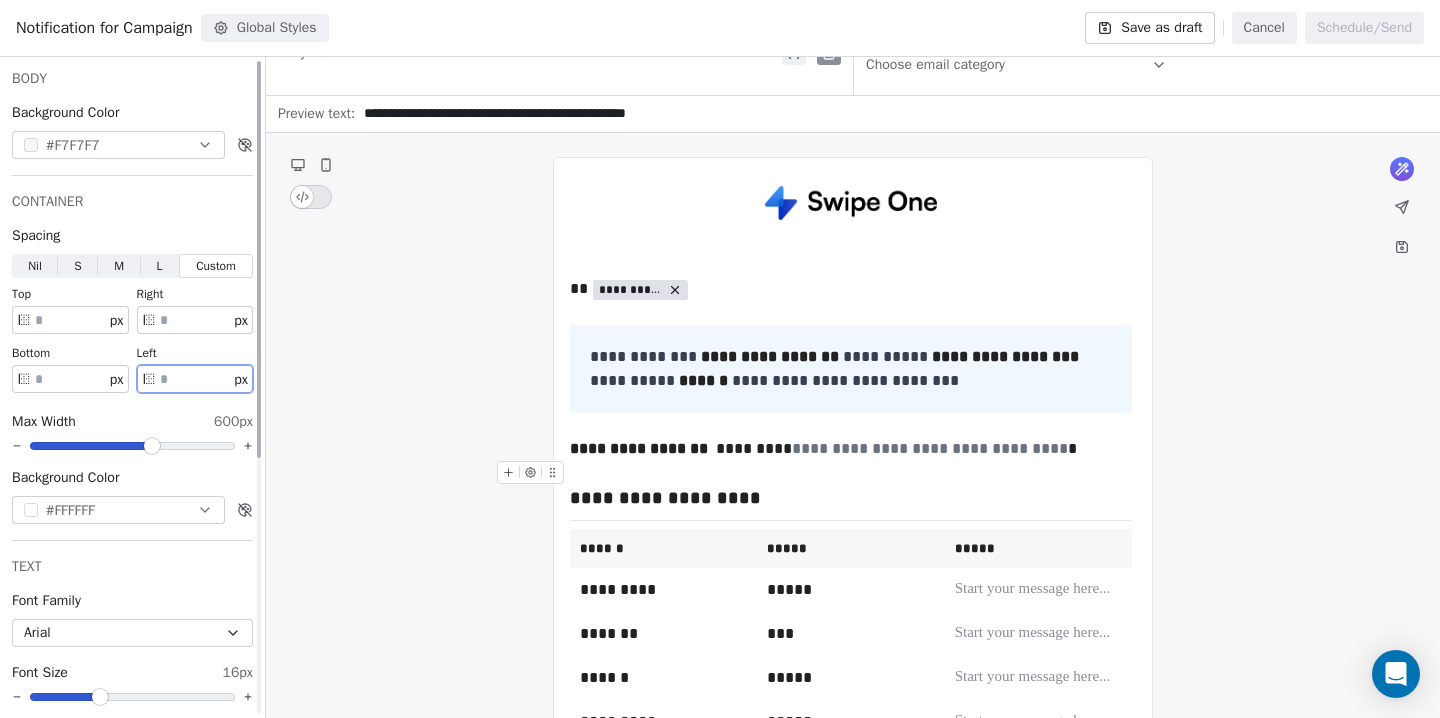 click on "**" at bounding box center [195, 379] 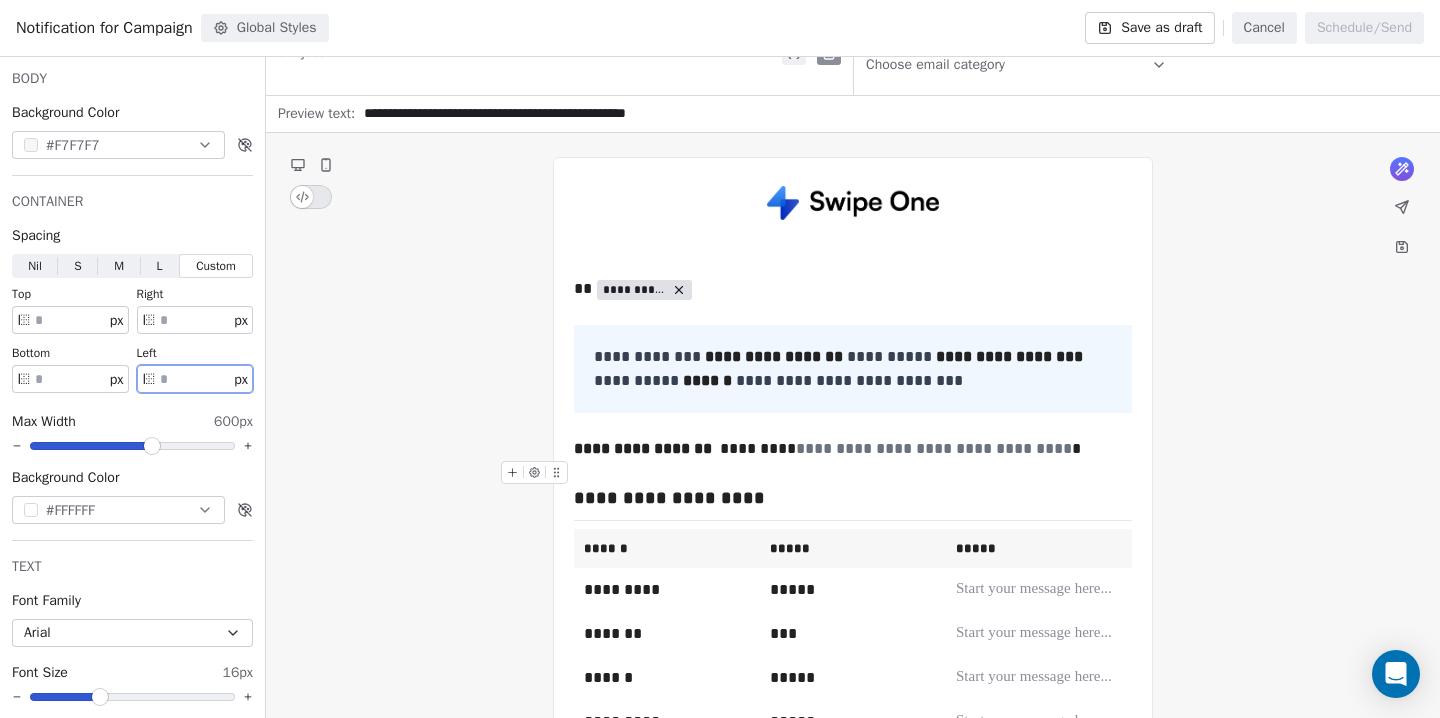 type on "**" 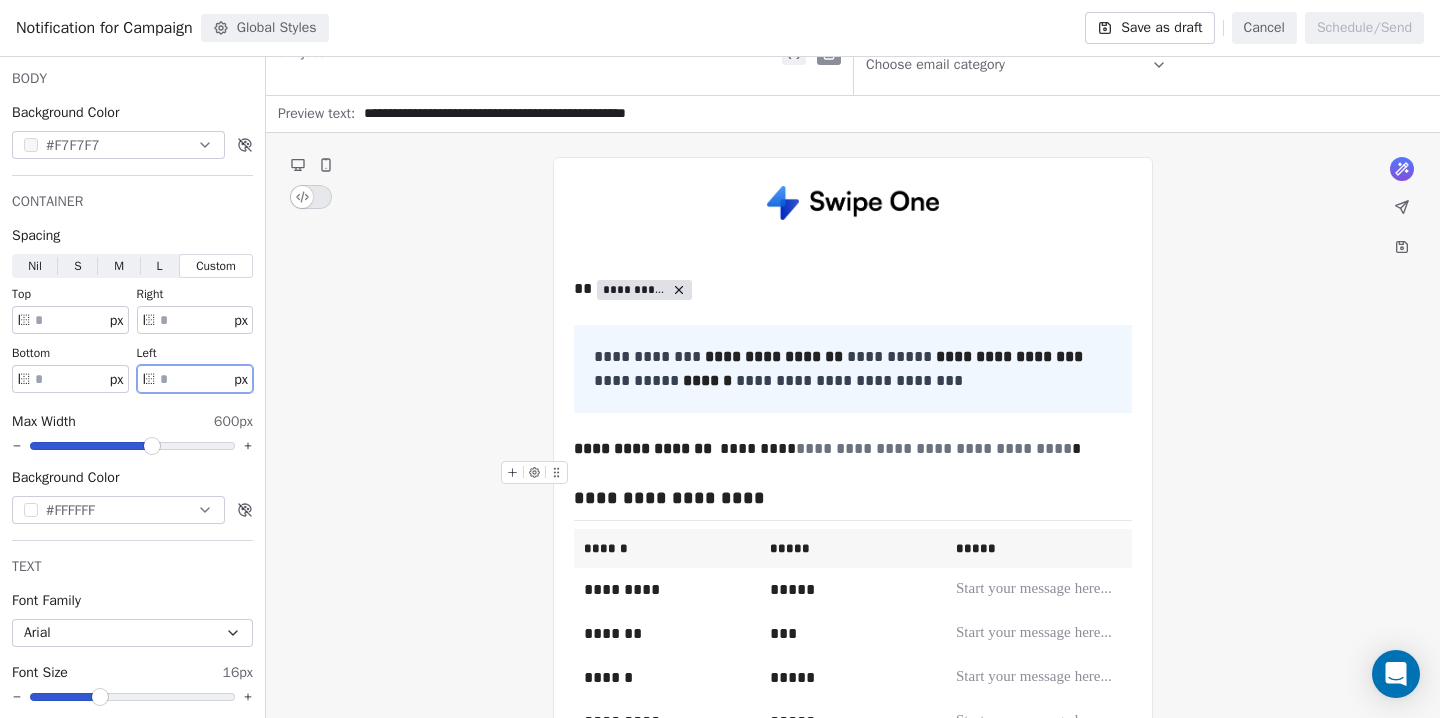 click on "**********" at bounding box center (853, 730) 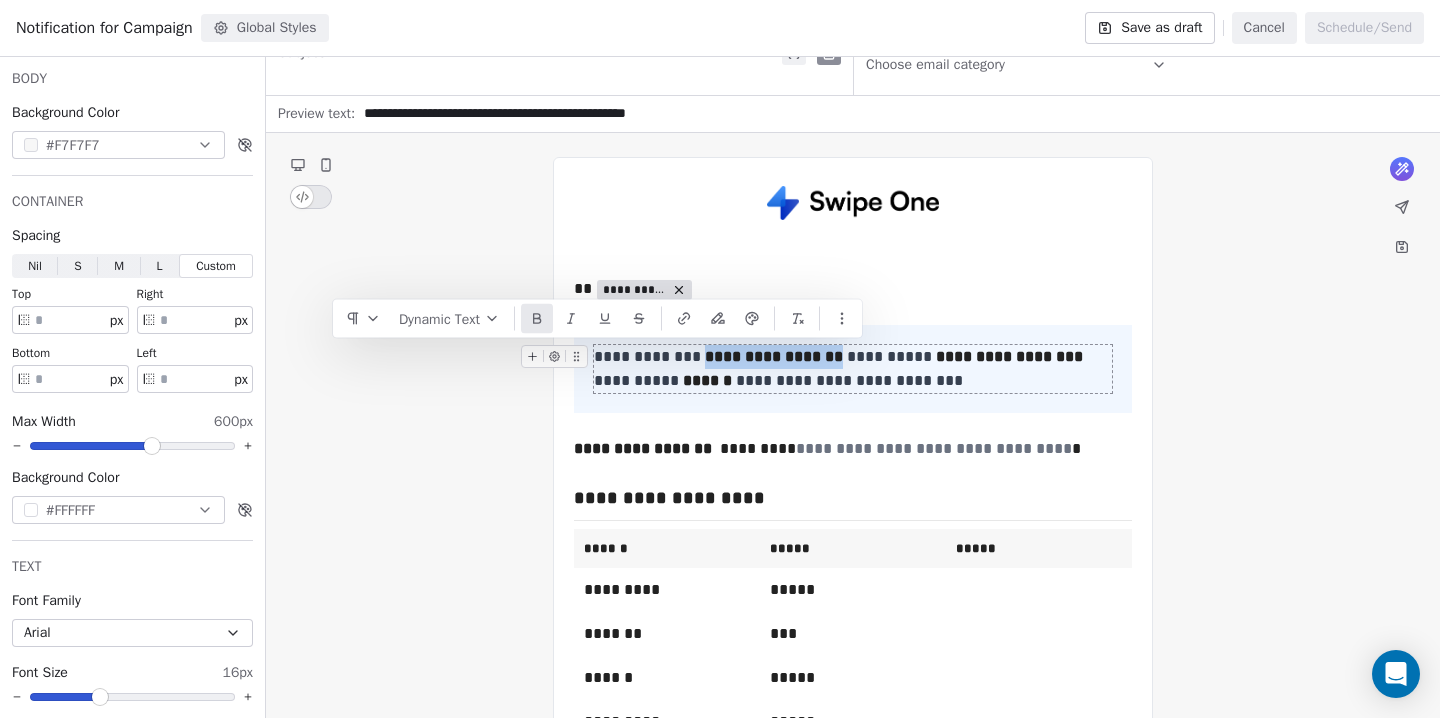 drag, startPoint x: 705, startPoint y: 357, endPoint x: 862, endPoint y: 357, distance: 157 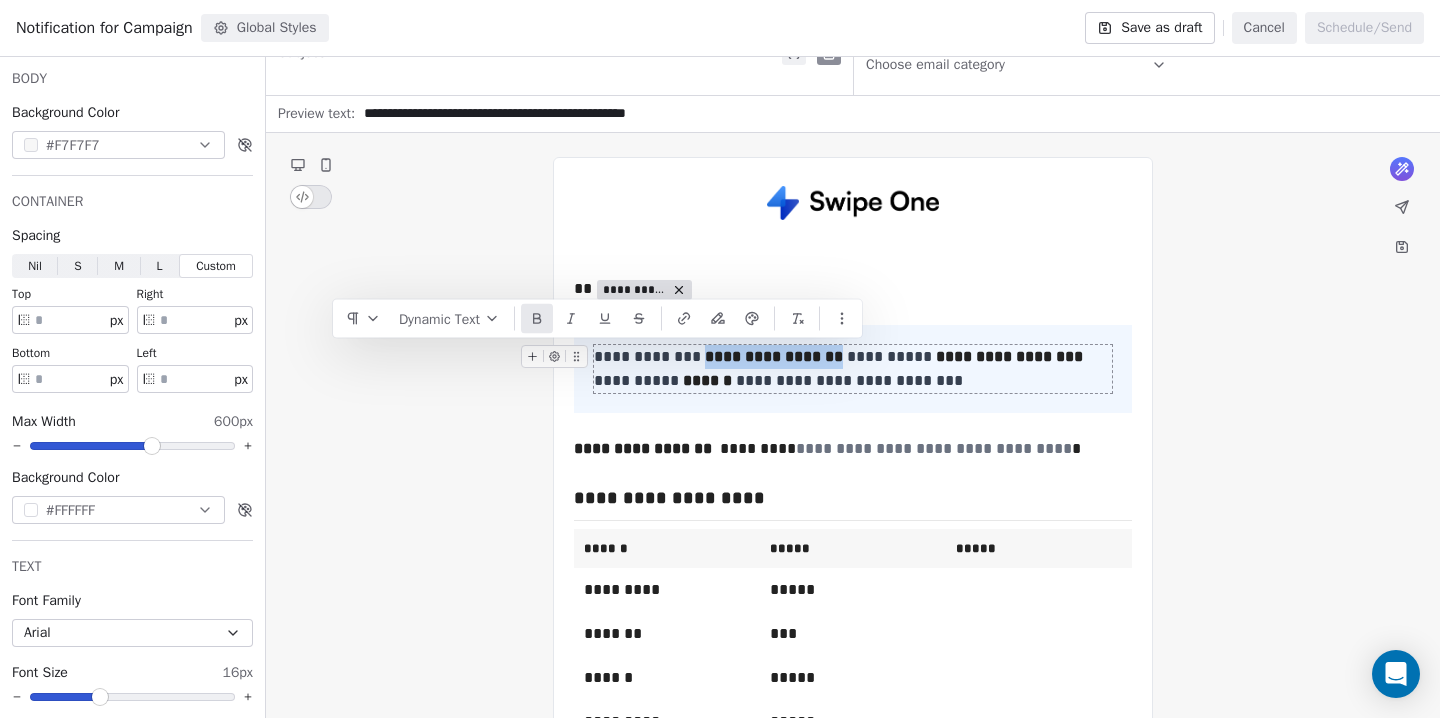 click on "**********" at bounding box center (853, 369) 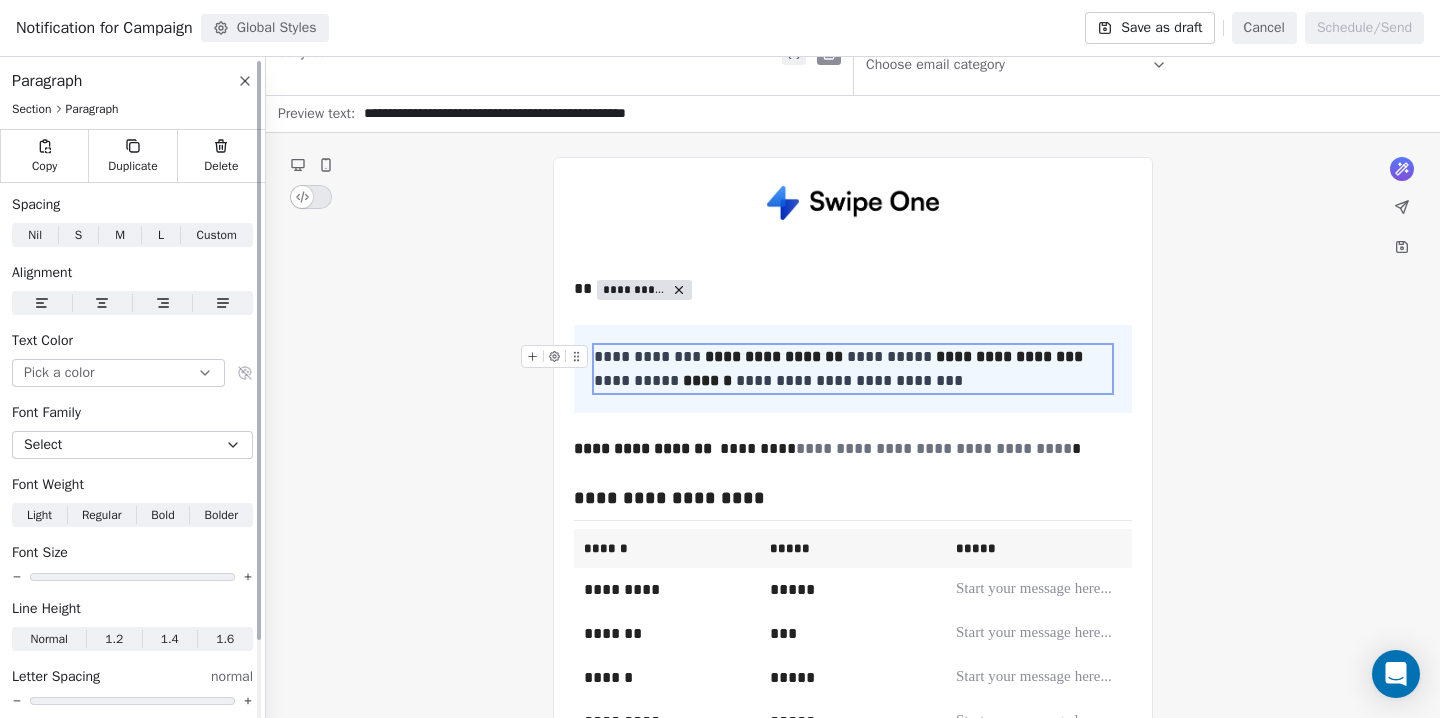 click on "Pick a color" at bounding box center (118, 373) 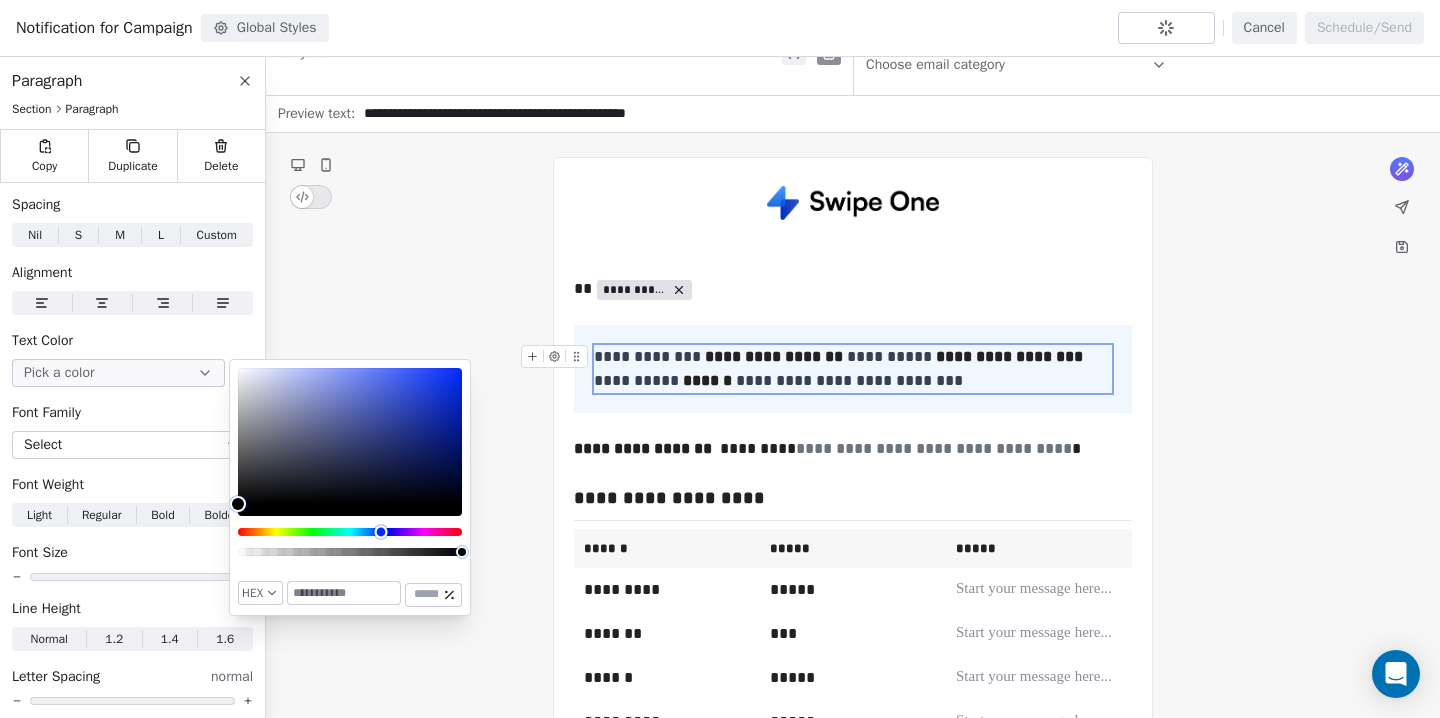click at bounding box center [350, 532] 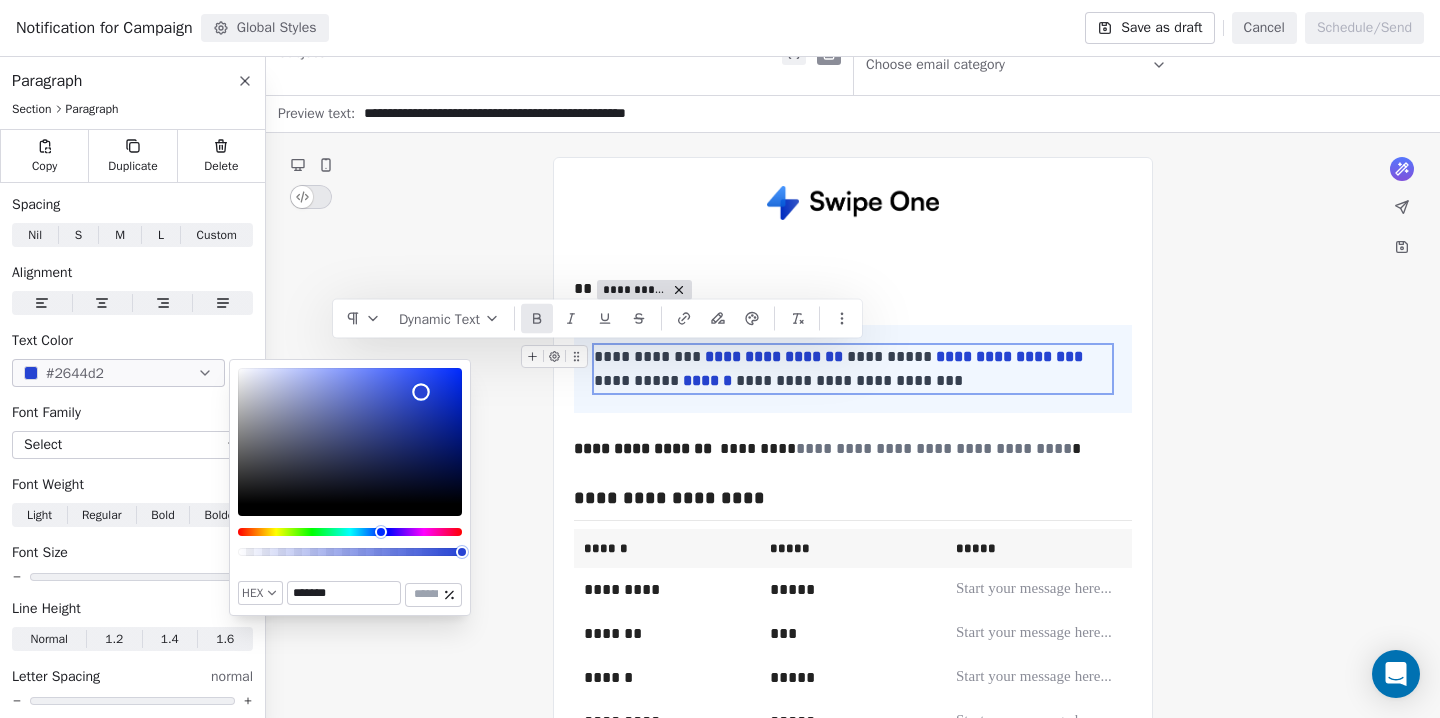 type on "*******" 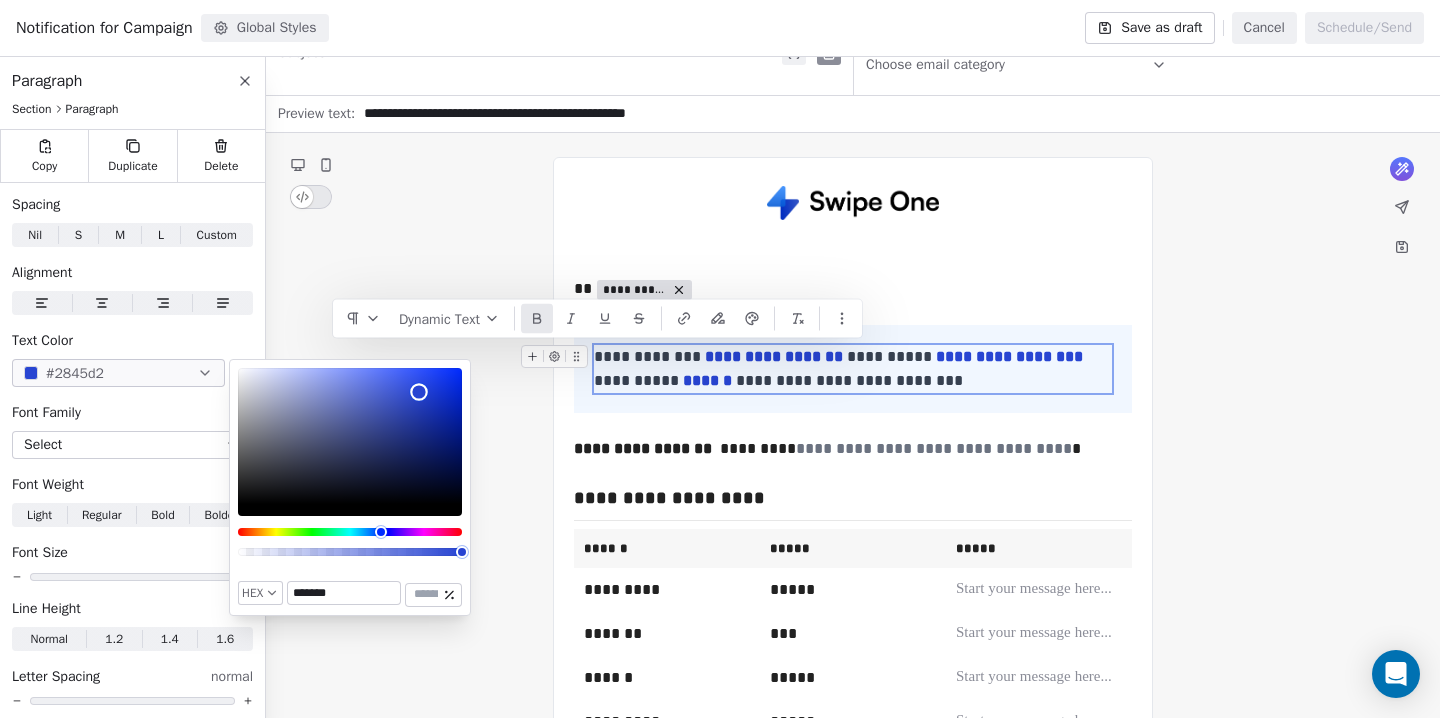 drag, startPoint x: 391, startPoint y: 388, endPoint x: 419, endPoint y: 392, distance: 28.284271 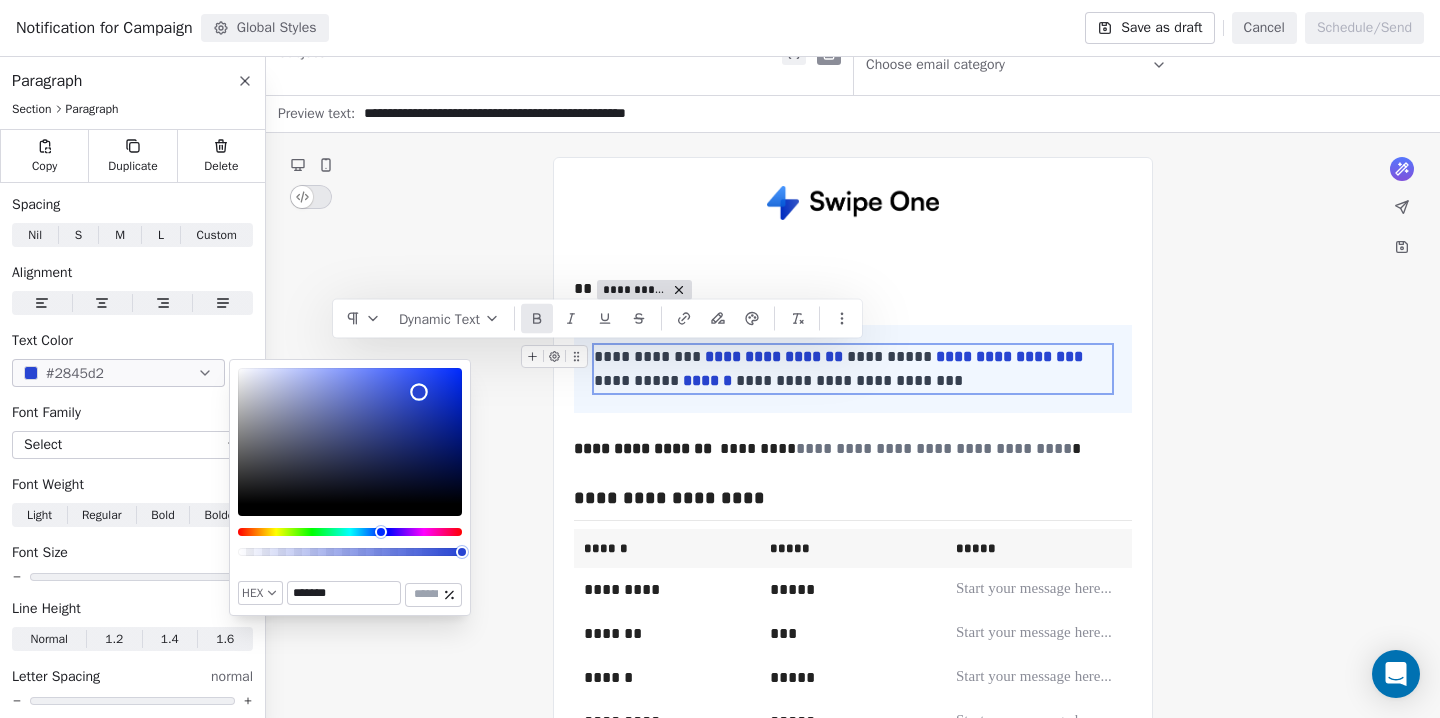 click at bounding box center [350, 436] 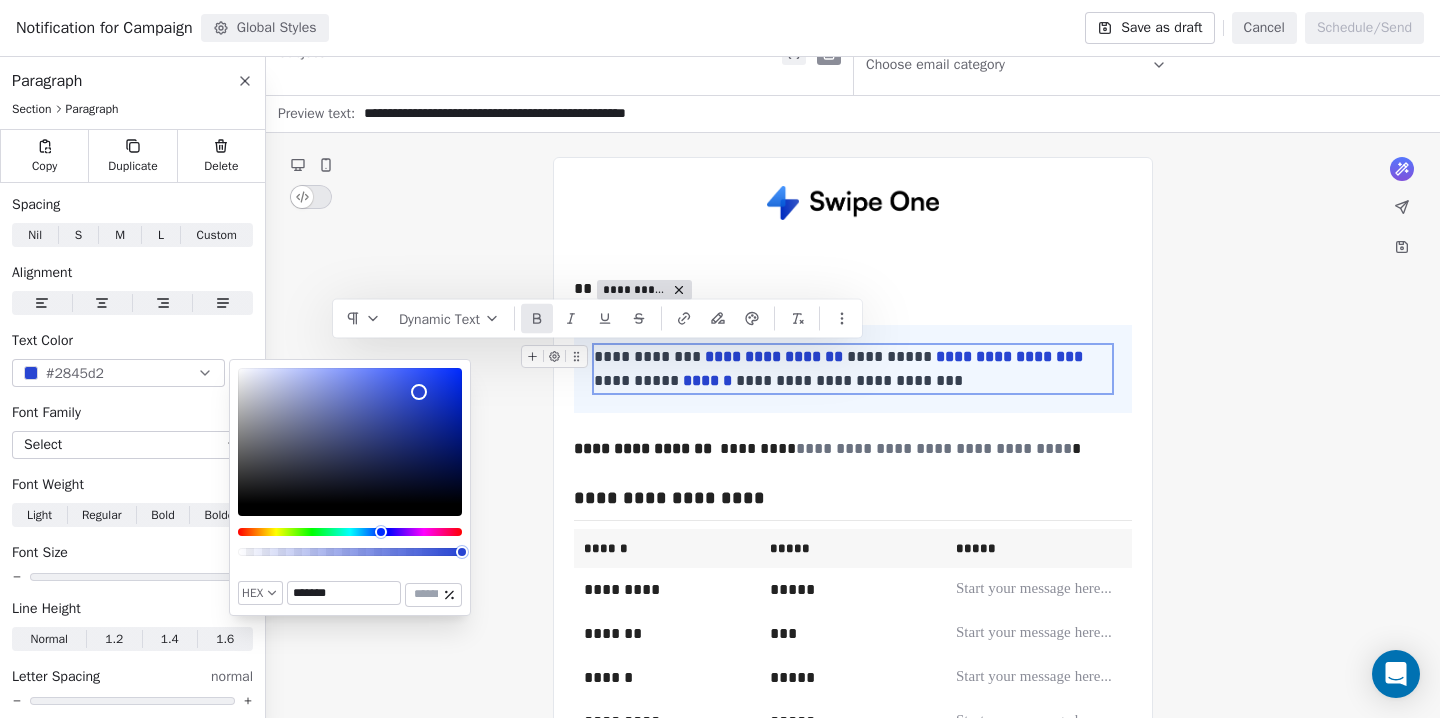 click on "**********" at bounding box center (853, 730) 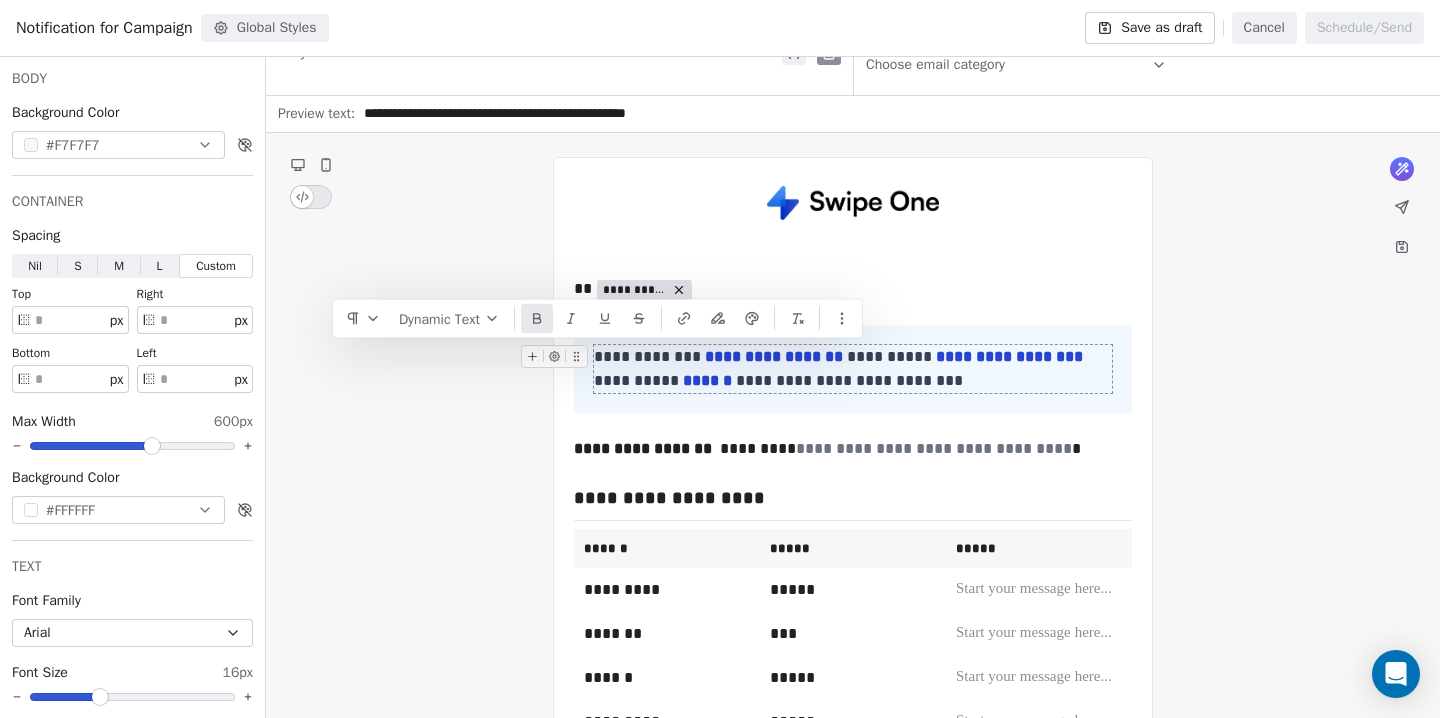 click on "**********" at bounding box center [853, 730] 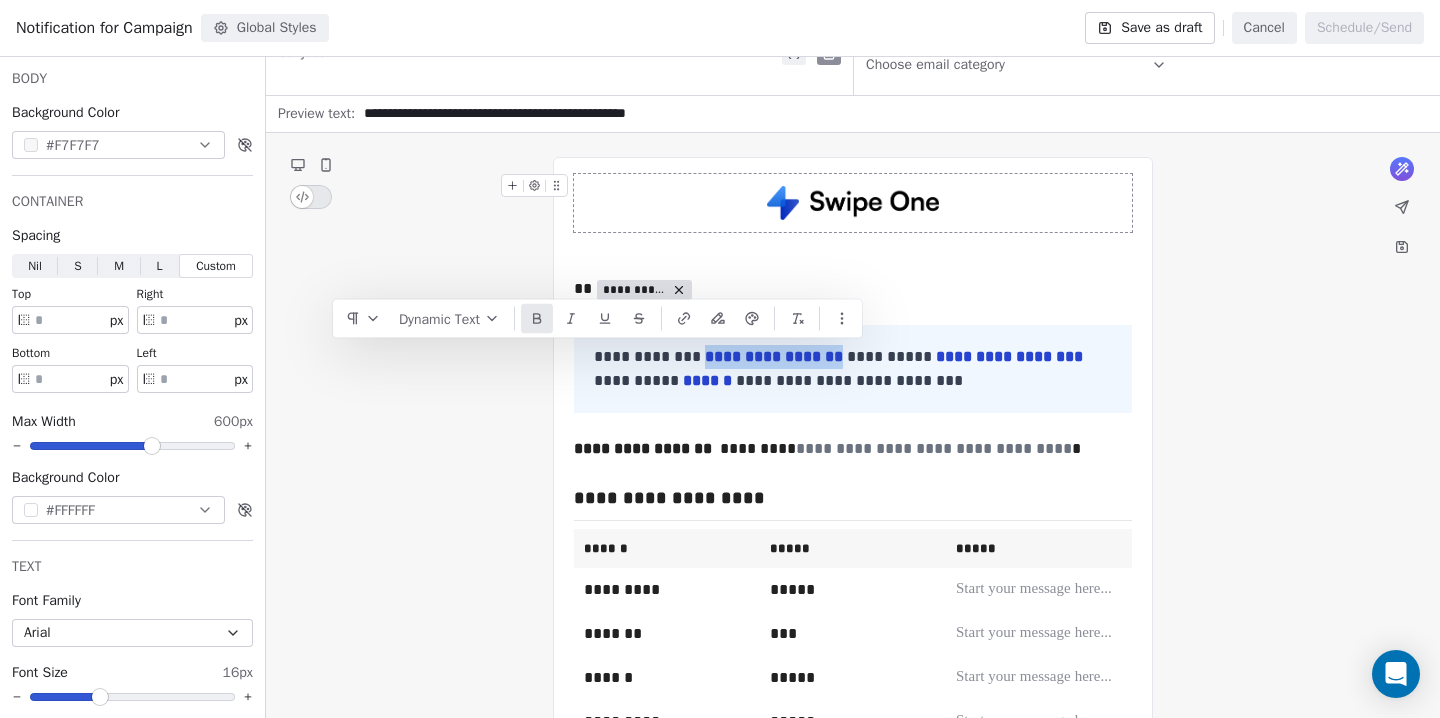 click at bounding box center [853, 203] 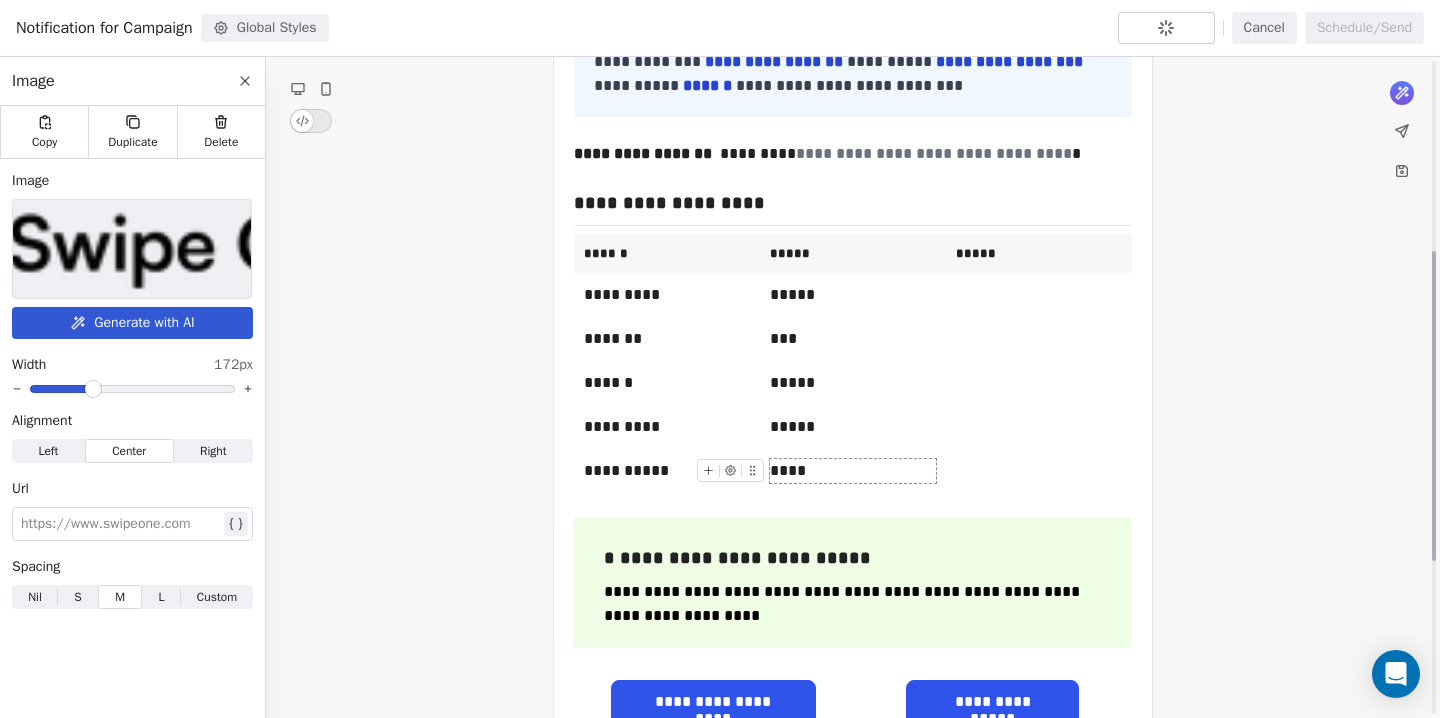 scroll, scrollTop: 405, scrollLeft: 0, axis: vertical 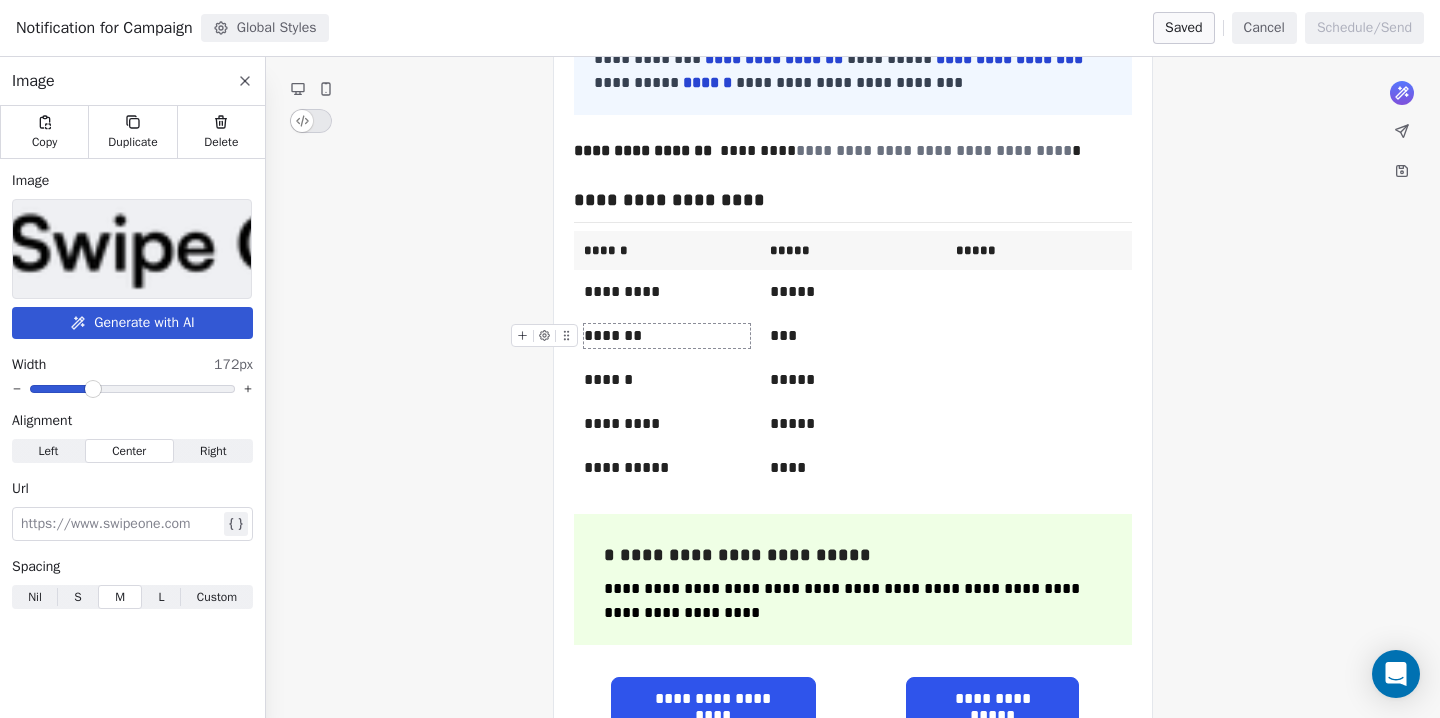 click on "*******" at bounding box center (667, 336) 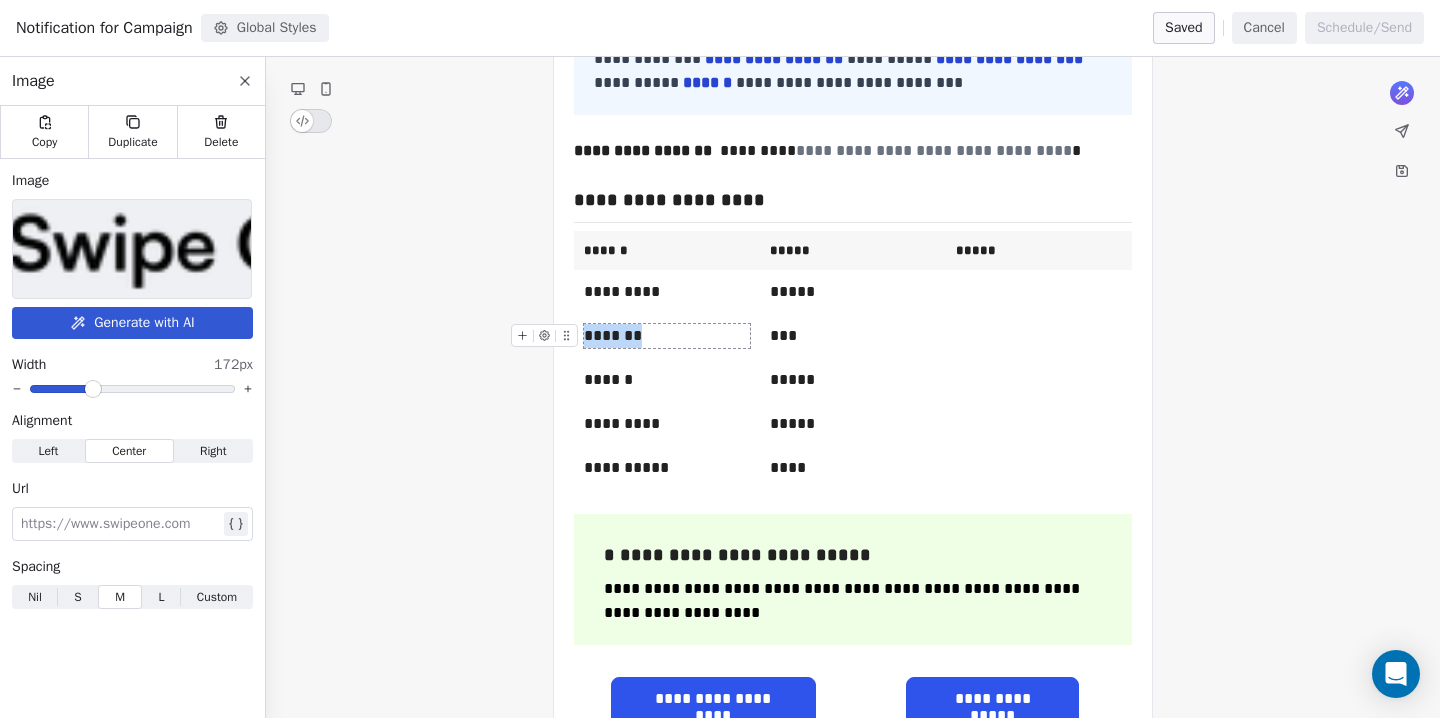 click on "*******" at bounding box center [667, 336] 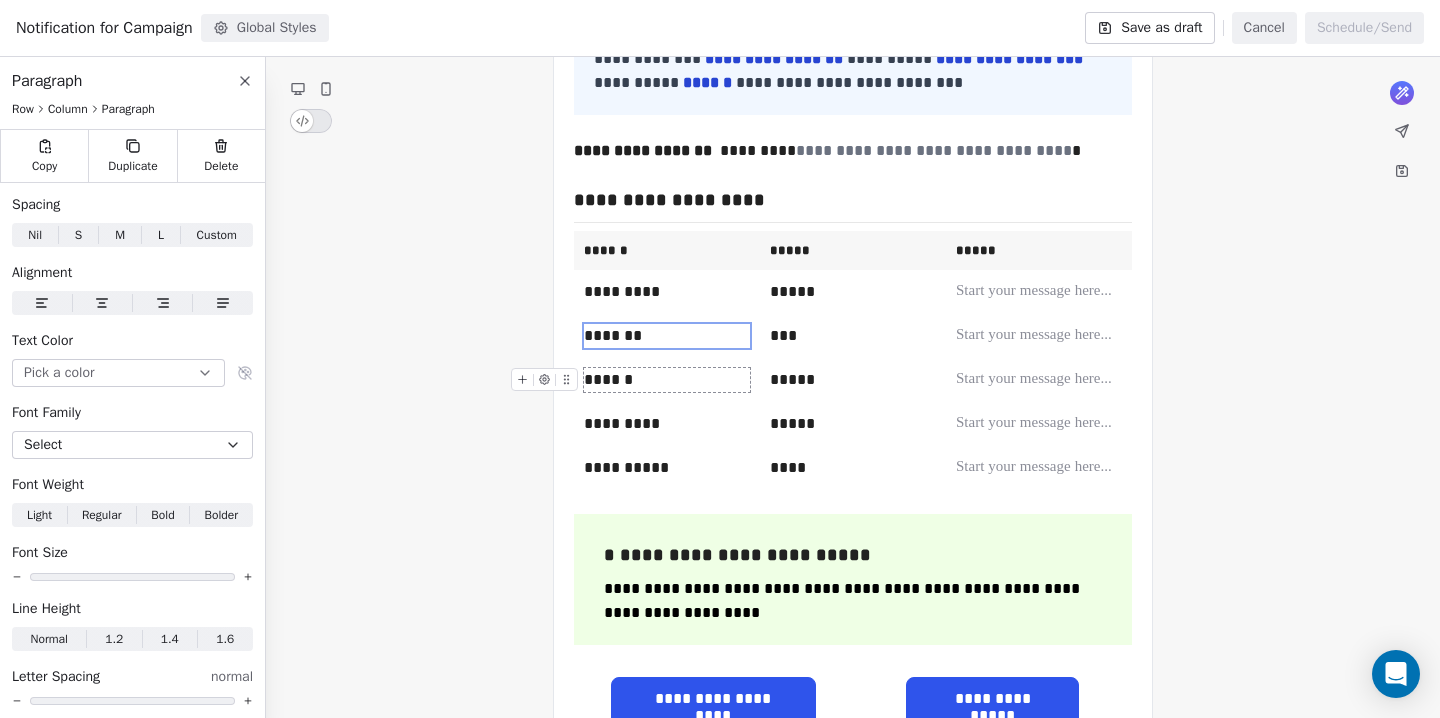 click on "**********" at bounding box center [853, 432] 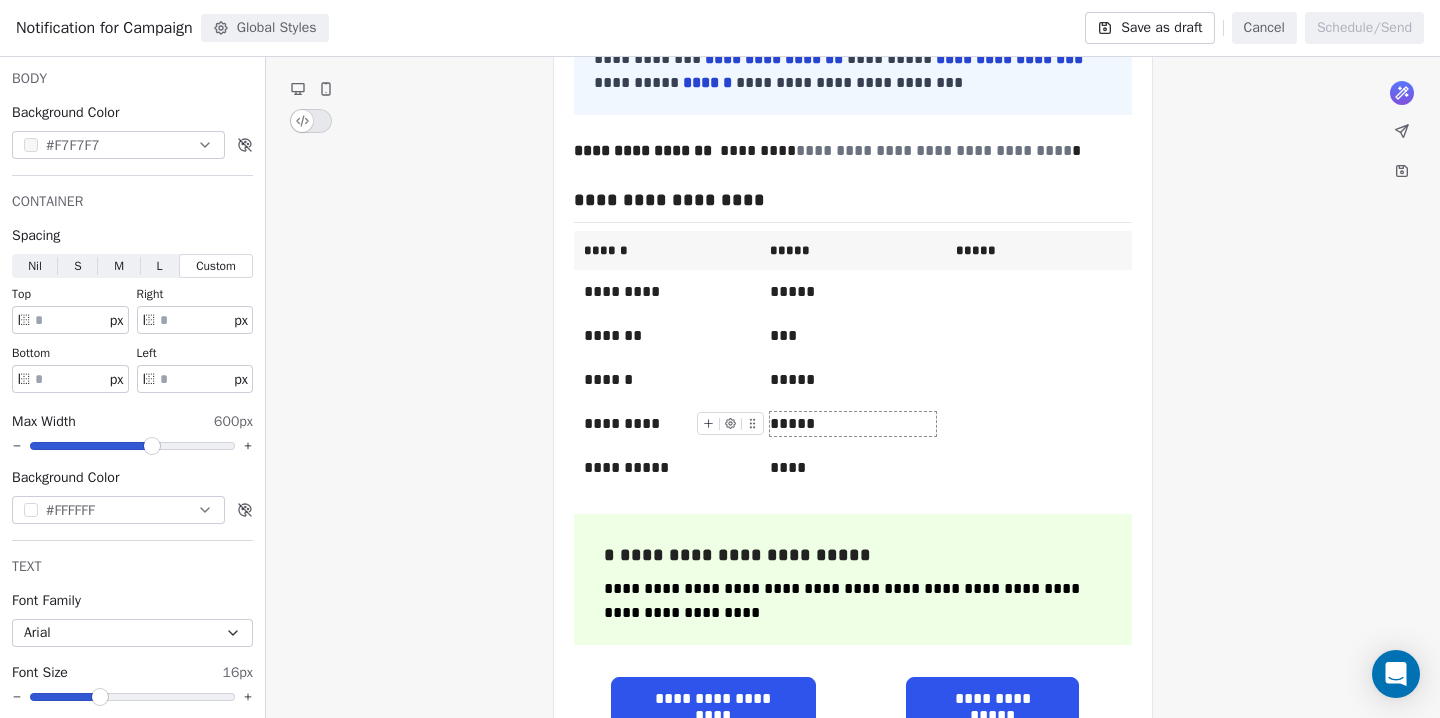 click on "*****" at bounding box center [853, 424] 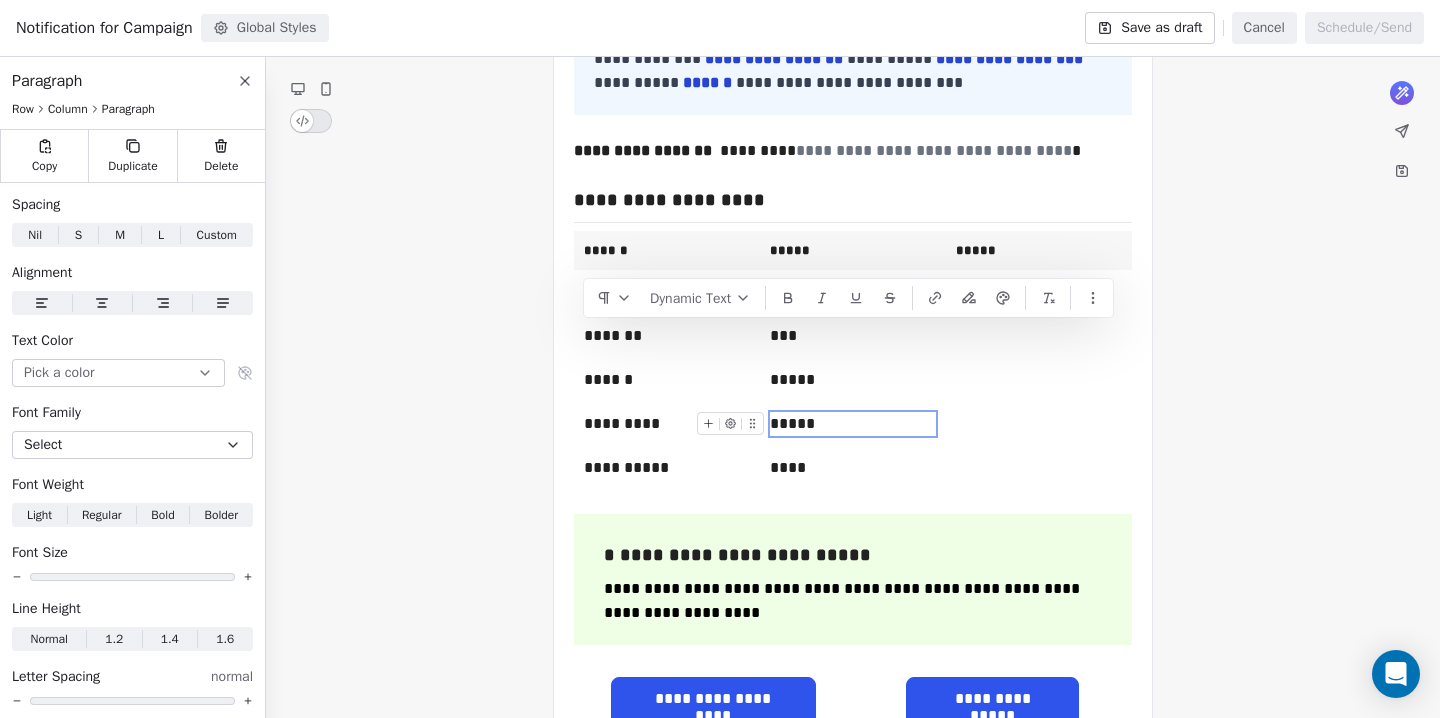 click on "*****" at bounding box center [853, 424] 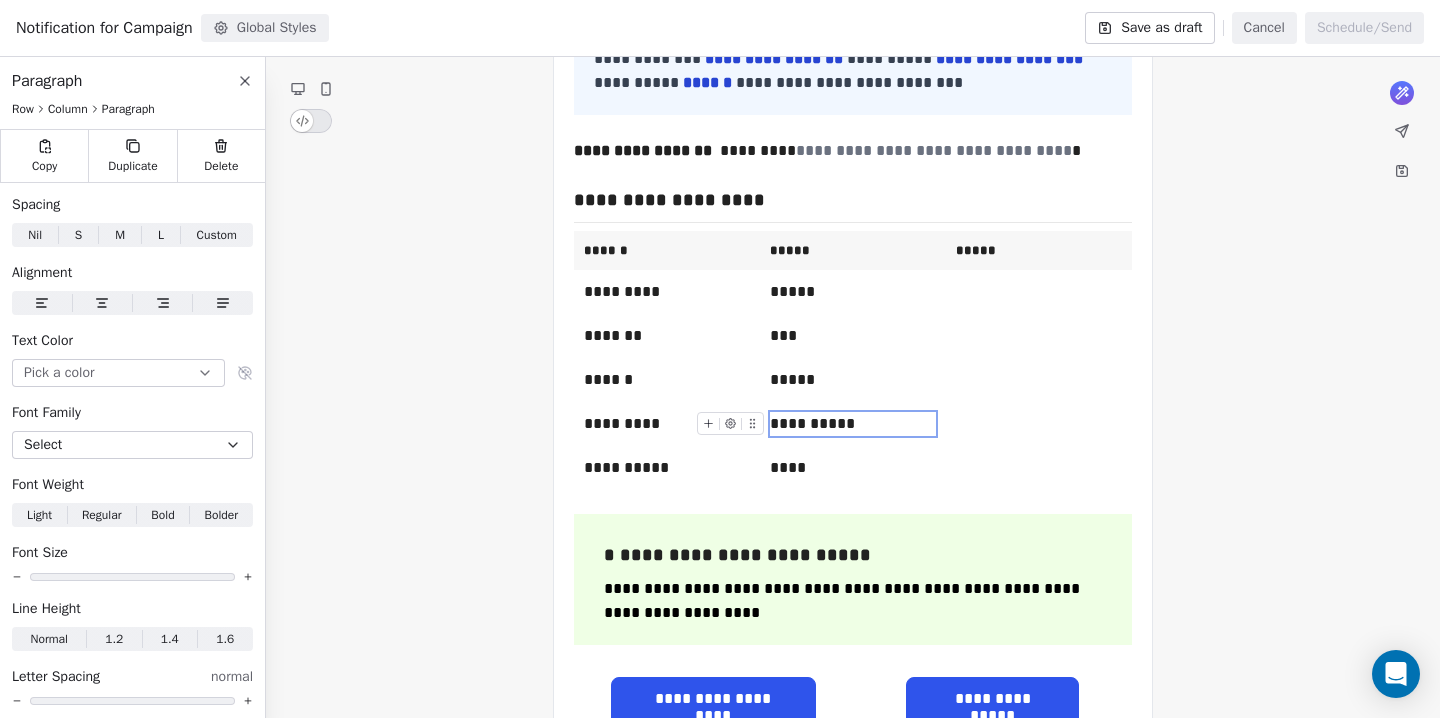 click on "**********" at bounding box center (853, 424) 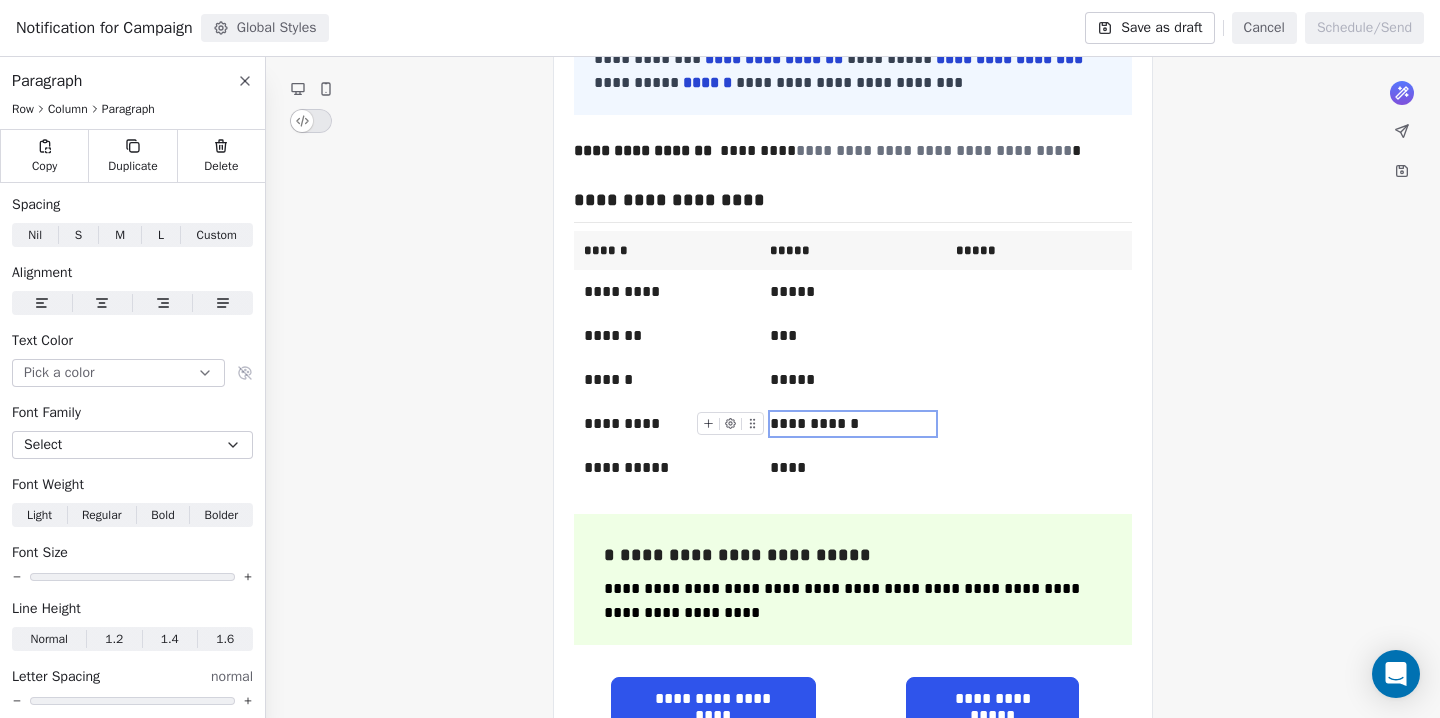click on "**********" at bounding box center (853, 424) 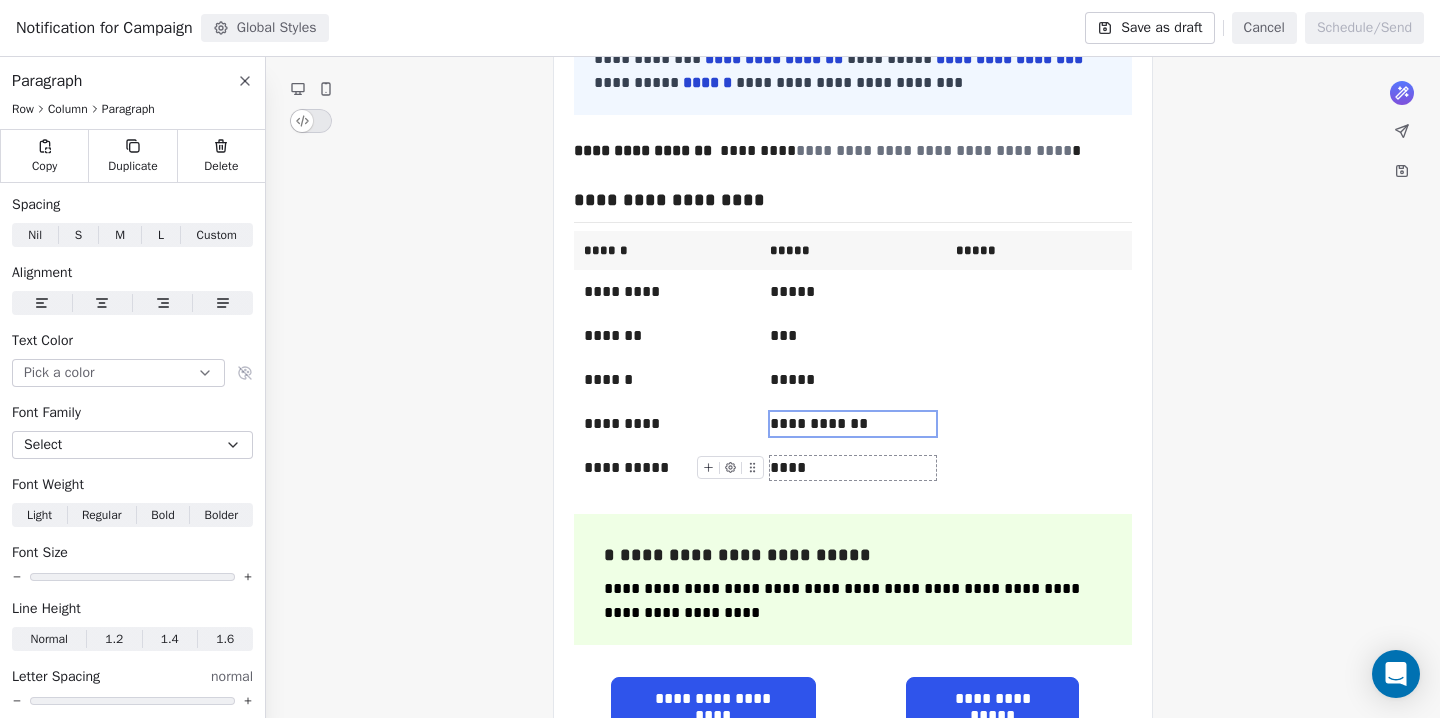 click on "****" at bounding box center [853, 468] 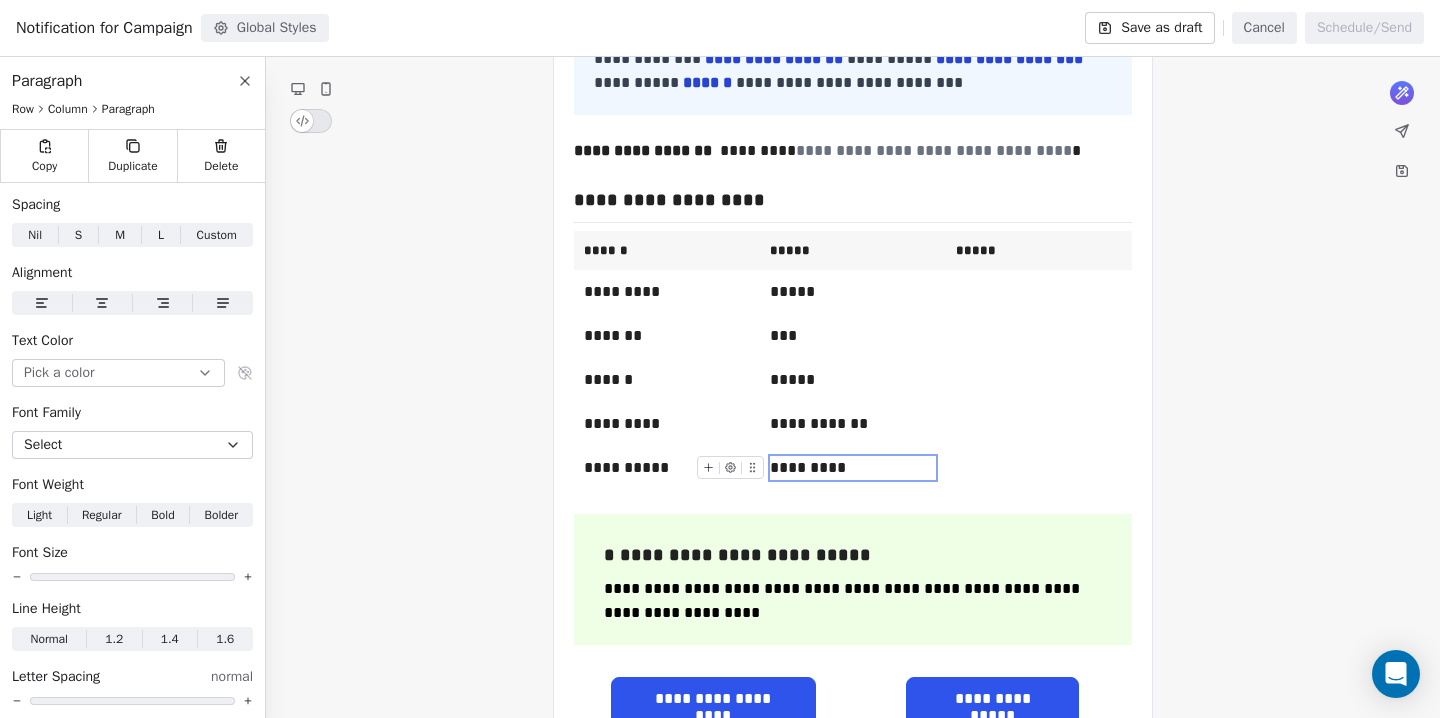 click on "*********" at bounding box center [853, 468] 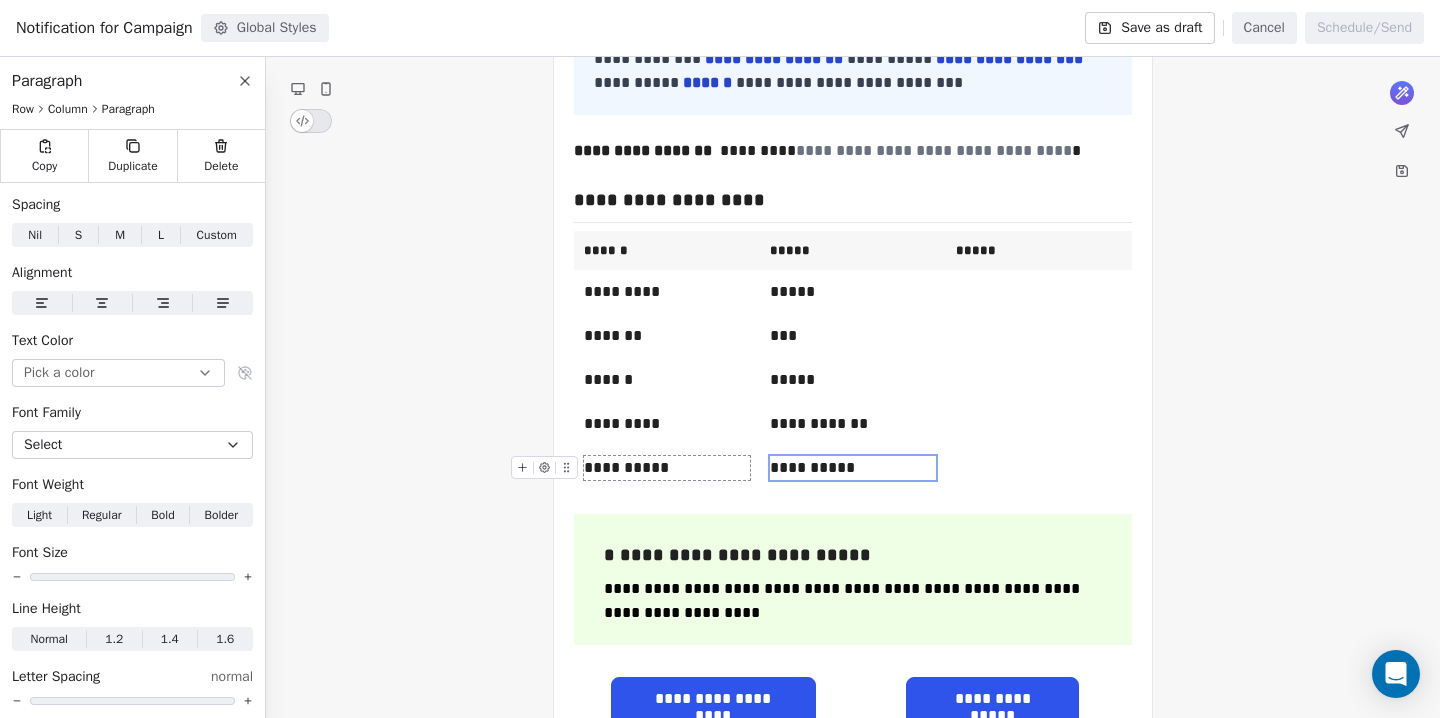 click on "**********" at bounding box center [853, 432] 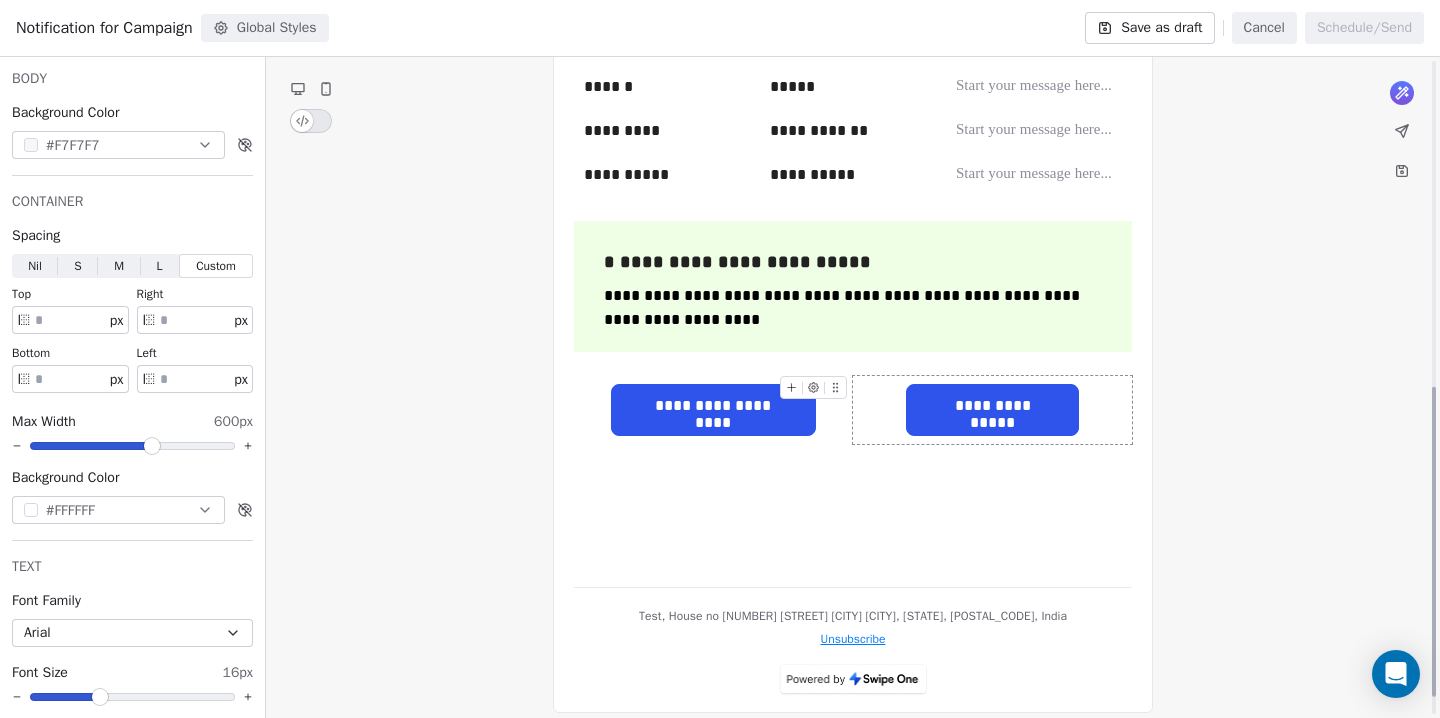 scroll, scrollTop: 658, scrollLeft: 0, axis: vertical 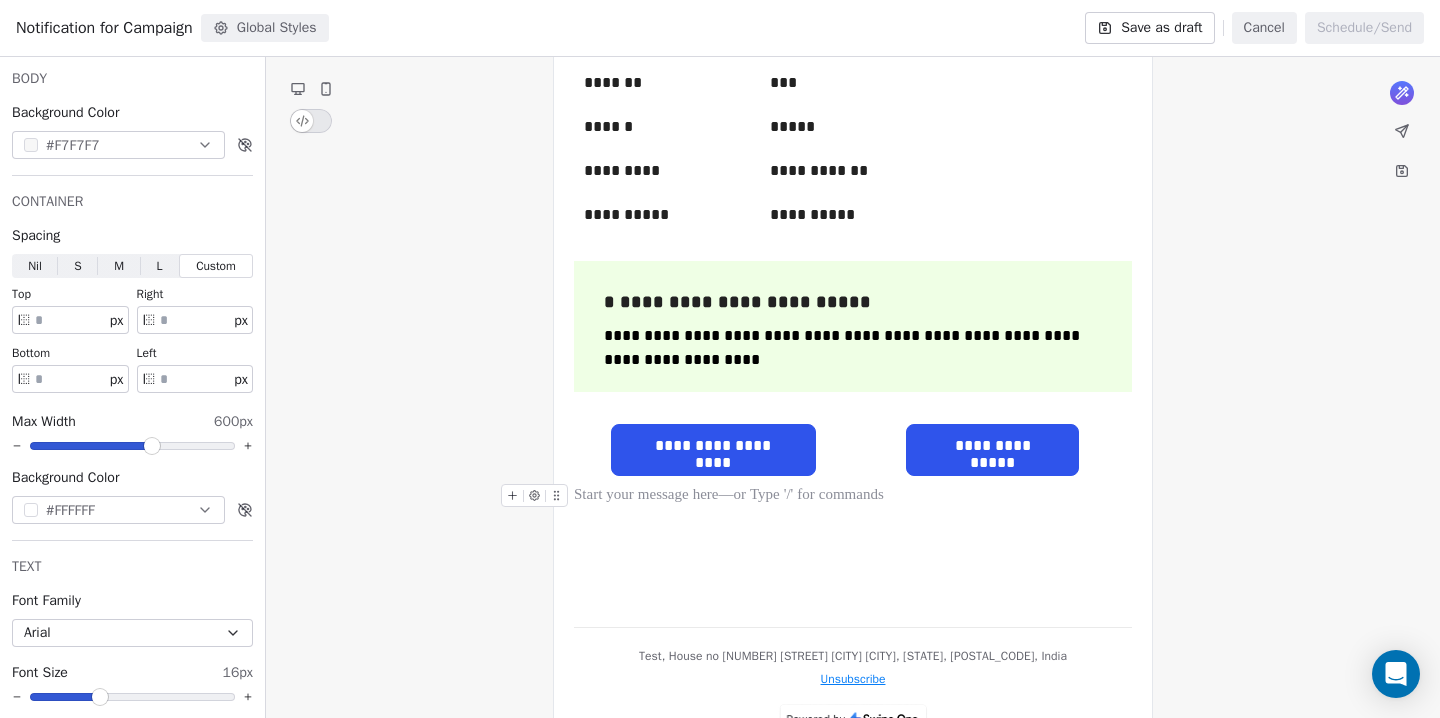 click on "**********" at bounding box center (853, 117) 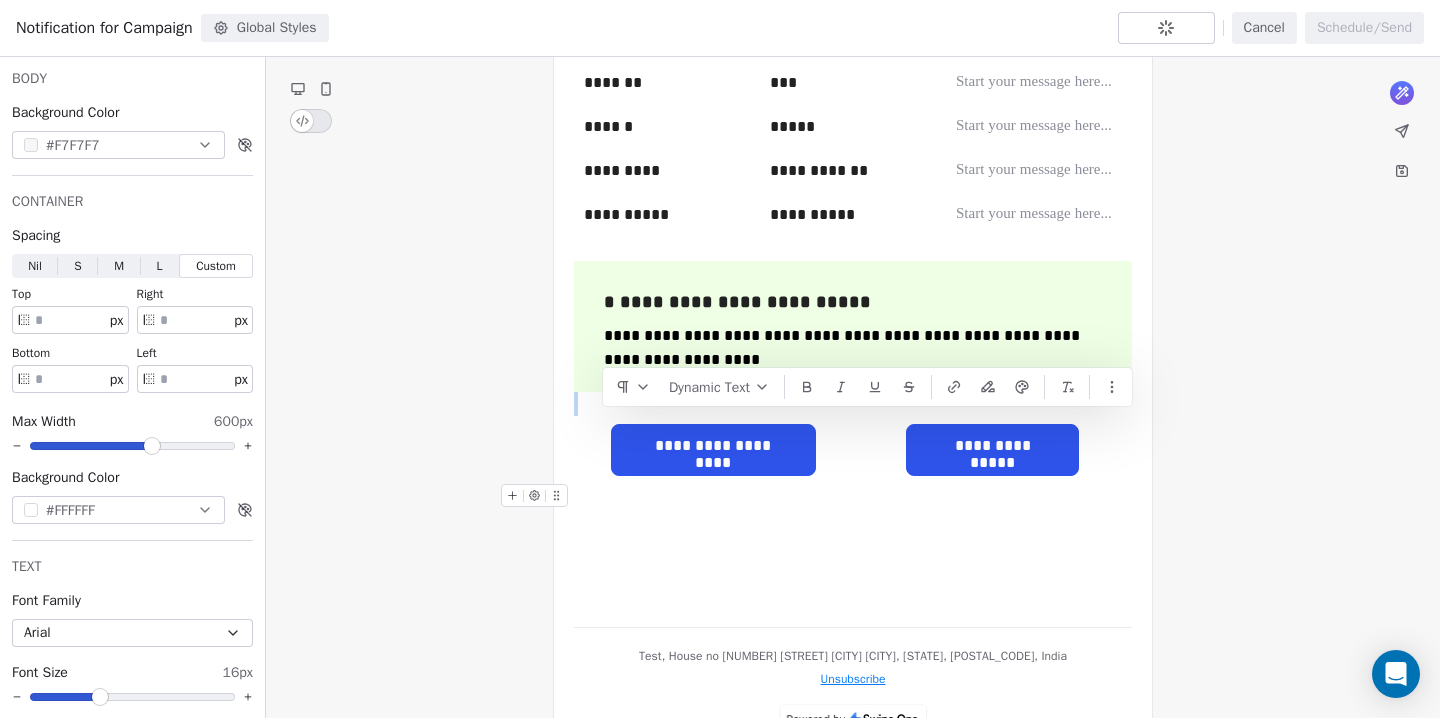 click on "**********" at bounding box center [853, 117] 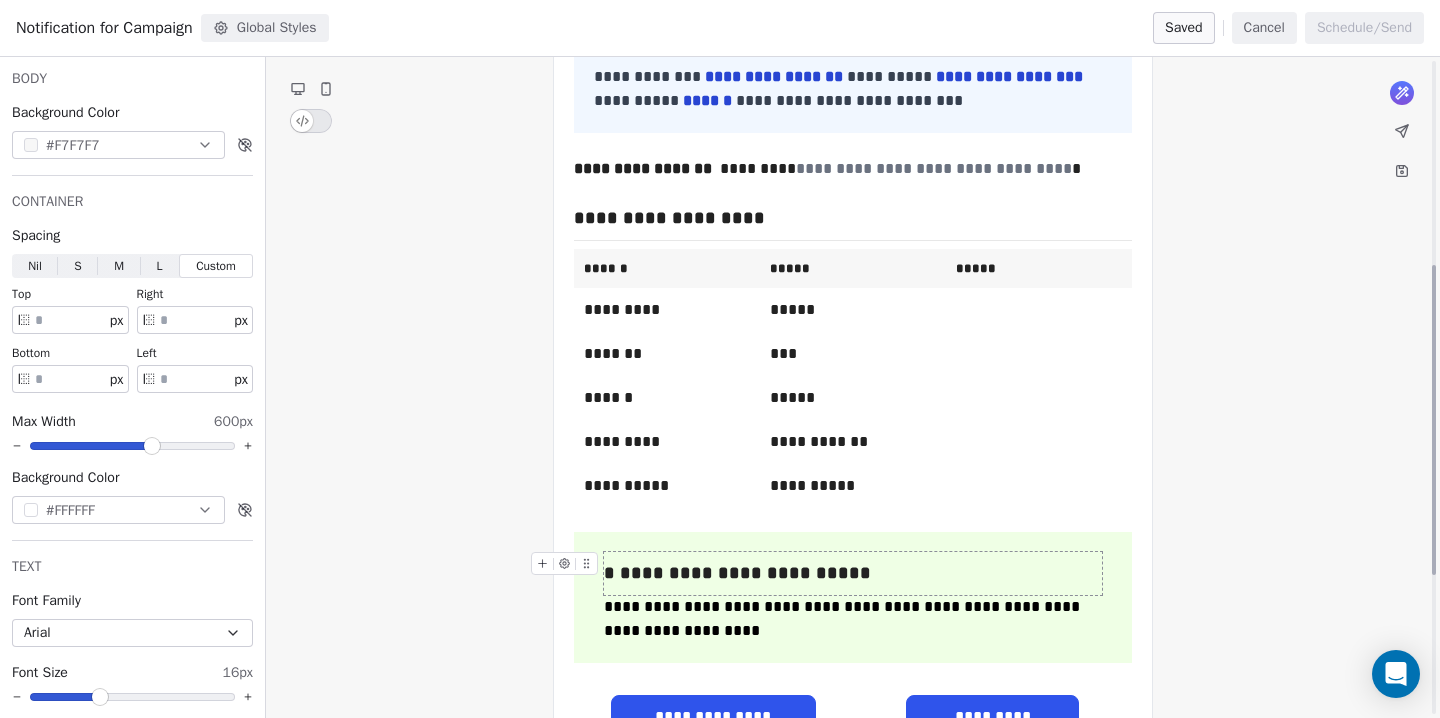 scroll, scrollTop: 526, scrollLeft: 0, axis: vertical 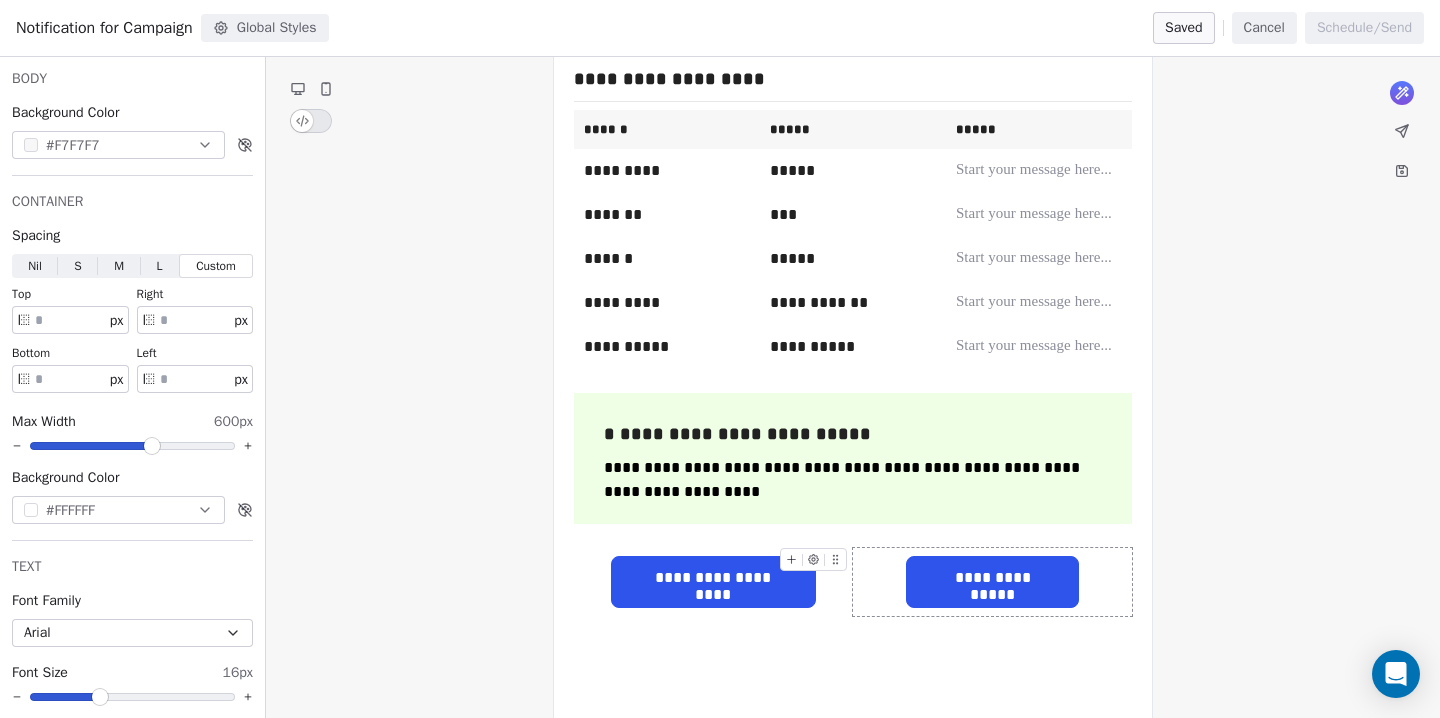 click on "**********" at bounding box center (993, 578) 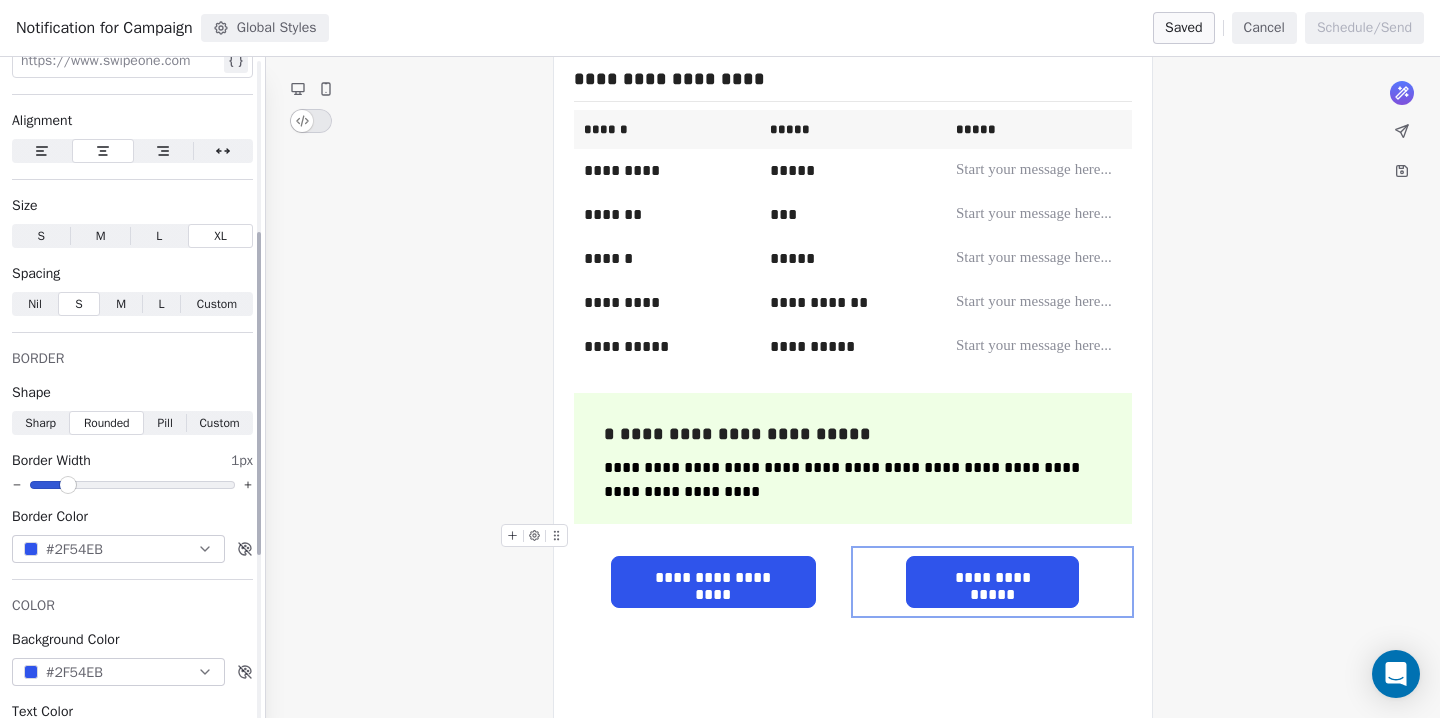 scroll, scrollTop: 354, scrollLeft: 0, axis: vertical 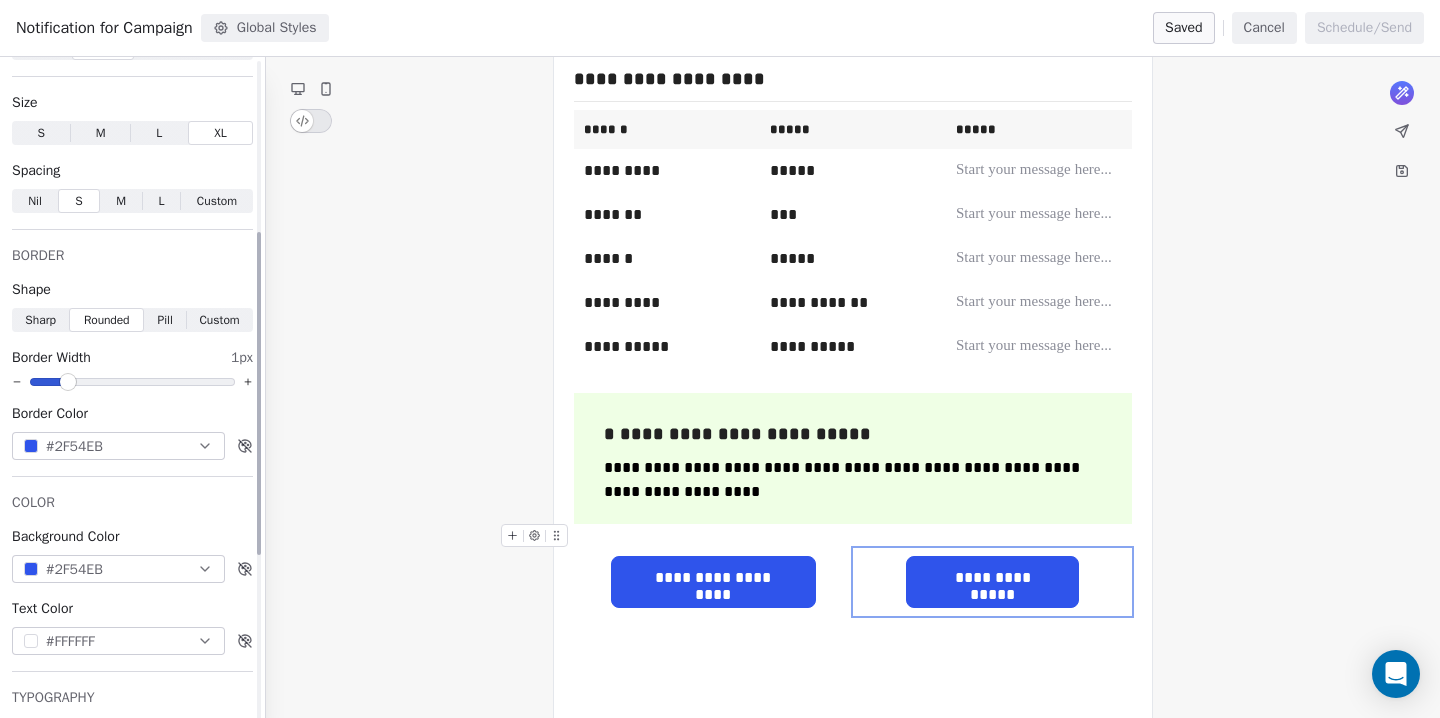 click on "#2F54EB" at bounding box center [118, 446] 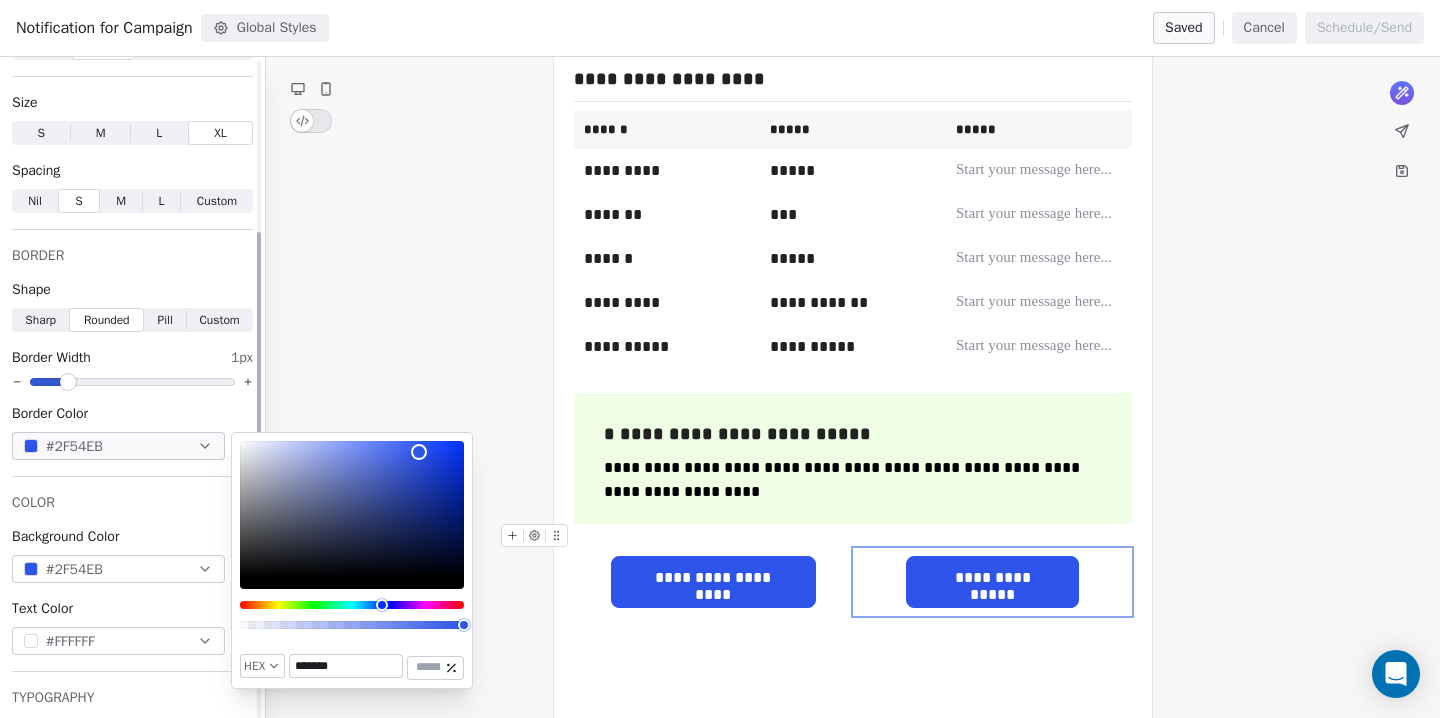 click on "#2F54EB" at bounding box center (118, 446) 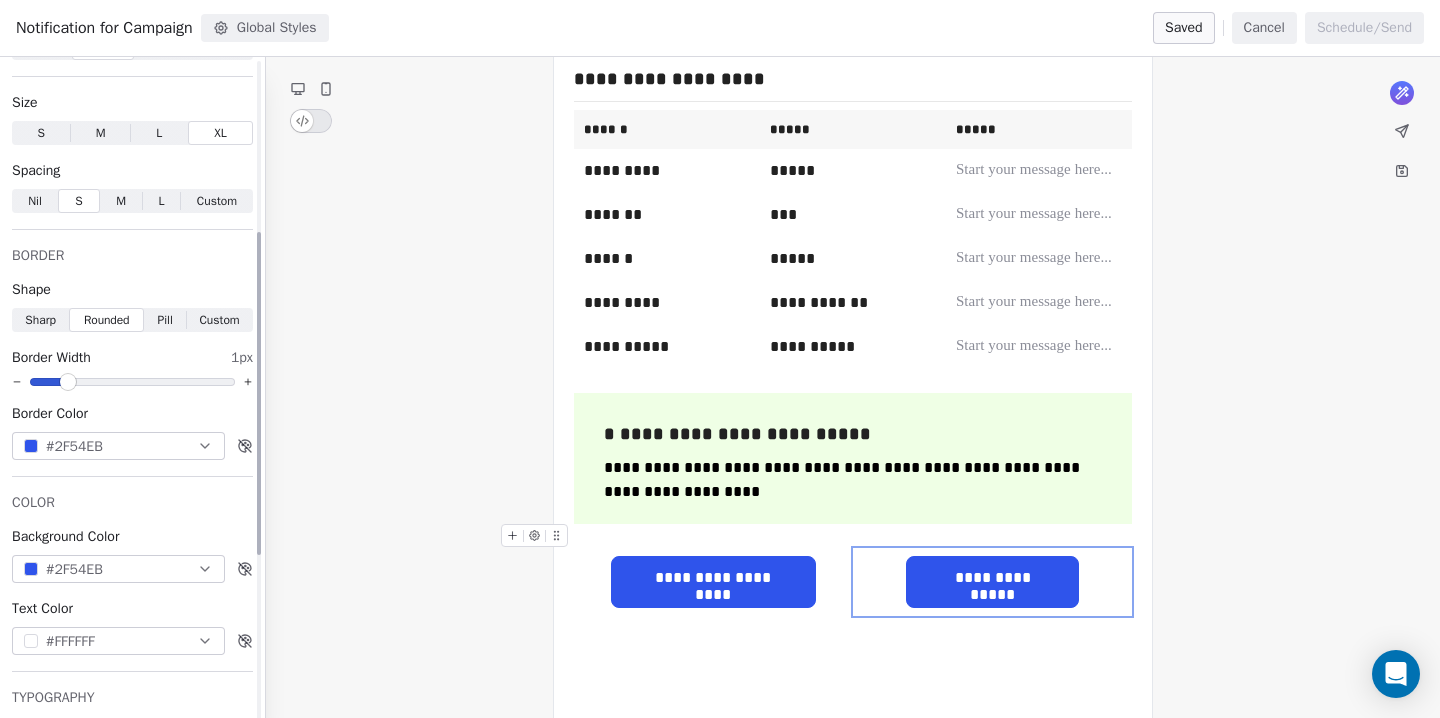 click on "#2F54EB" at bounding box center [118, 569] 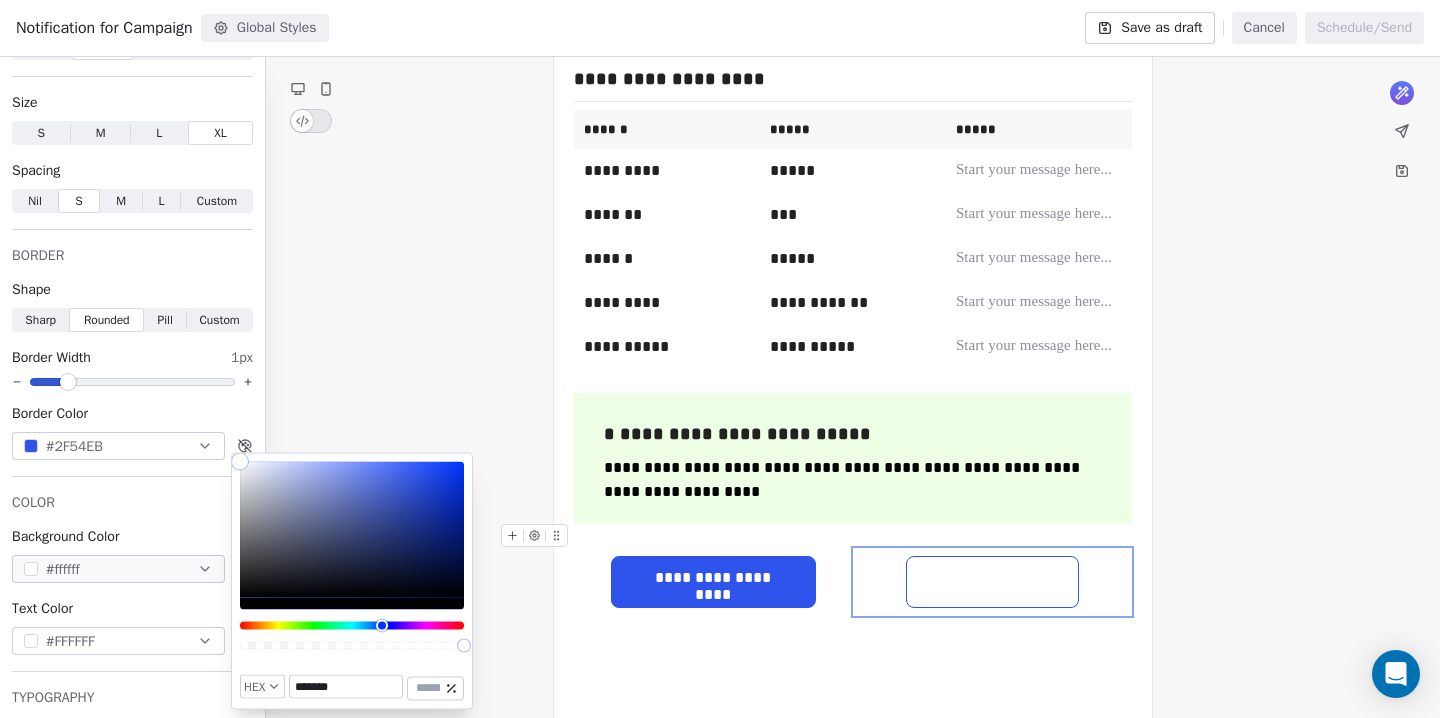 type on "*******" 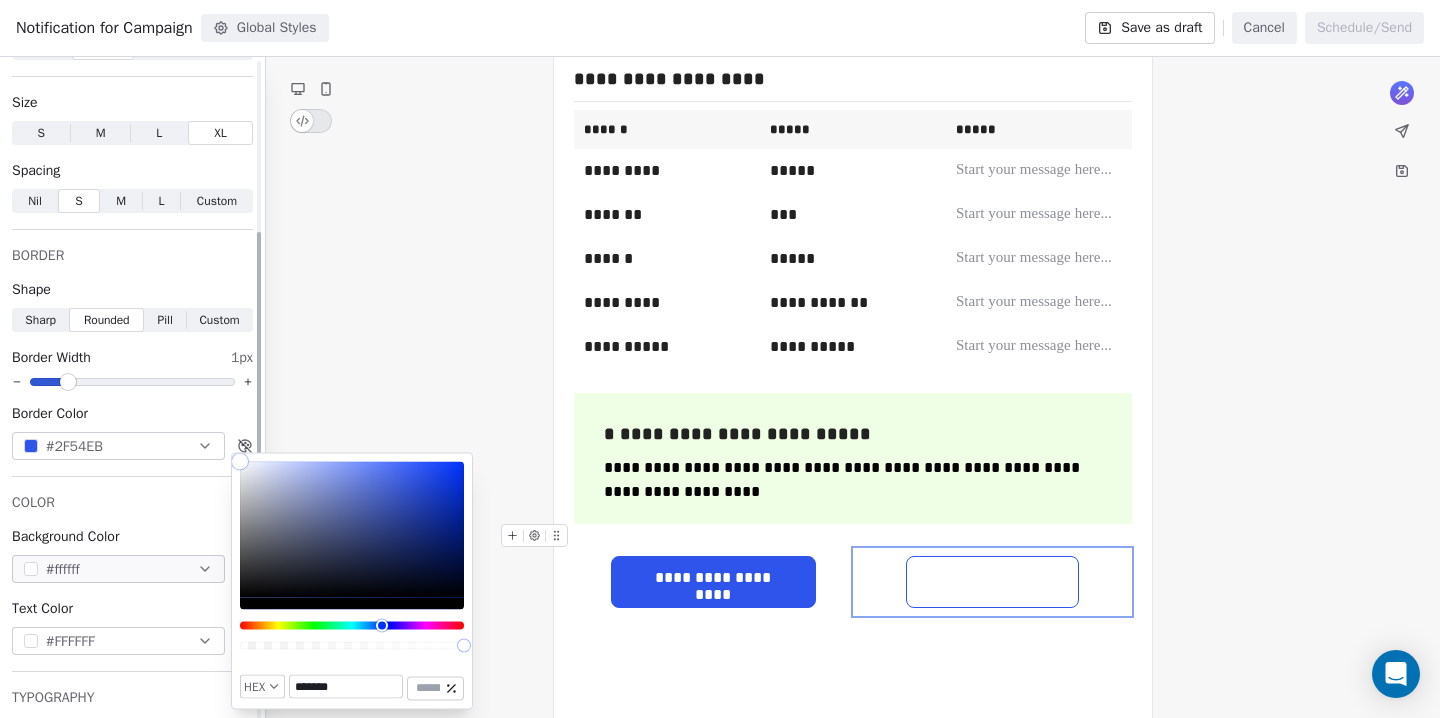 drag, startPoint x: 298, startPoint y: 514, endPoint x: 174, endPoint y: 412, distance: 160.56151 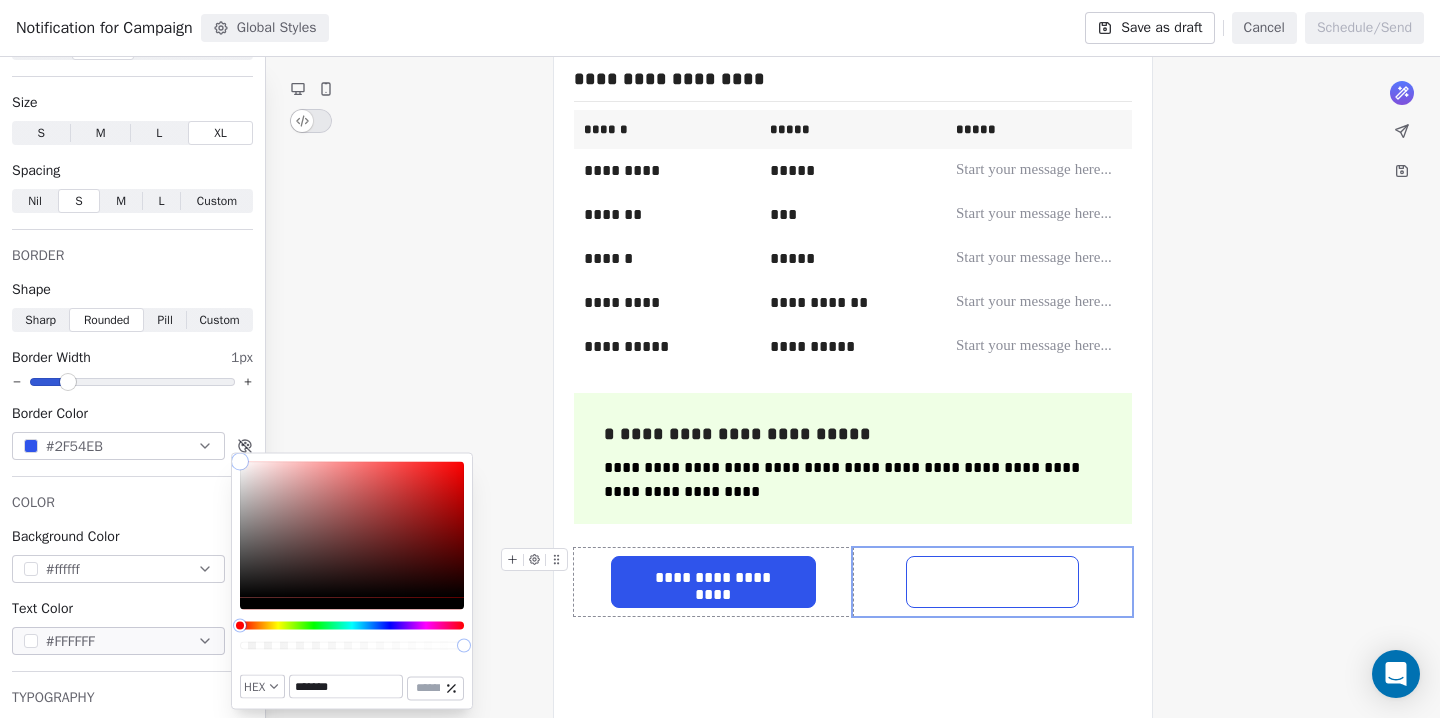 click on "**********" at bounding box center (713, 582) 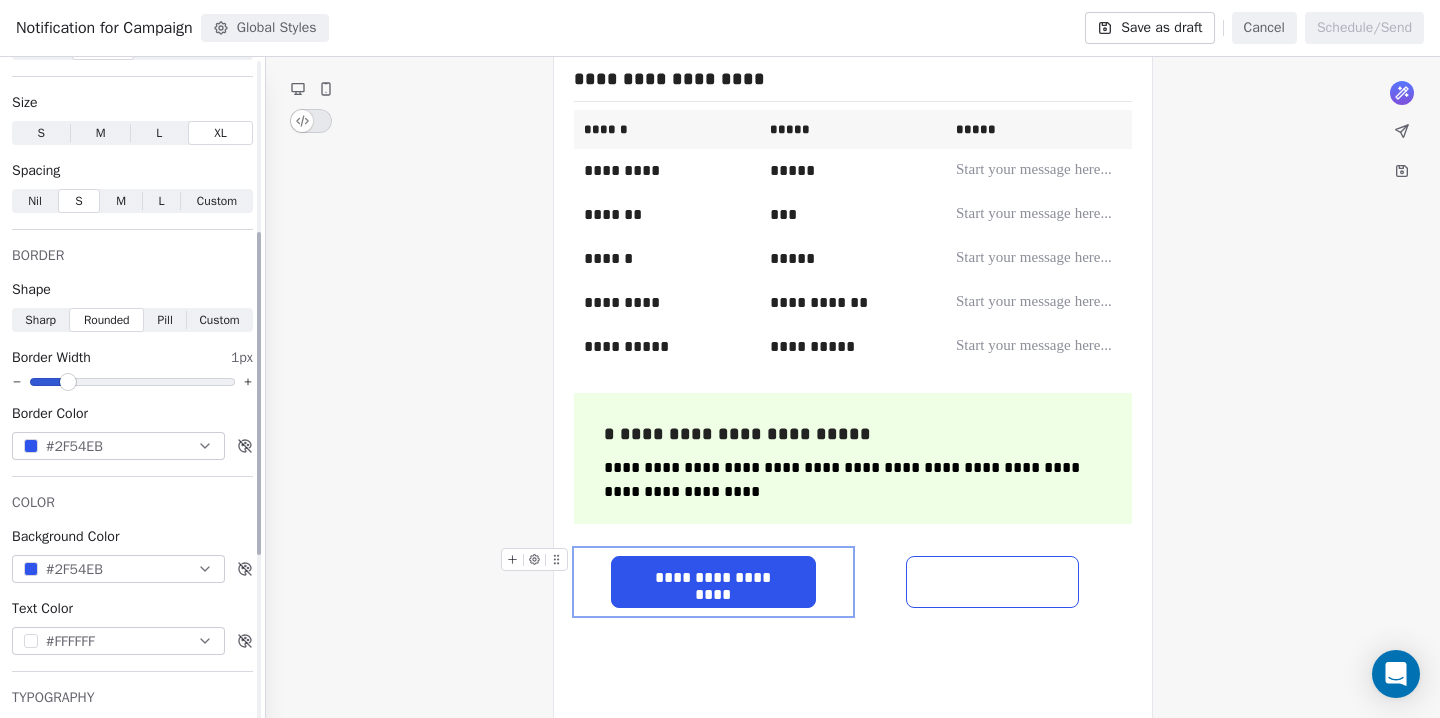 click on "#2F54EB" at bounding box center [74, 446] 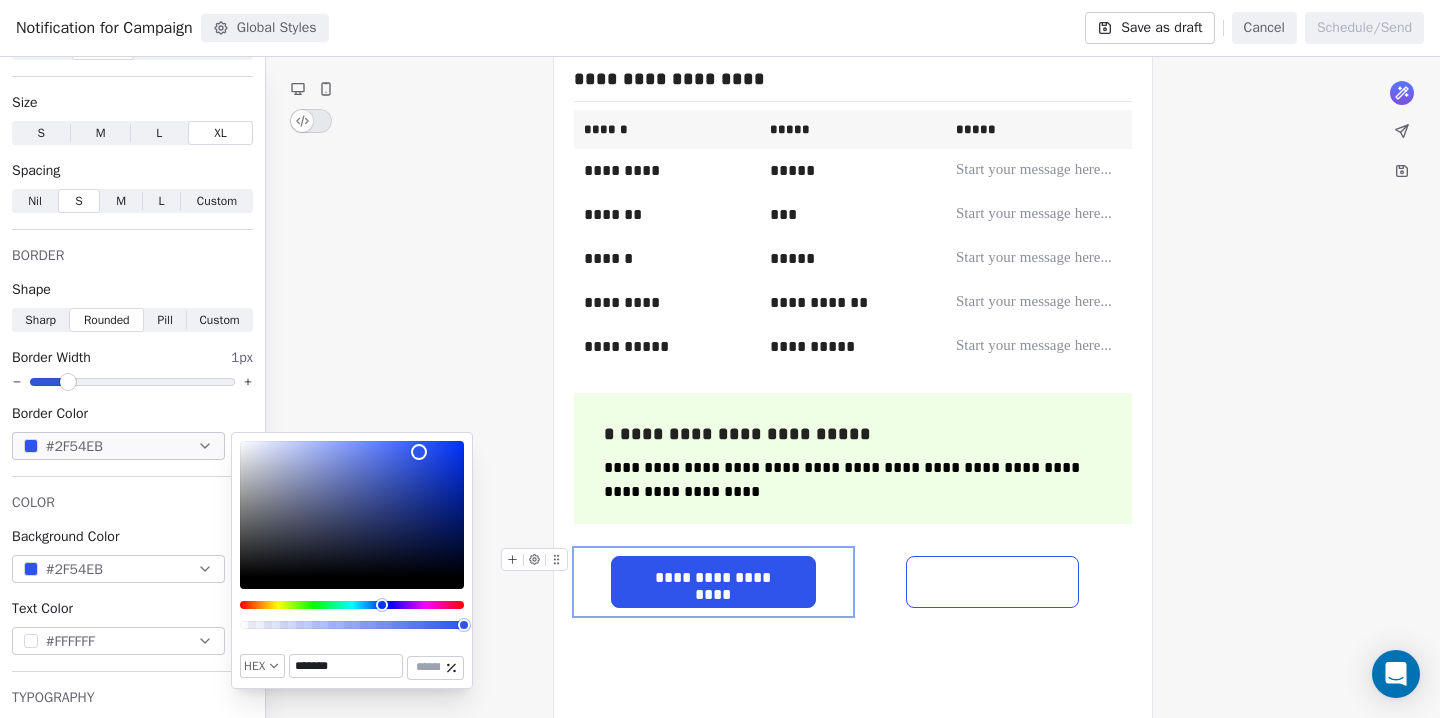 click on "*******" at bounding box center (346, 666) 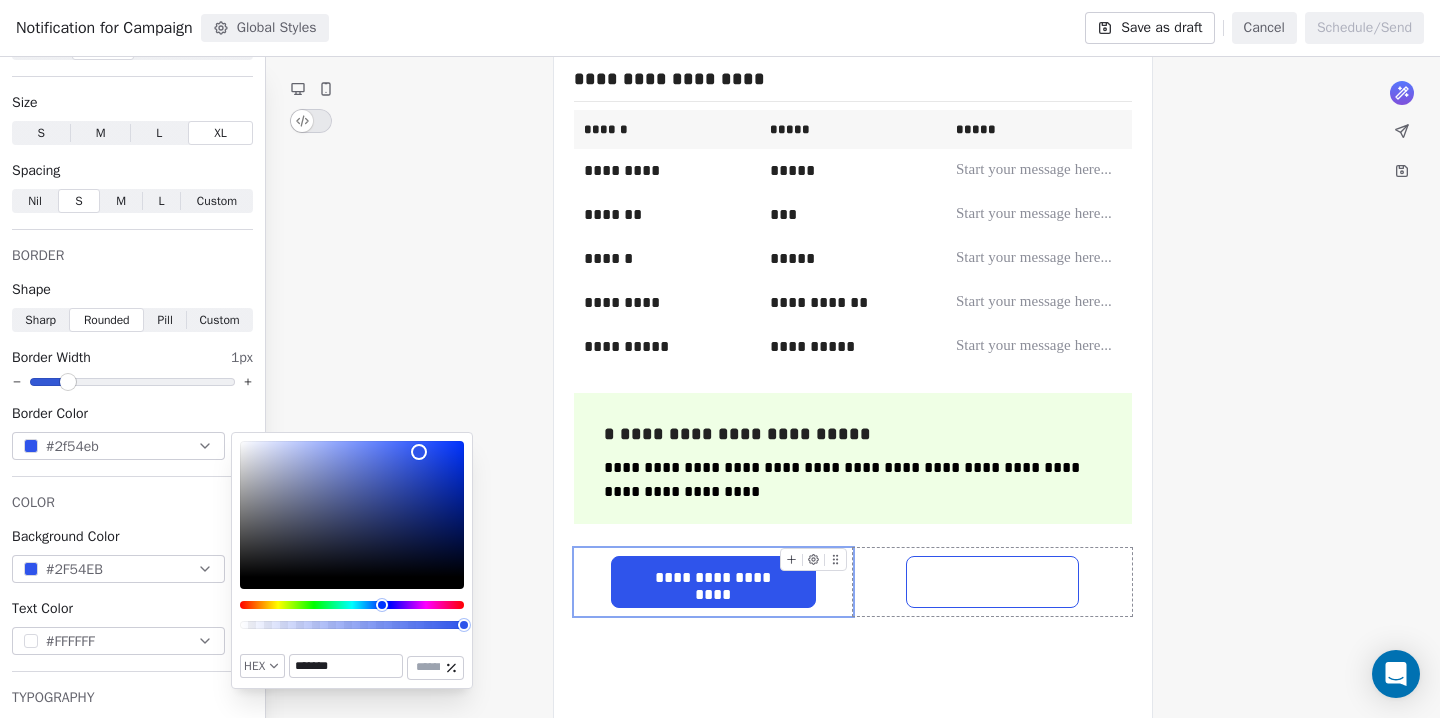 click on "**********" at bounding box center [993, 578] 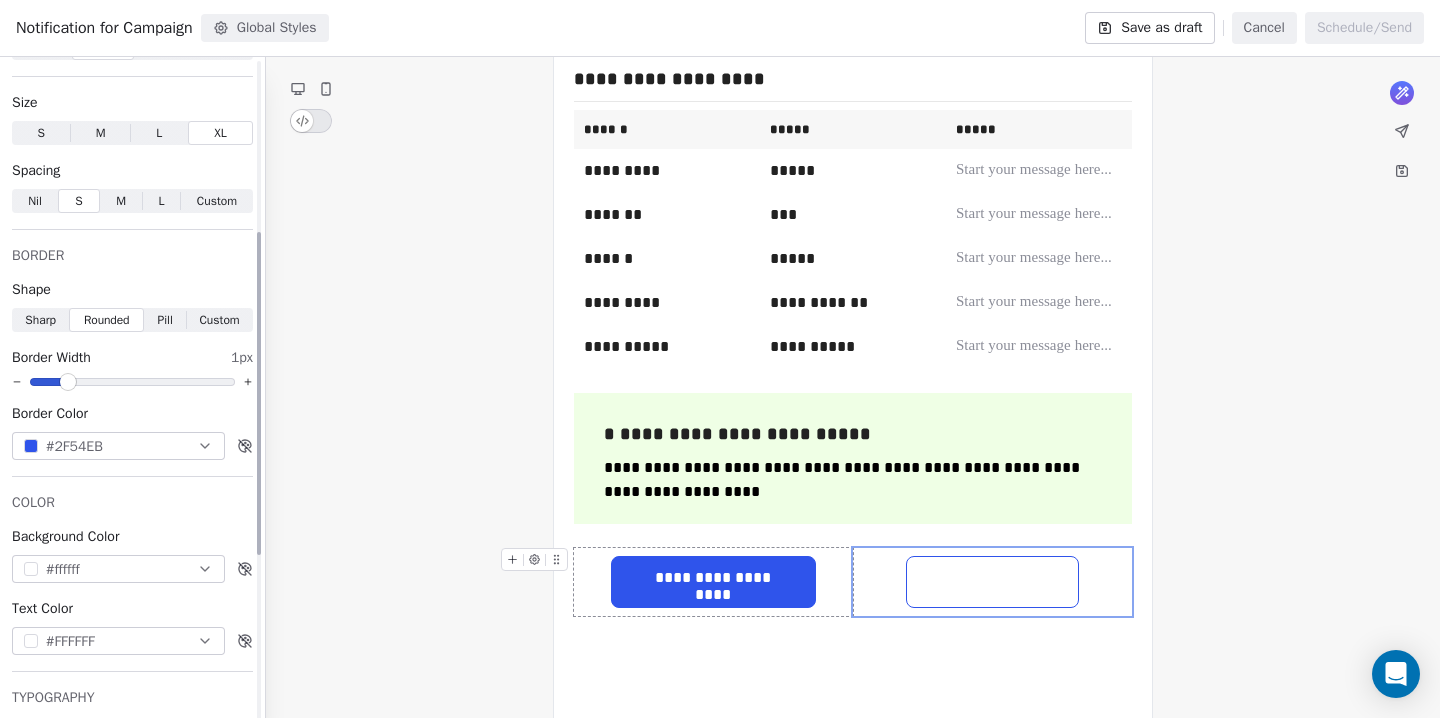 click on "#FFFFFF" at bounding box center (70, 641) 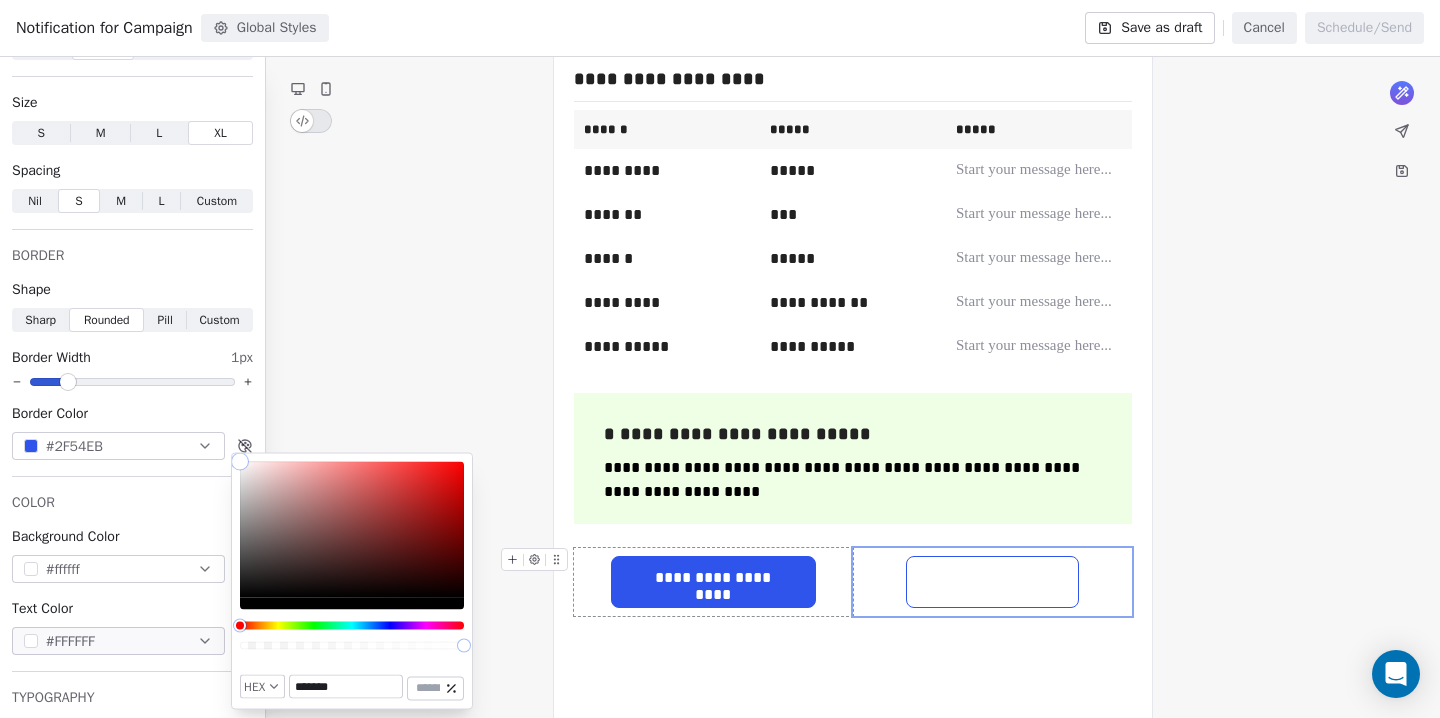 click on "*******" at bounding box center [346, 687] 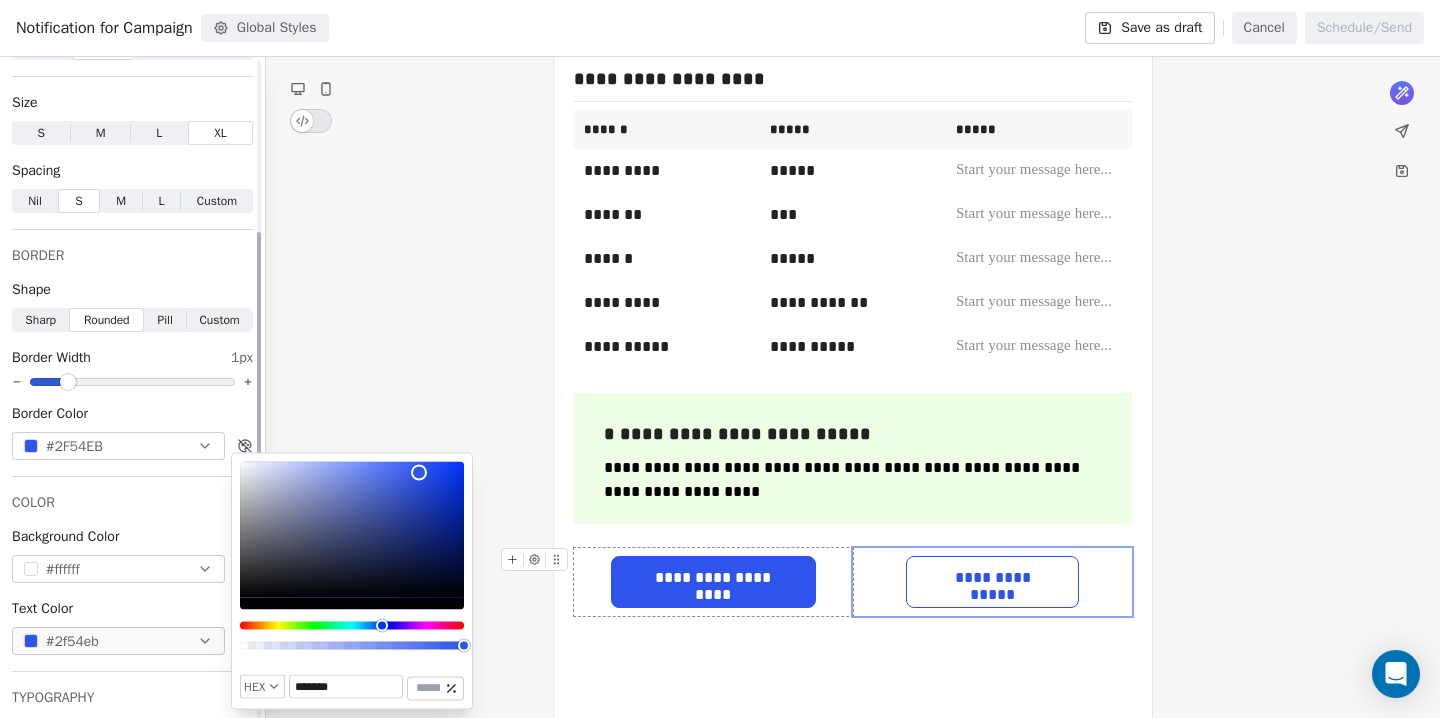 type on "*******" 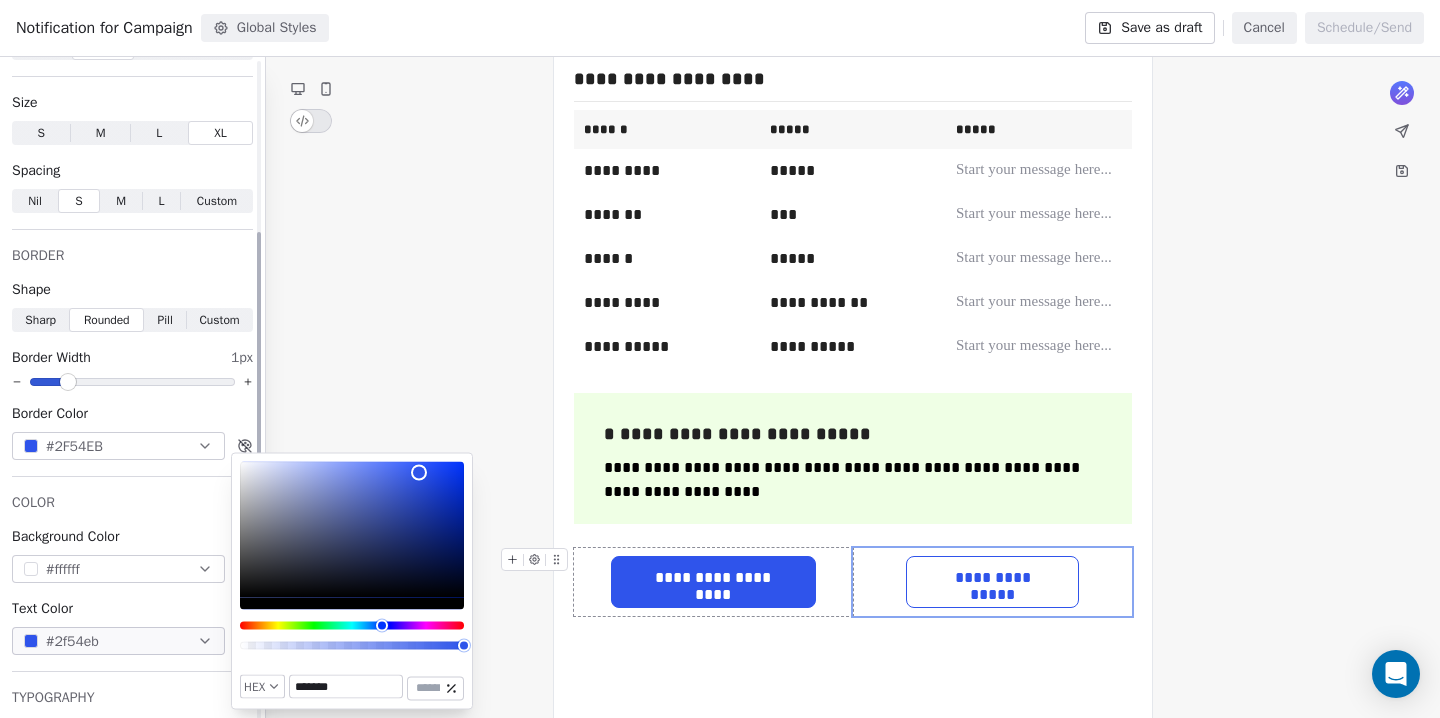 click on "COLOR" at bounding box center [132, 503] 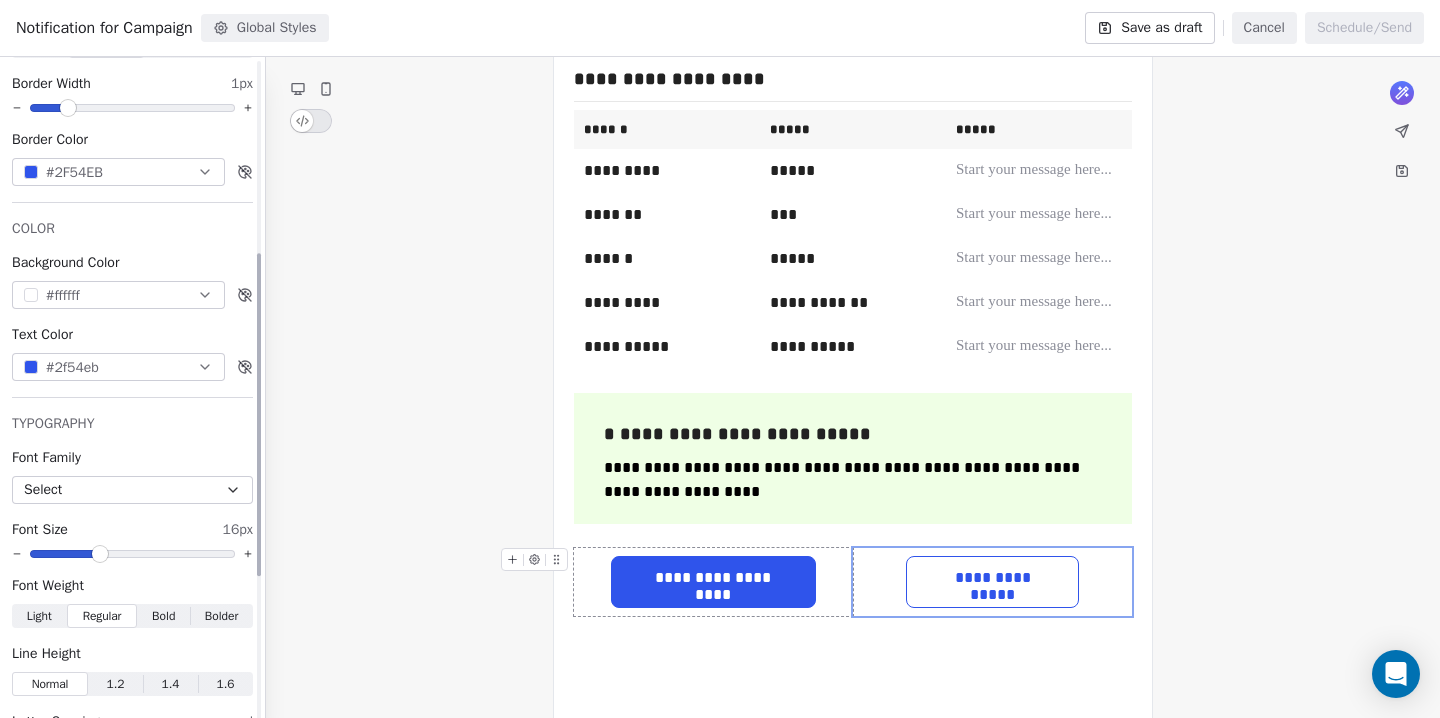 scroll, scrollTop: 699, scrollLeft: 0, axis: vertical 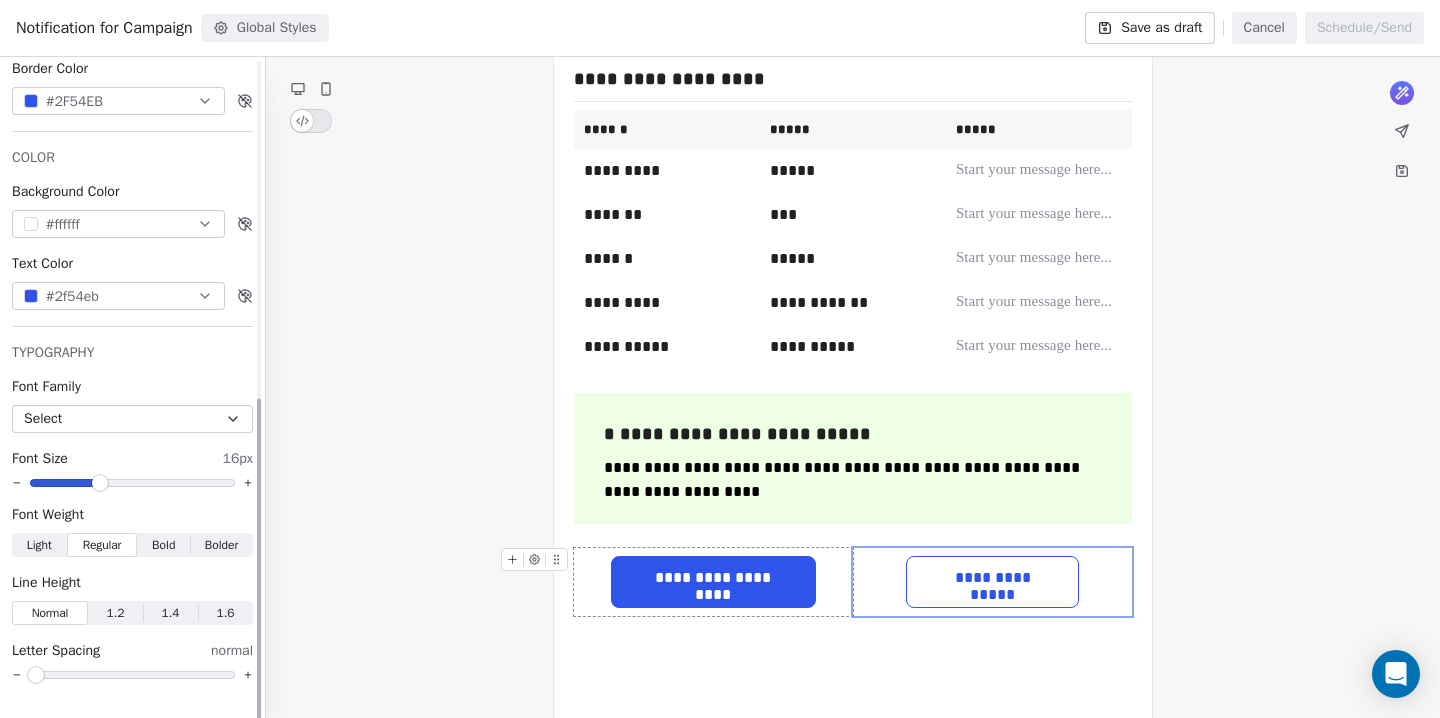 click on "Bold" at bounding box center (163, 545) 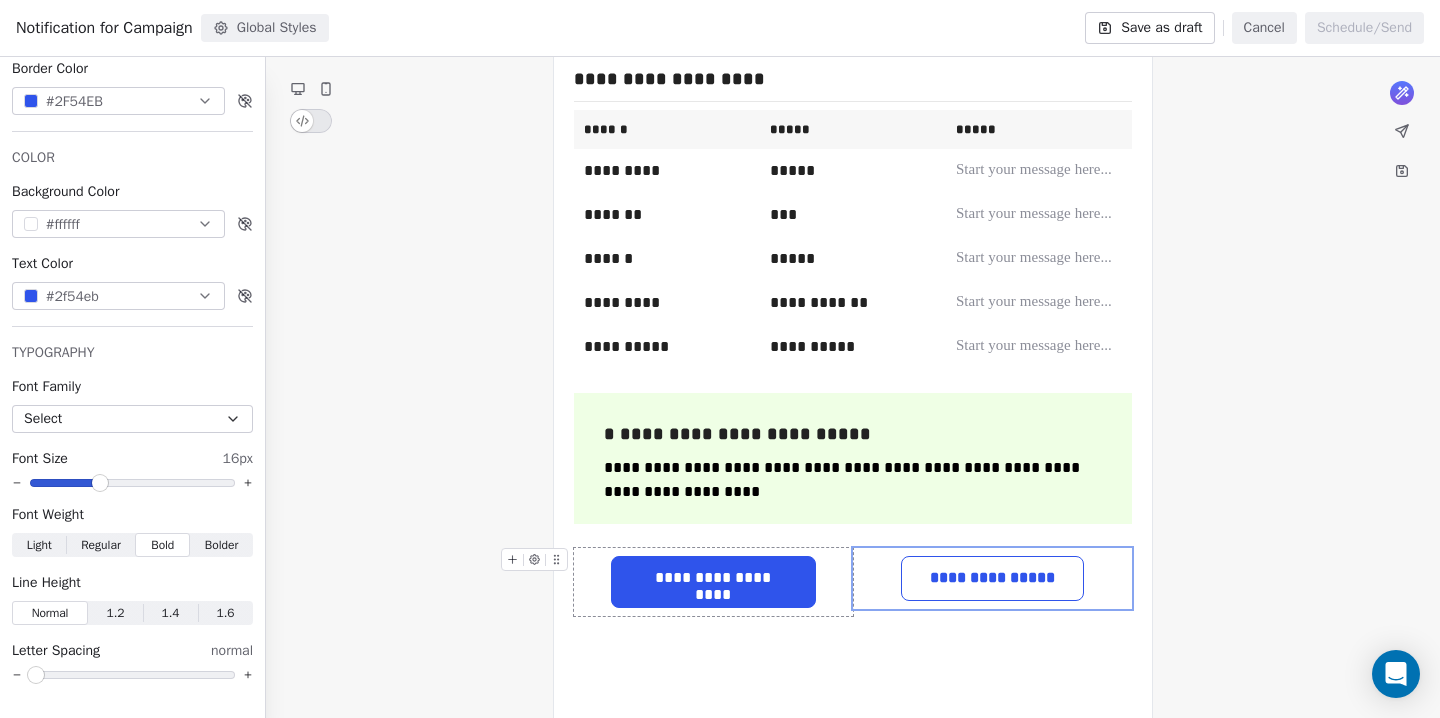 click on "**********" at bounding box center (713, 578) 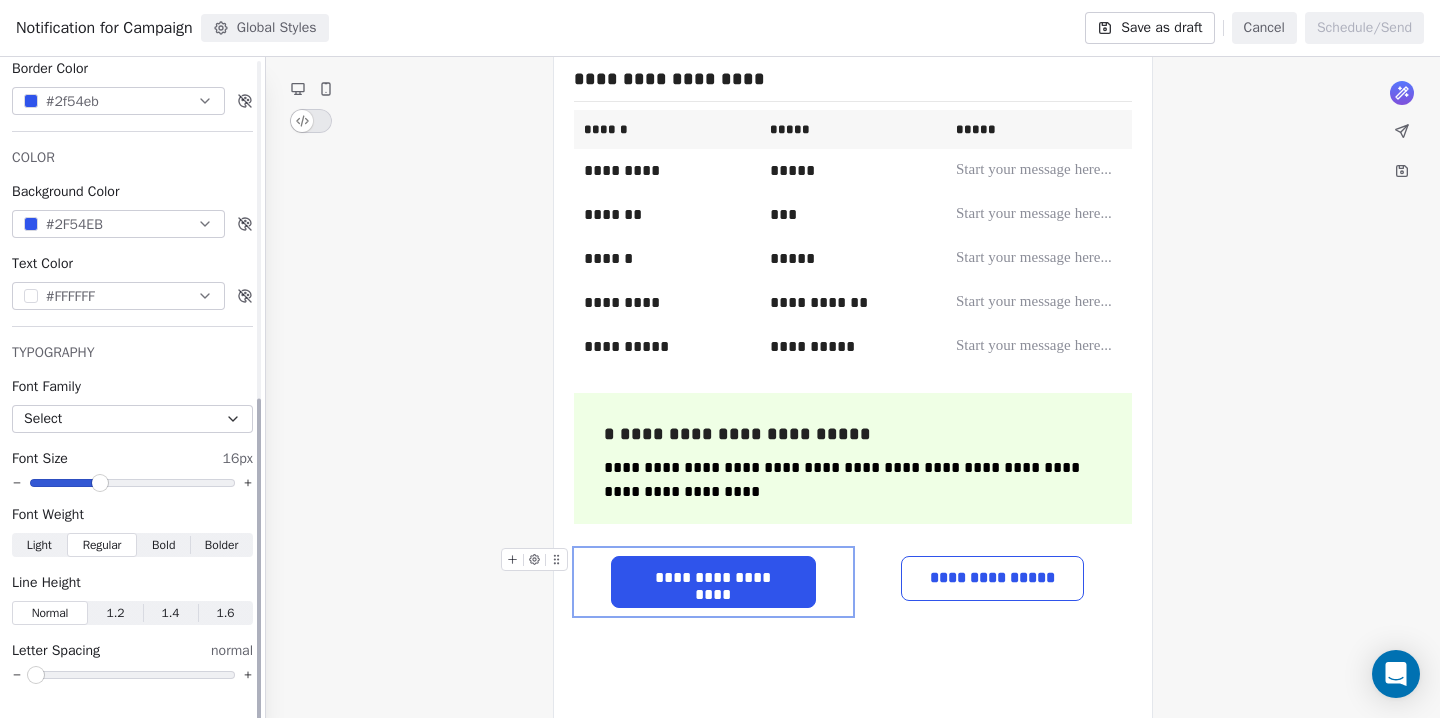 click on "Bold" at bounding box center [163, 545] 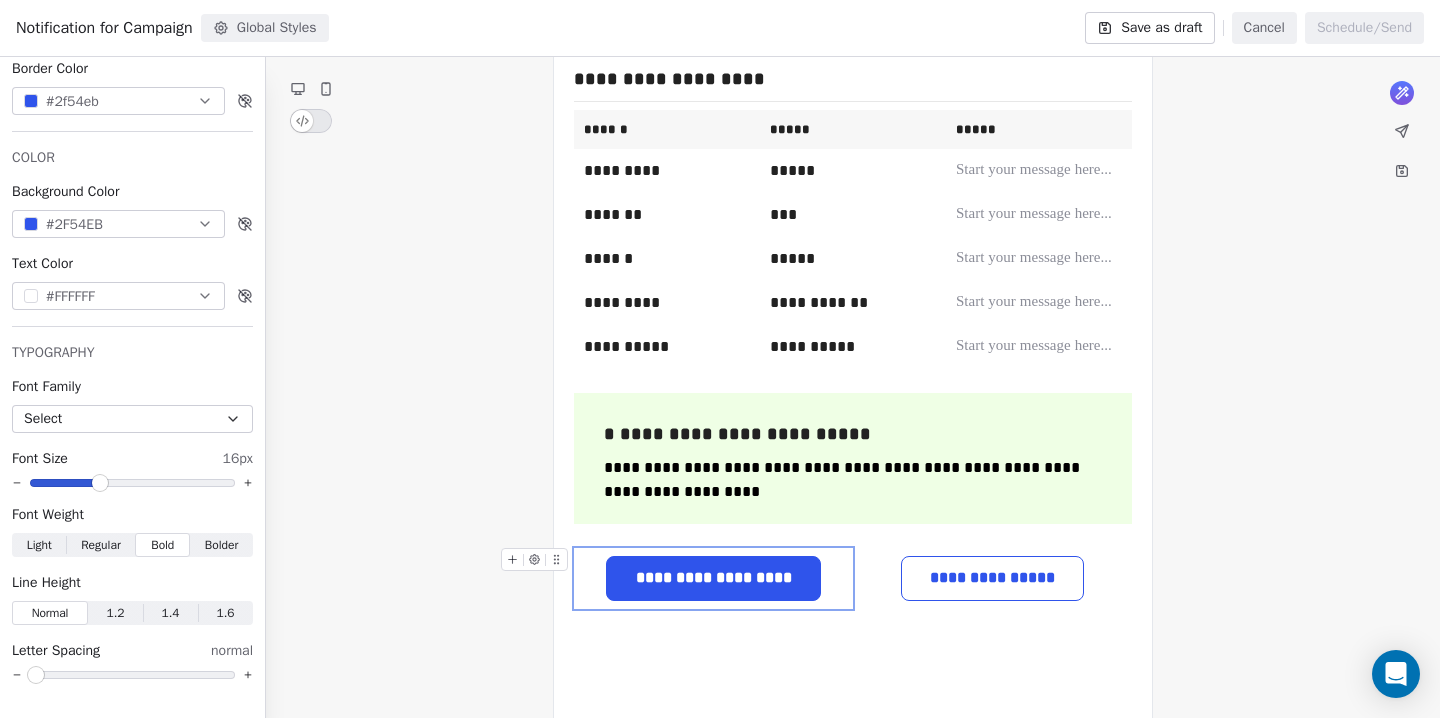 click on "**********" at bounding box center [853, 245] 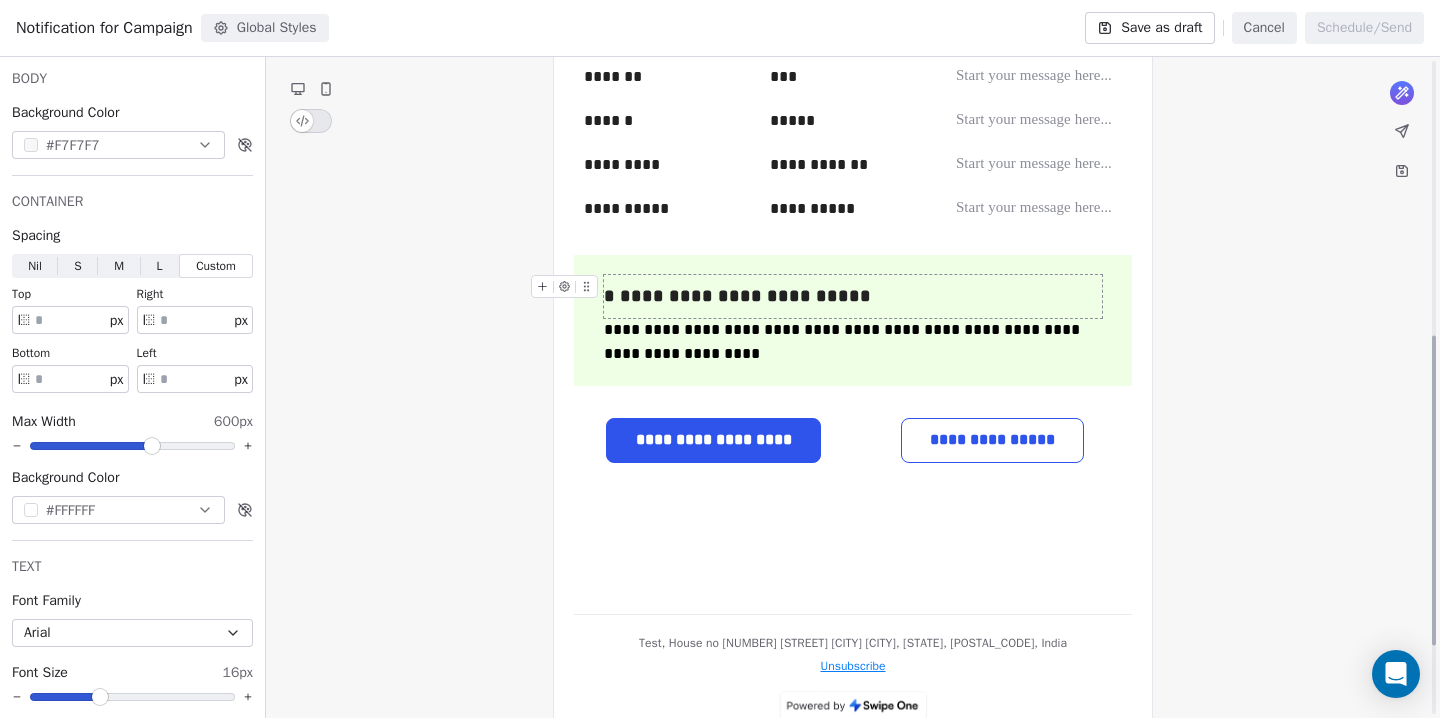 scroll, scrollTop: 586, scrollLeft: 0, axis: vertical 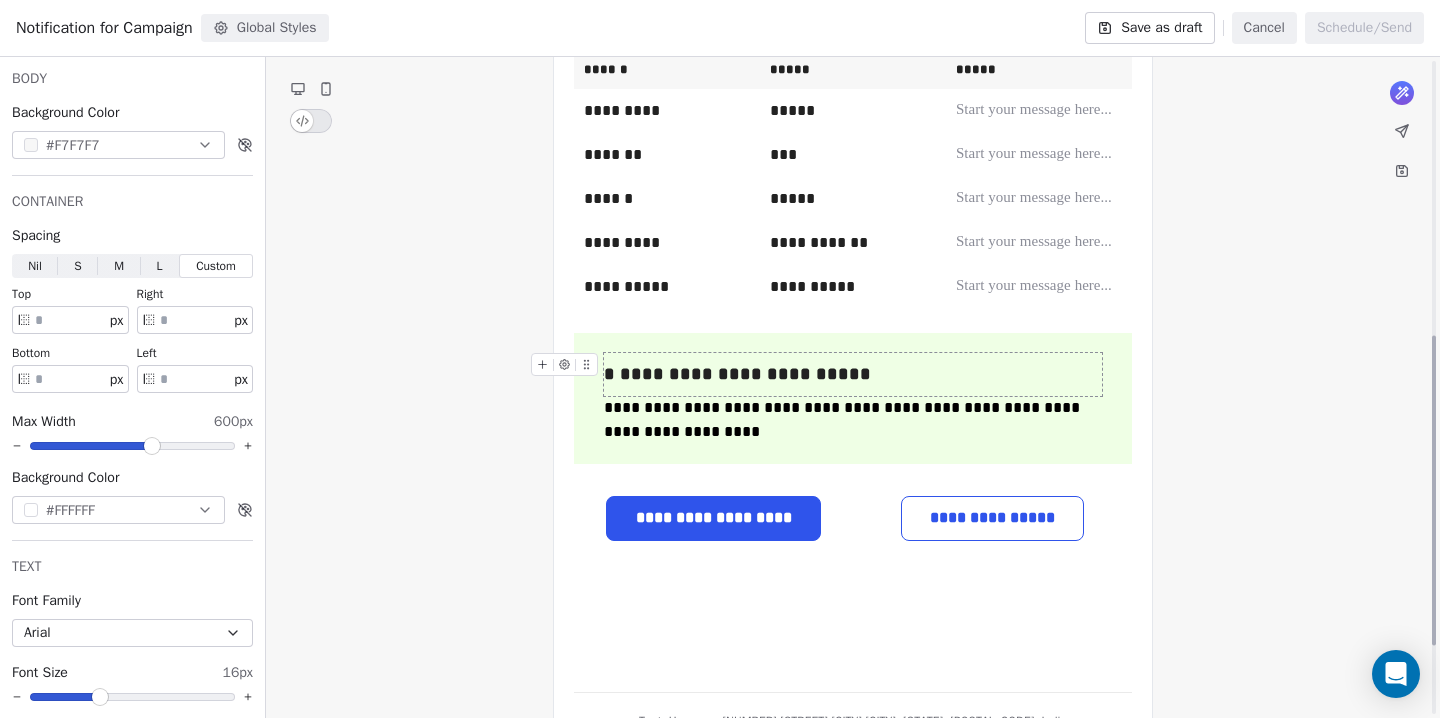 click on "**********" at bounding box center (853, 185) 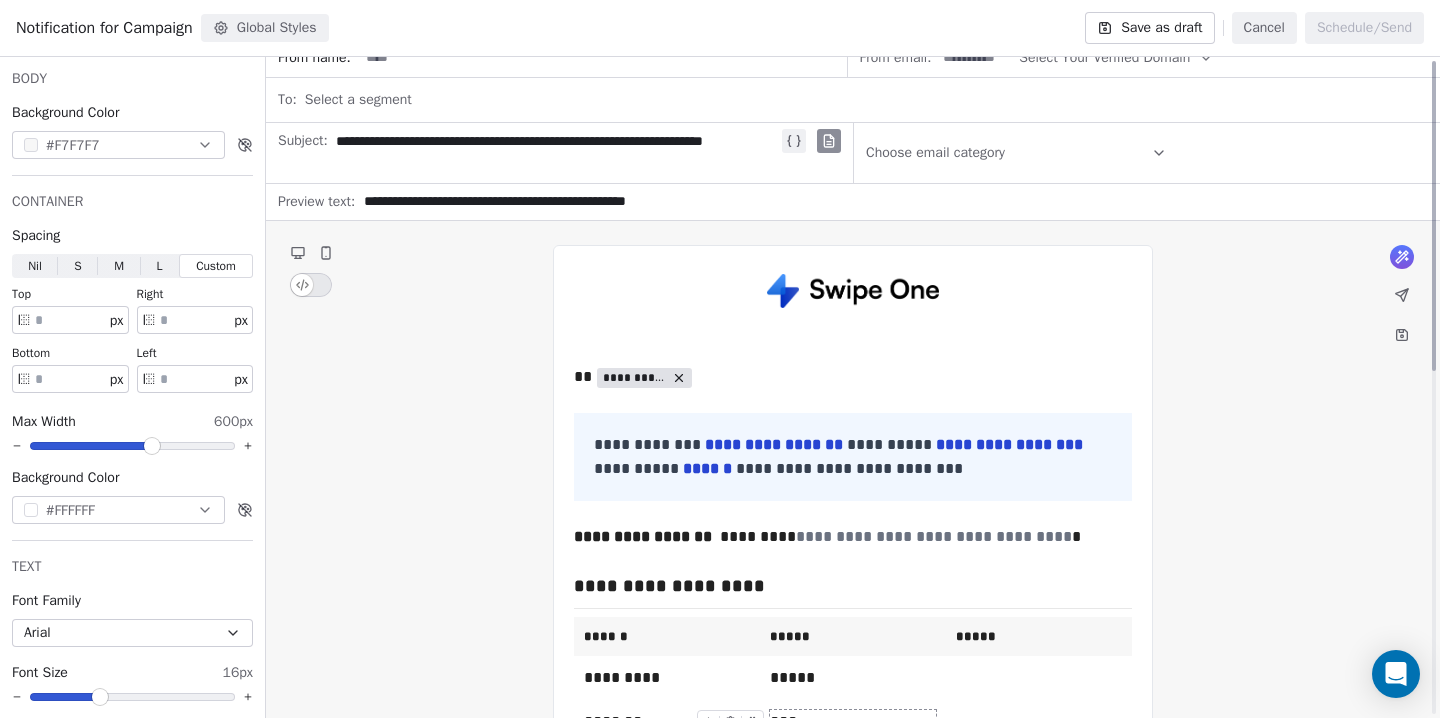 scroll, scrollTop: 0, scrollLeft: 0, axis: both 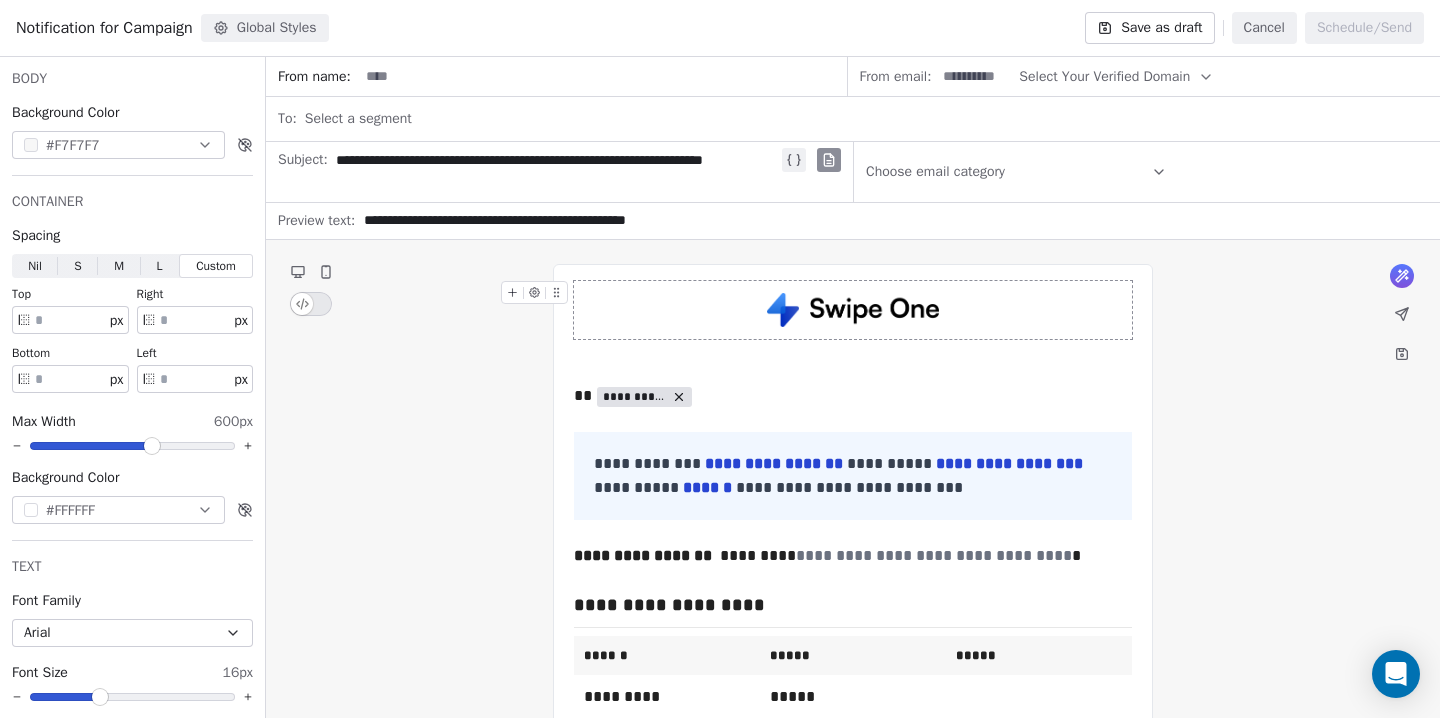 click on "Save as draft" at bounding box center (1149, 28) 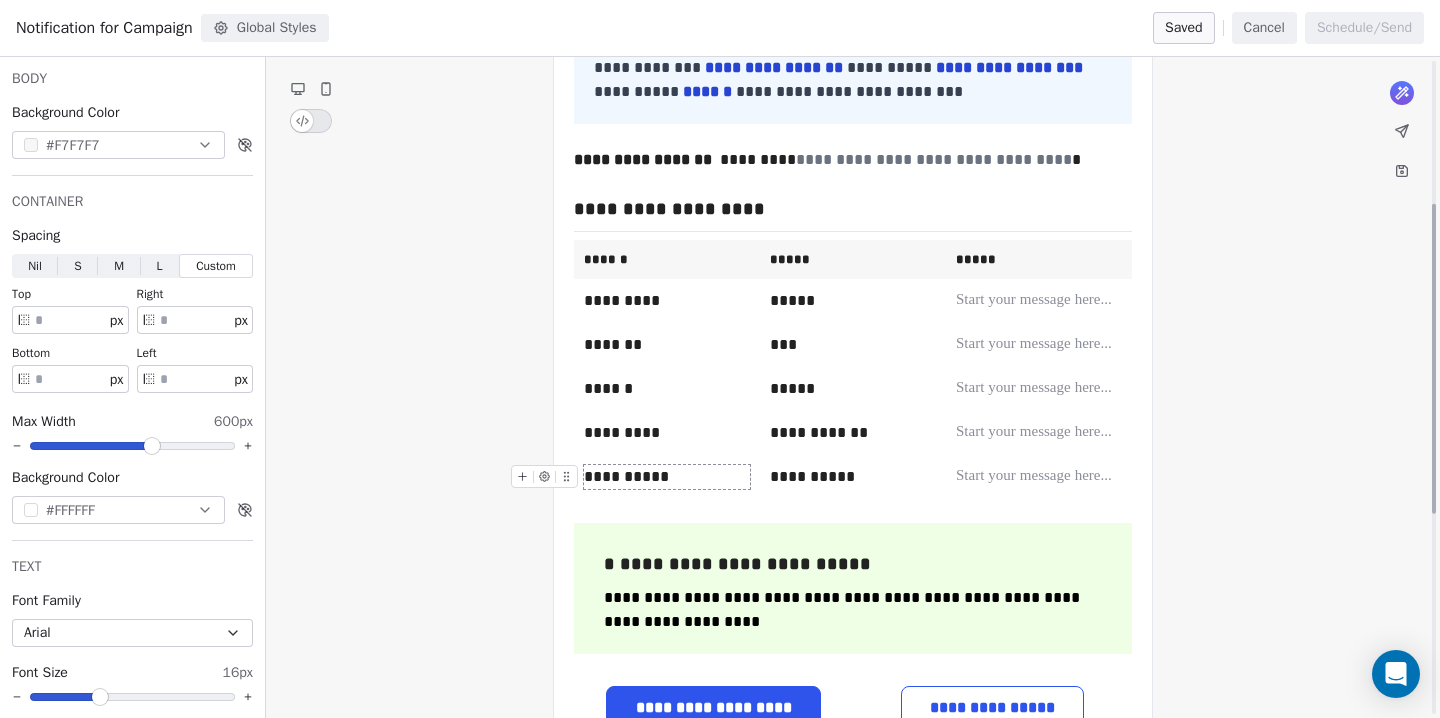 scroll, scrollTop: 647, scrollLeft: 0, axis: vertical 